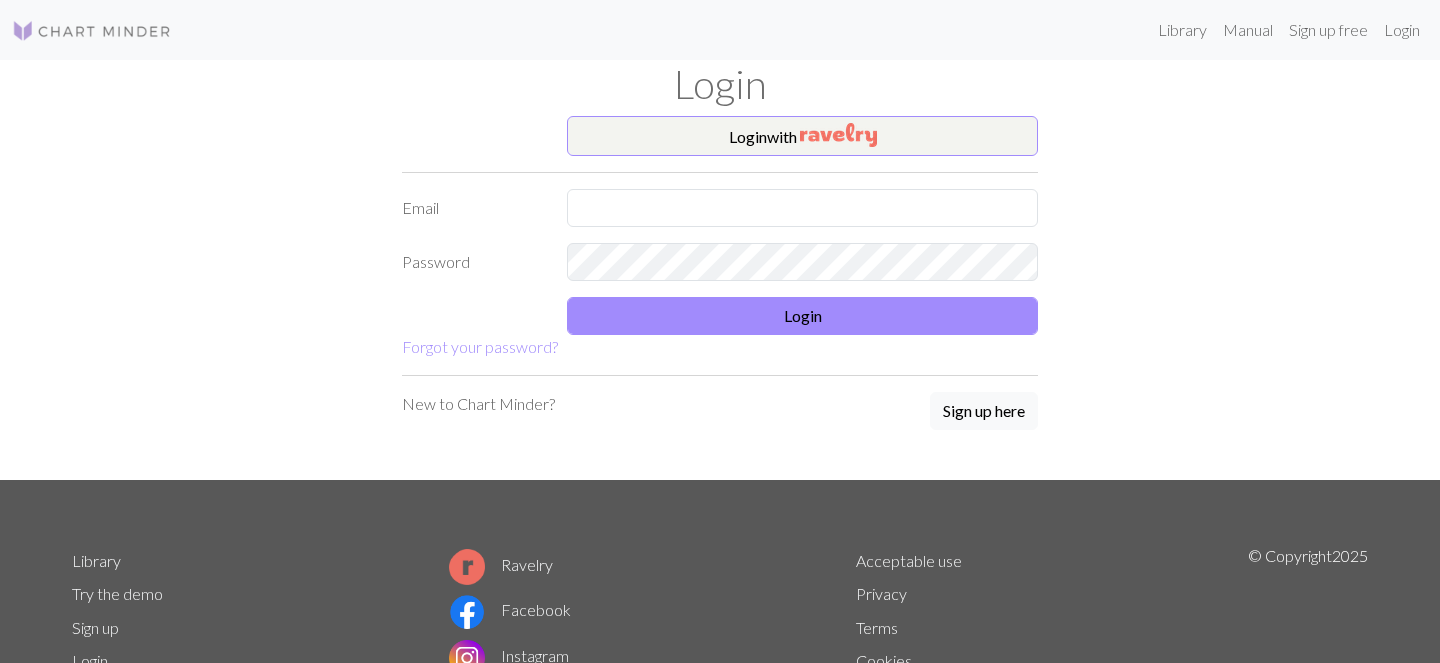 scroll, scrollTop: 0, scrollLeft: 0, axis: both 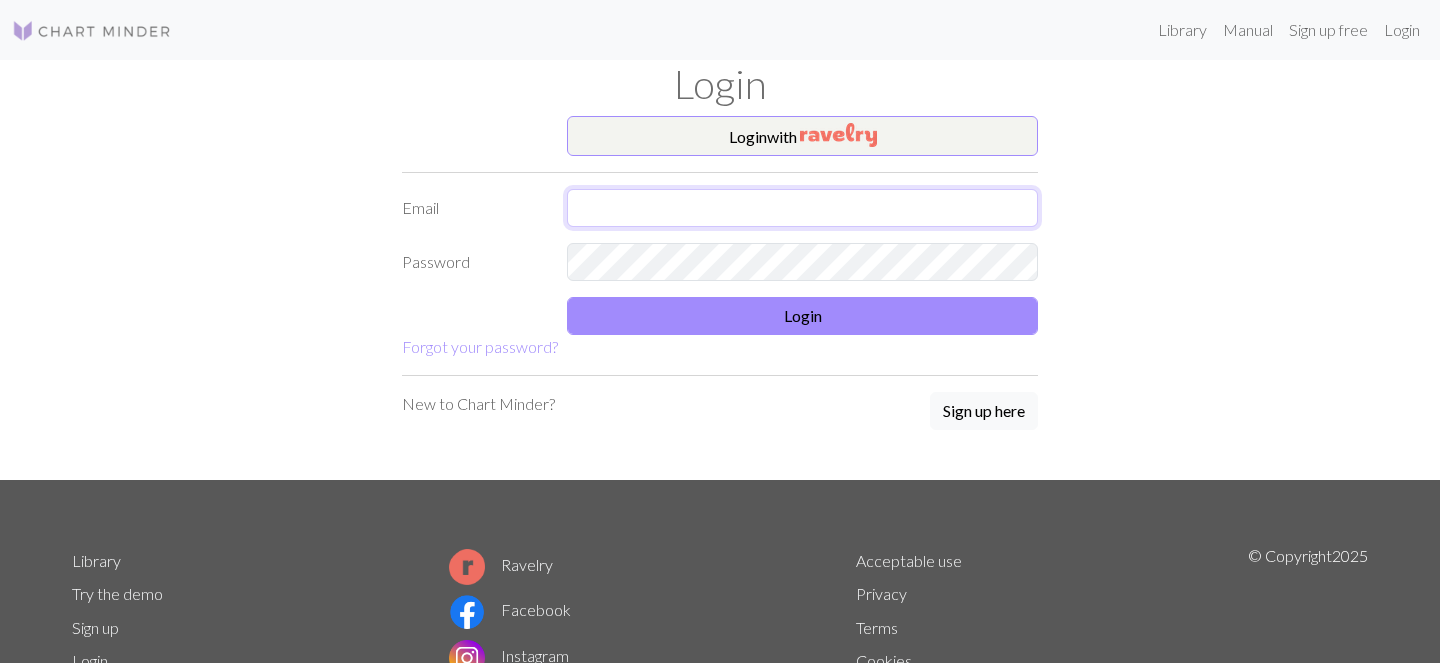 type on "[EMAIL_ADDRESS][DOMAIN_NAME]" 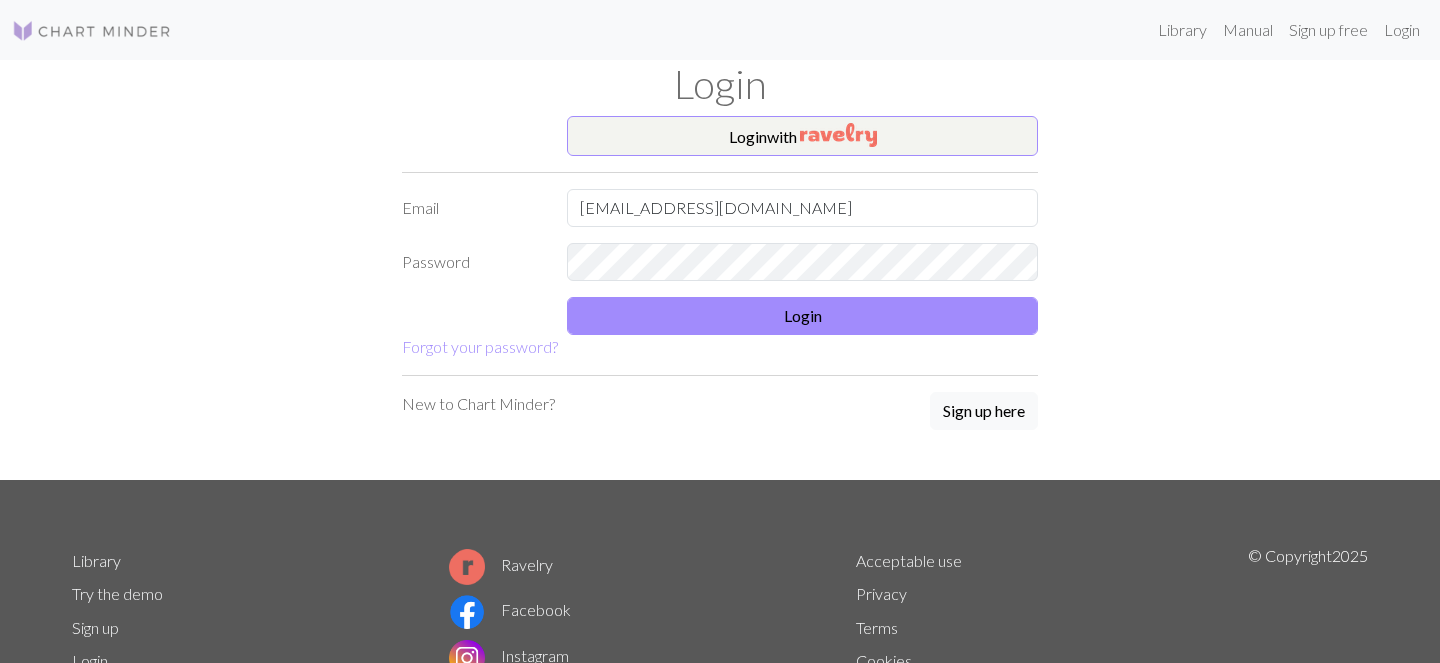 scroll, scrollTop: 0, scrollLeft: 0, axis: both 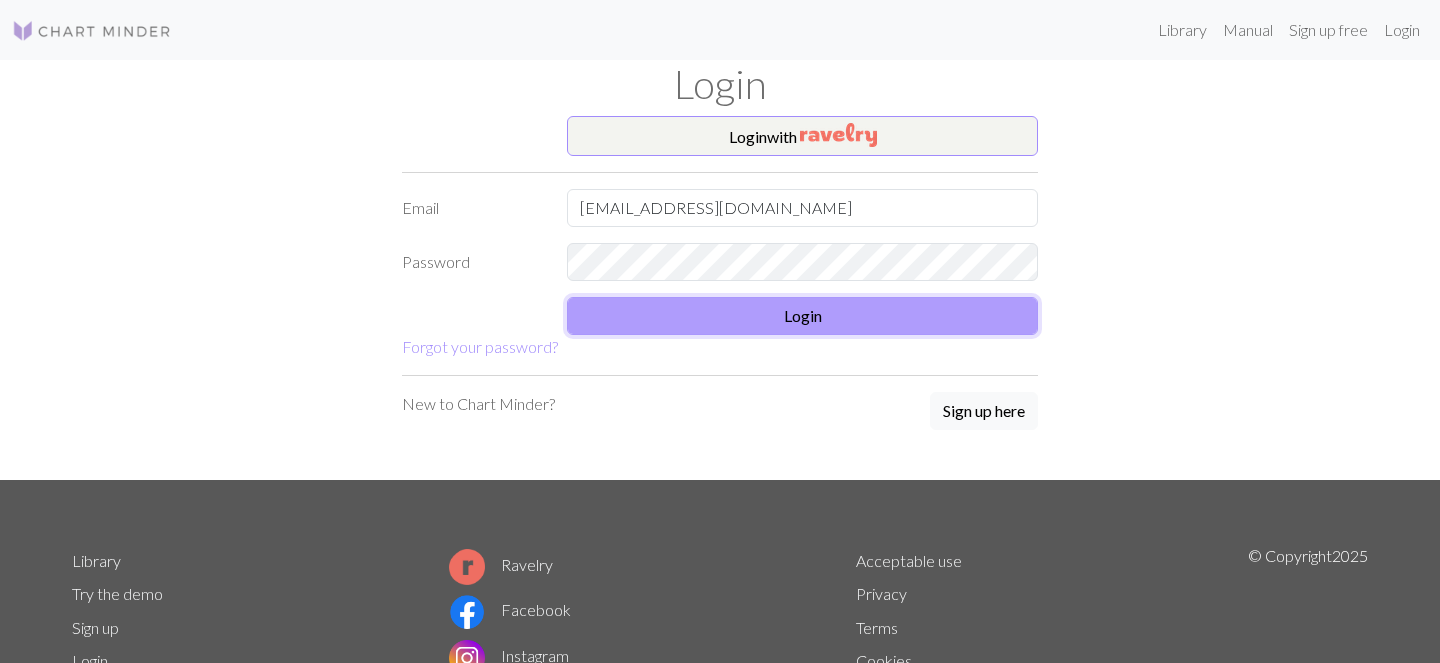 click on "Login" at bounding box center [802, 316] 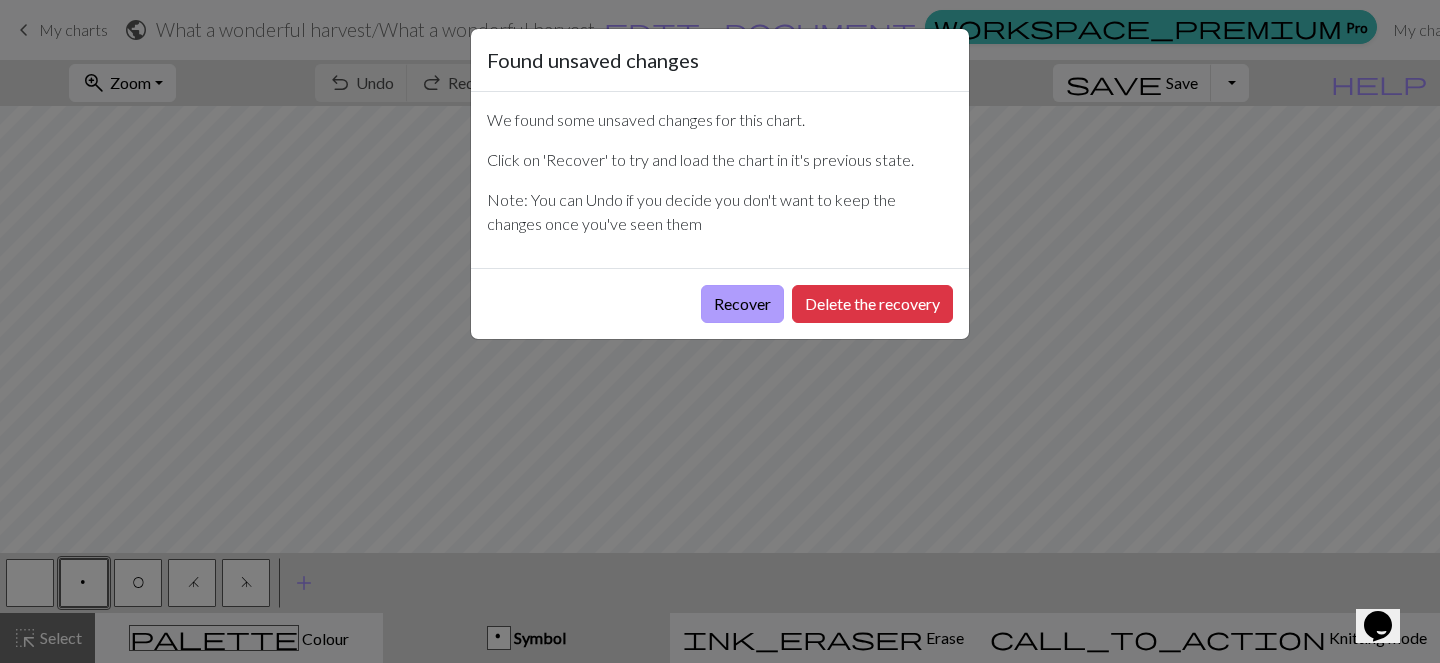 click on "Recover" at bounding box center [742, 304] 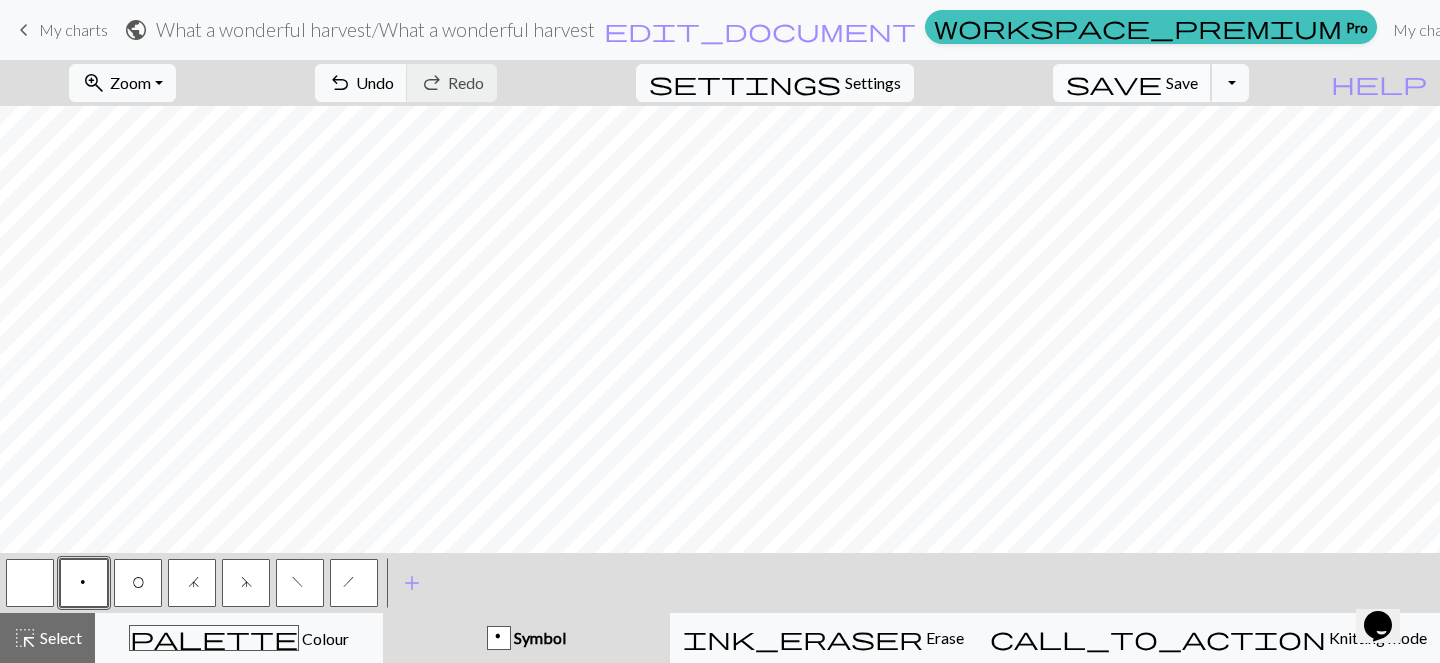 click on "save Save Save" at bounding box center [1132, 83] 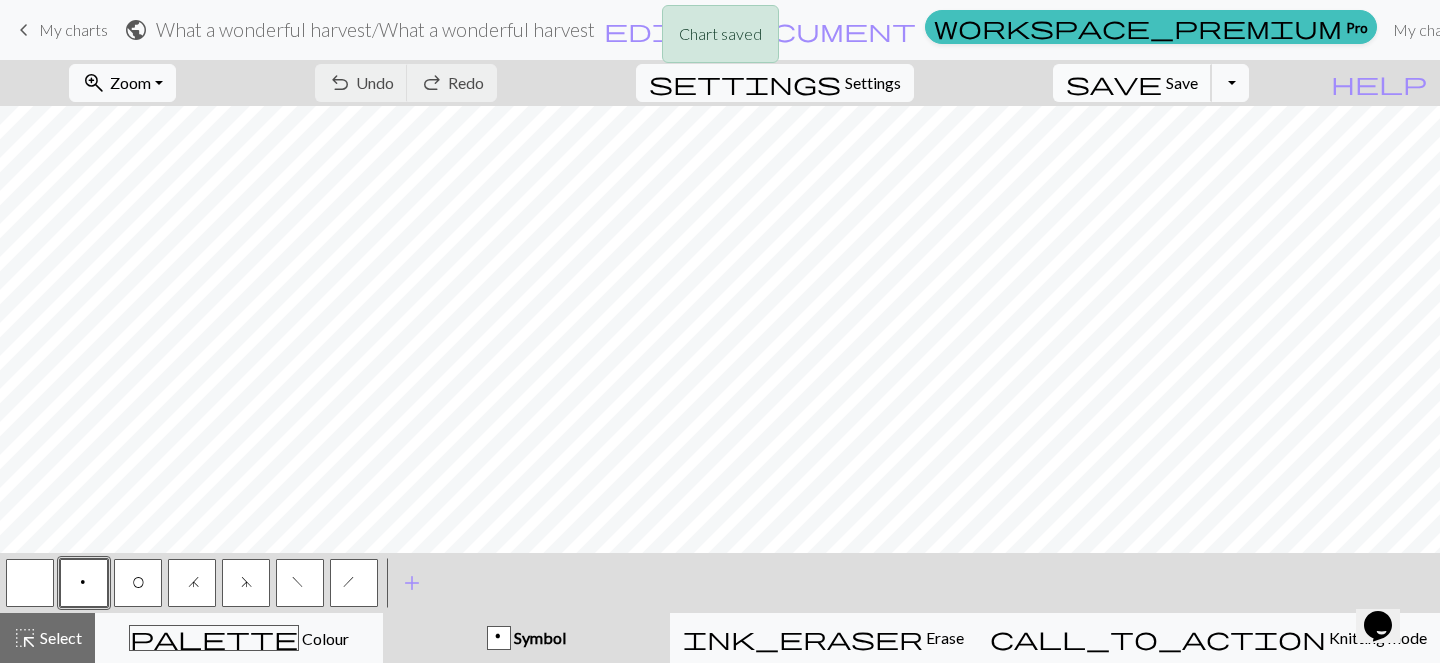click on "save" at bounding box center [1114, 83] 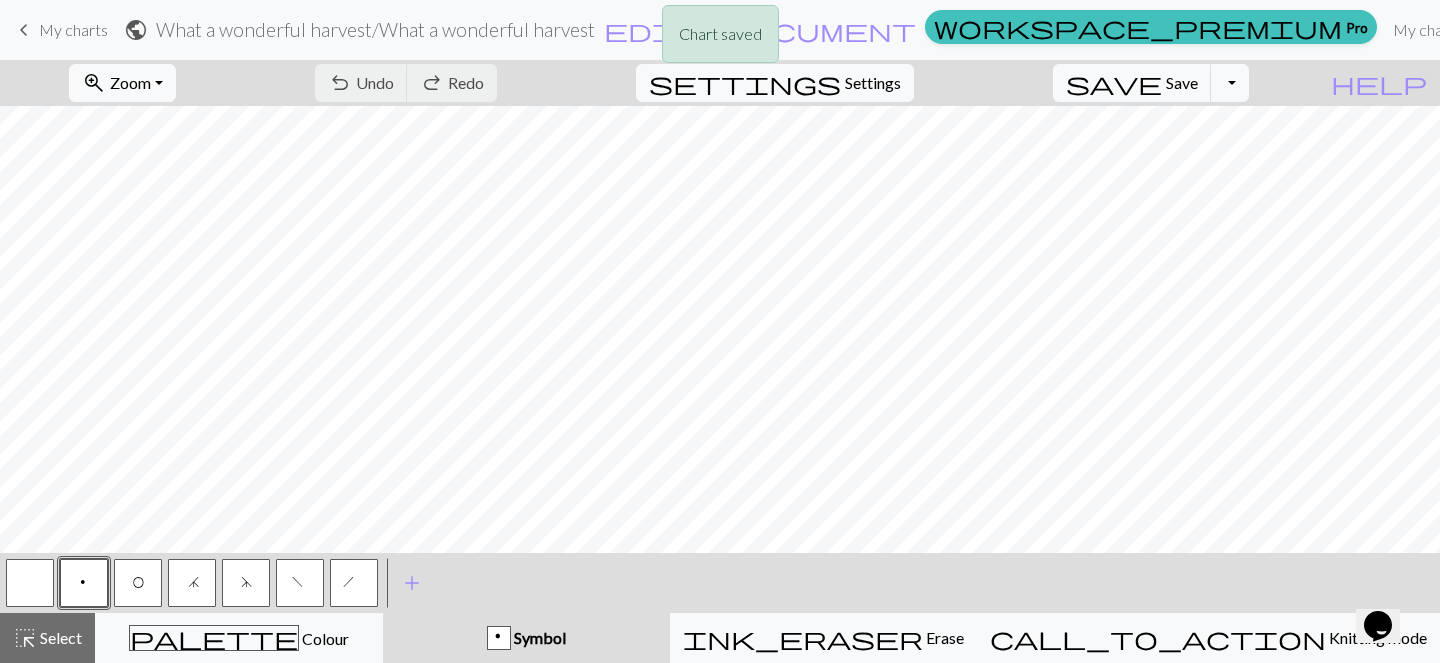 click on "Chart saved" at bounding box center [720, 39] 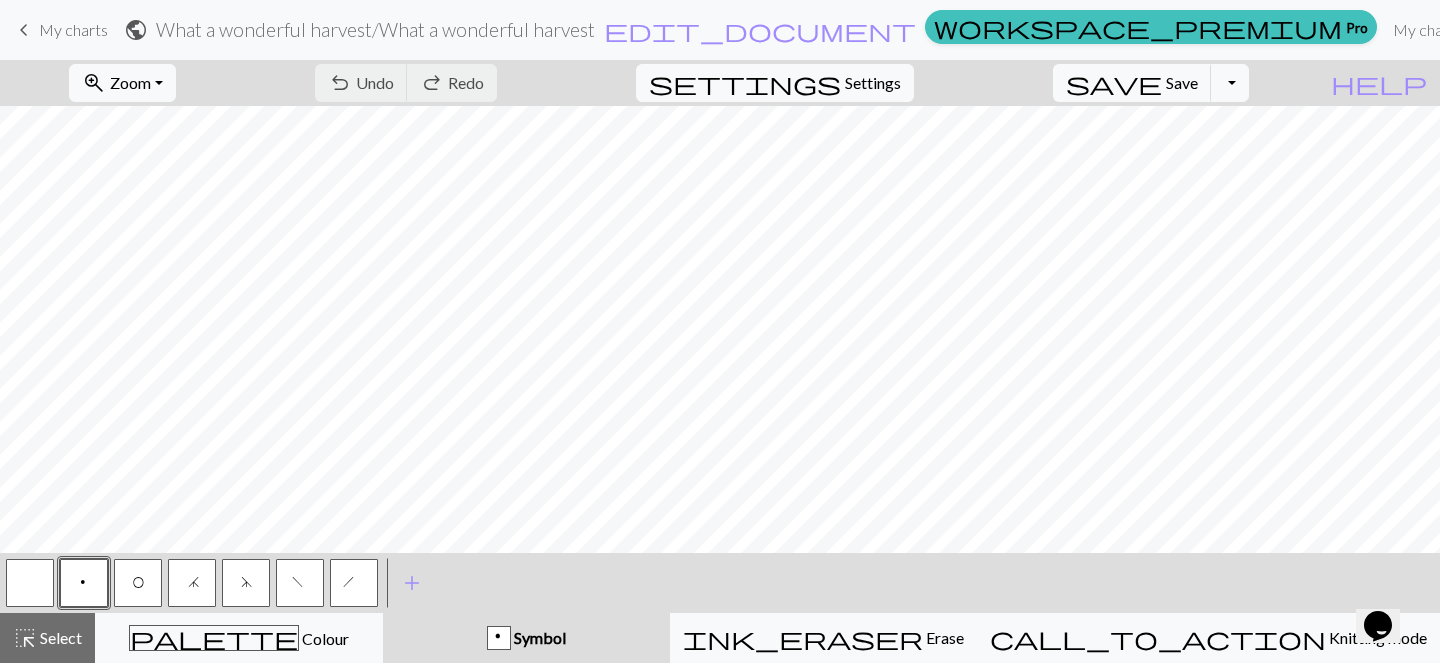 click on "My charts" at bounding box center [73, 29] 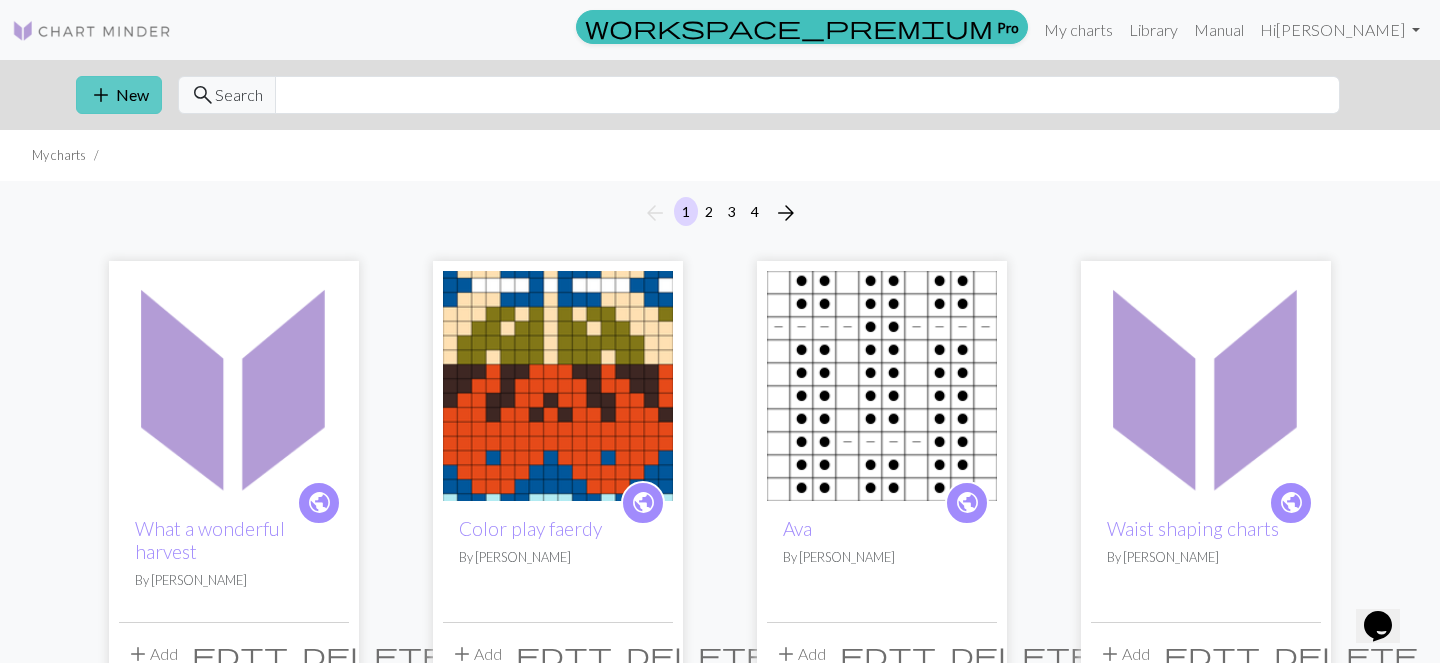 click on "add   New" at bounding box center (119, 95) 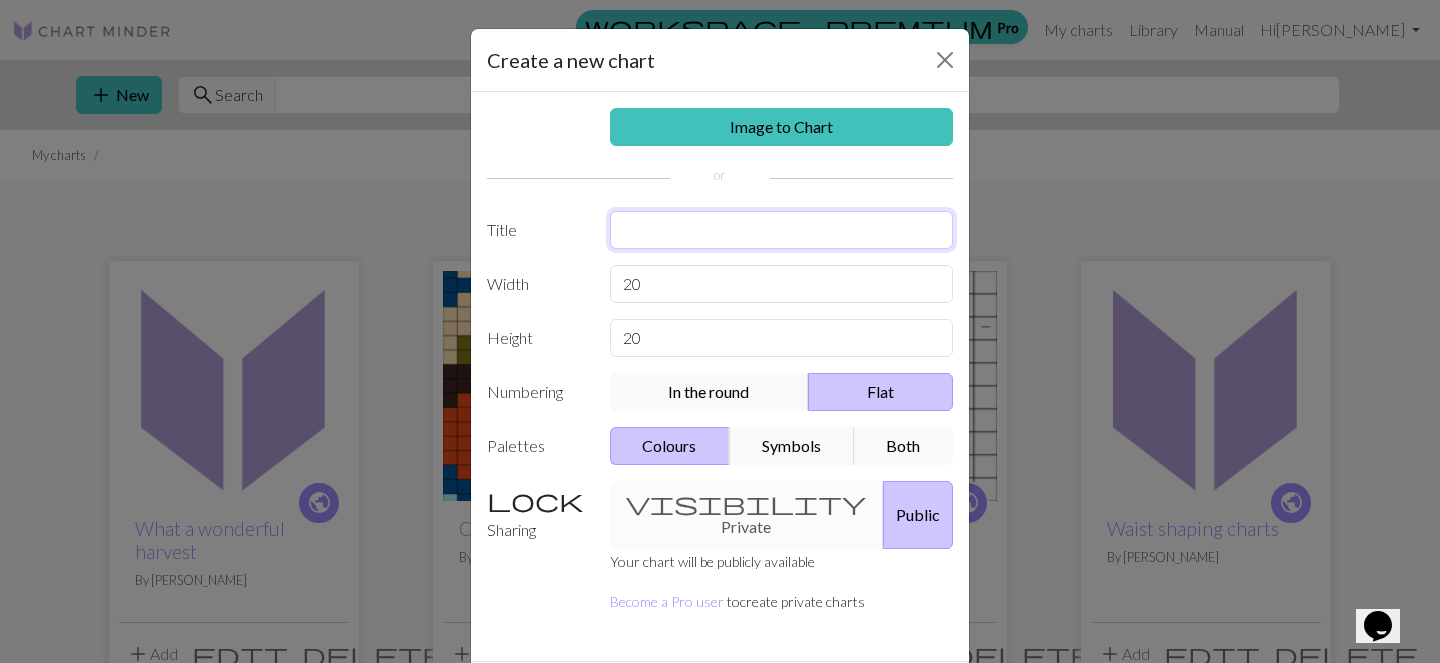 click at bounding box center [782, 230] 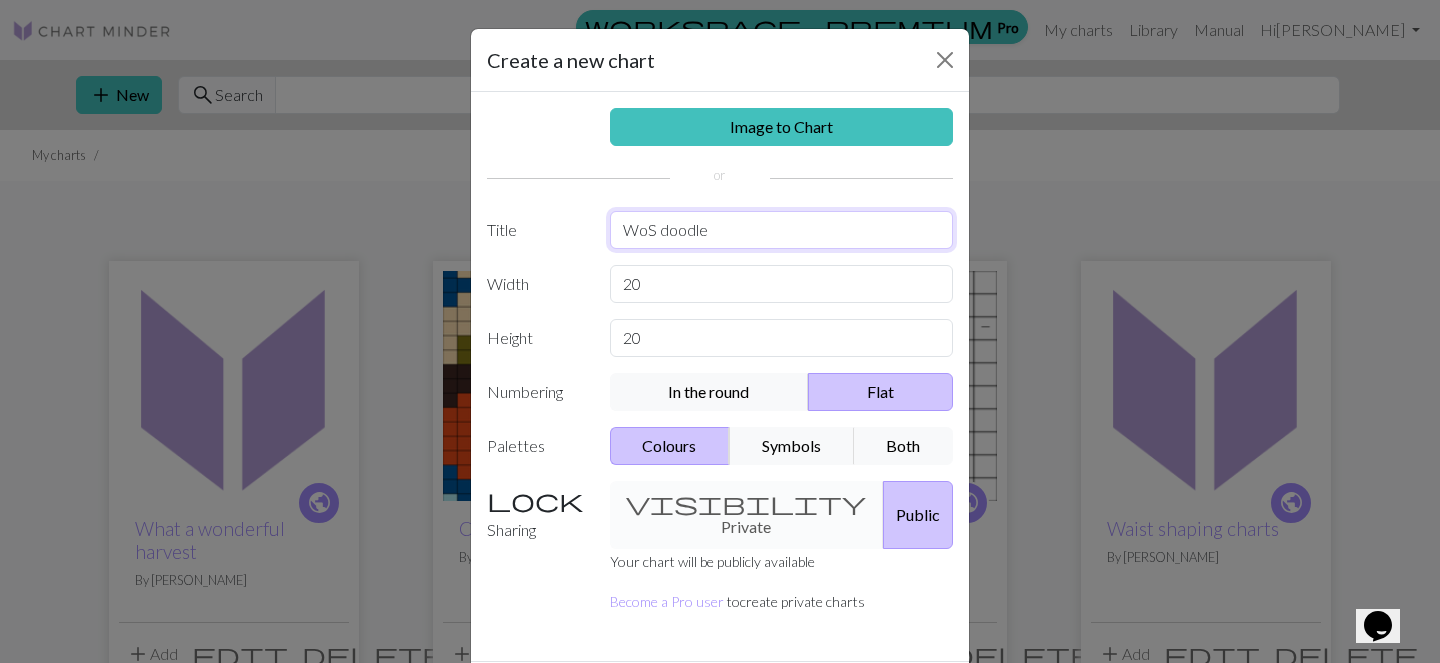 type on "WoS doodle" 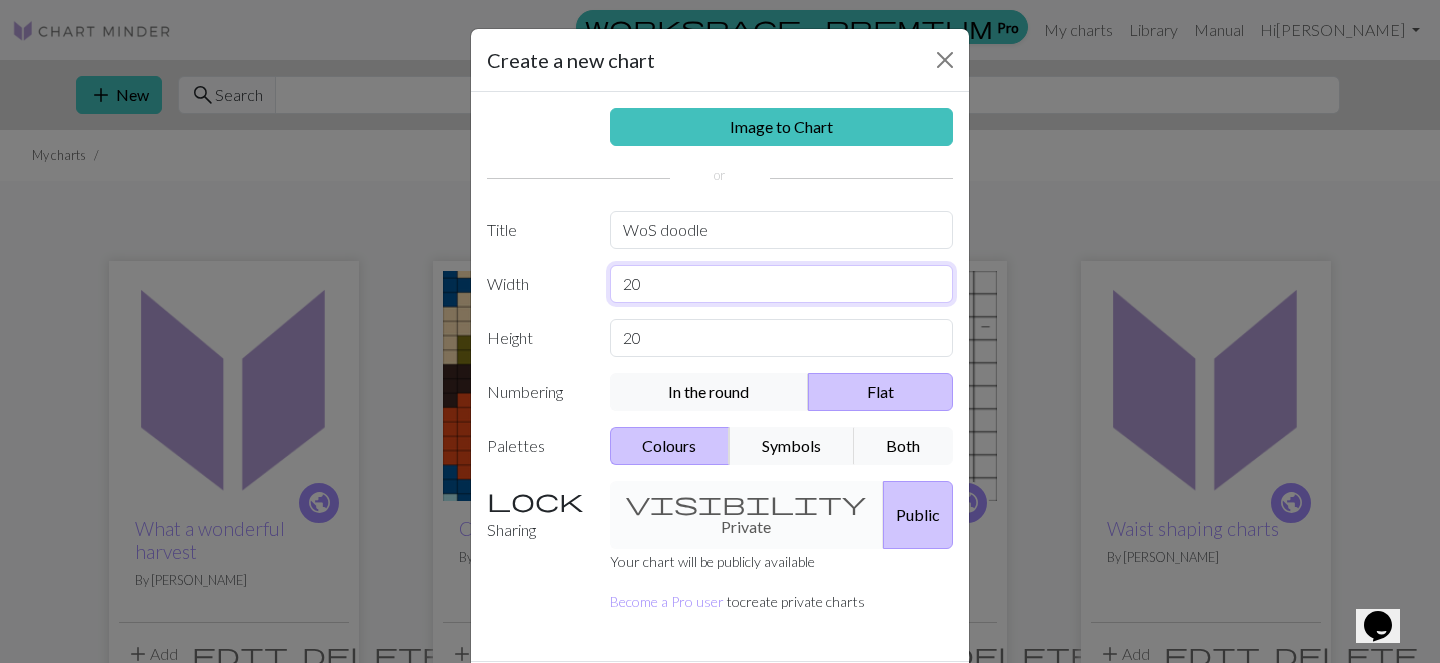 click on "20" at bounding box center (782, 284) 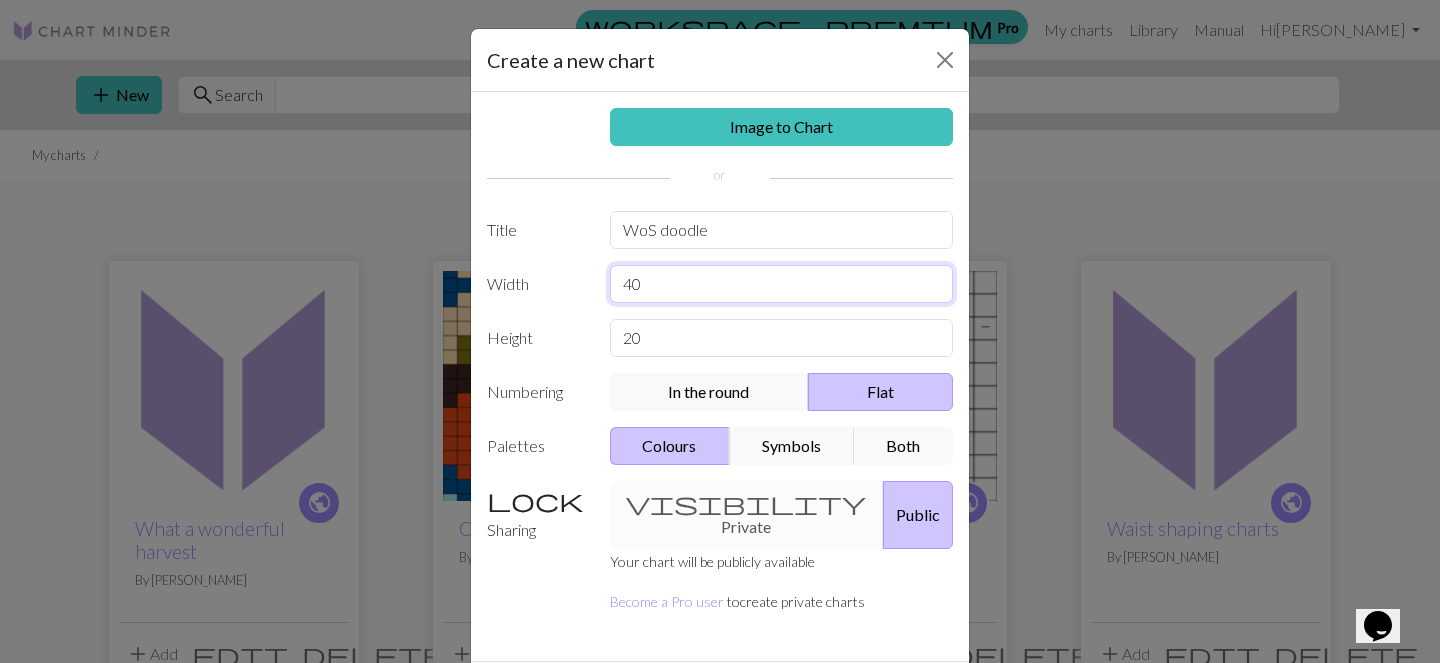 type on "40" 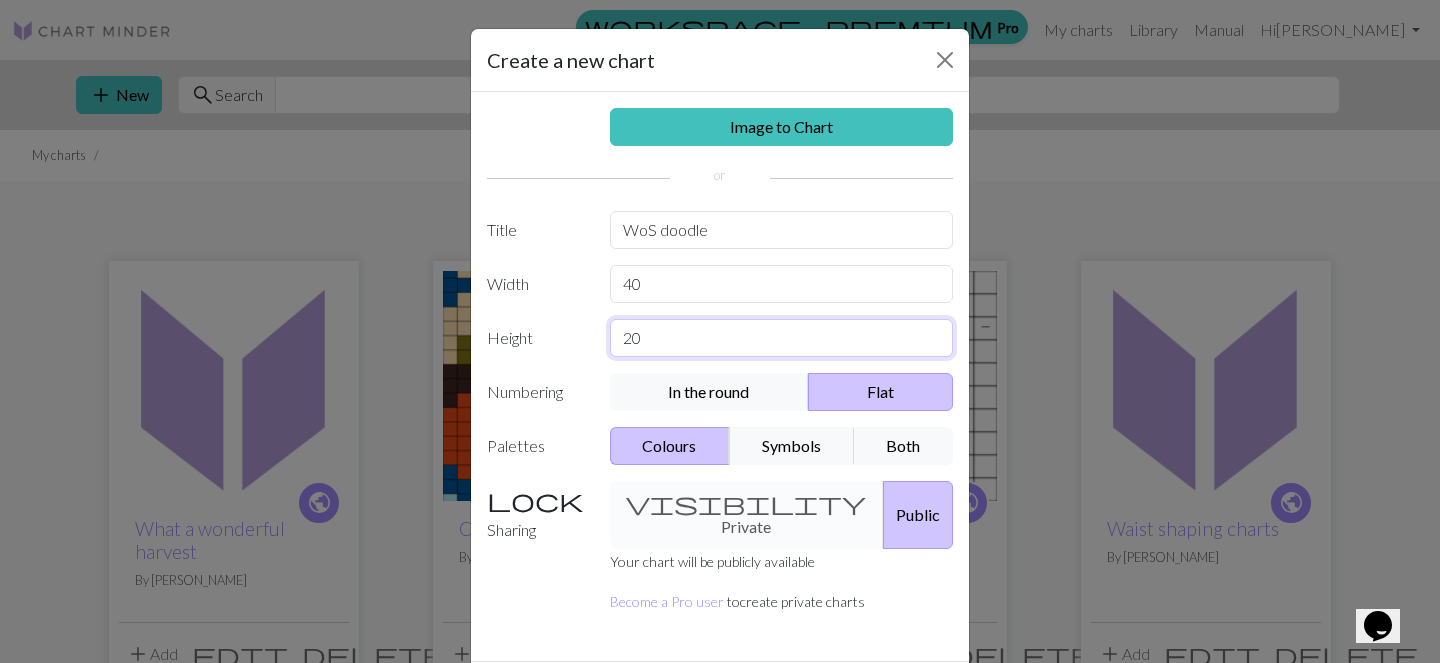 click on "20" at bounding box center (782, 338) 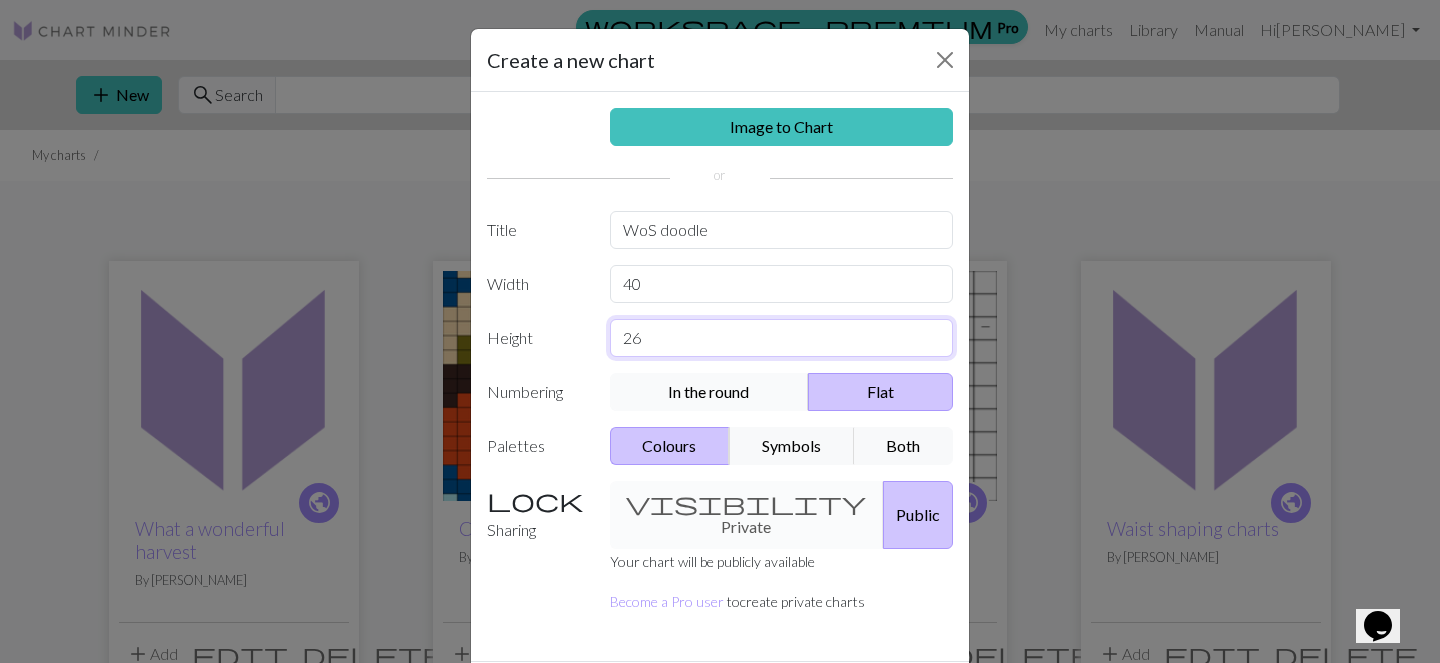 type on "26" 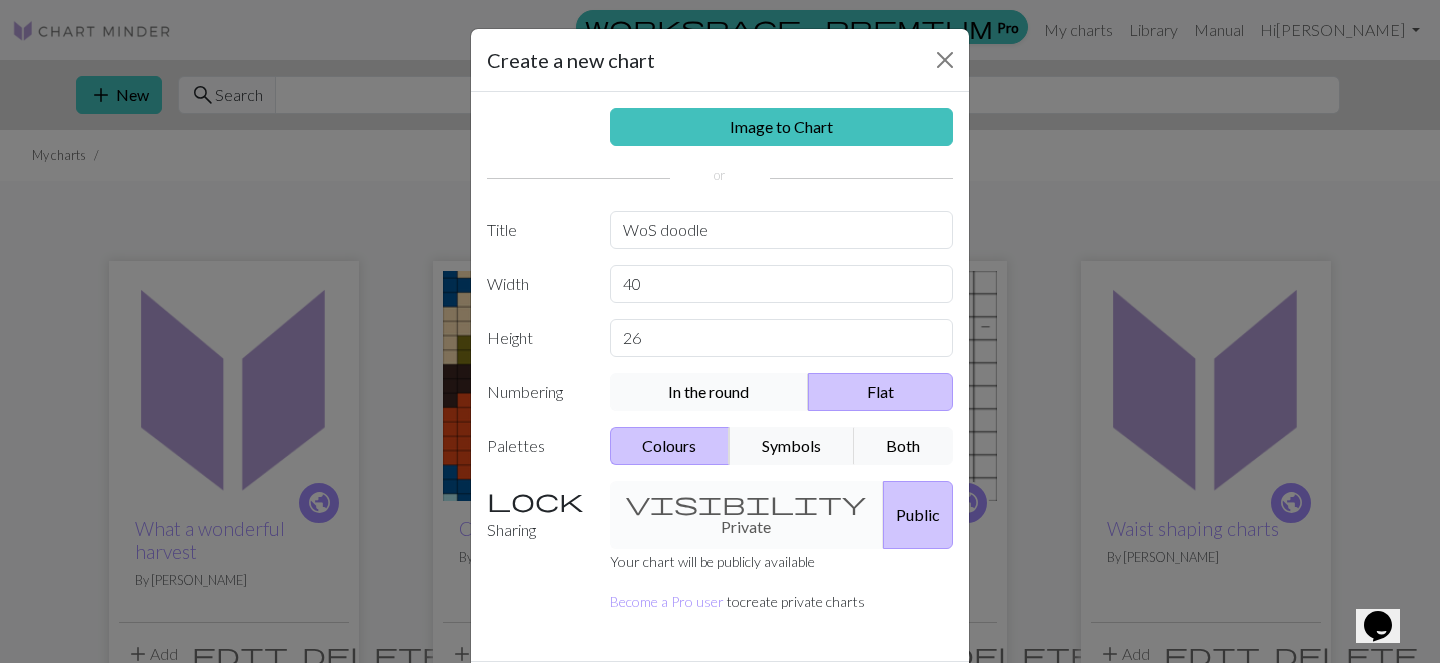 click on "In the round" at bounding box center [710, 392] 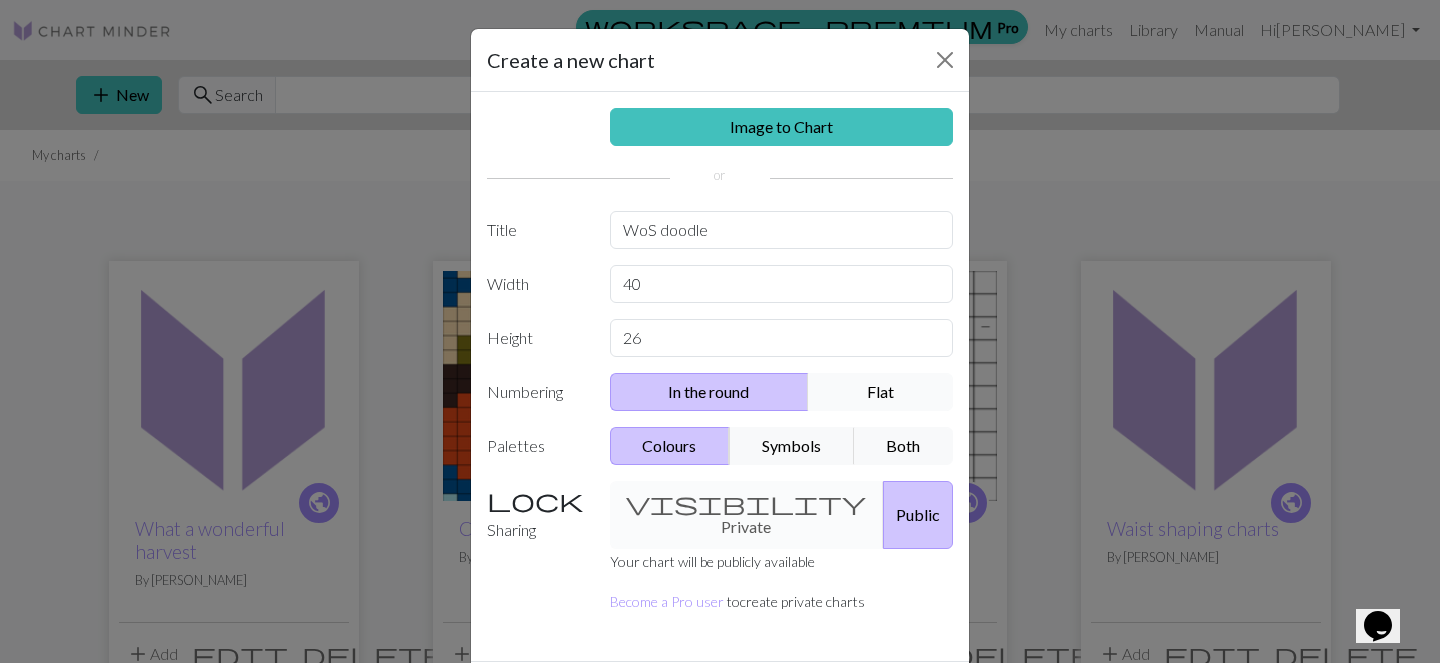 click on "Flat" at bounding box center [880, 392] 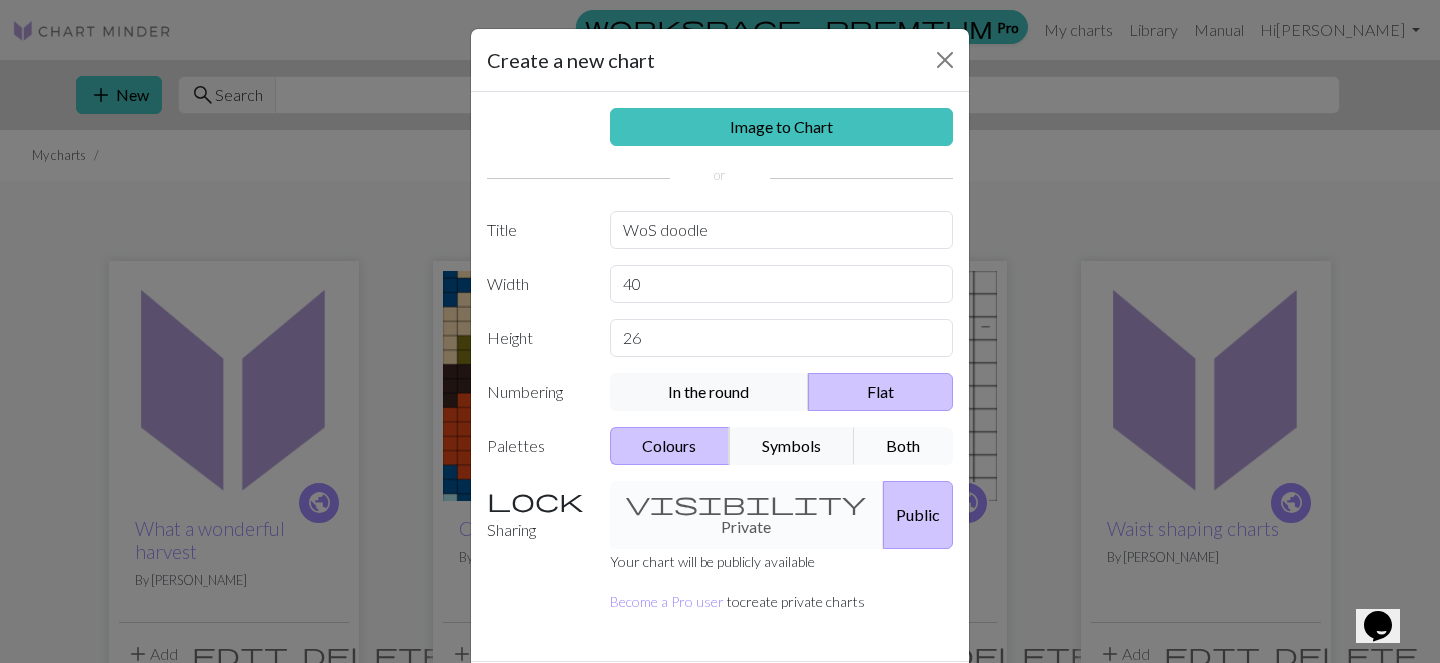 click on "Both" at bounding box center (904, 446) 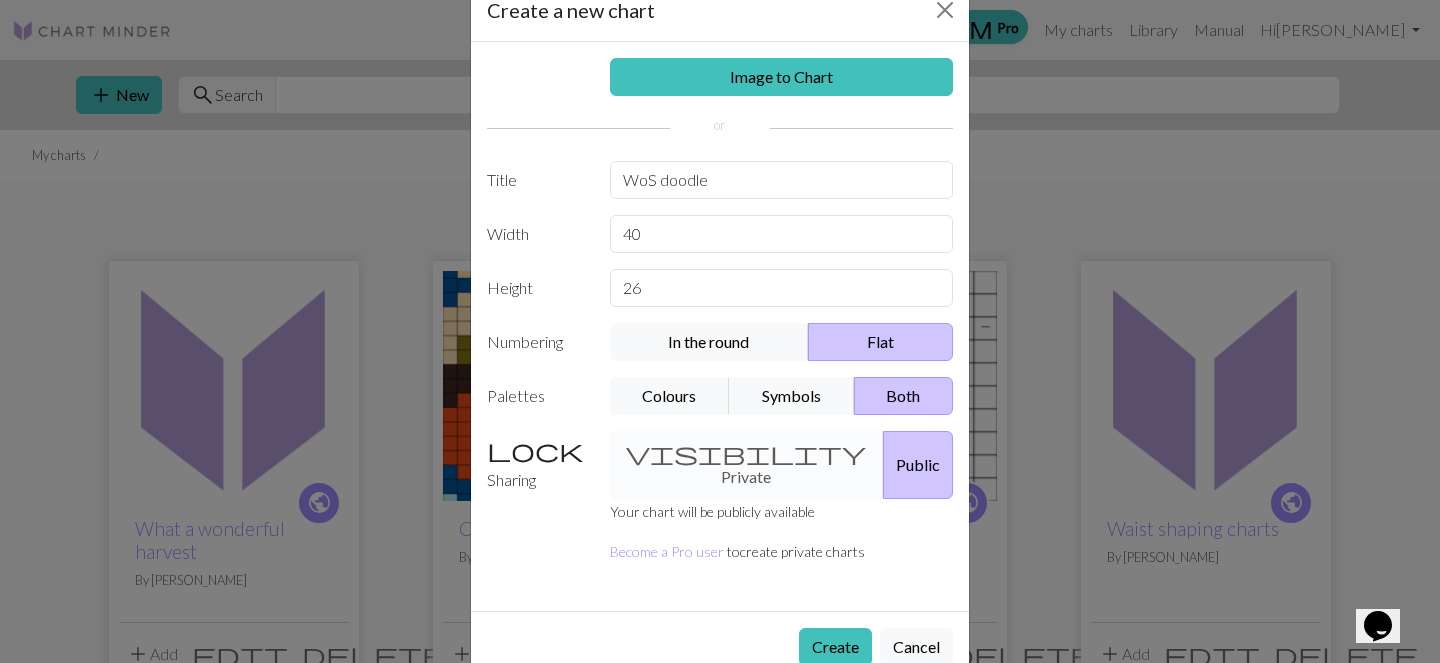 scroll, scrollTop: 62, scrollLeft: 0, axis: vertical 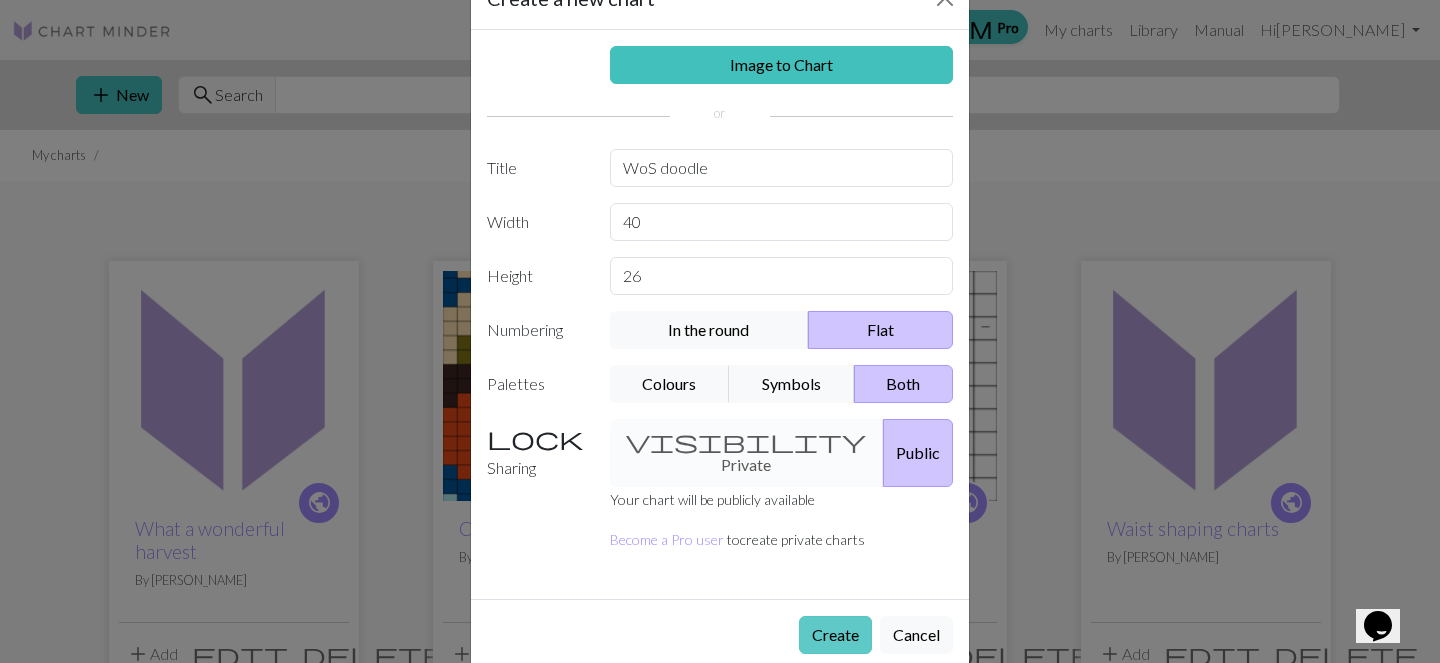 click on "Create" at bounding box center [835, 635] 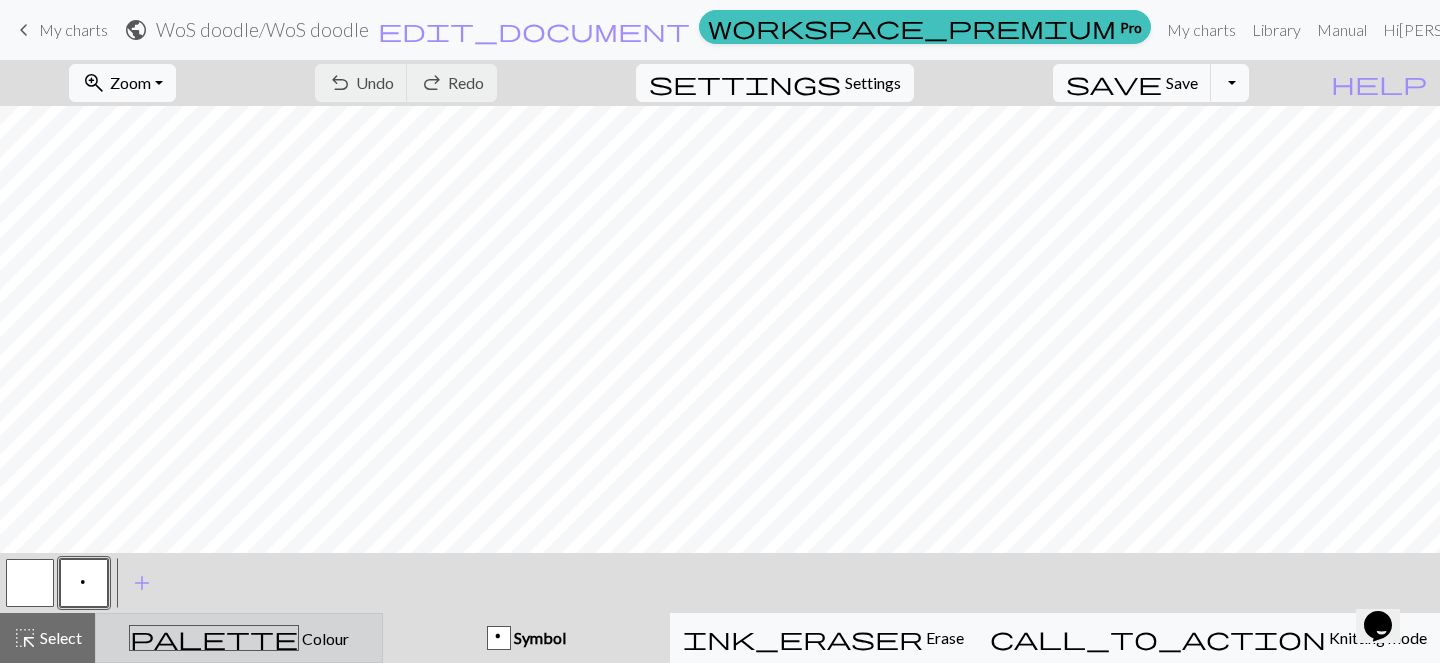 click on "palette   Colour   Colour" at bounding box center (239, 638) 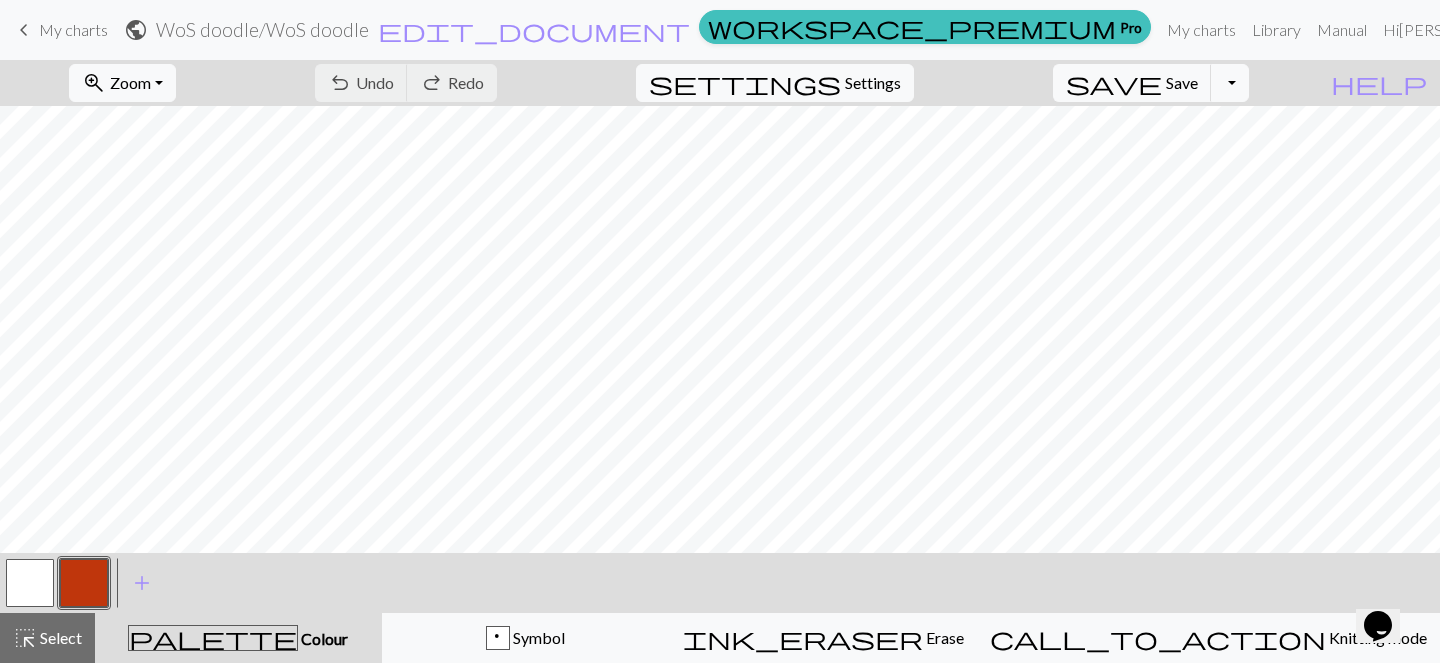 click at bounding box center [84, 583] 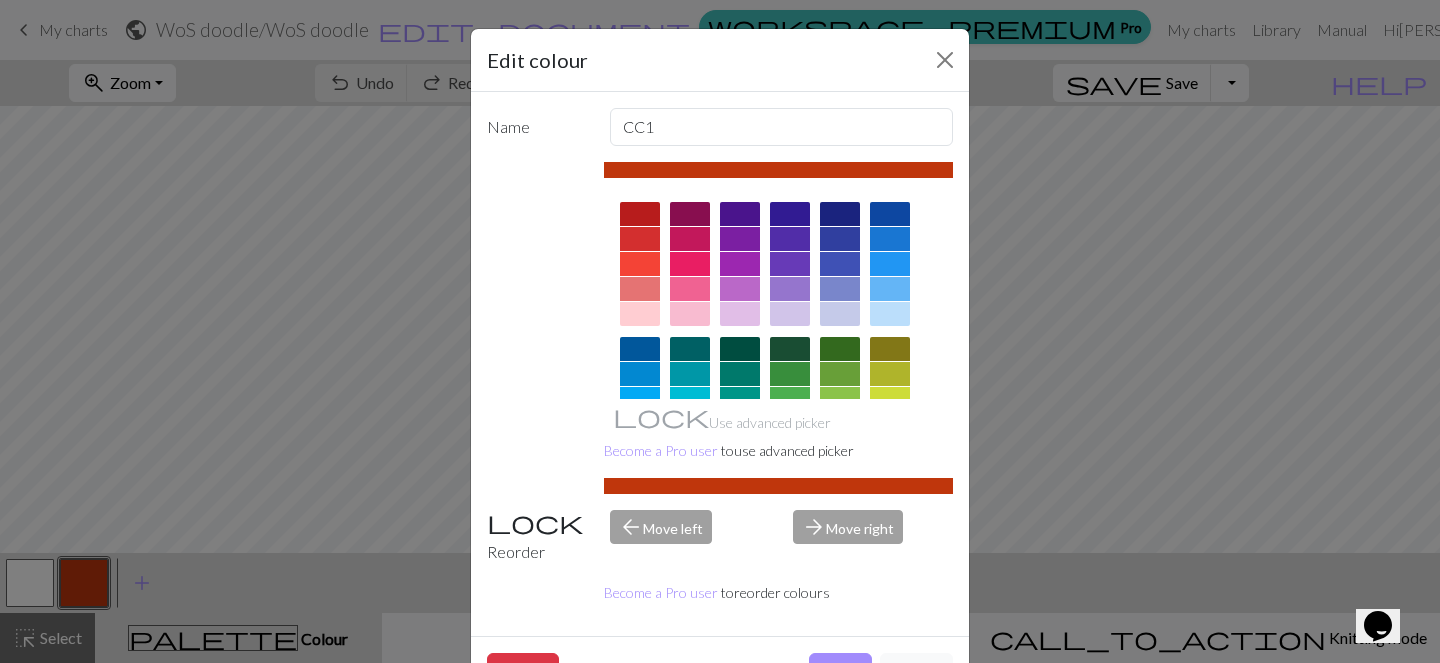 scroll, scrollTop: 53, scrollLeft: 0, axis: vertical 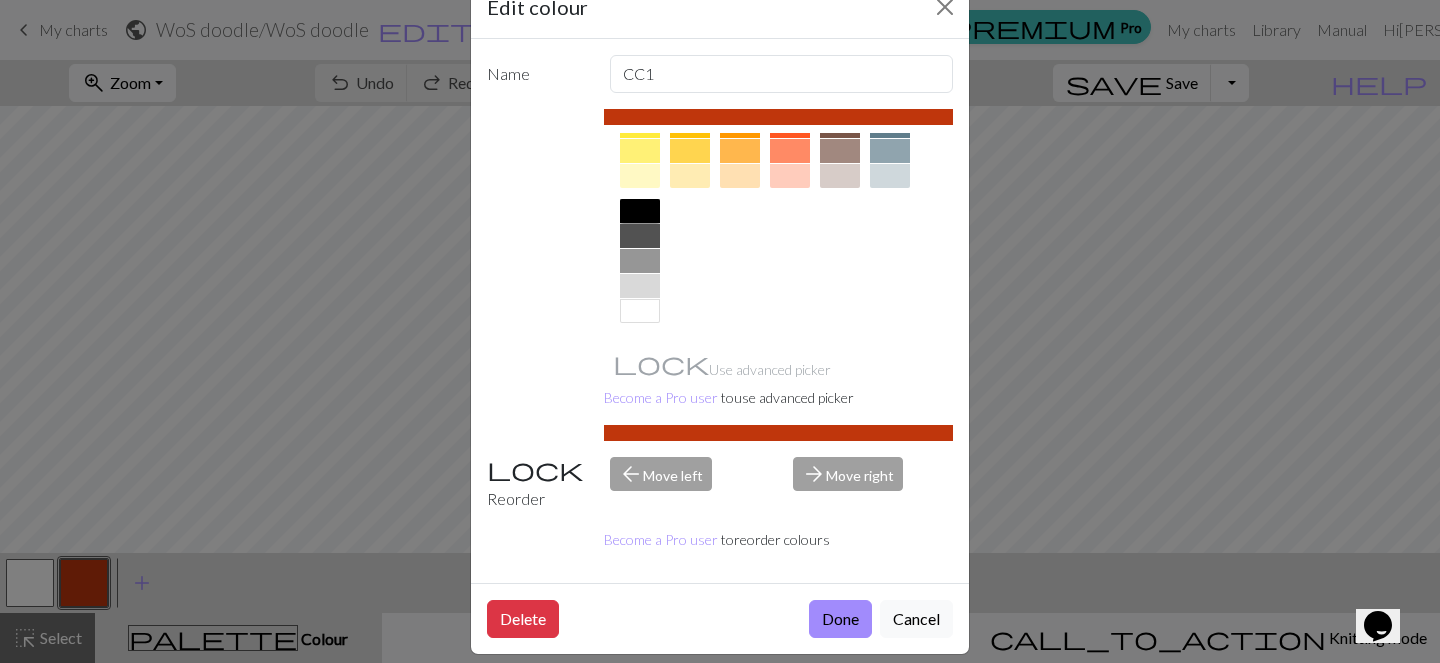 click at bounding box center (640, 211) 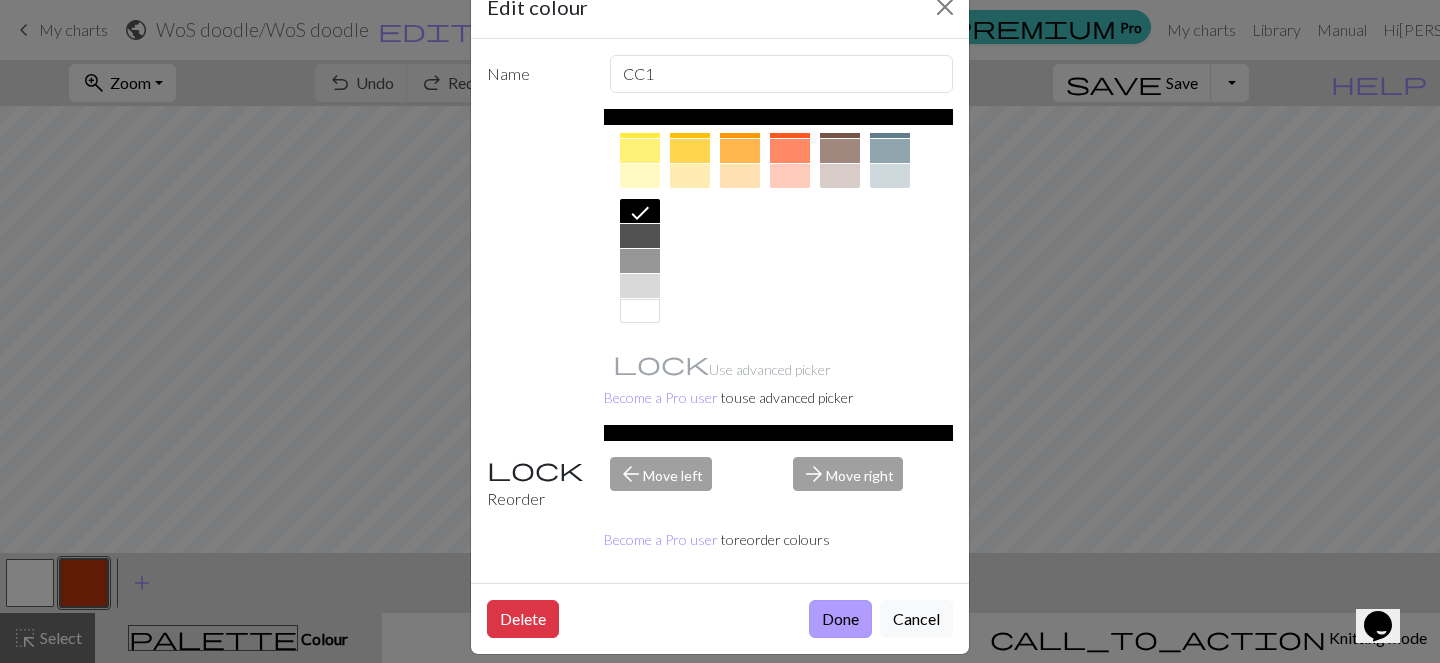 click on "Done" at bounding box center (840, 619) 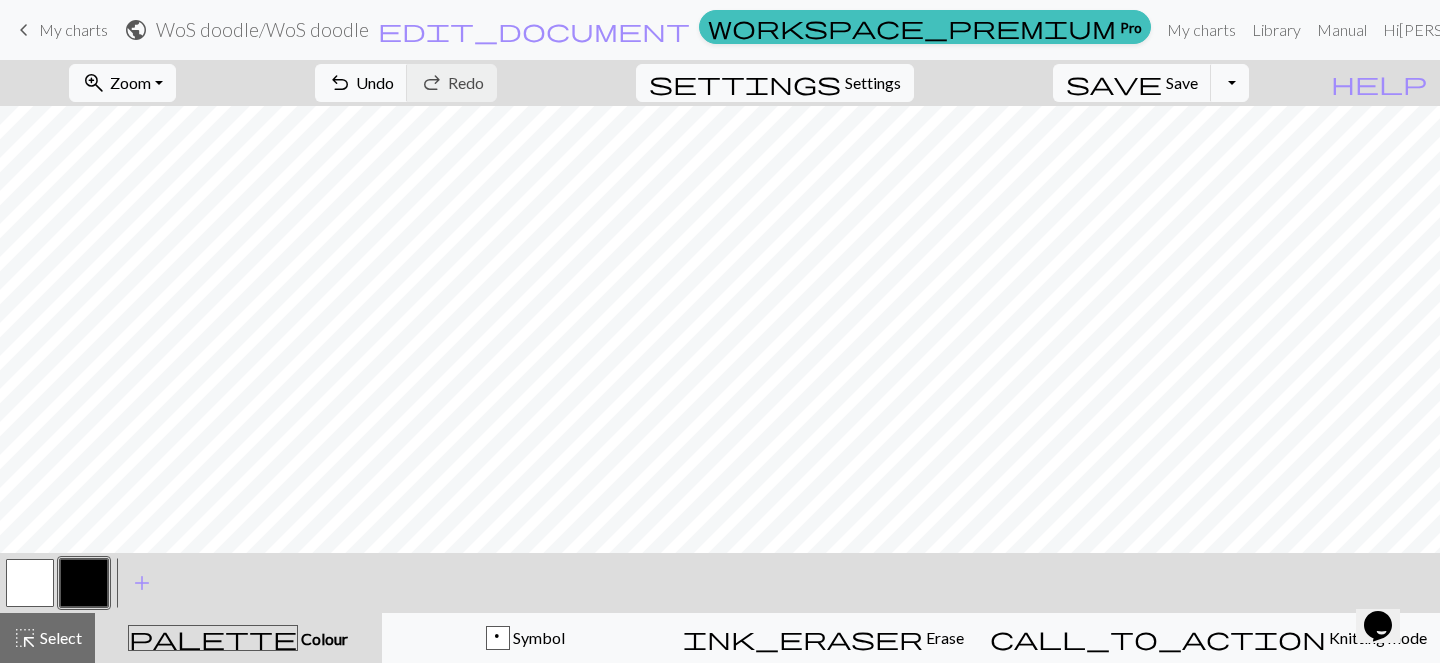 click at bounding box center [30, 583] 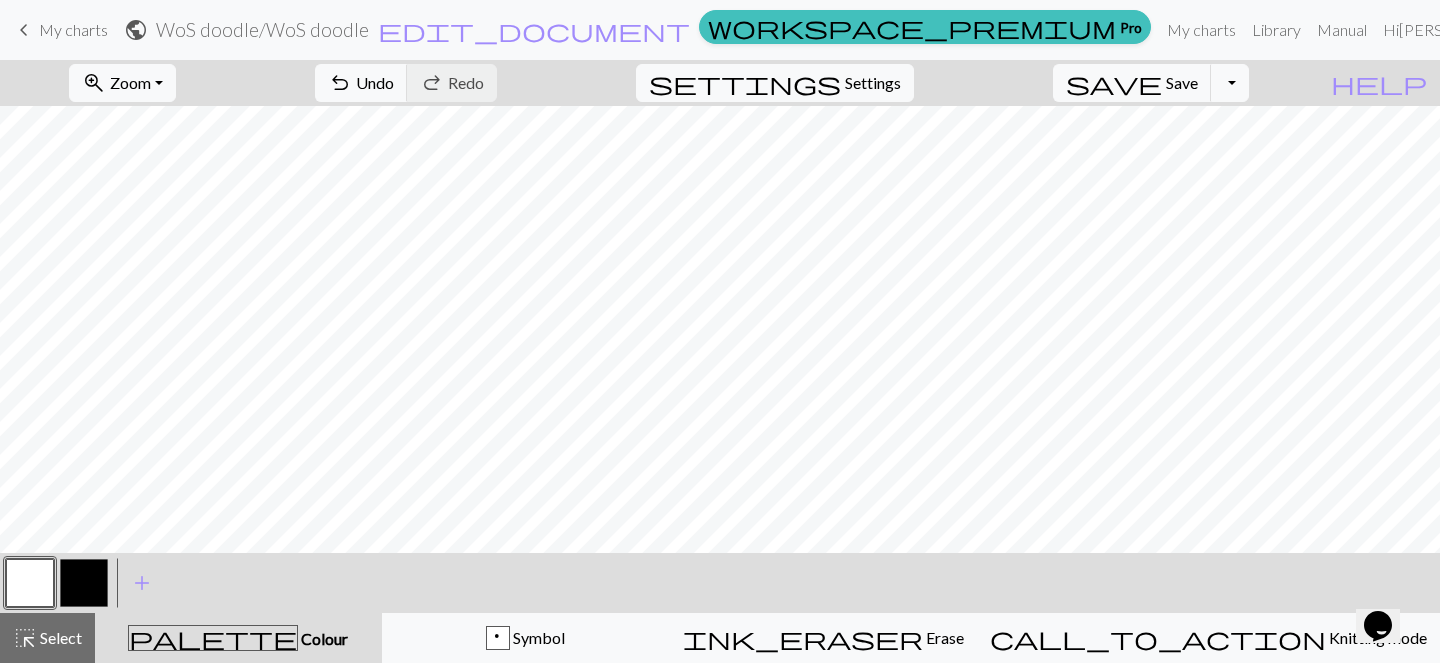 click at bounding box center (30, 583) 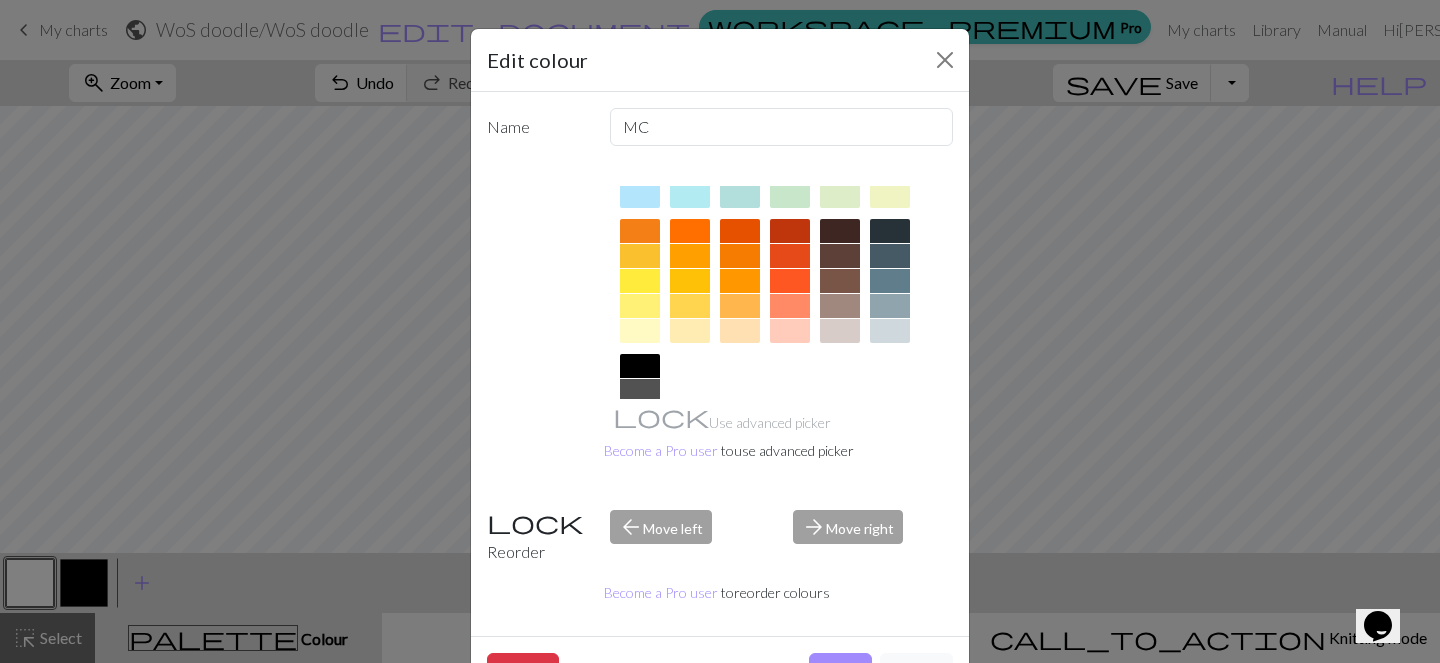 scroll, scrollTop: 355, scrollLeft: 0, axis: vertical 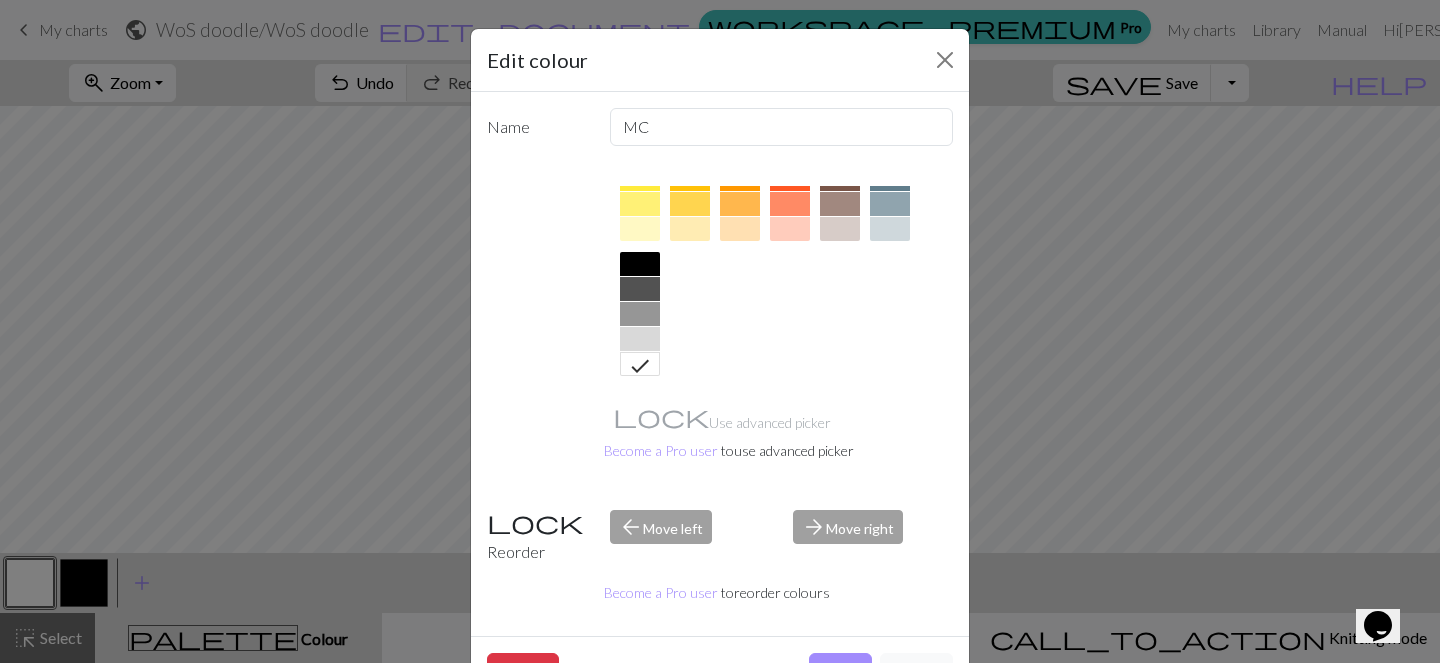 click at bounding box center [640, 339] 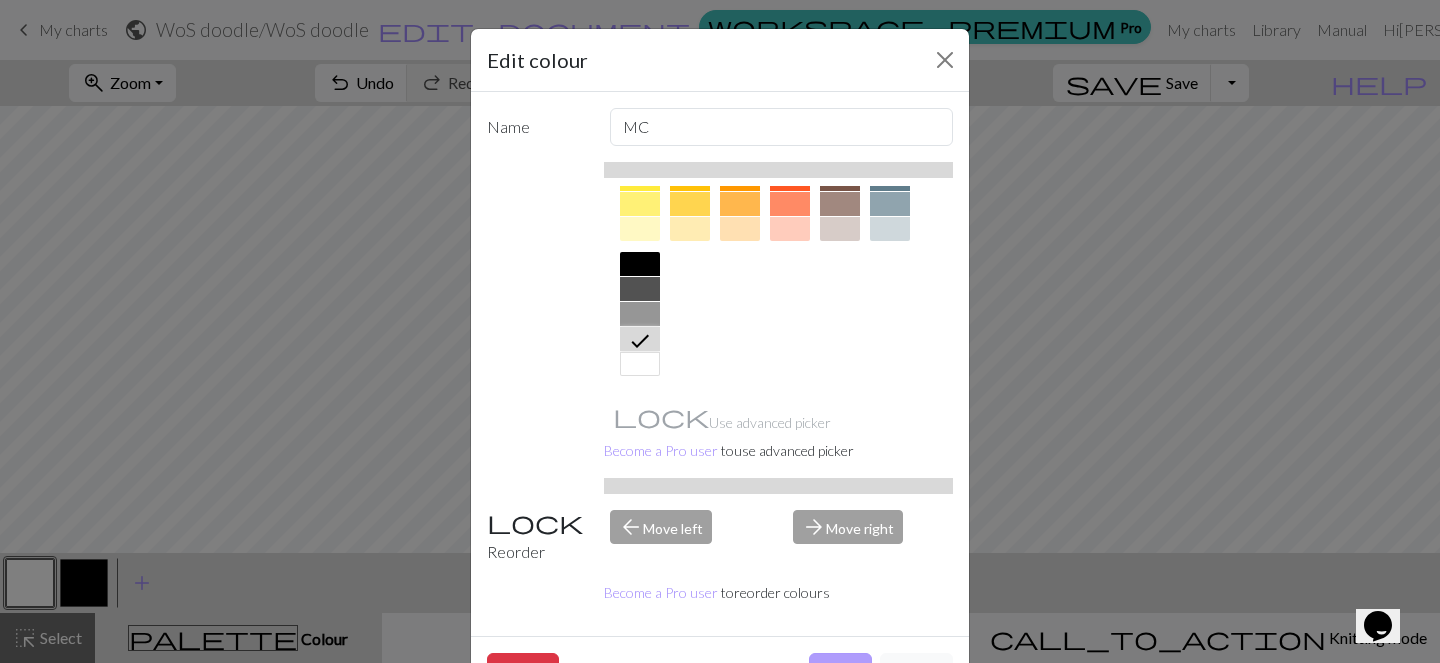 click on "Done" at bounding box center [840, 672] 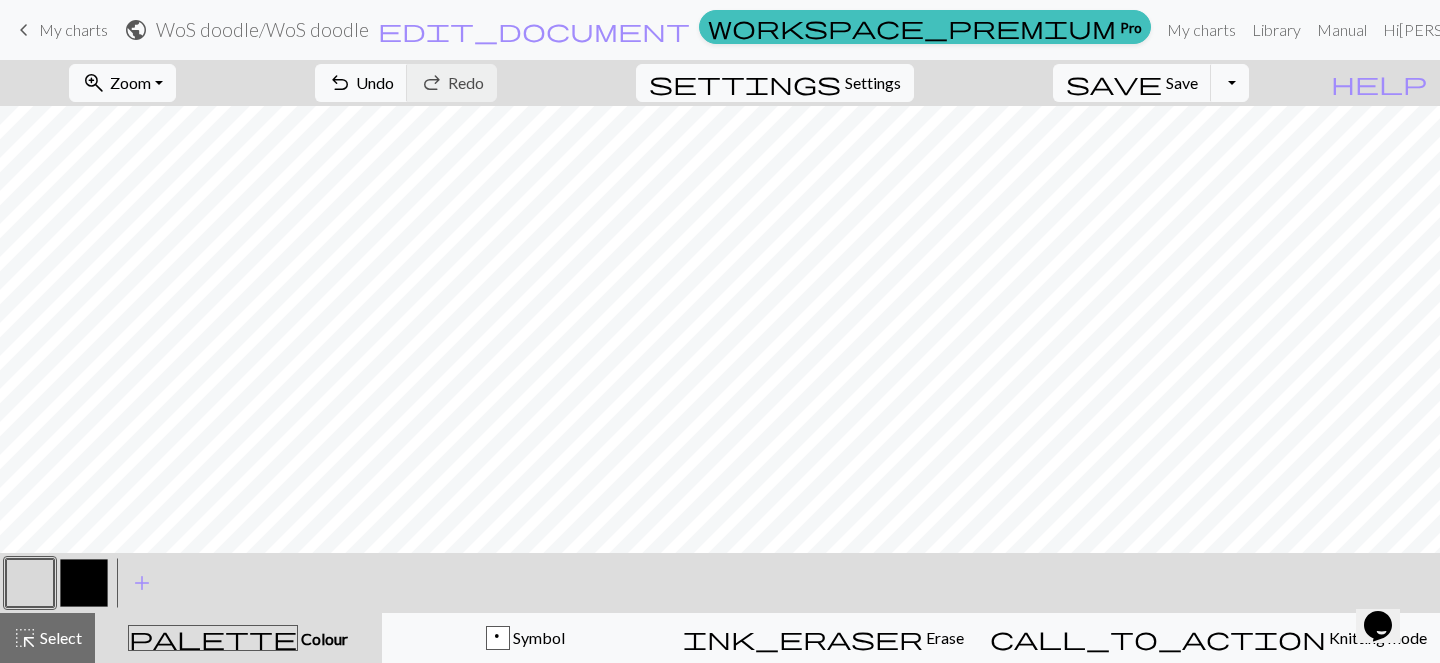 click at bounding box center (84, 583) 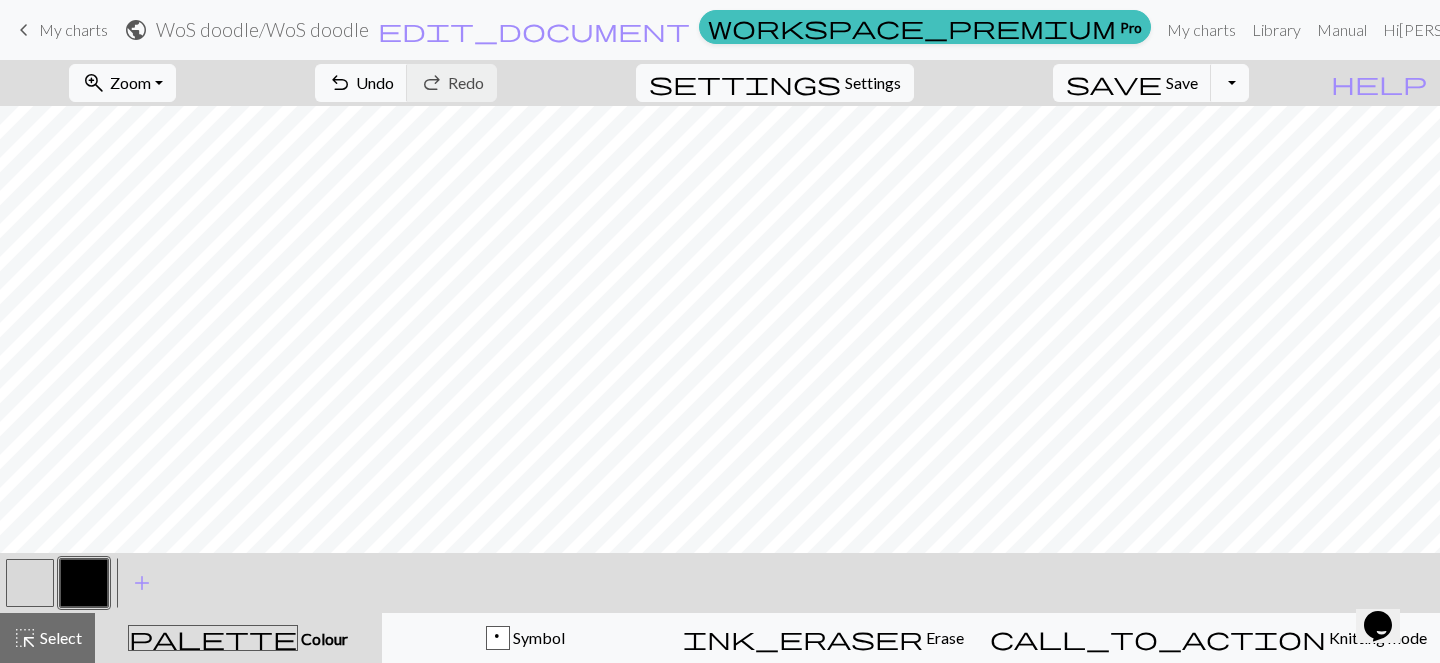 scroll, scrollTop: 0, scrollLeft: 0, axis: both 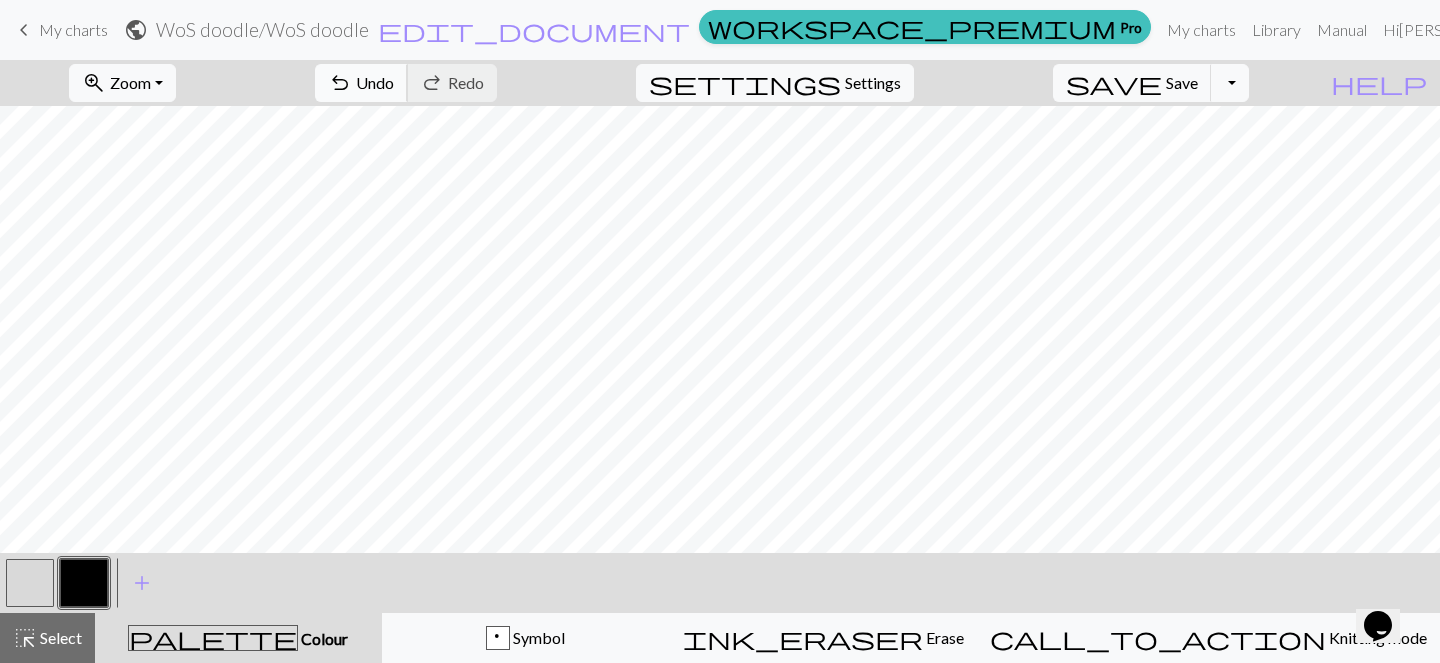 click on "Undo" at bounding box center (375, 82) 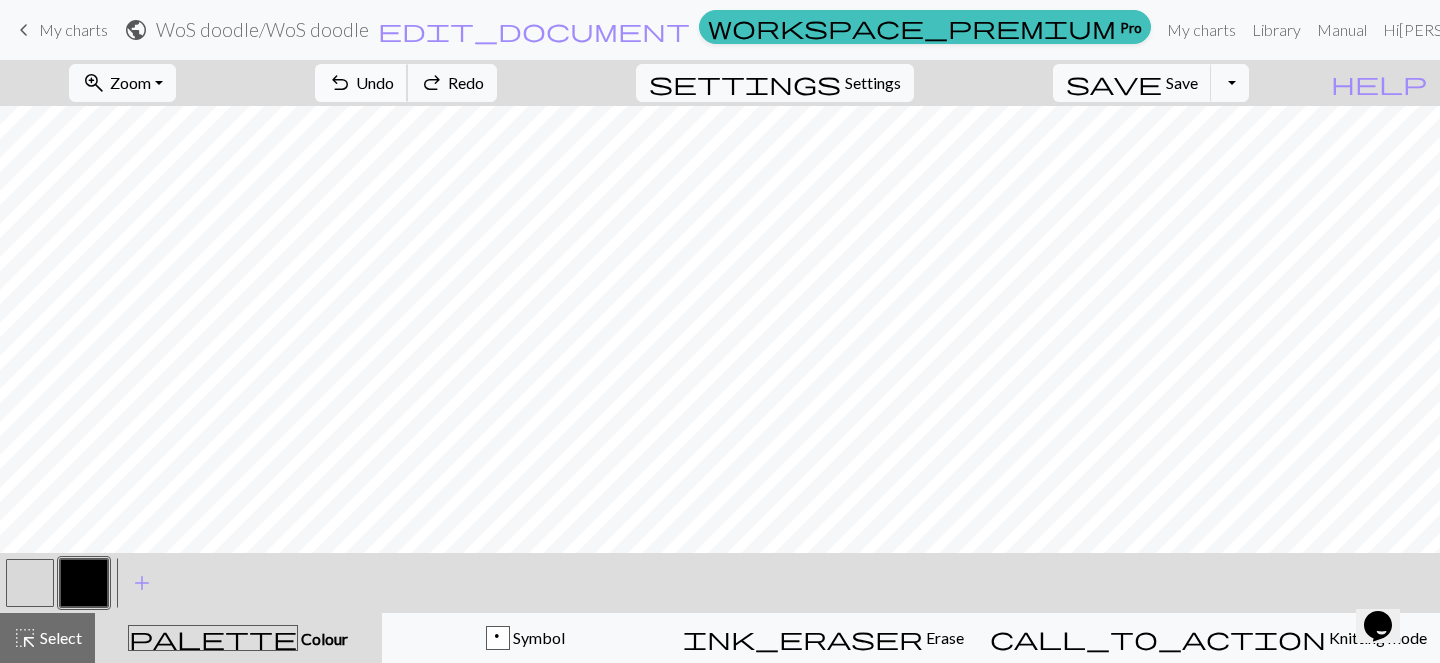 click on "Undo" at bounding box center (375, 82) 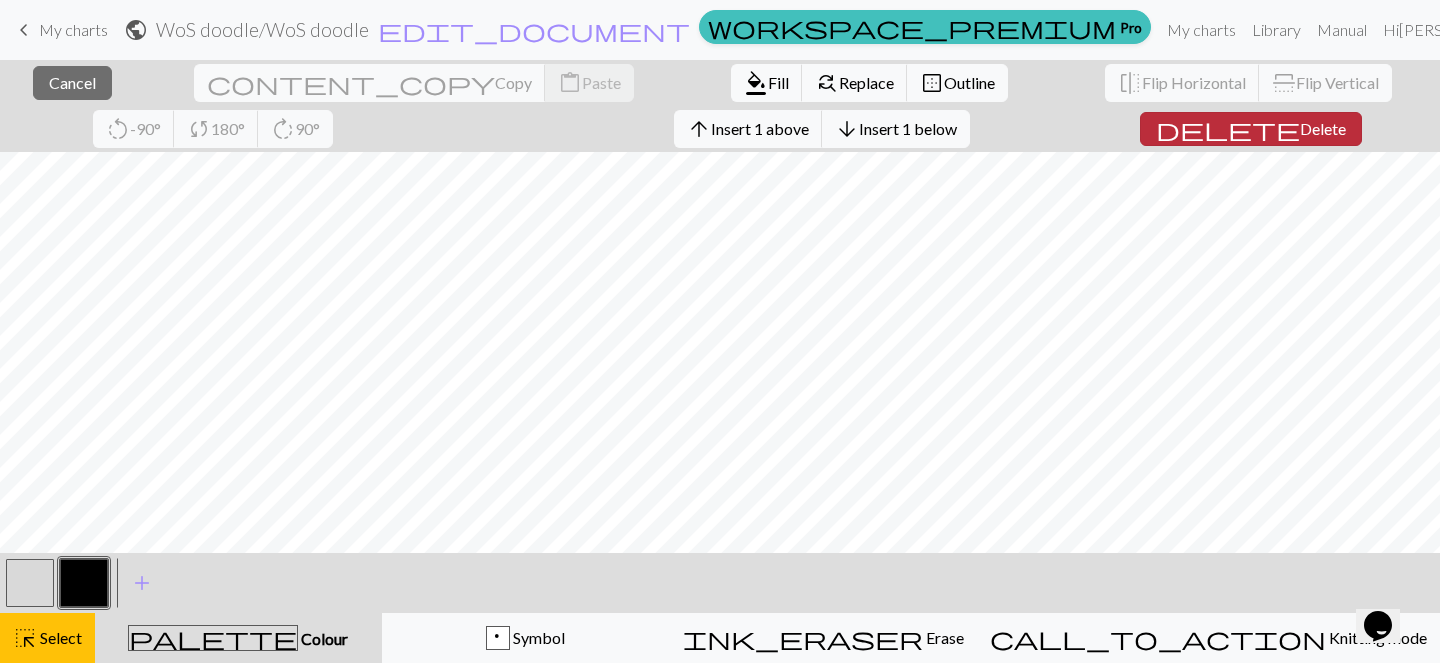 click on "Delete" at bounding box center [1323, 128] 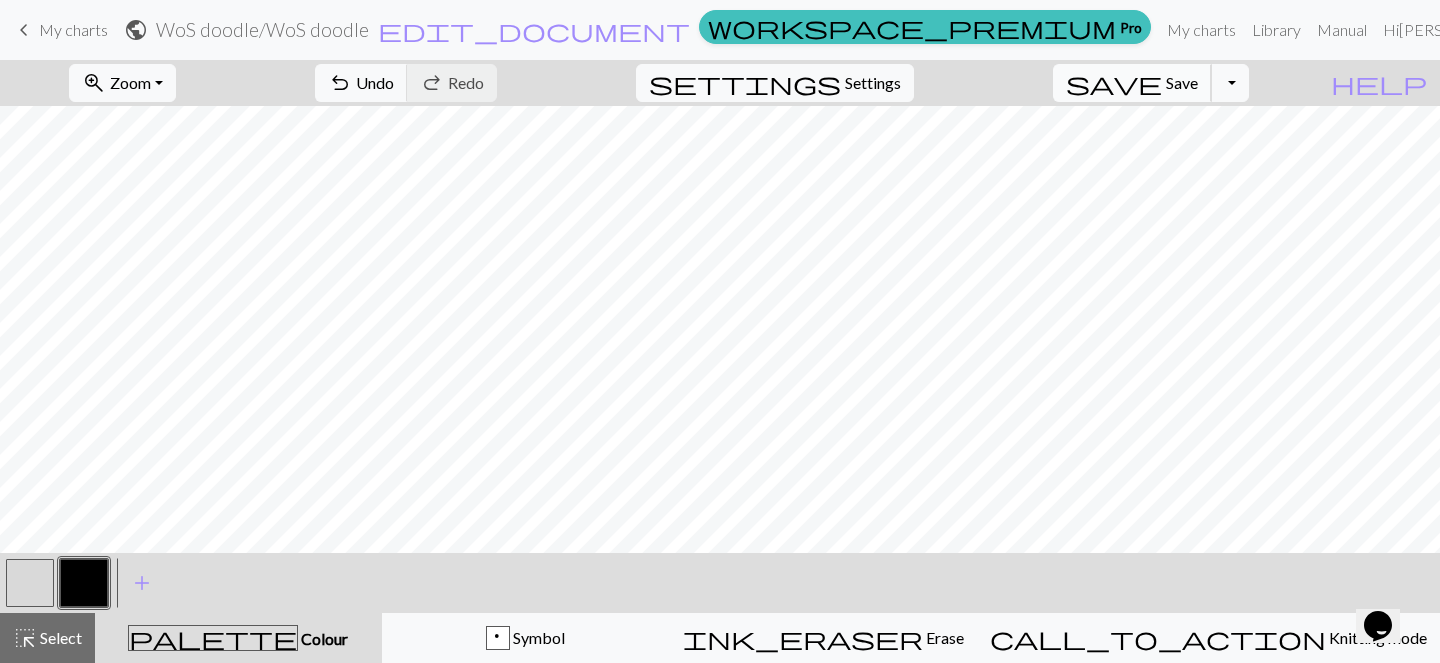 click on "save Save Save" at bounding box center (1132, 83) 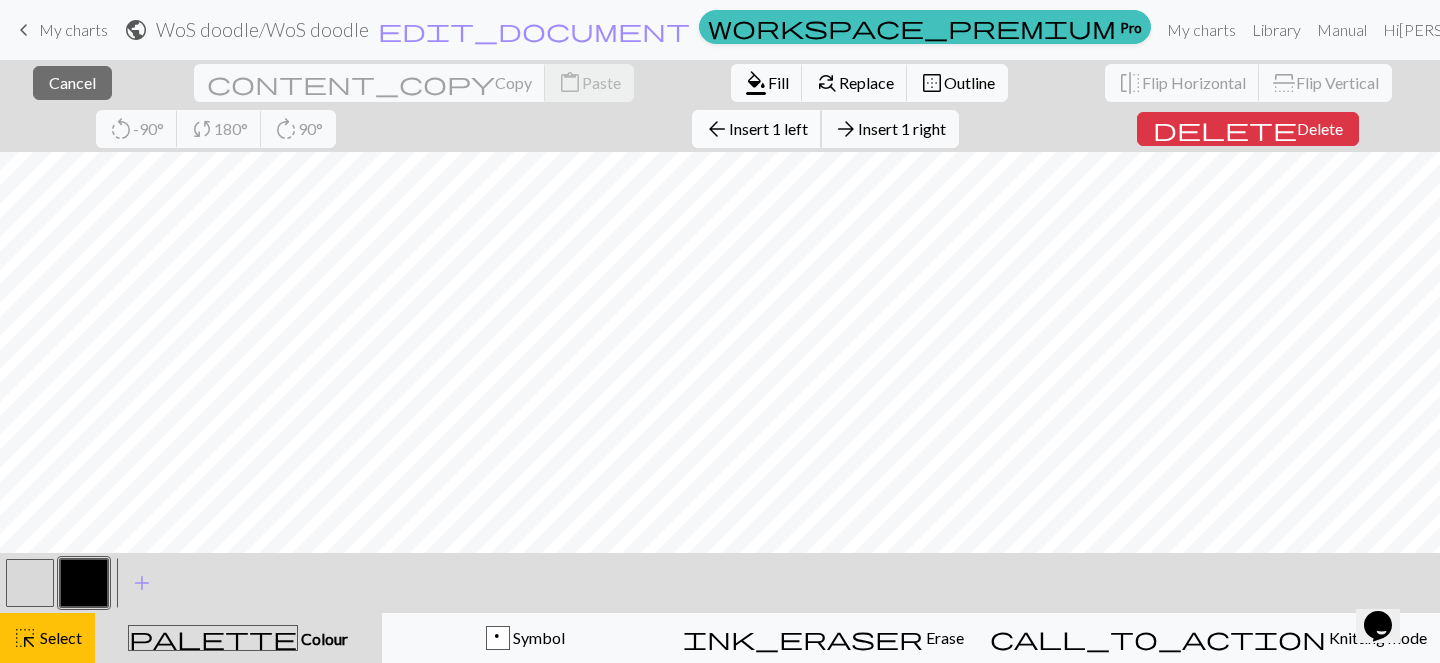 click on "Insert 1 left" at bounding box center (768, 128) 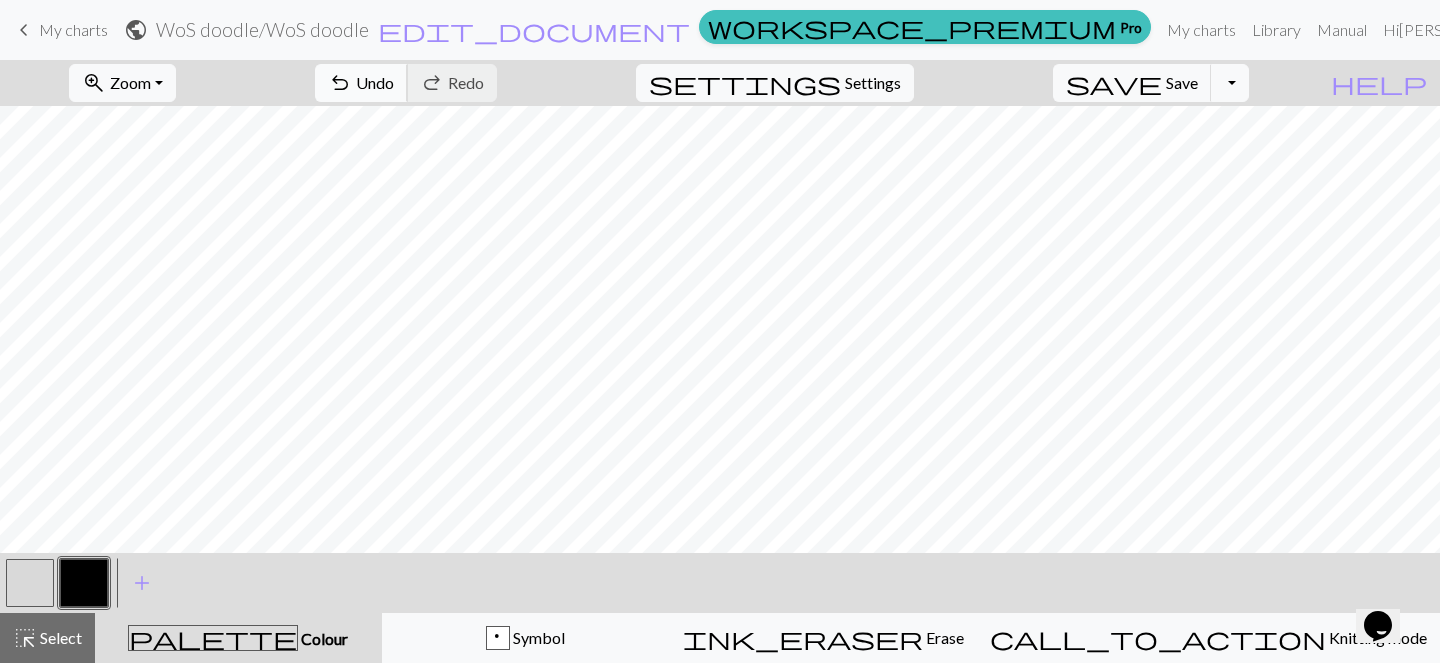 click on "undo Undo Undo" at bounding box center (361, 83) 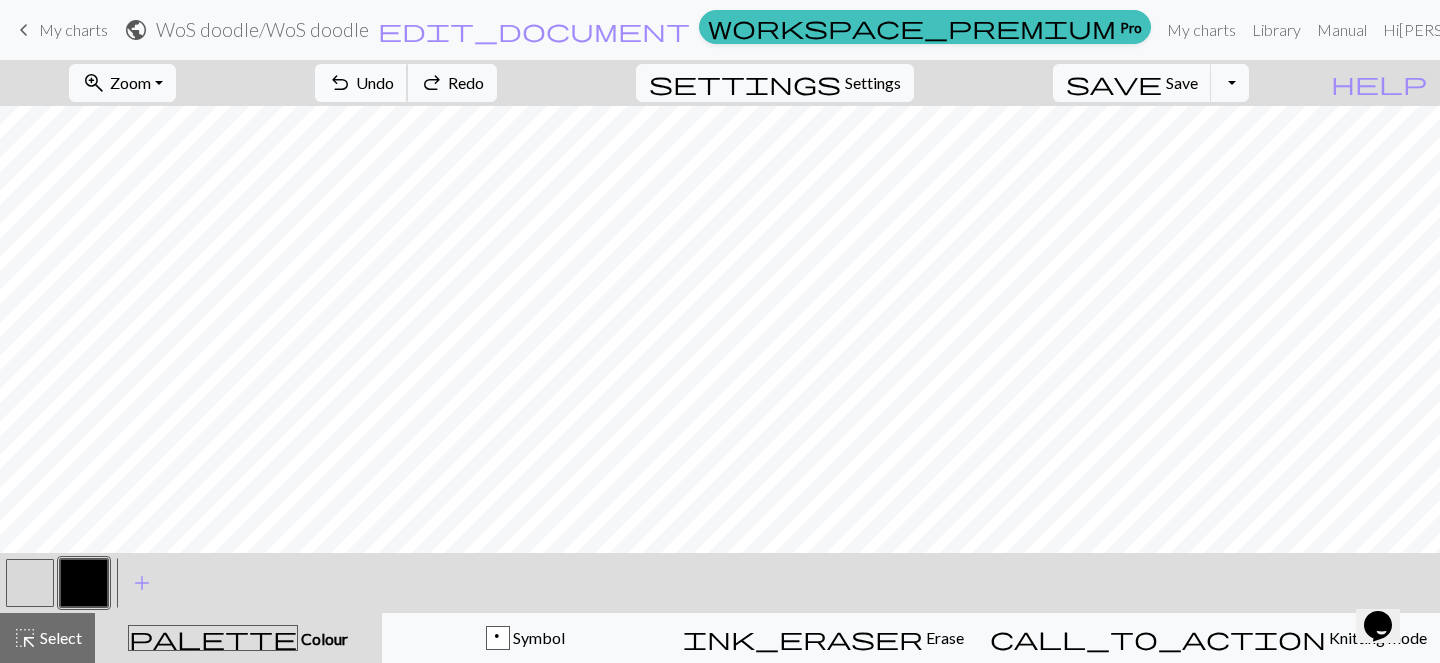 click on "undo Undo Undo" at bounding box center [361, 83] 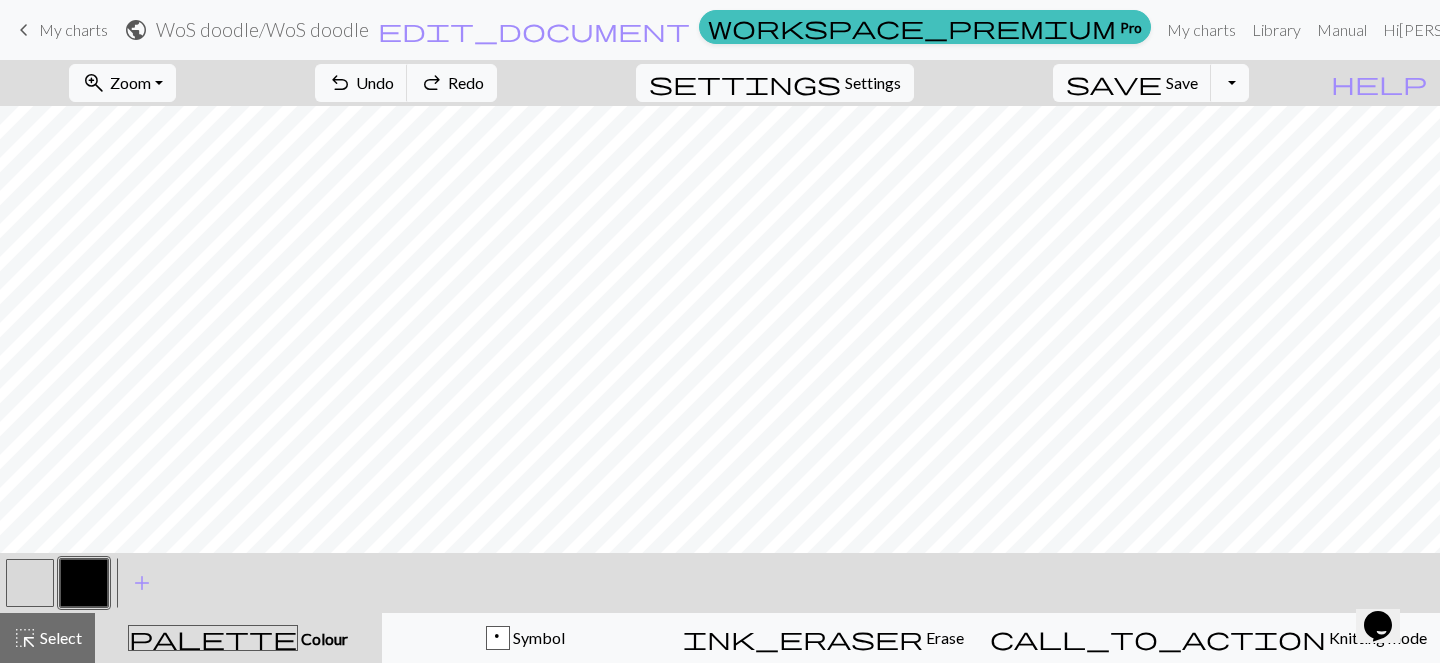 click at bounding box center [30, 583] 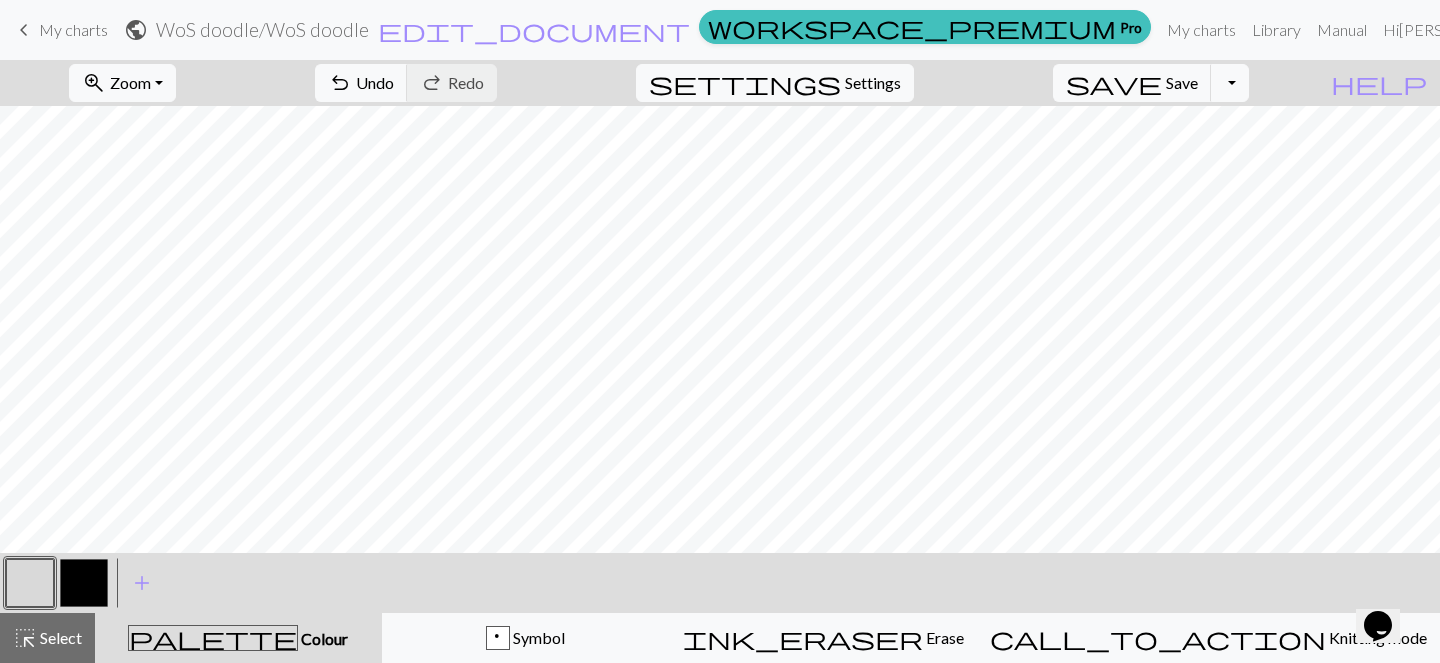 click at bounding box center (84, 583) 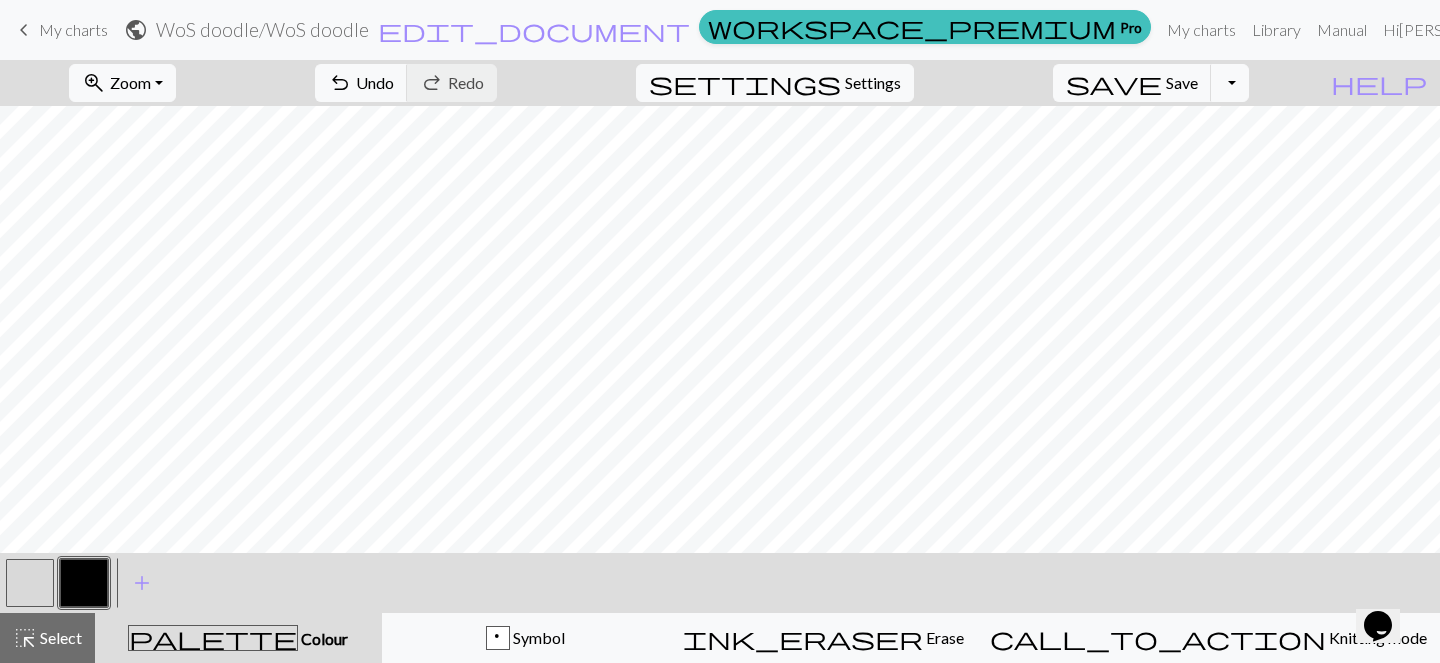 click at bounding box center [30, 583] 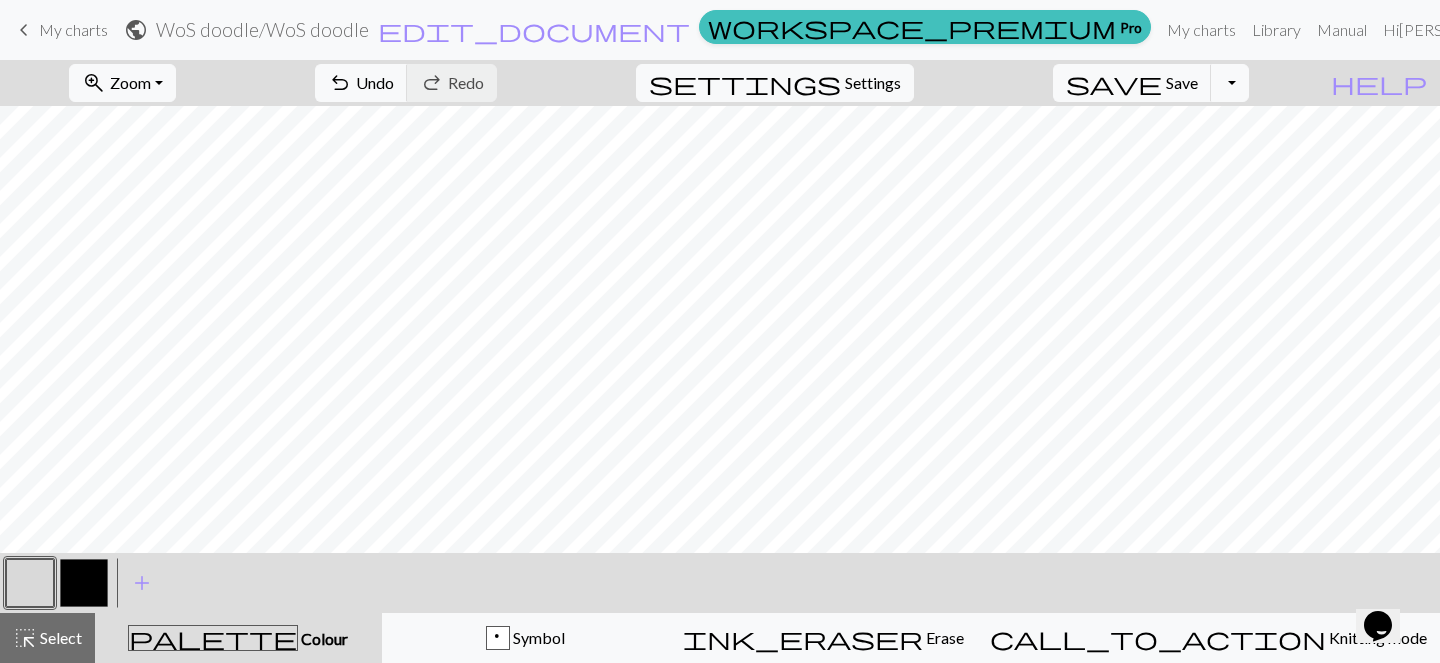 click at bounding box center (84, 583) 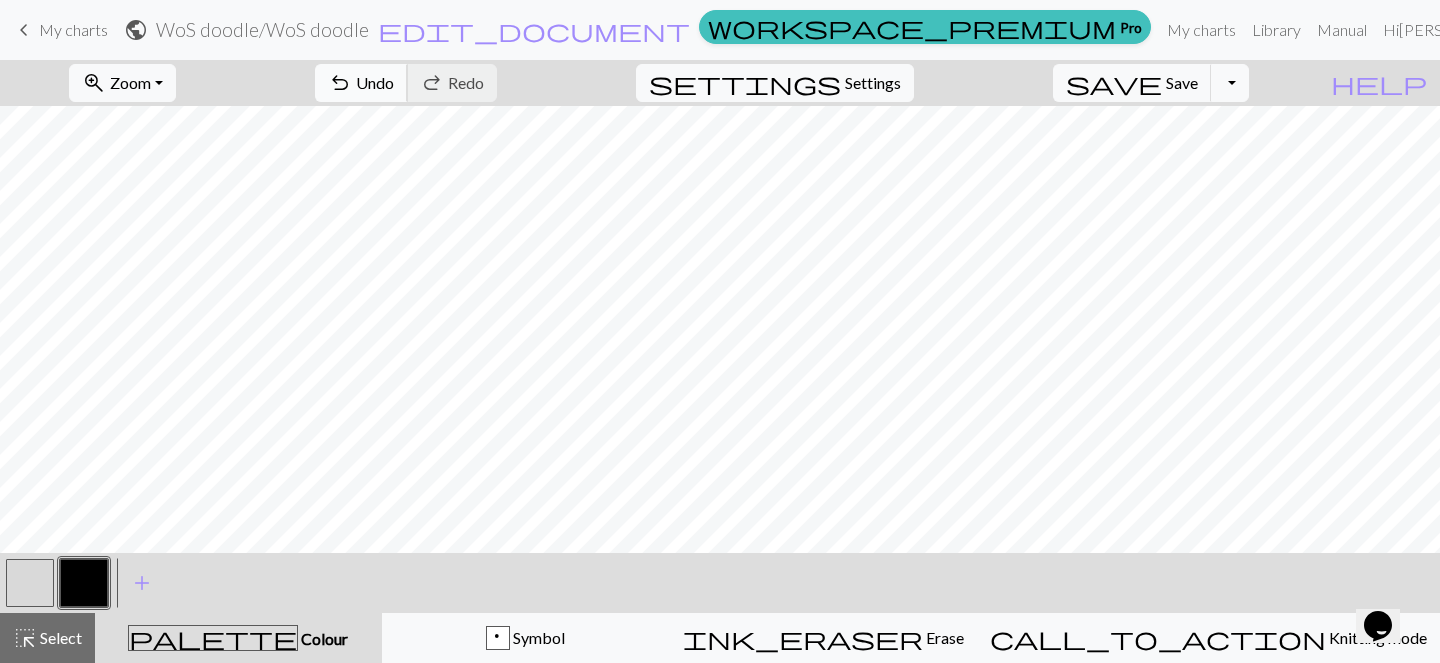 click on "undo Undo Undo" at bounding box center (361, 83) 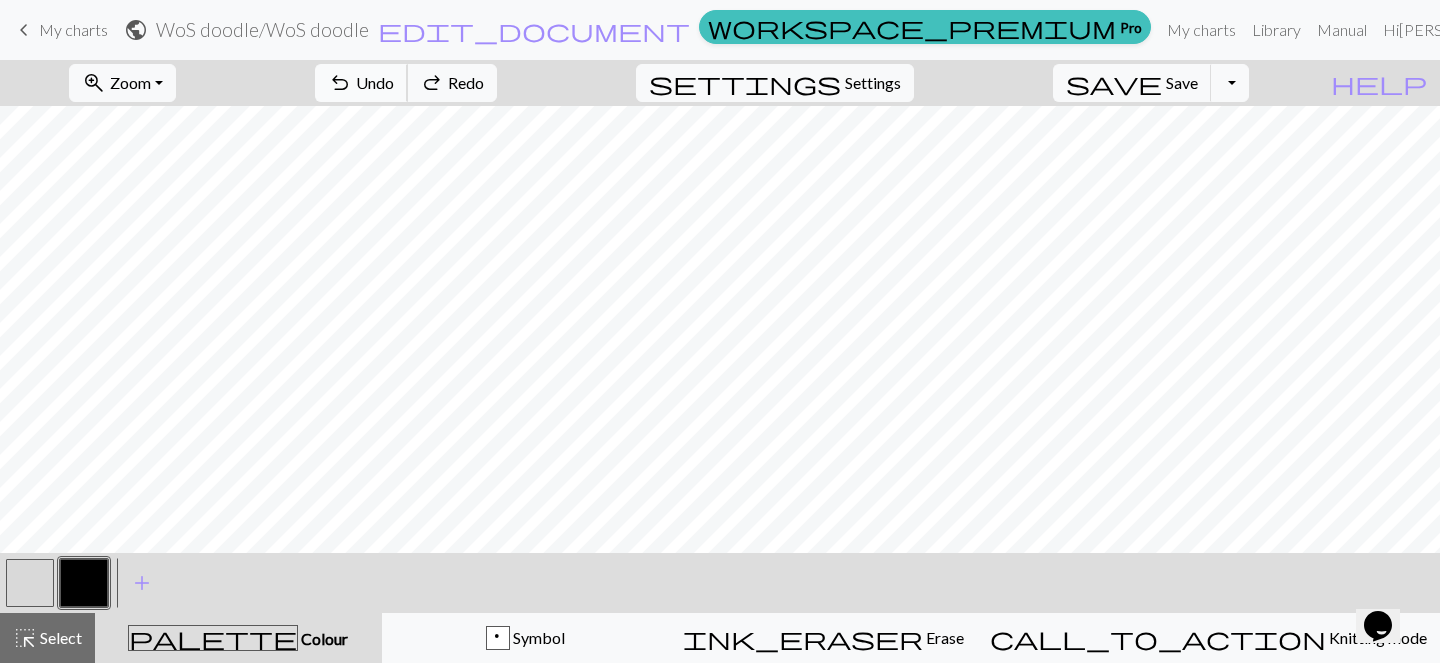 click on "Undo" at bounding box center [375, 82] 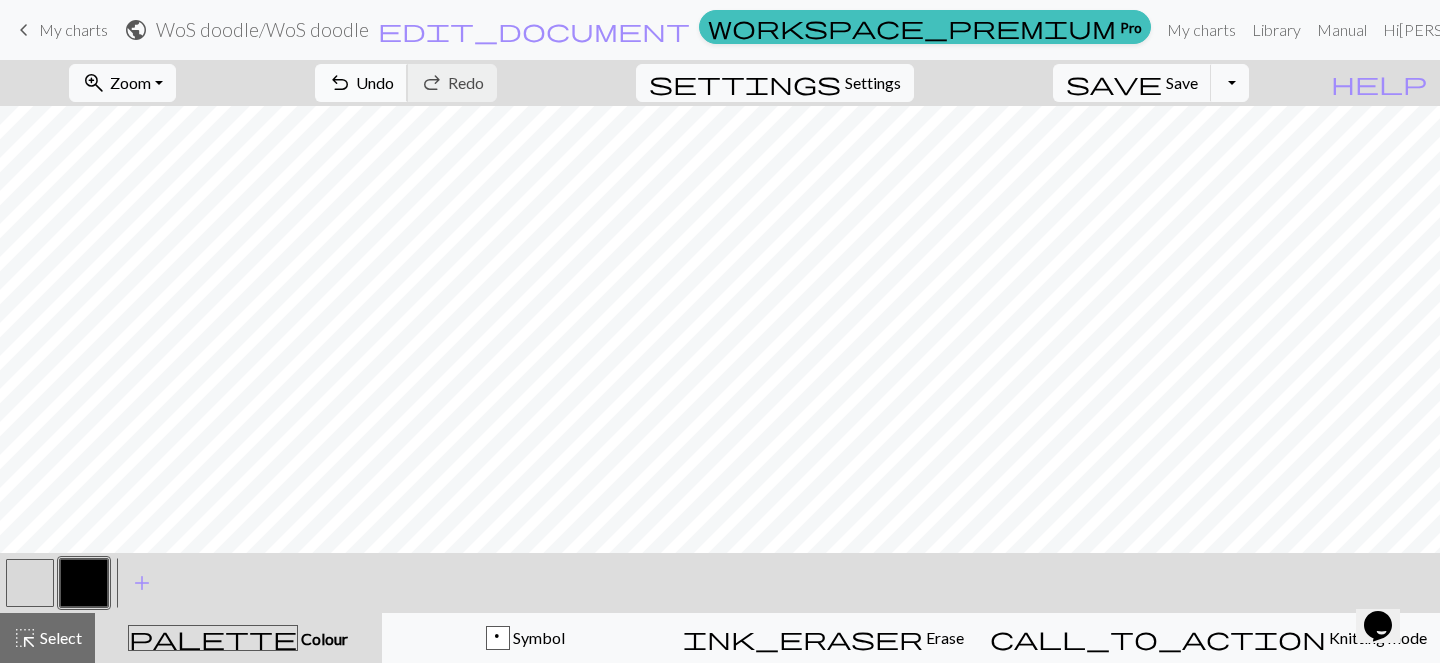 click on "Undo" at bounding box center (375, 82) 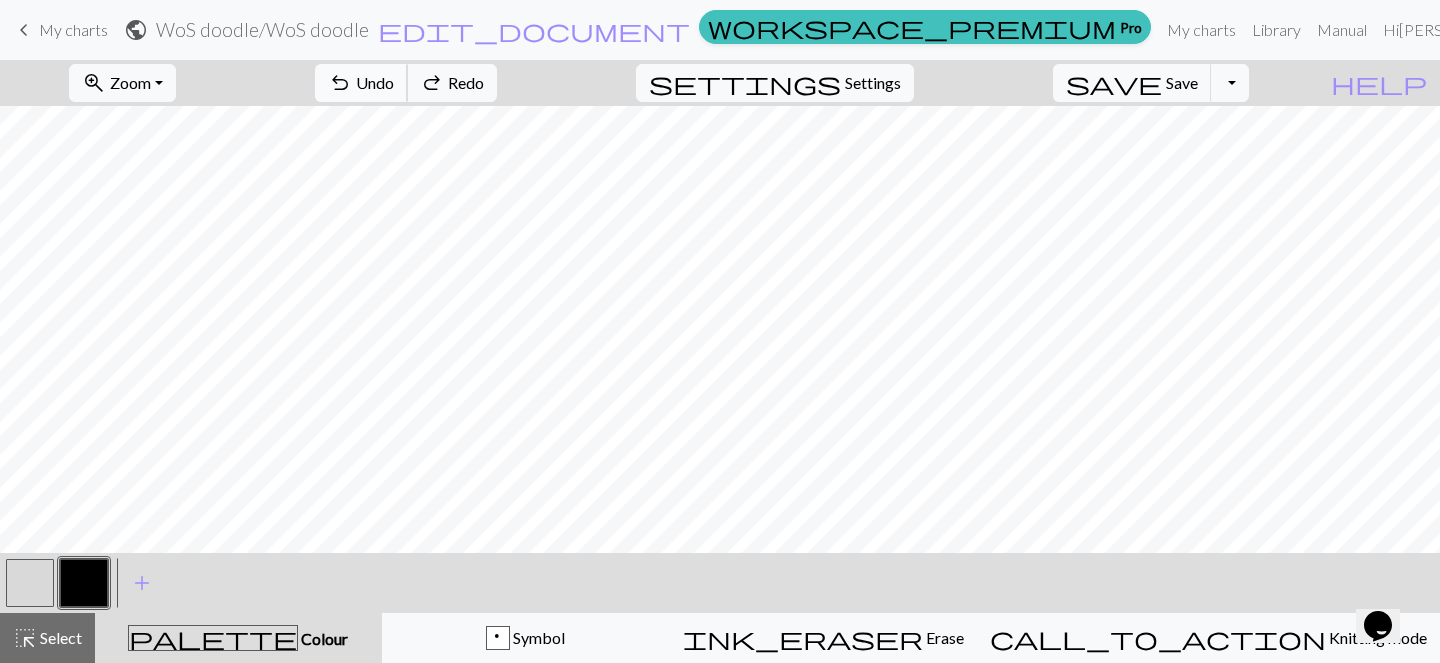 click on "undo" at bounding box center [340, 83] 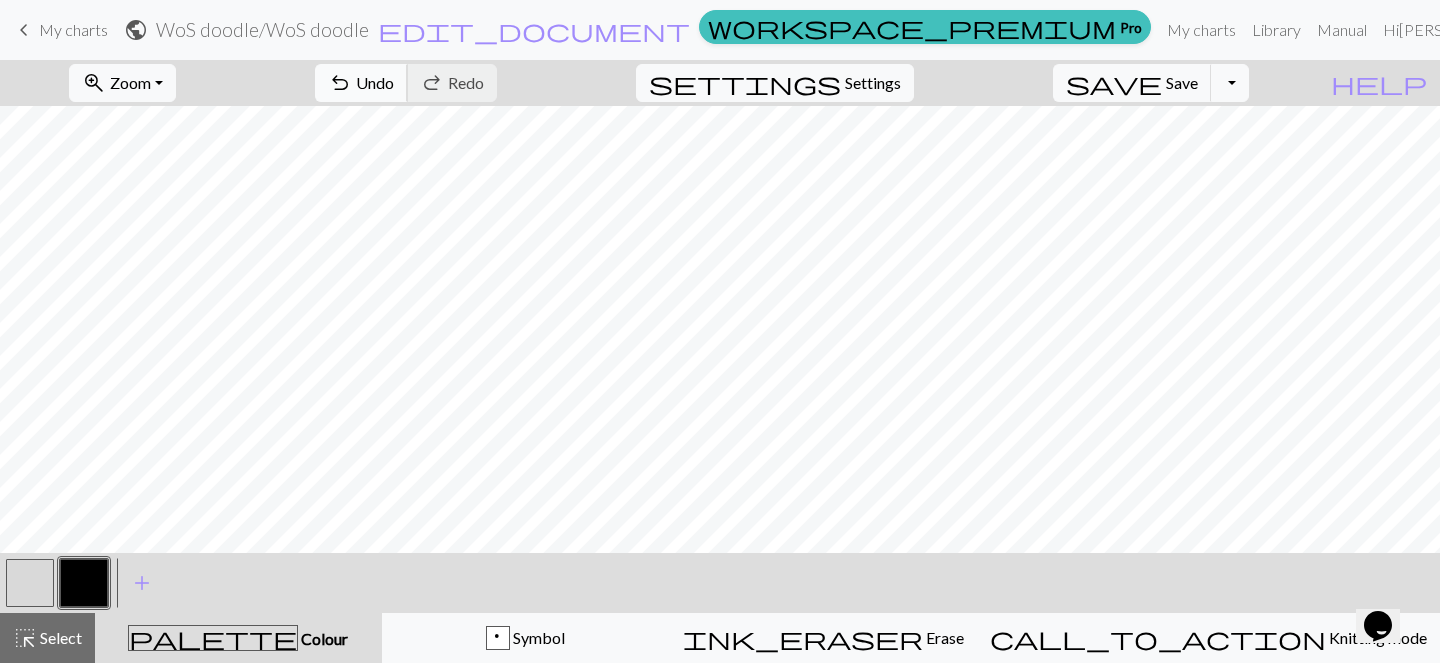 click on "Undo" at bounding box center (375, 82) 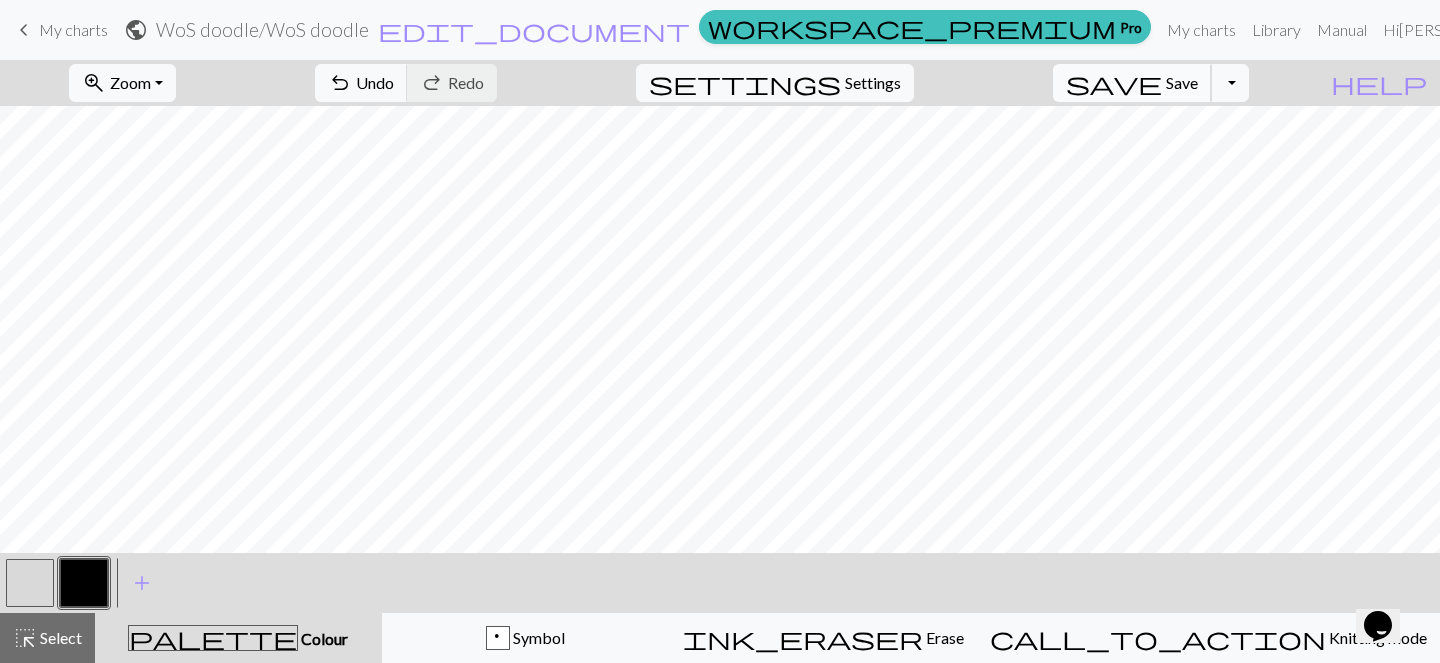 click on "Save" at bounding box center (1182, 82) 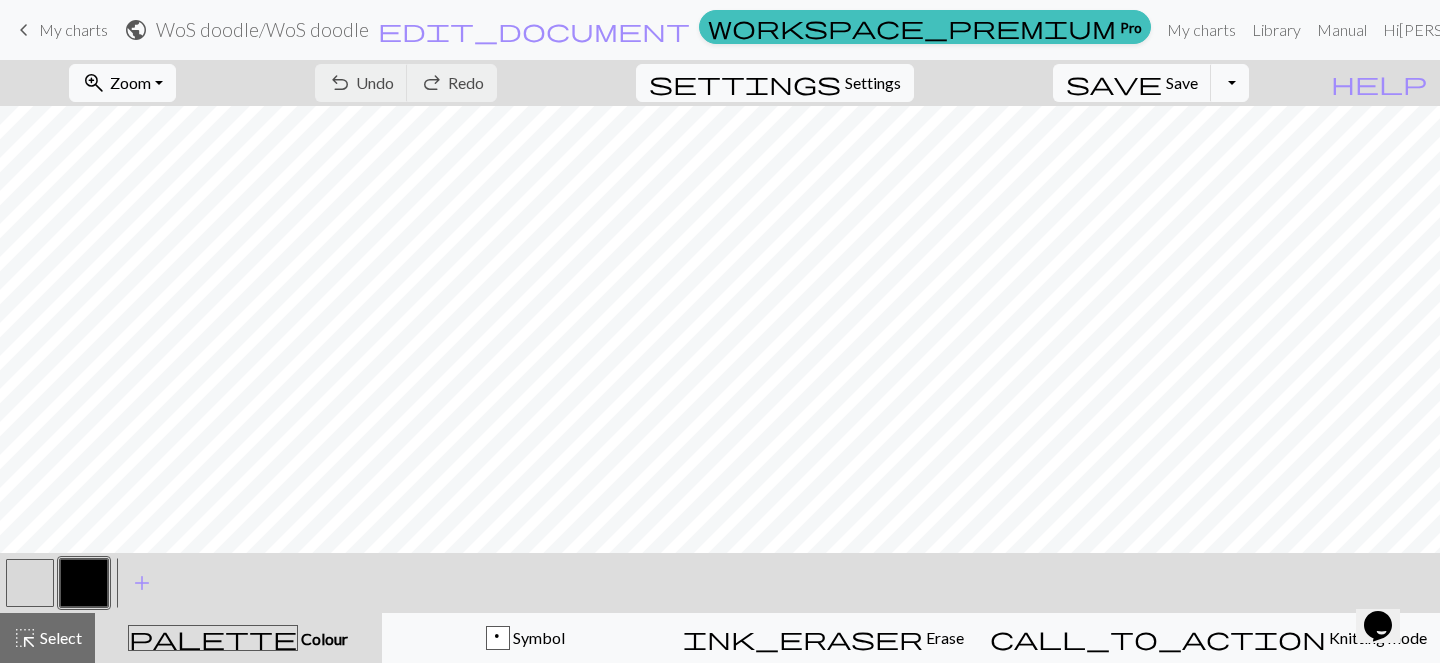 click on "My charts" at bounding box center [73, 29] 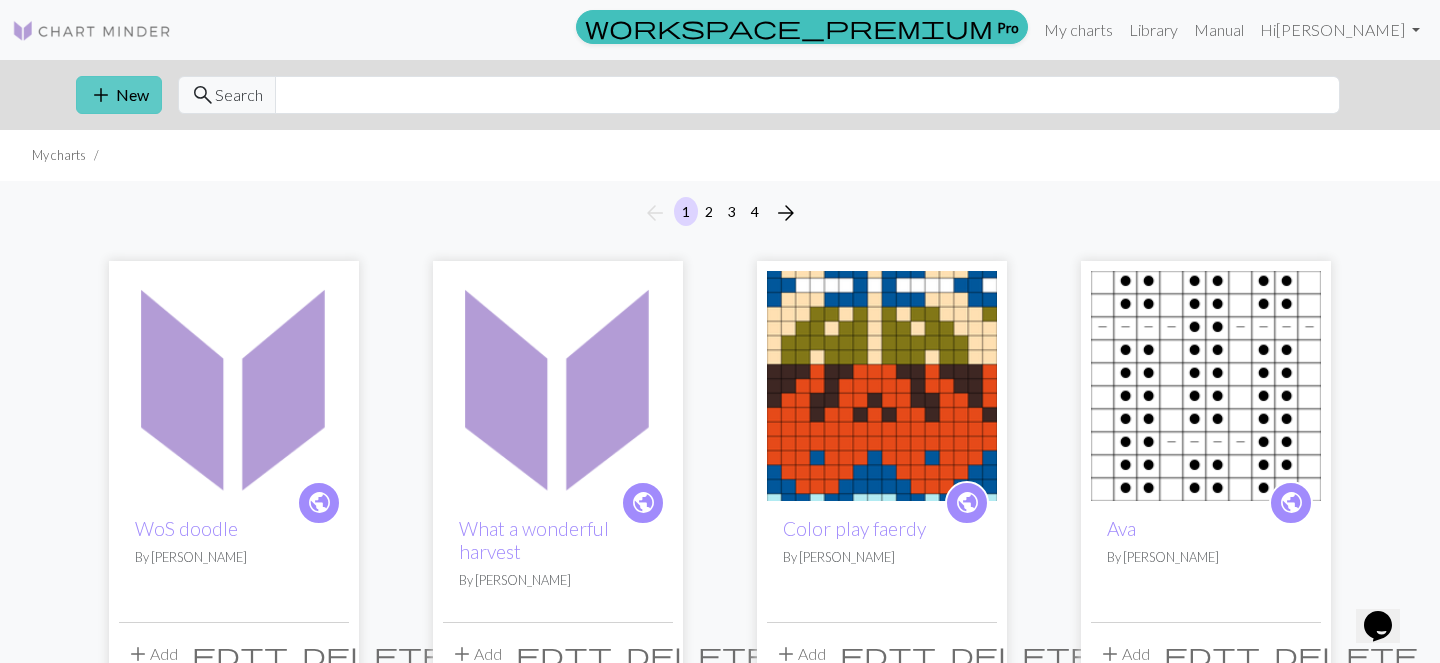 click on "add   New" at bounding box center [119, 95] 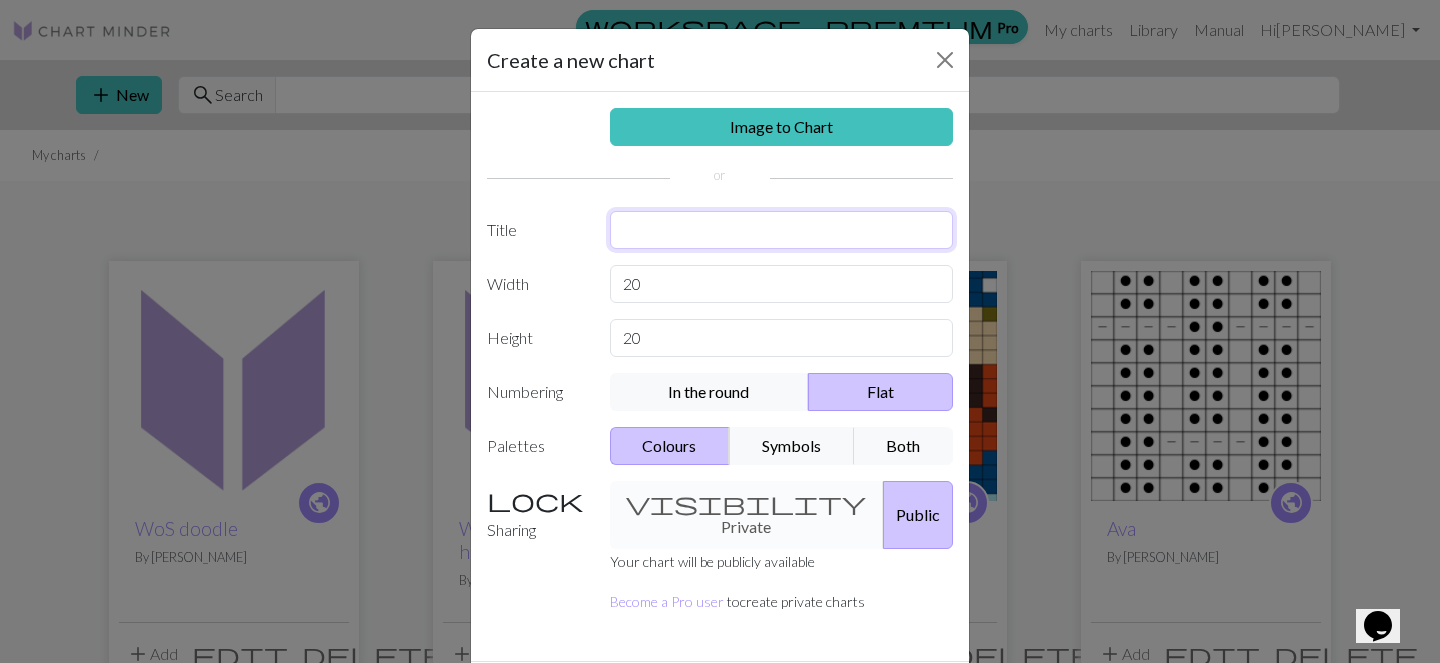 click at bounding box center (782, 230) 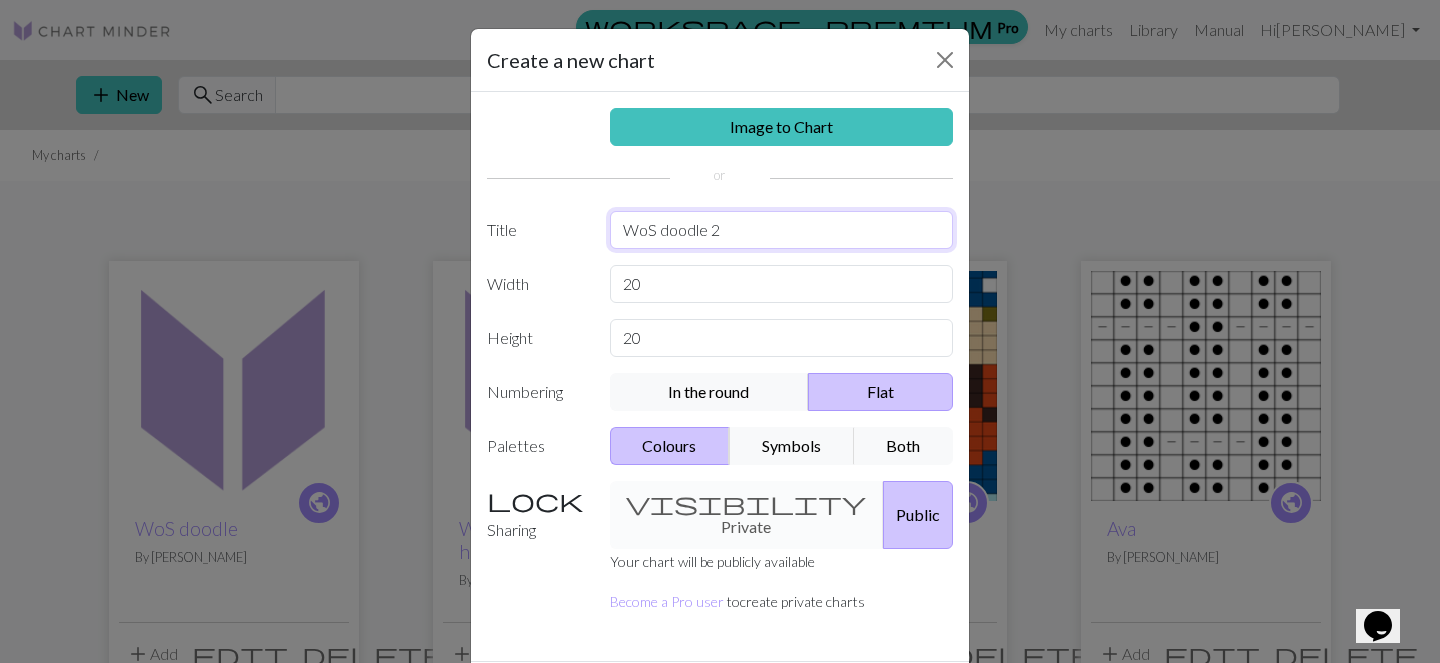 type on "WoS doodle 2" 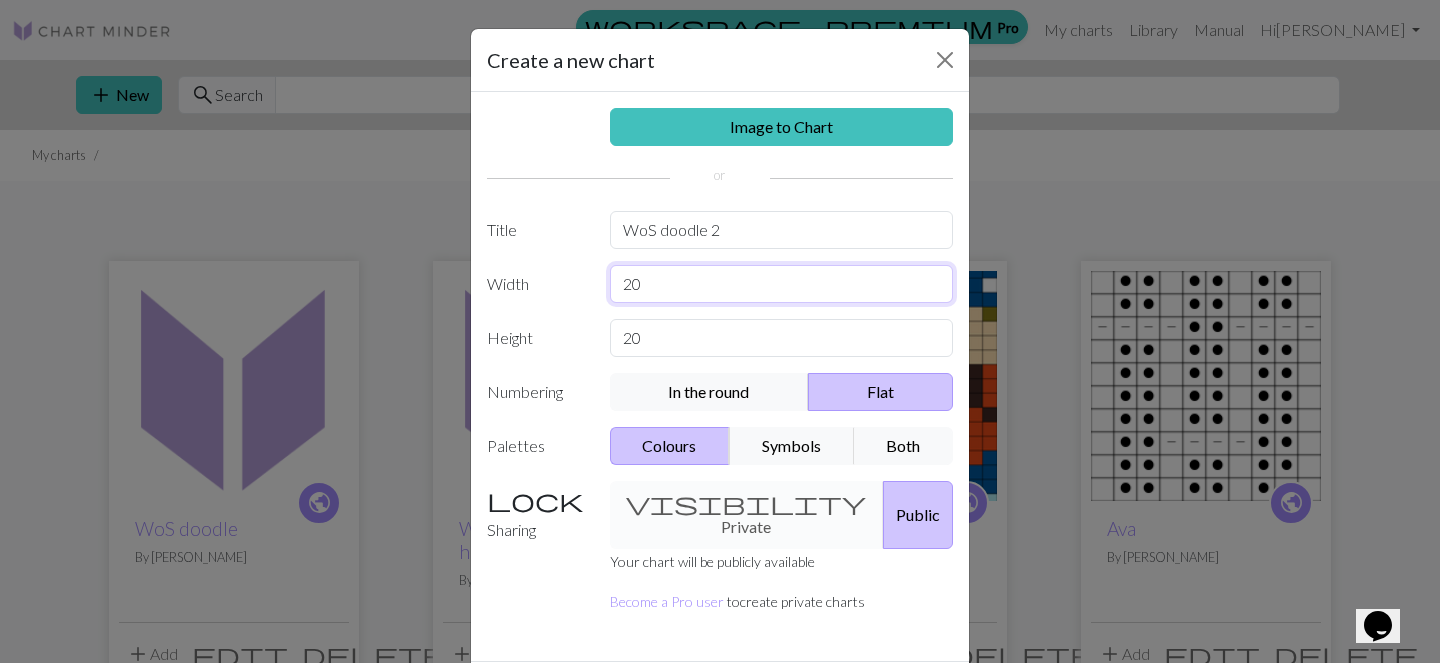 click on "20" at bounding box center [782, 284] 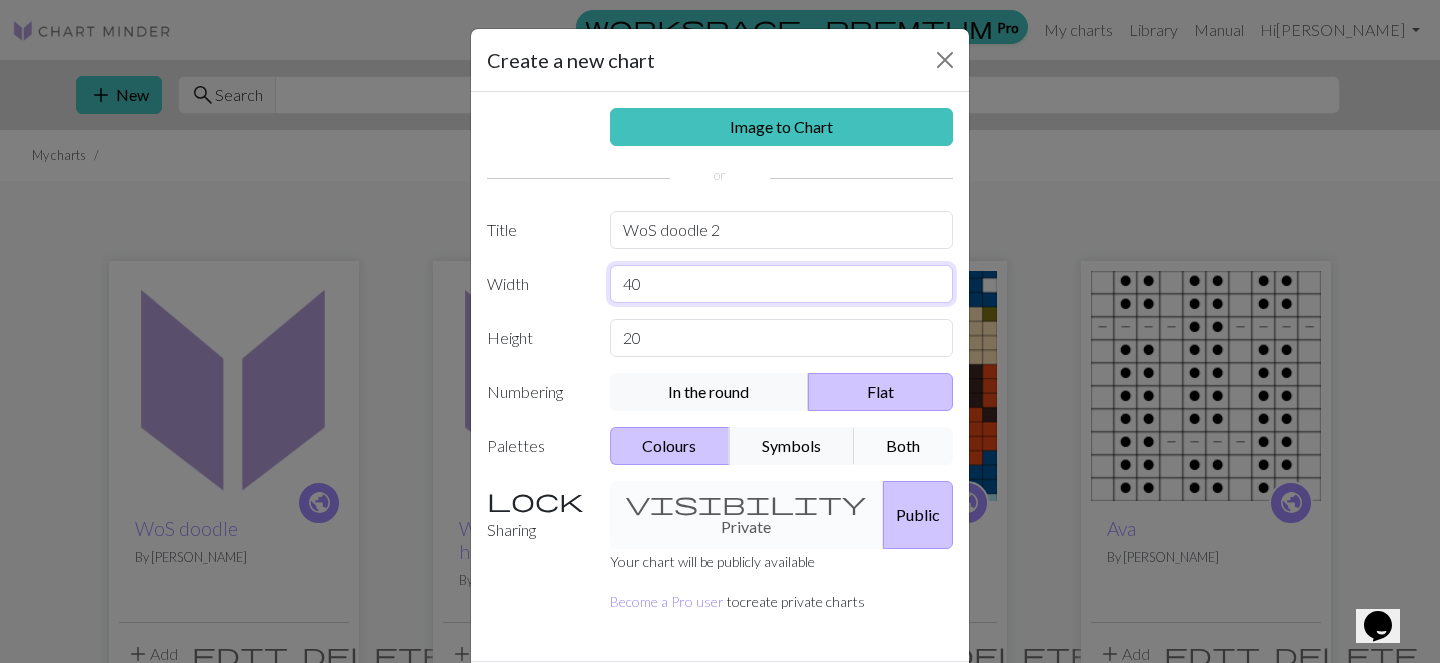 type on "40" 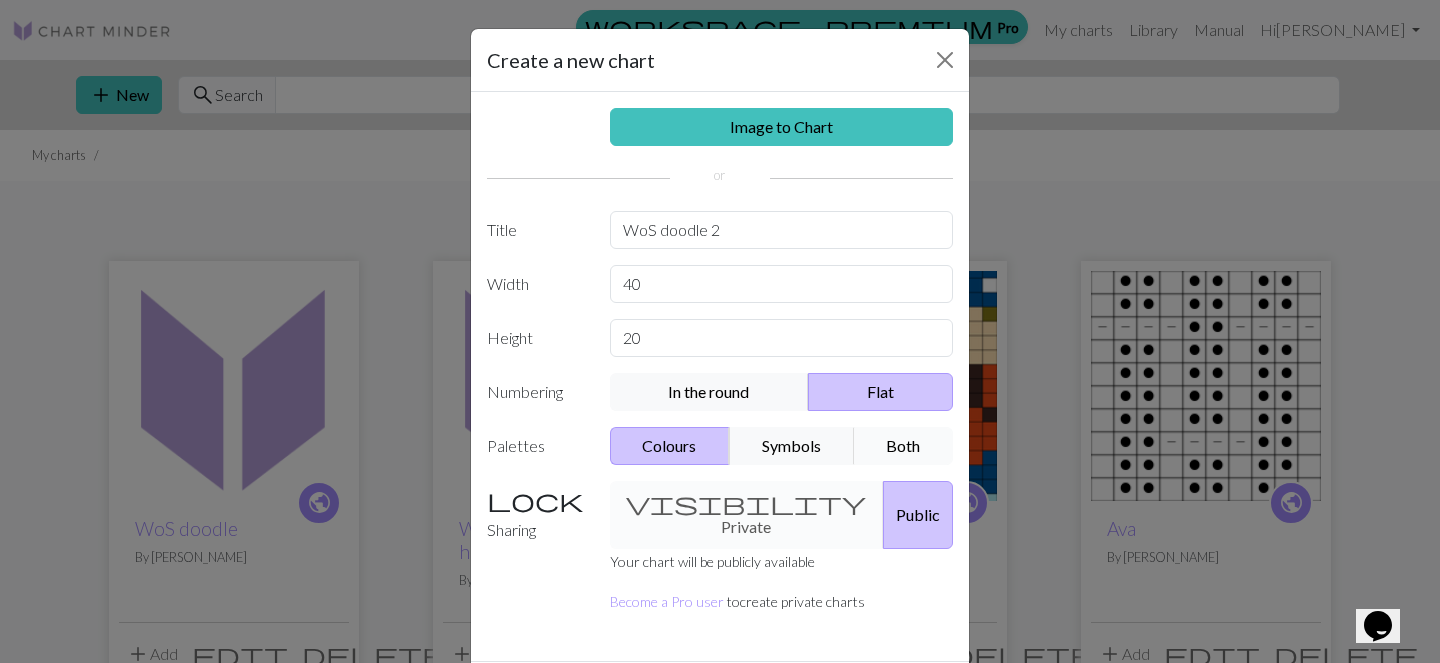 click on "Both" at bounding box center (904, 446) 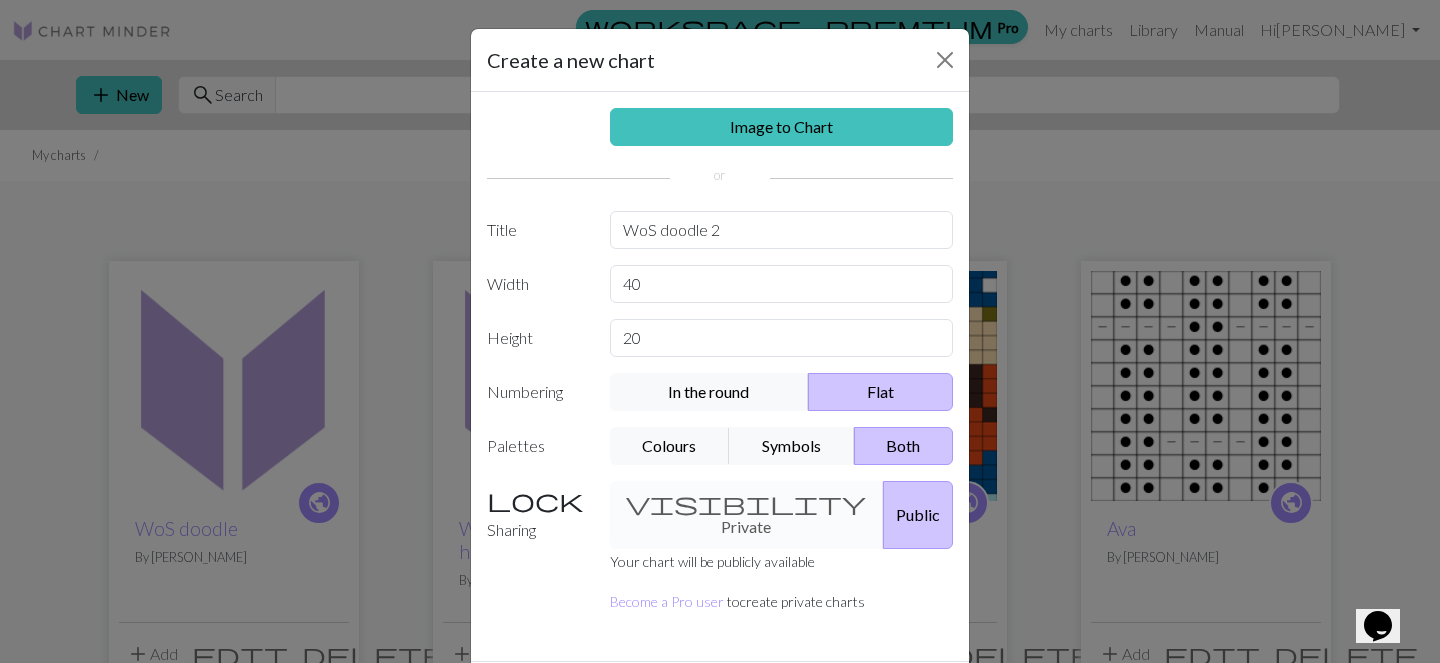 scroll, scrollTop: 49, scrollLeft: 0, axis: vertical 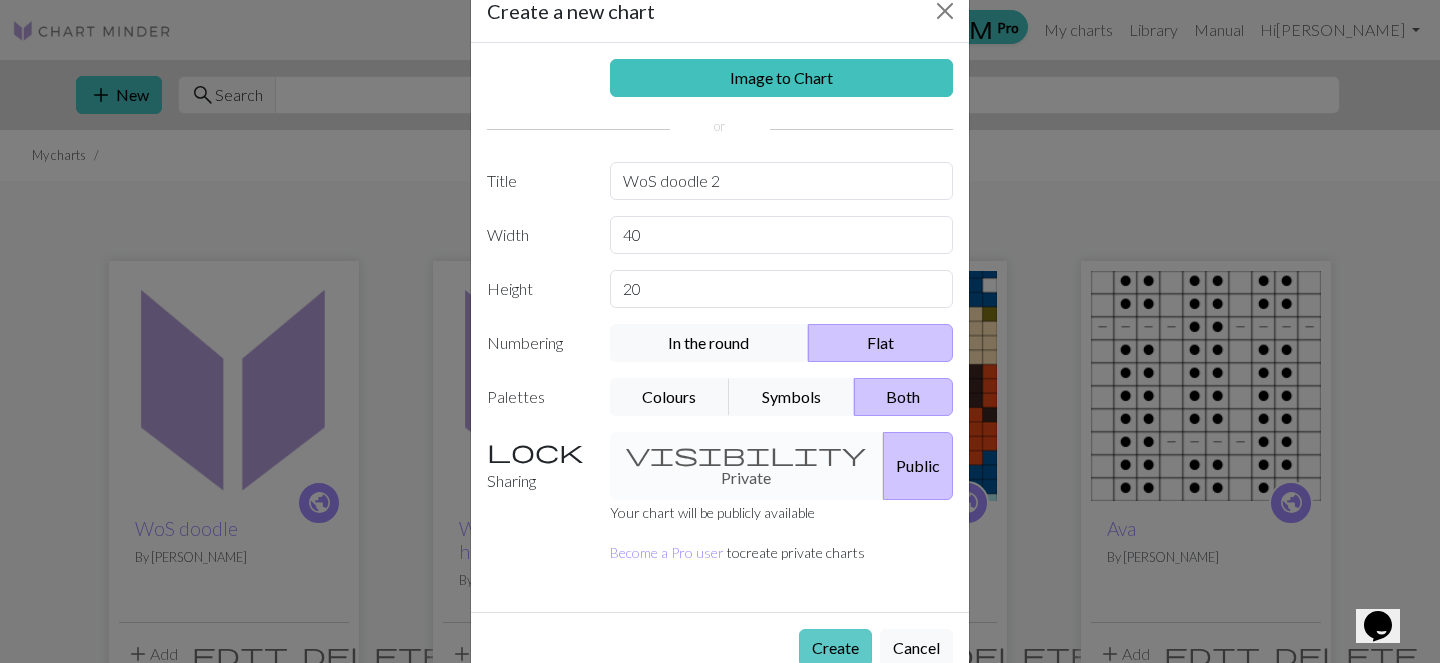 click on "Create" at bounding box center [835, 648] 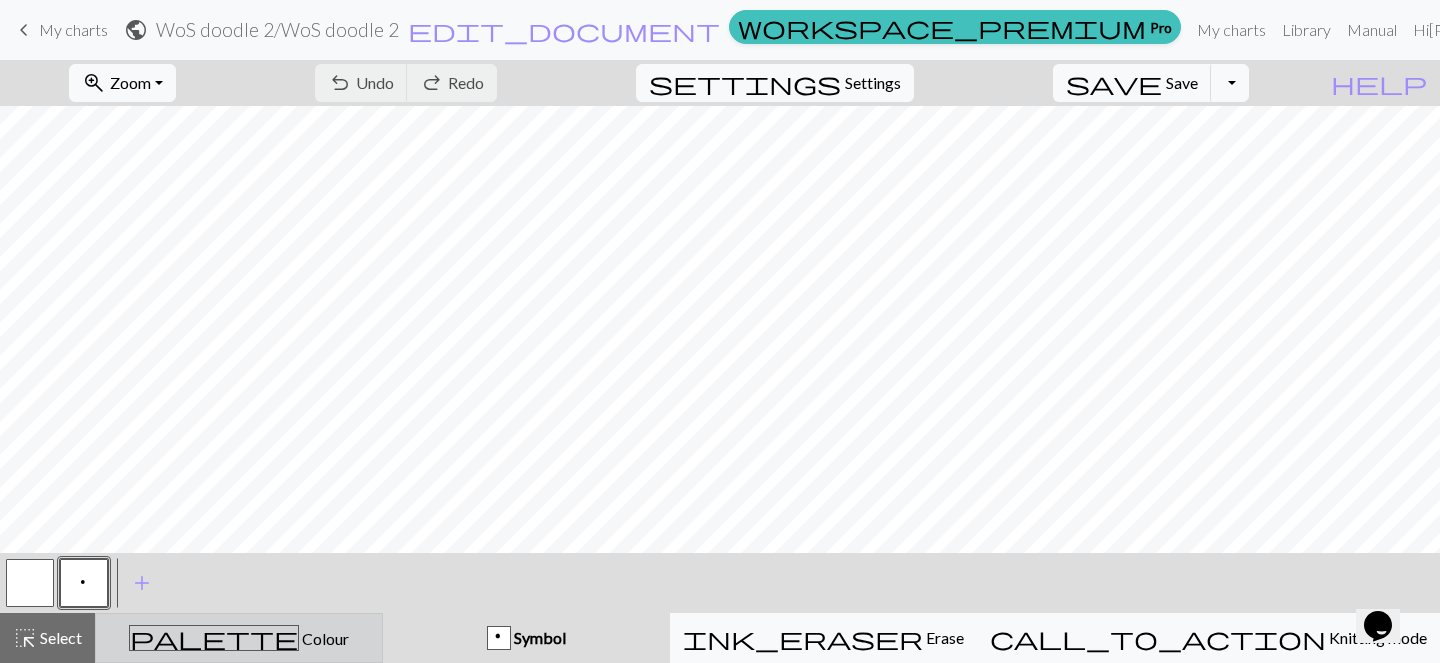 click on "palette   Colour   Colour" at bounding box center [239, 638] 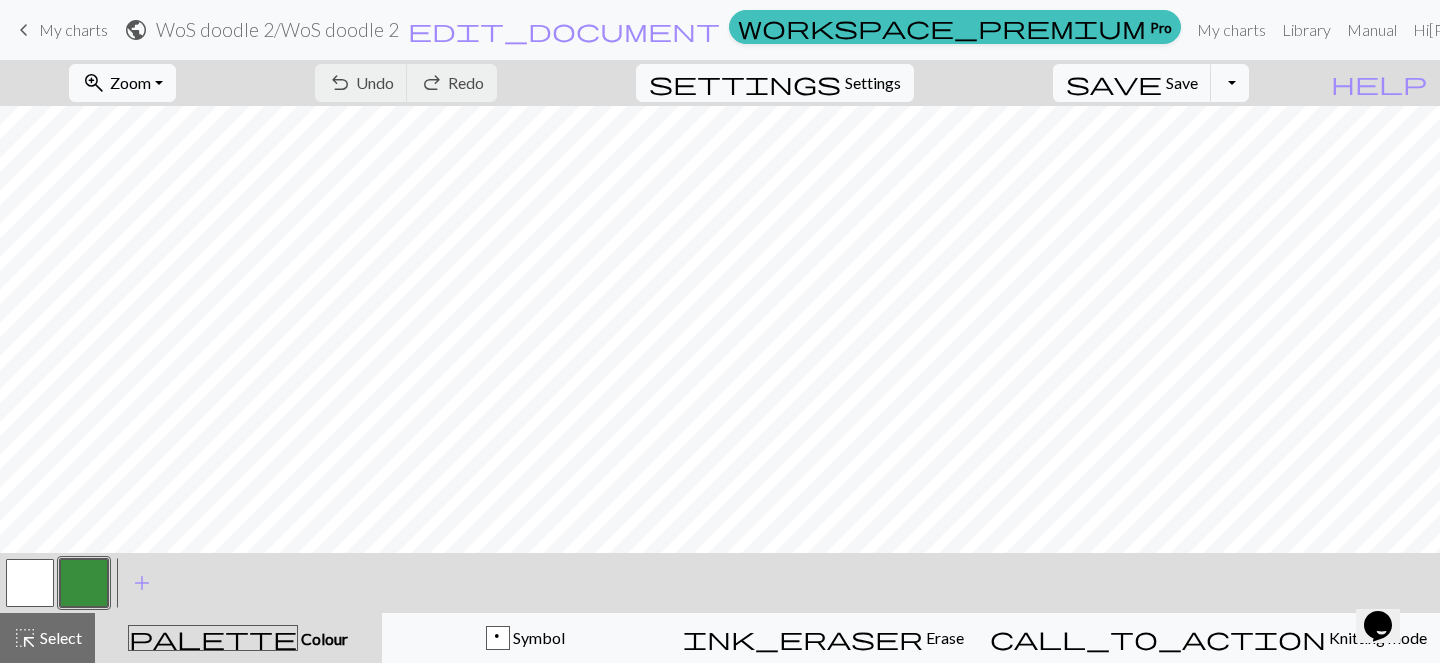 click at bounding box center [84, 583] 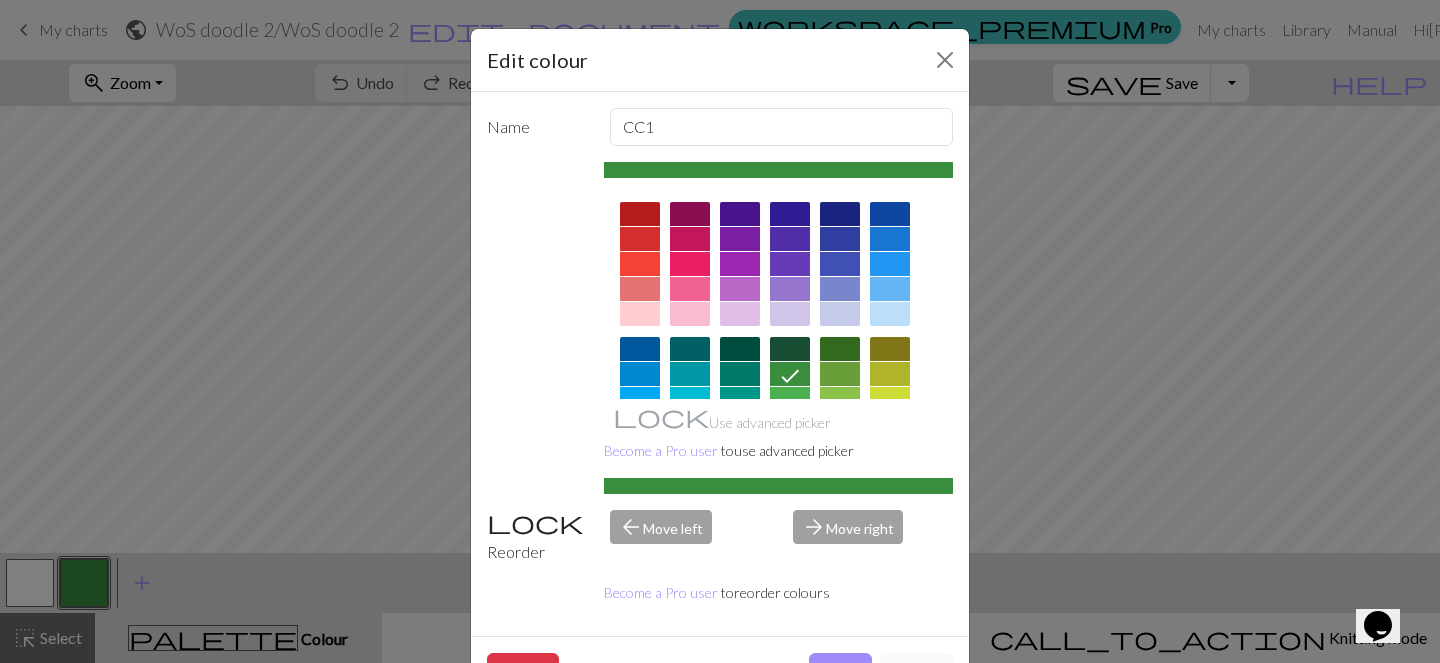 scroll, scrollTop: 355, scrollLeft: 0, axis: vertical 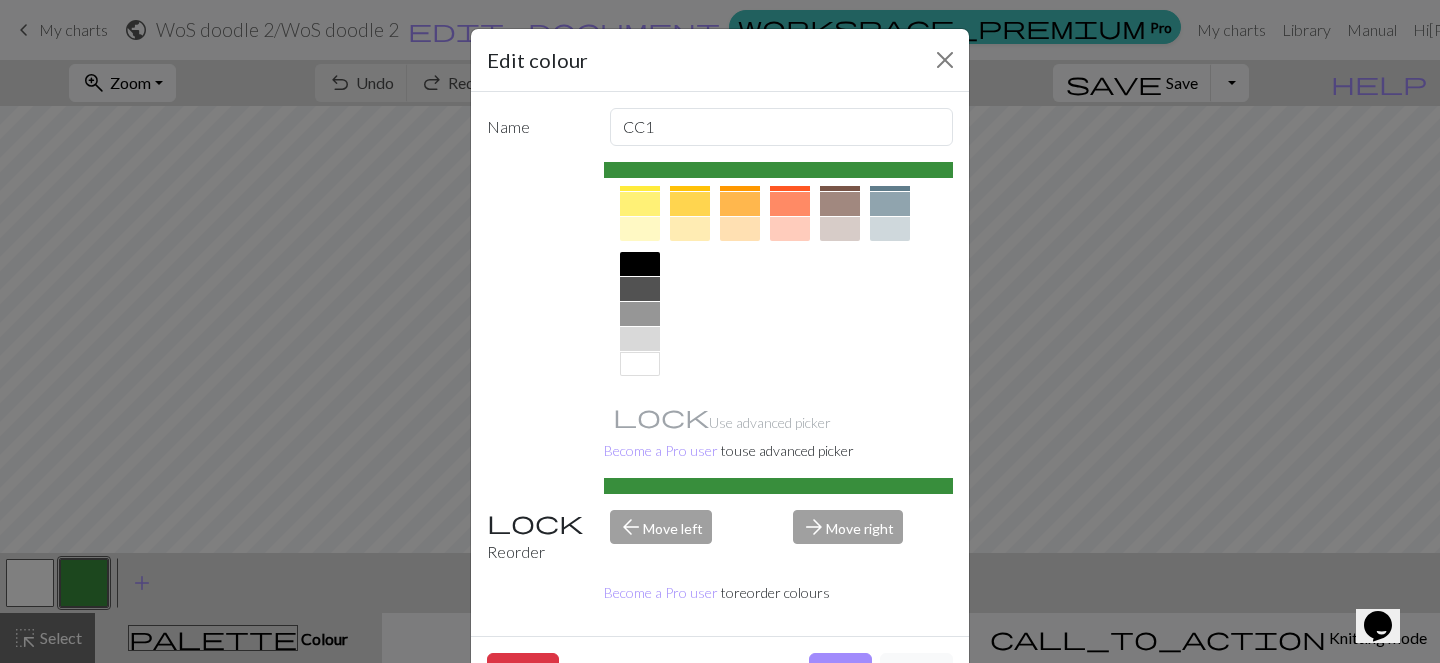 click at bounding box center [640, 264] 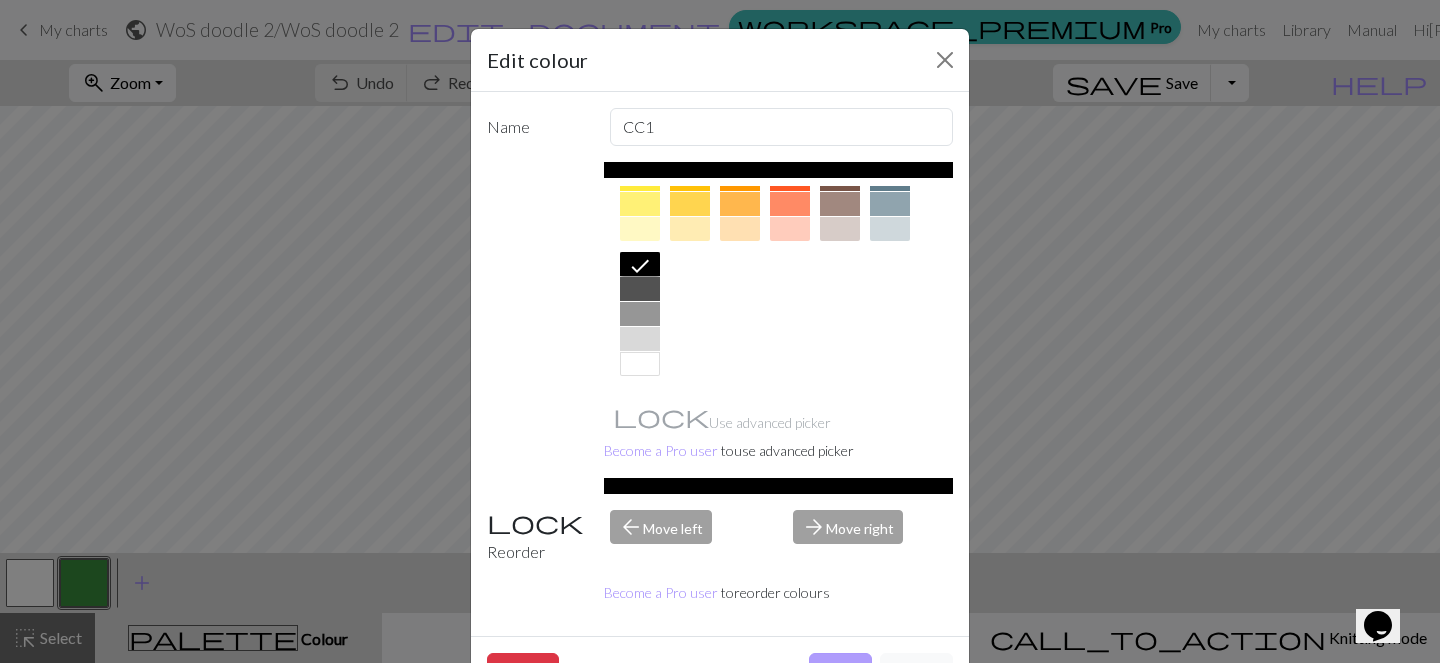 click on "Done" at bounding box center [840, 672] 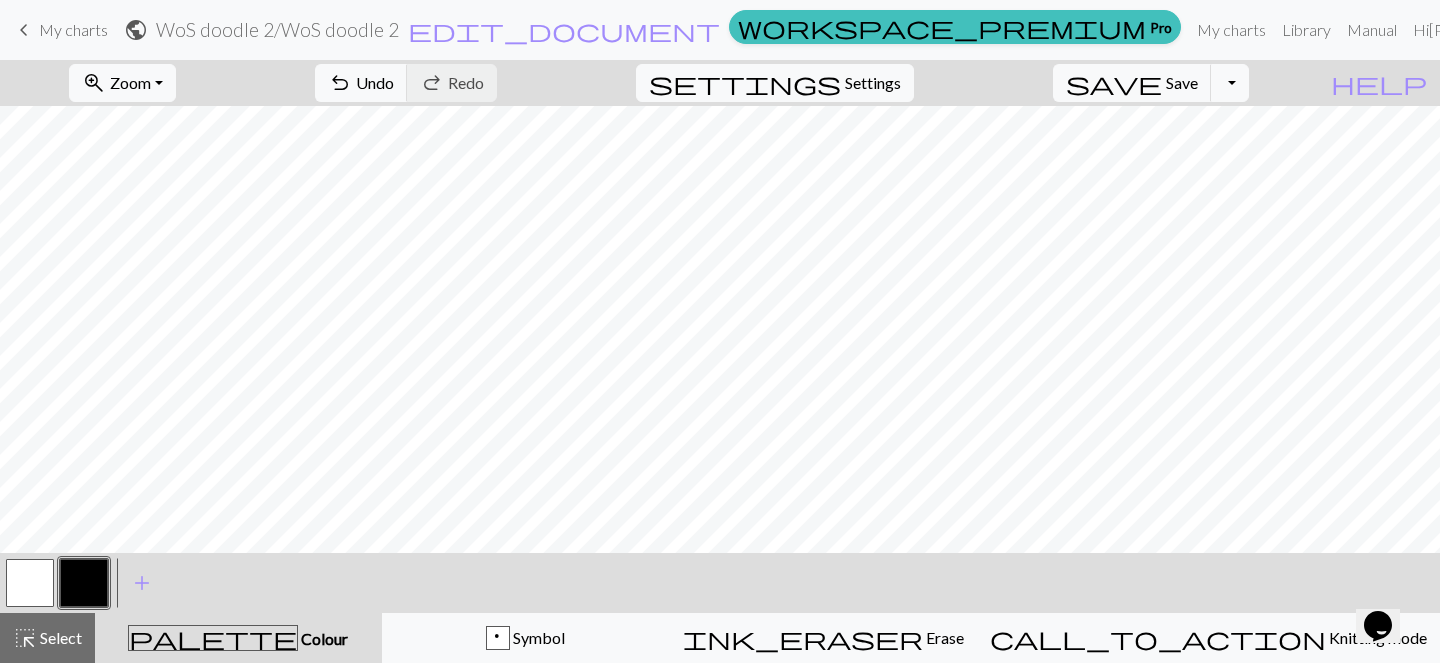 click at bounding box center [30, 583] 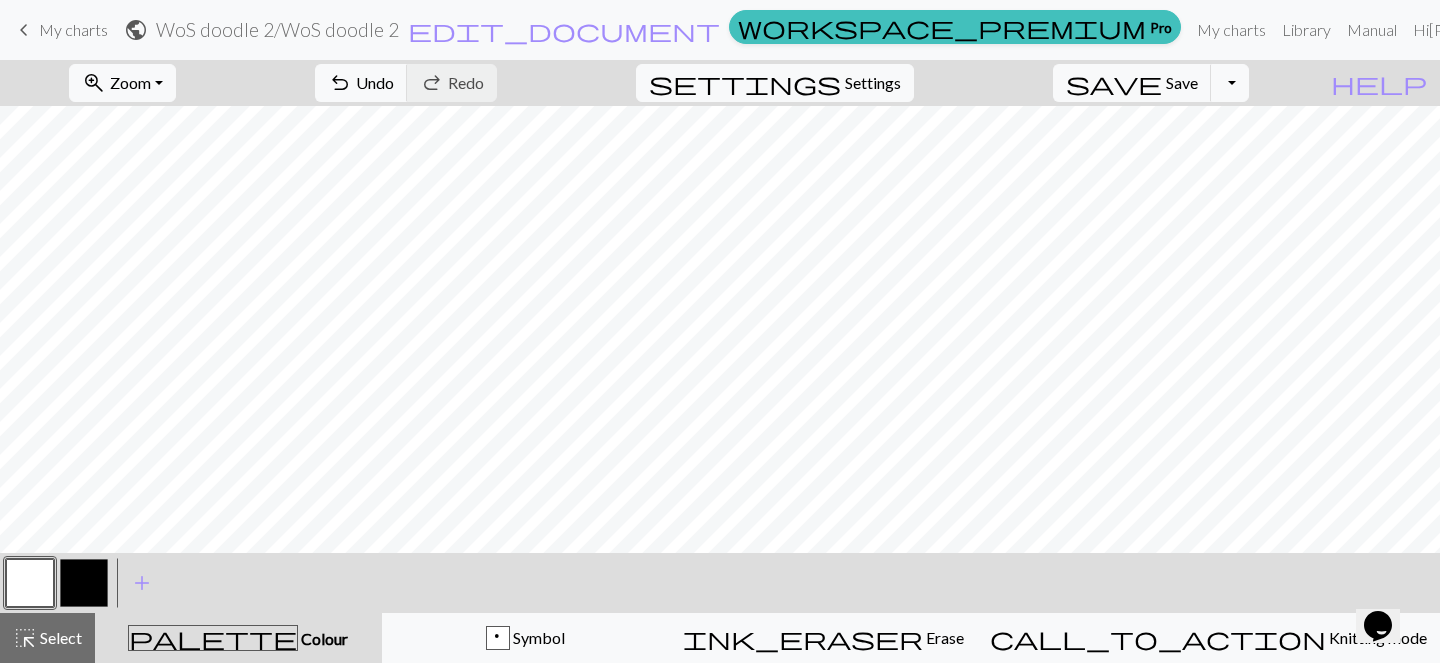 click at bounding box center (30, 583) 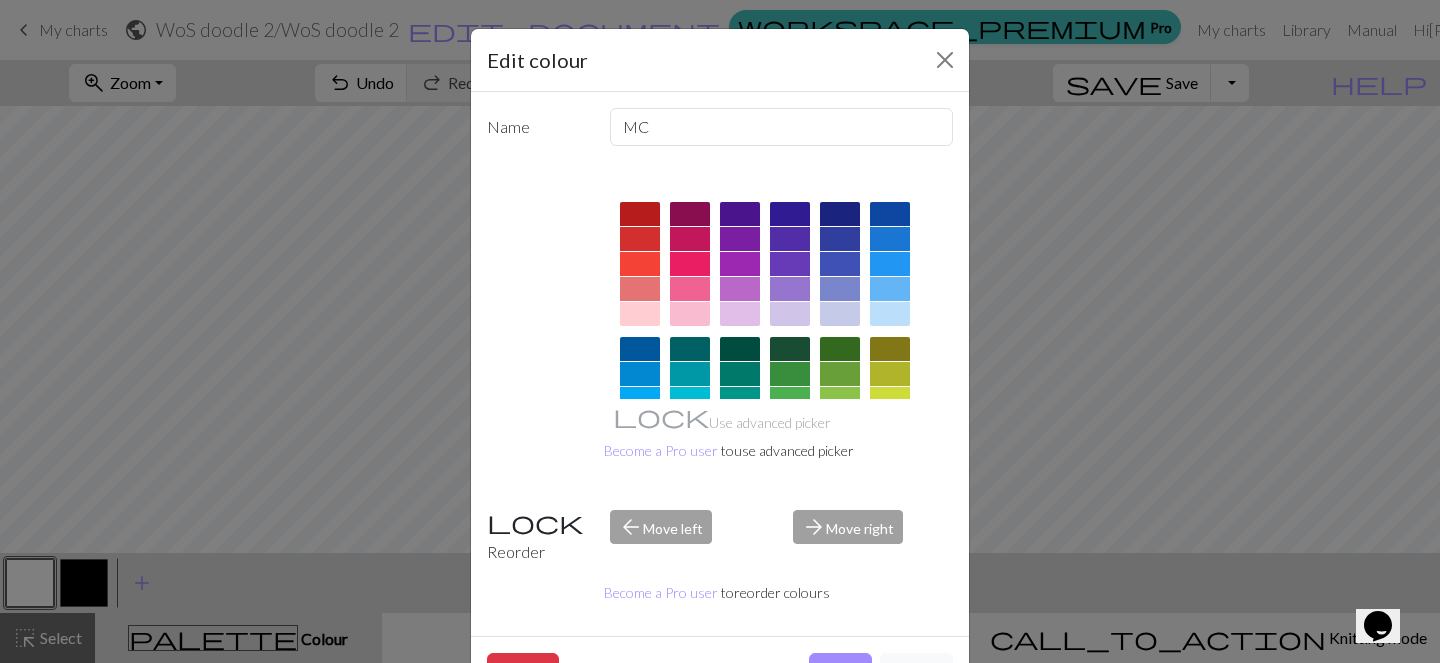 scroll, scrollTop: 355, scrollLeft: 0, axis: vertical 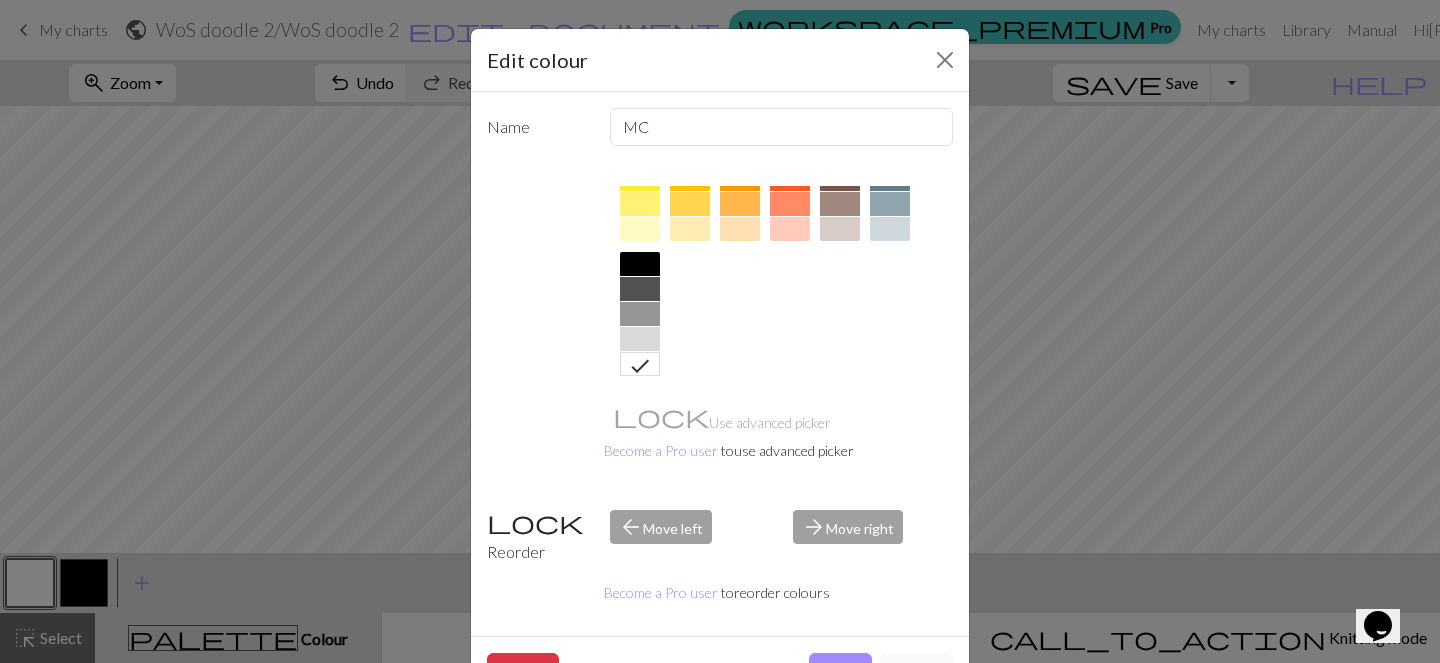 click at bounding box center [640, 339] 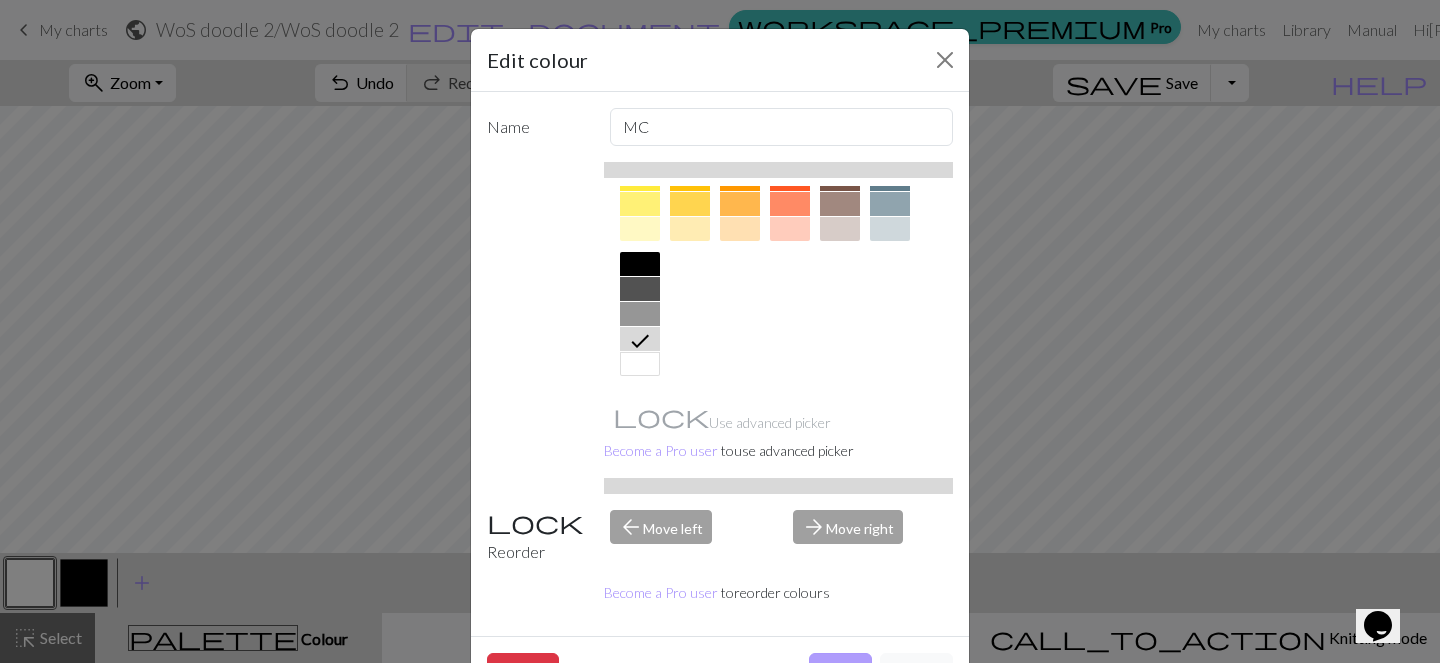 click on "Done" at bounding box center [840, 672] 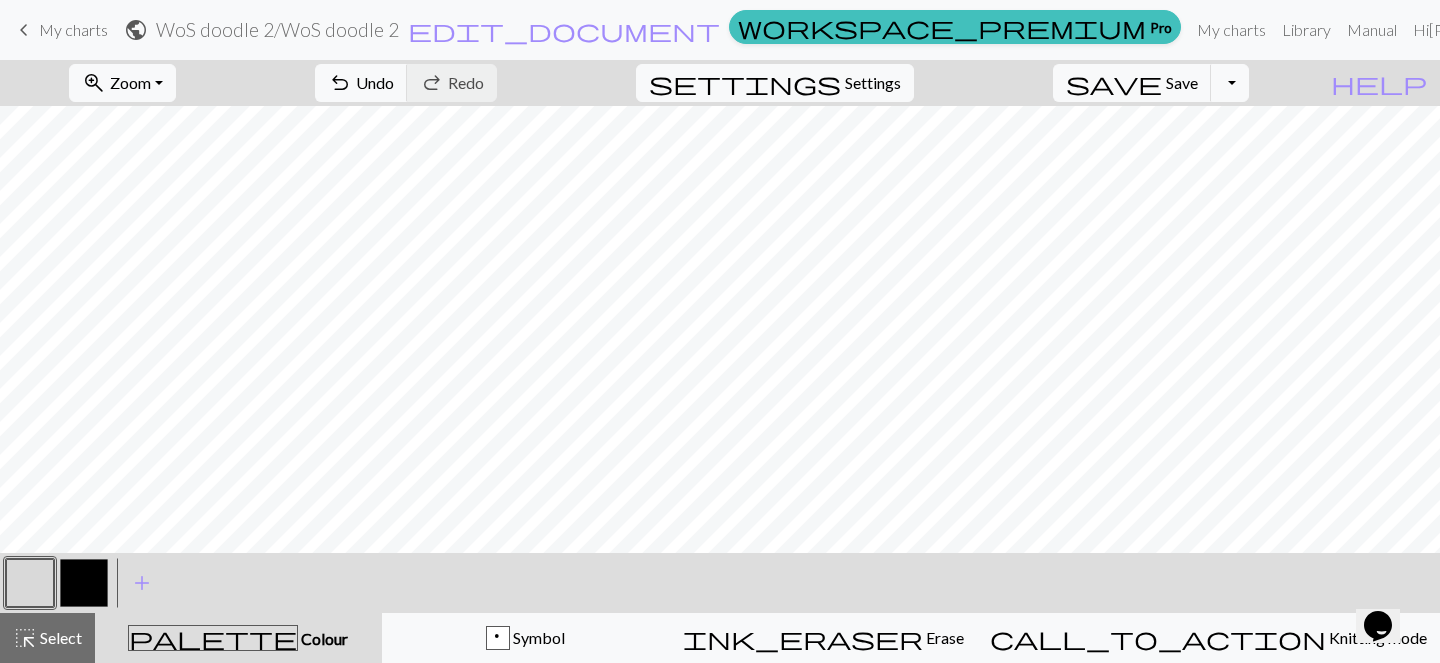 click at bounding box center [84, 583] 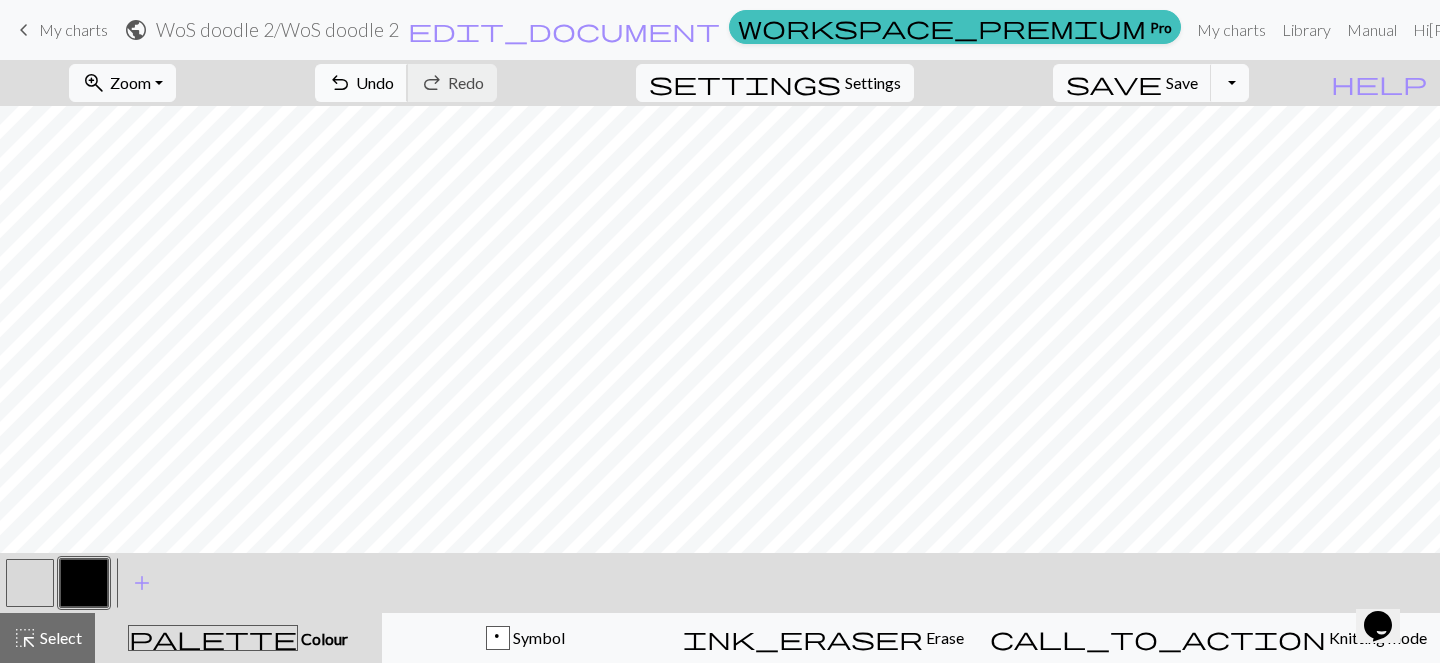 click on "undo Undo Undo" at bounding box center [361, 83] 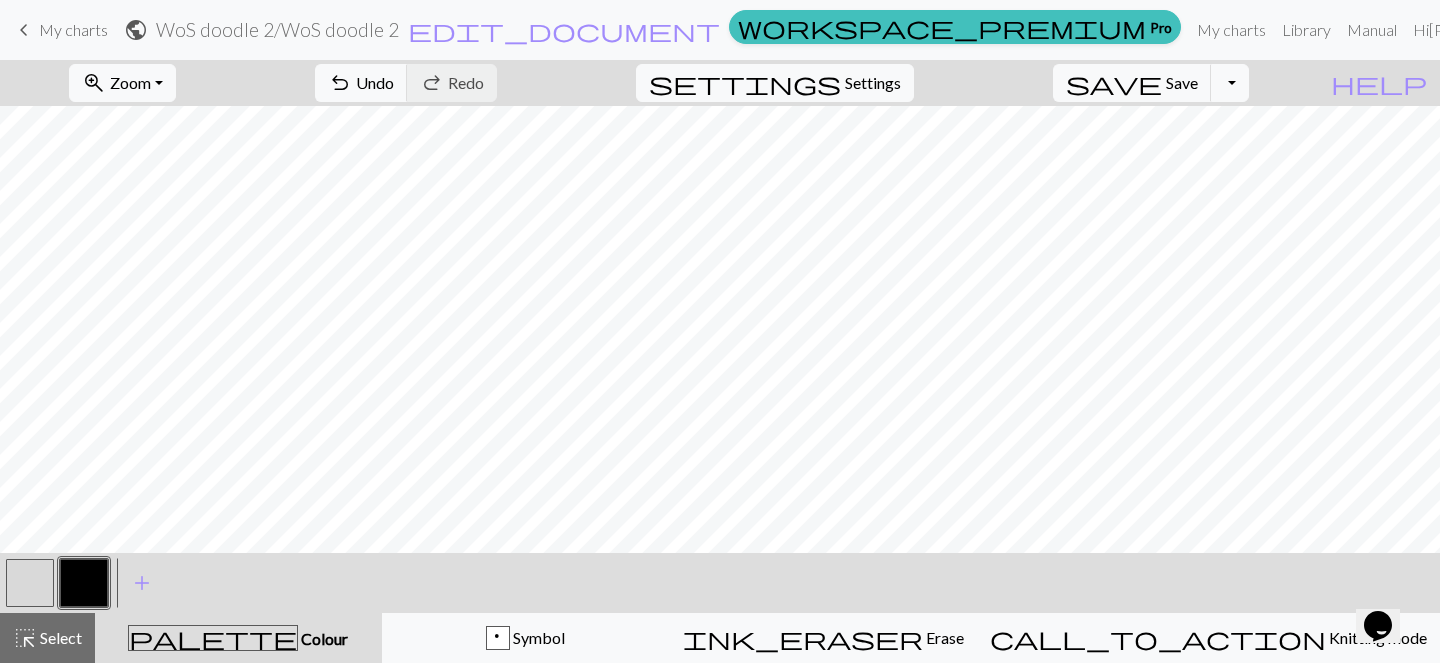 click at bounding box center [30, 583] 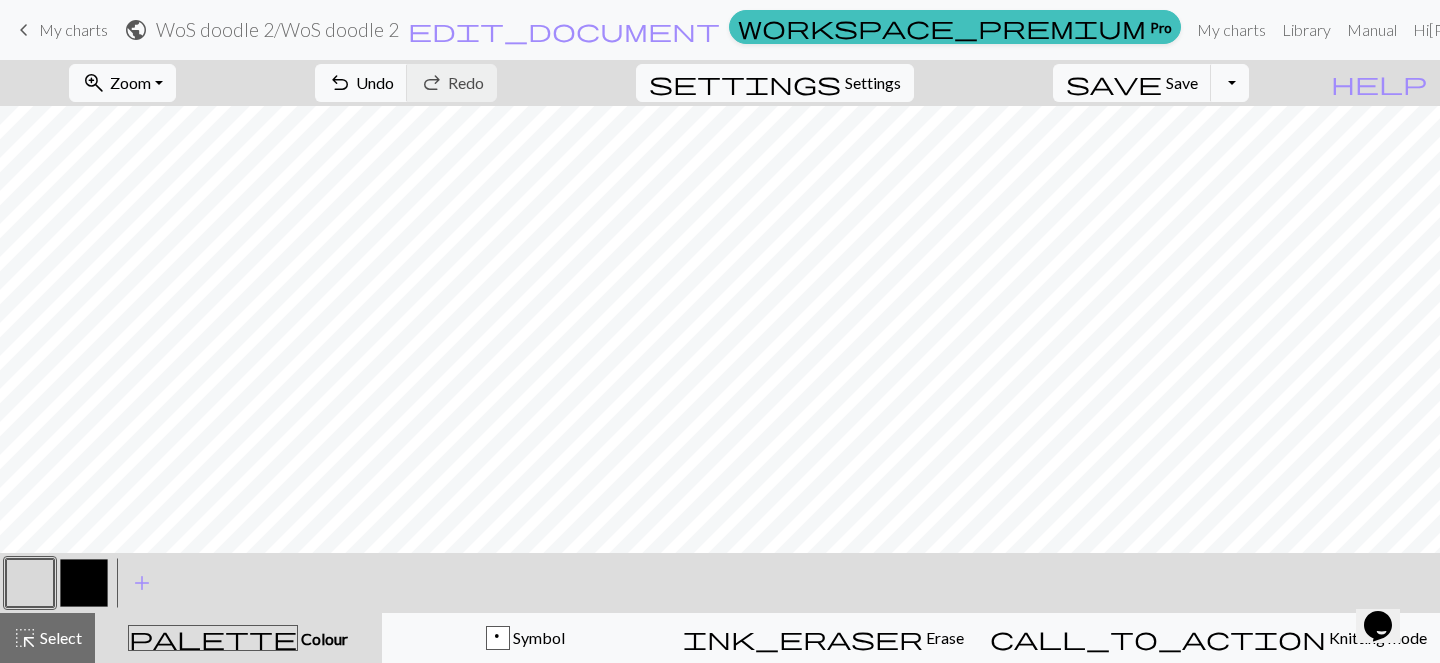 click at bounding box center [84, 583] 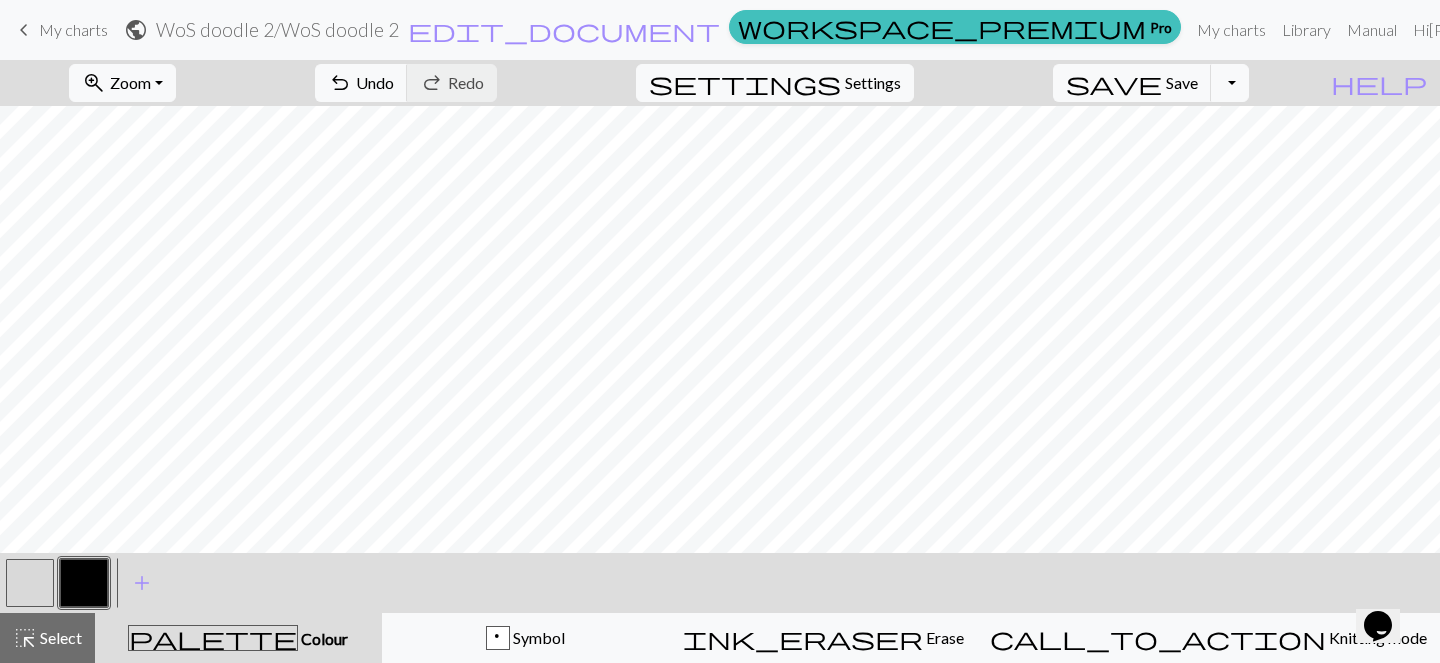 click at bounding box center [30, 583] 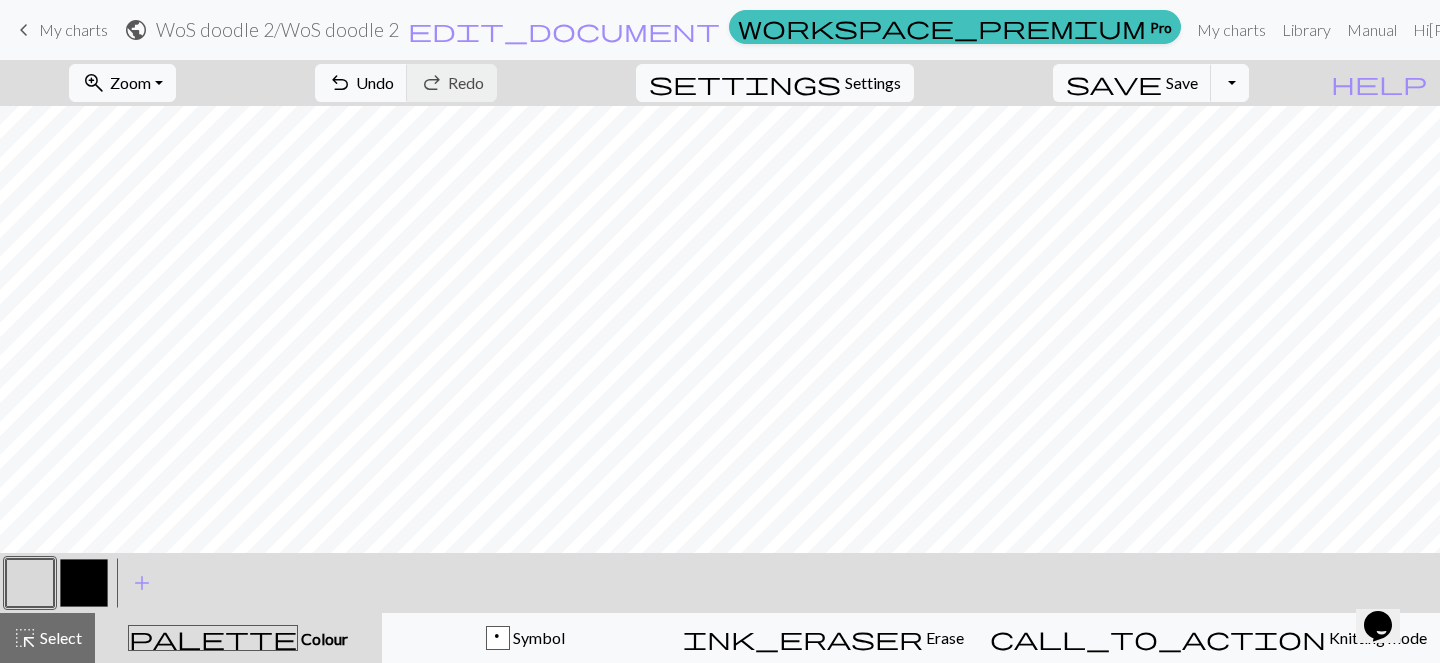 click at bounding box center (84, 583) 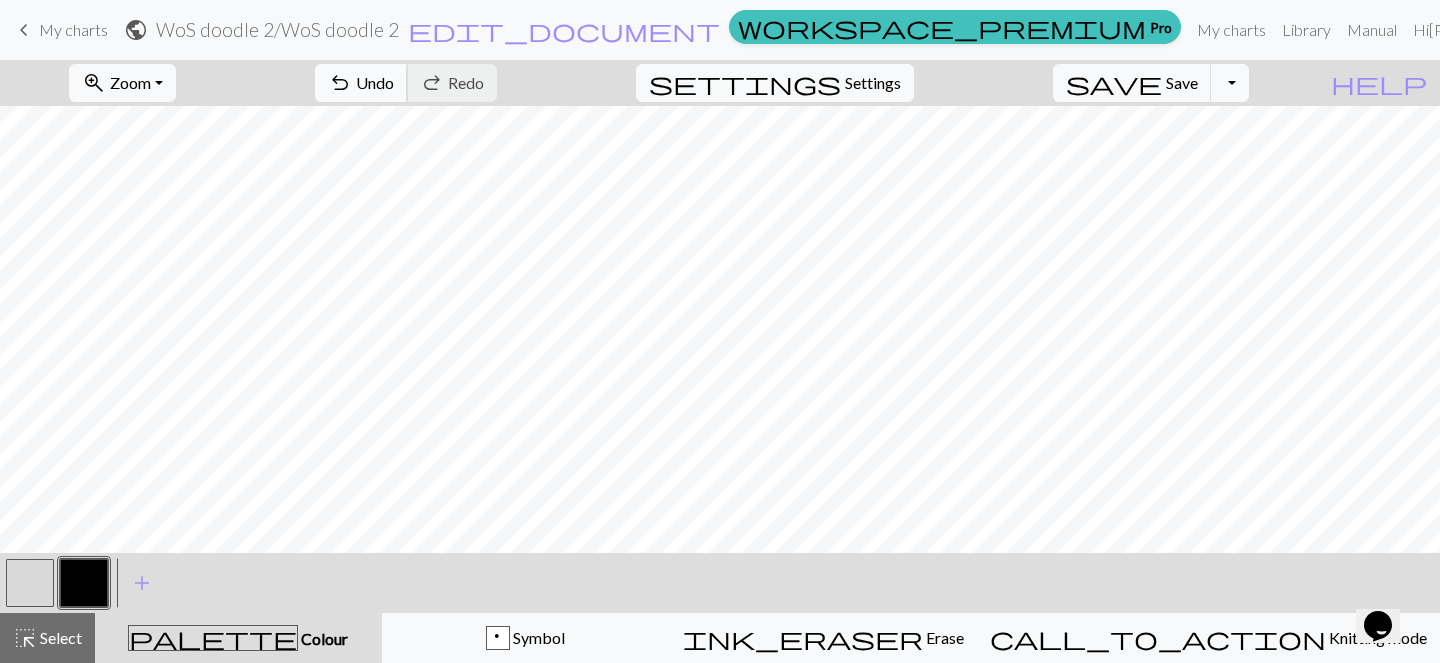 click on "undo Undo Undo" at bounding box center (361, 83) 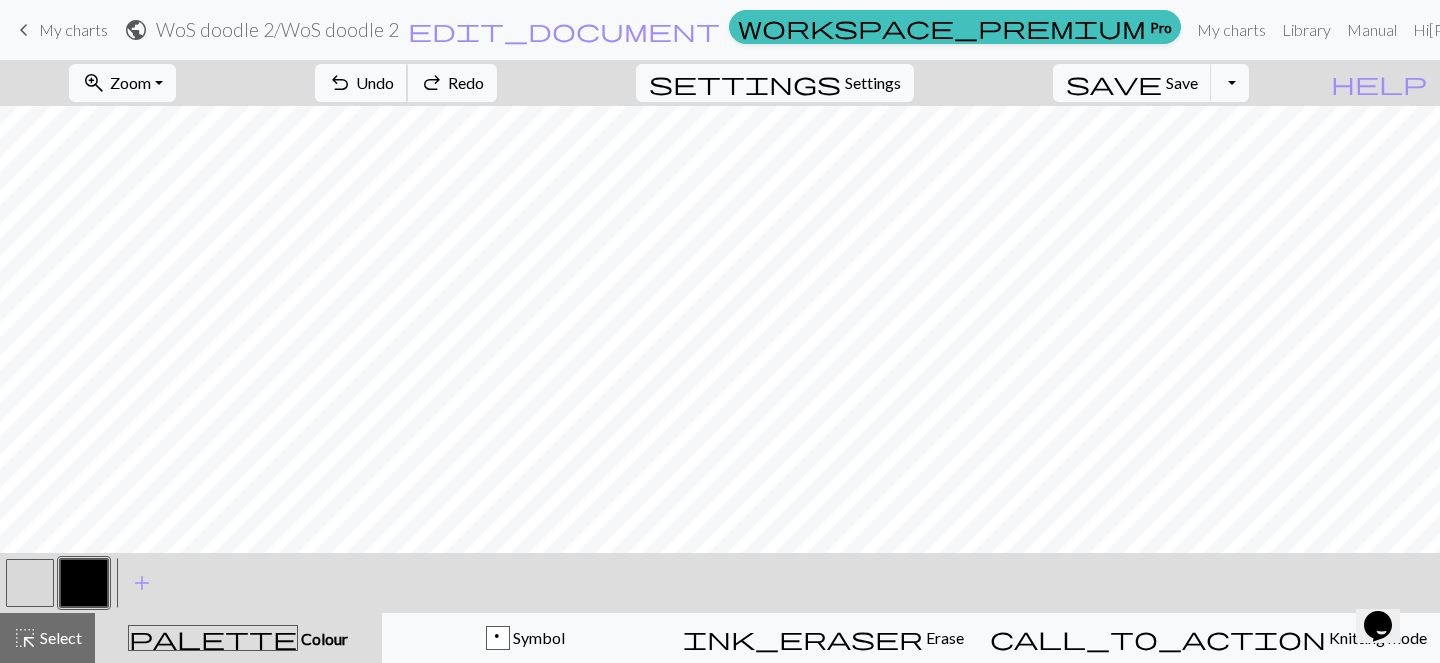 click on "undo Undo Undo" at bounding box center [361, 83] 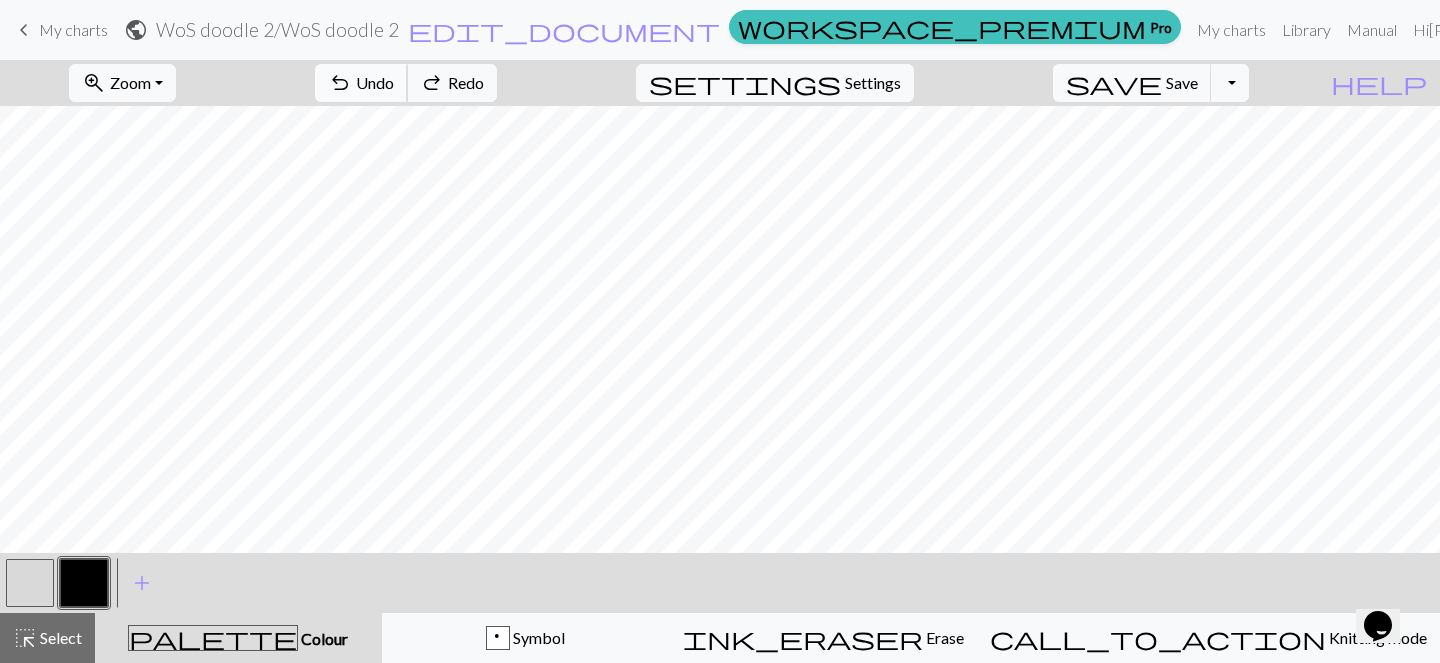 click on "undo Undo Undo" at bounding box center (361, 83) 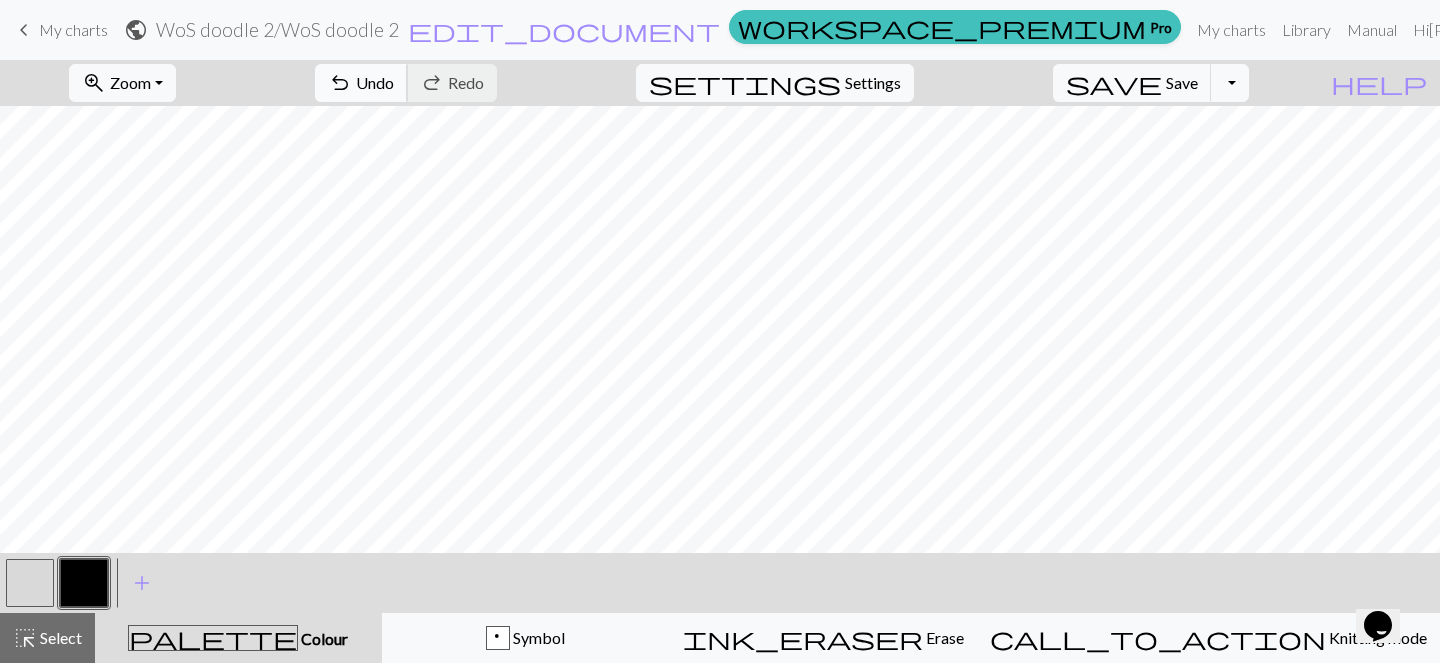 click on "undo" at bounding box center (340, 83) 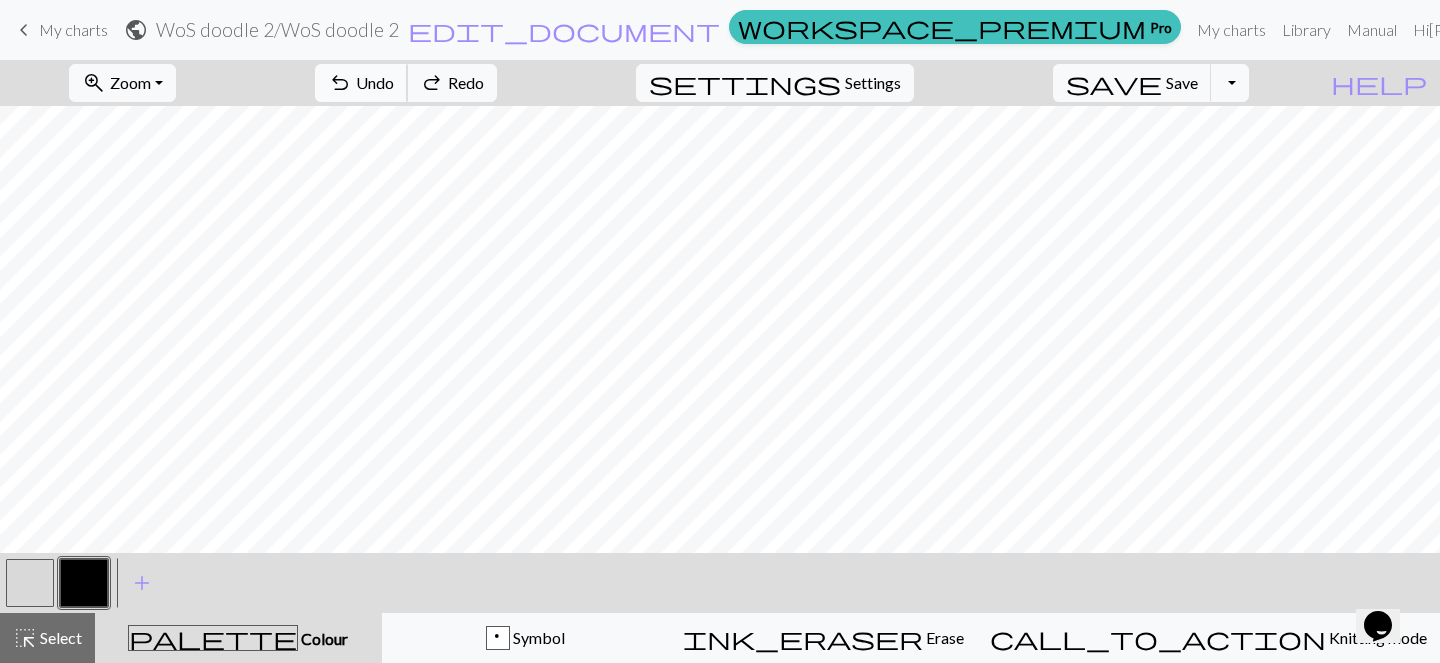 click on "undo" at bounding box center [340, 83] 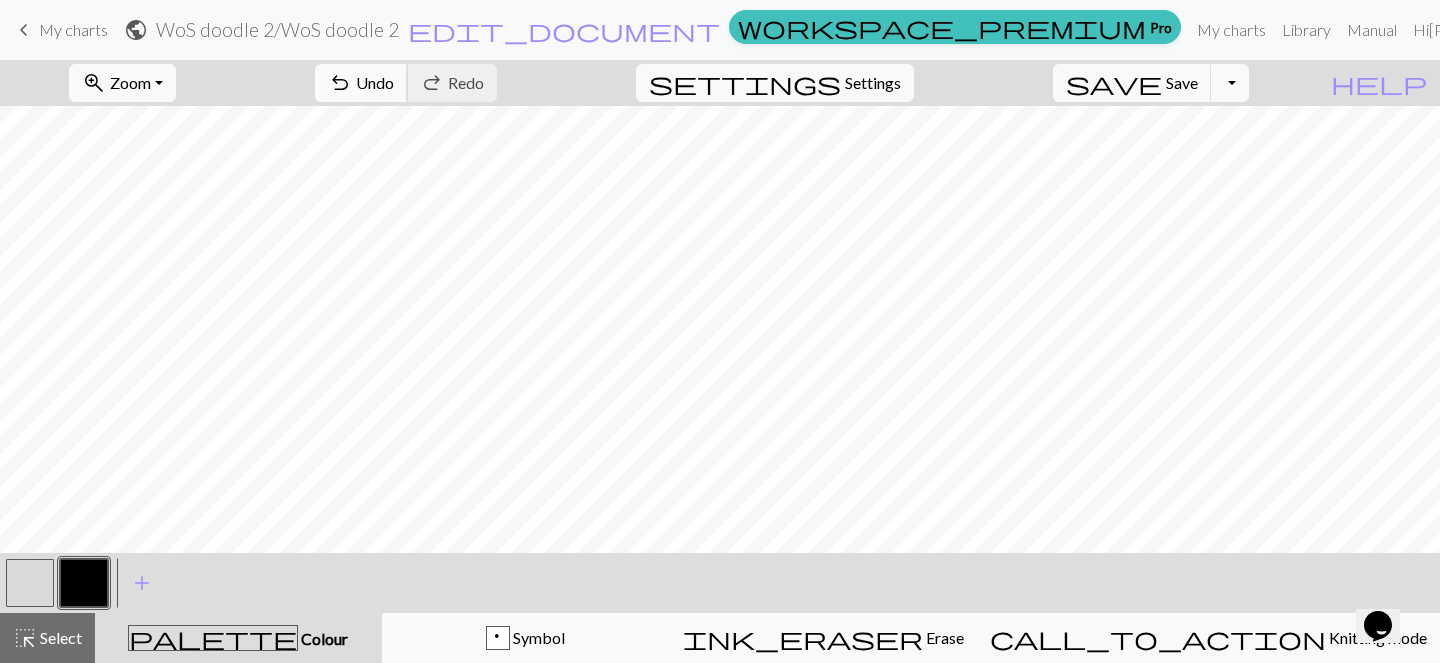 click on "undo" at bounding box center [340, 83] 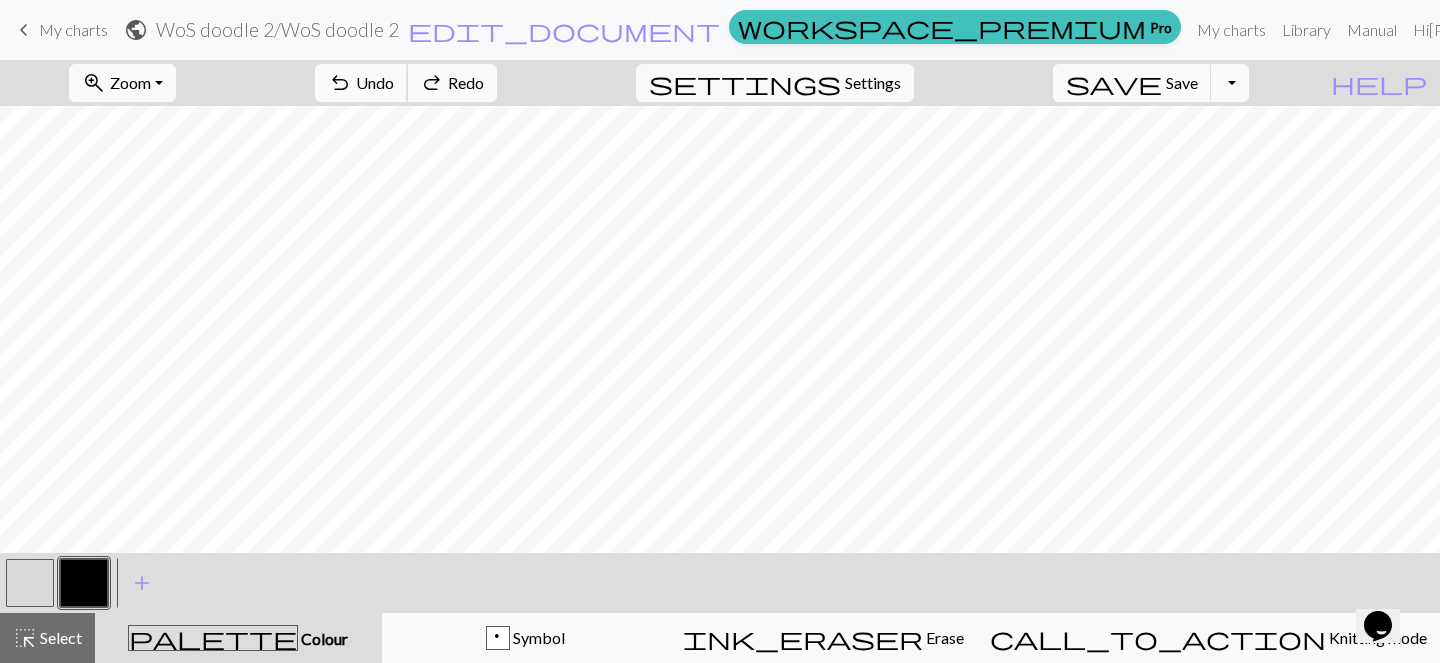 click on "undo Undo Undo" at bounding box center [361, 83] 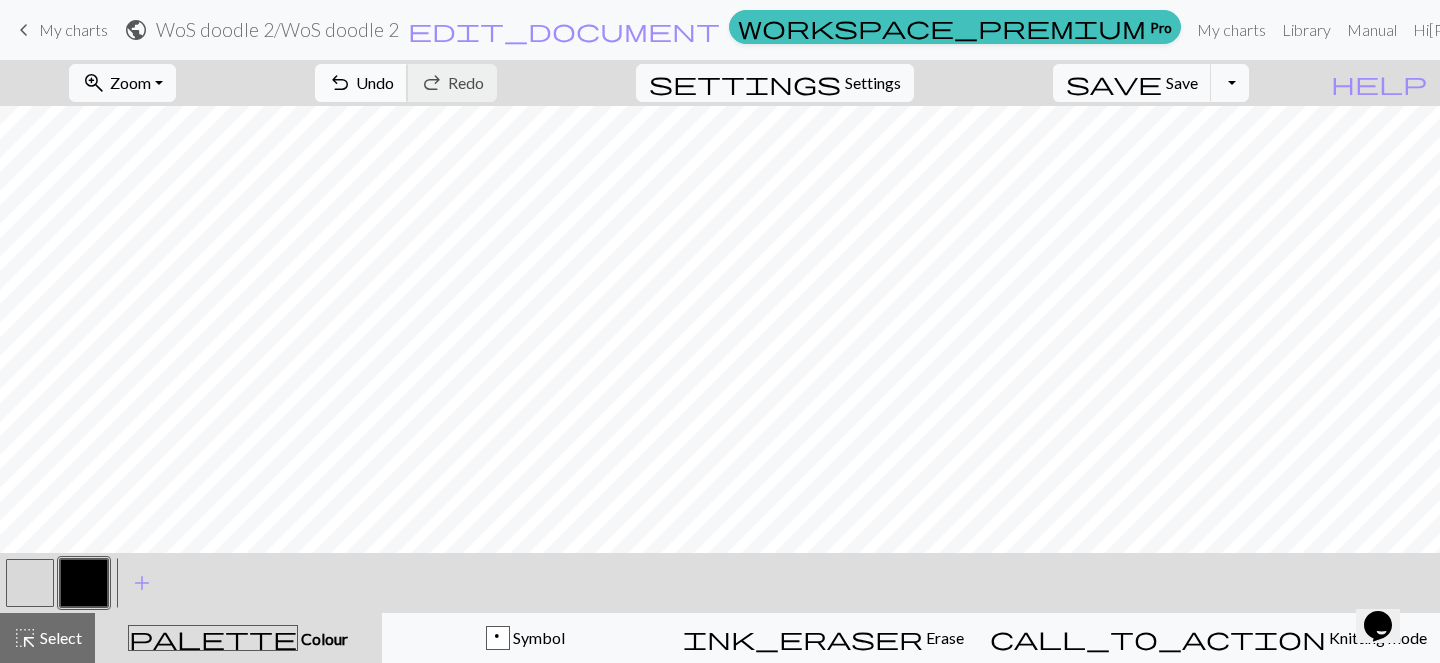 click on "undo" at bounding box center (340, 83) 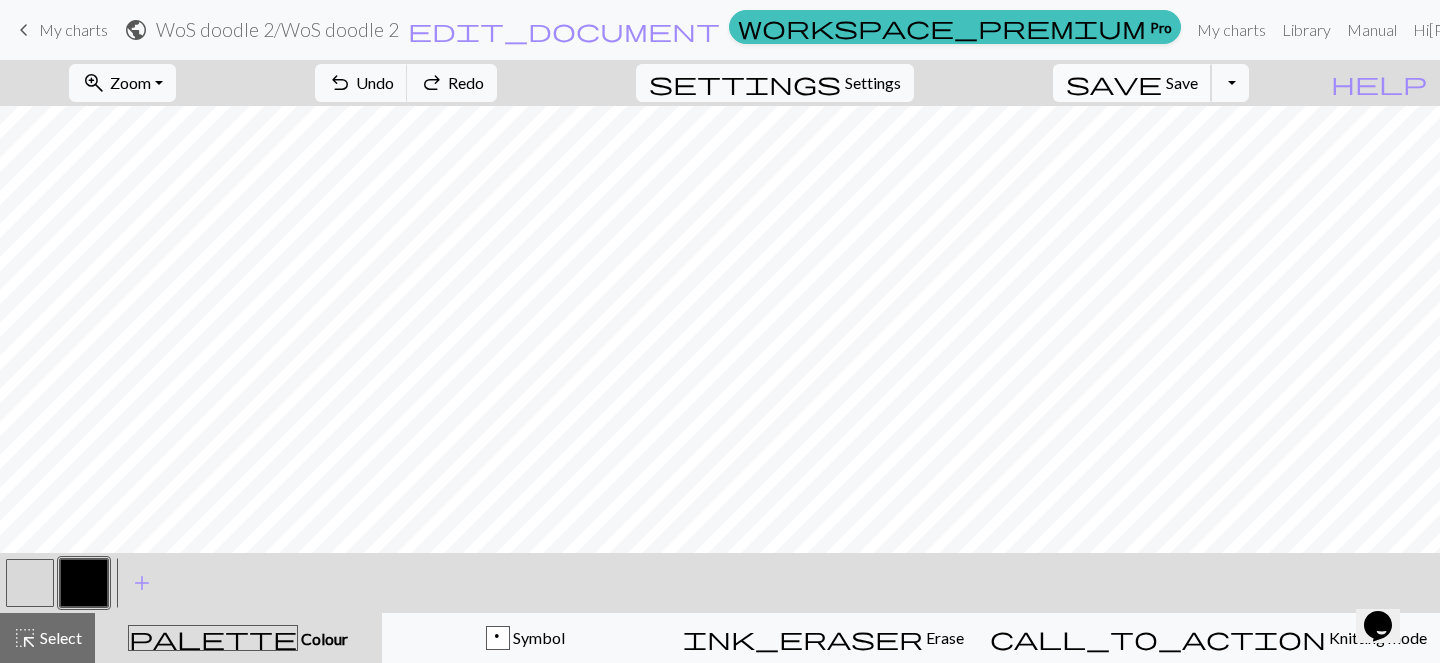 click on "Save" at bounding box center (1182, 82) 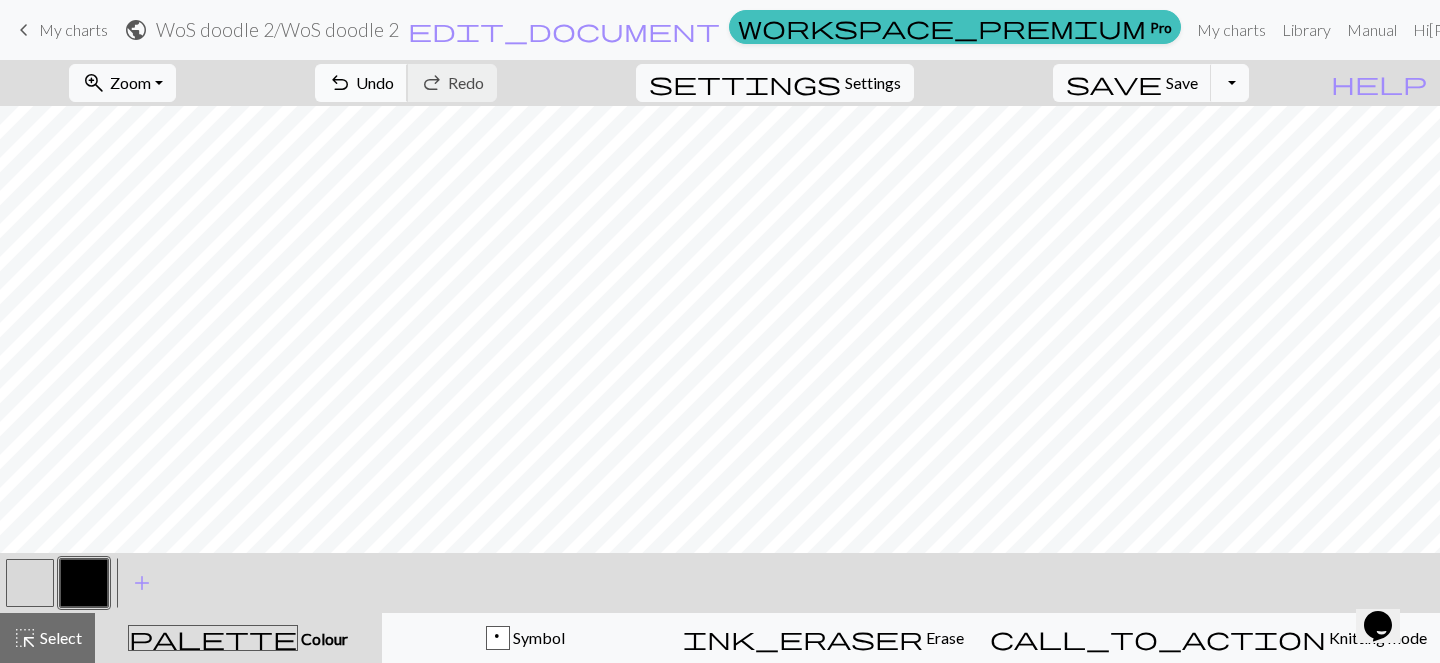 click on "Undo" at bounding box center (375, 82) 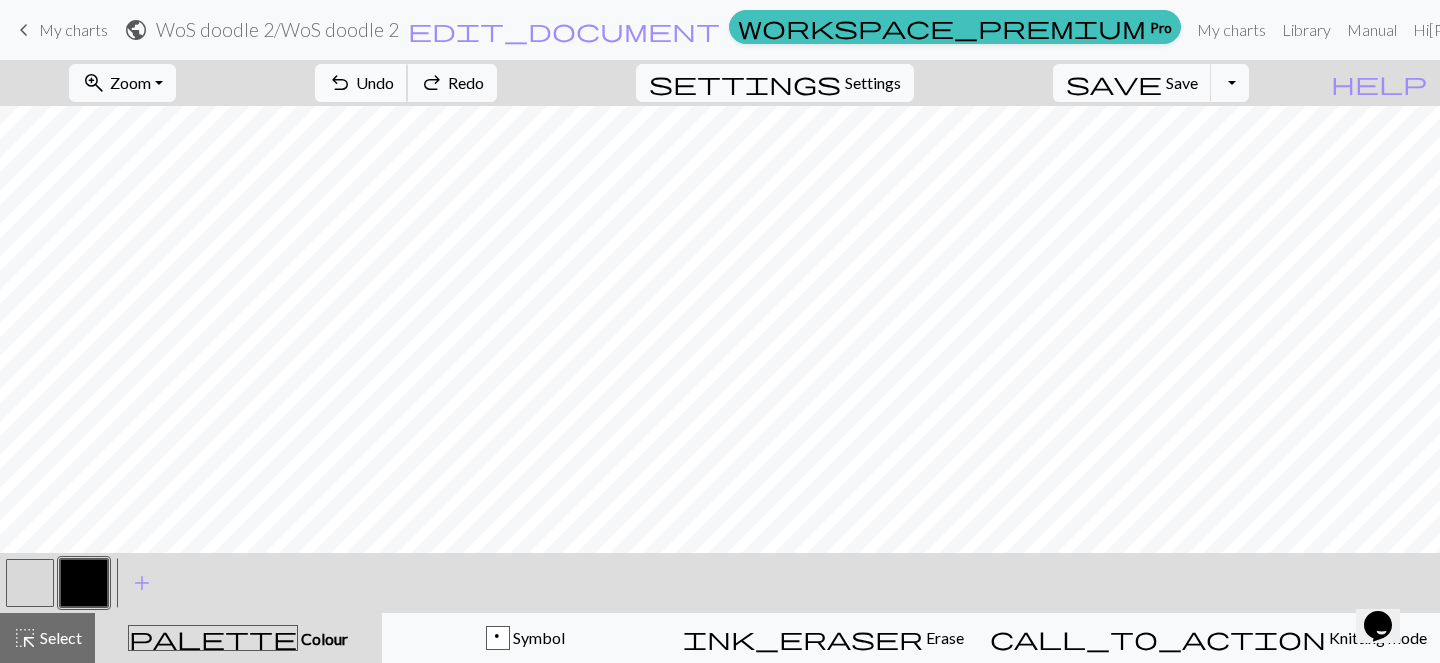 click on "Undo" at bounding box center (375, 82) 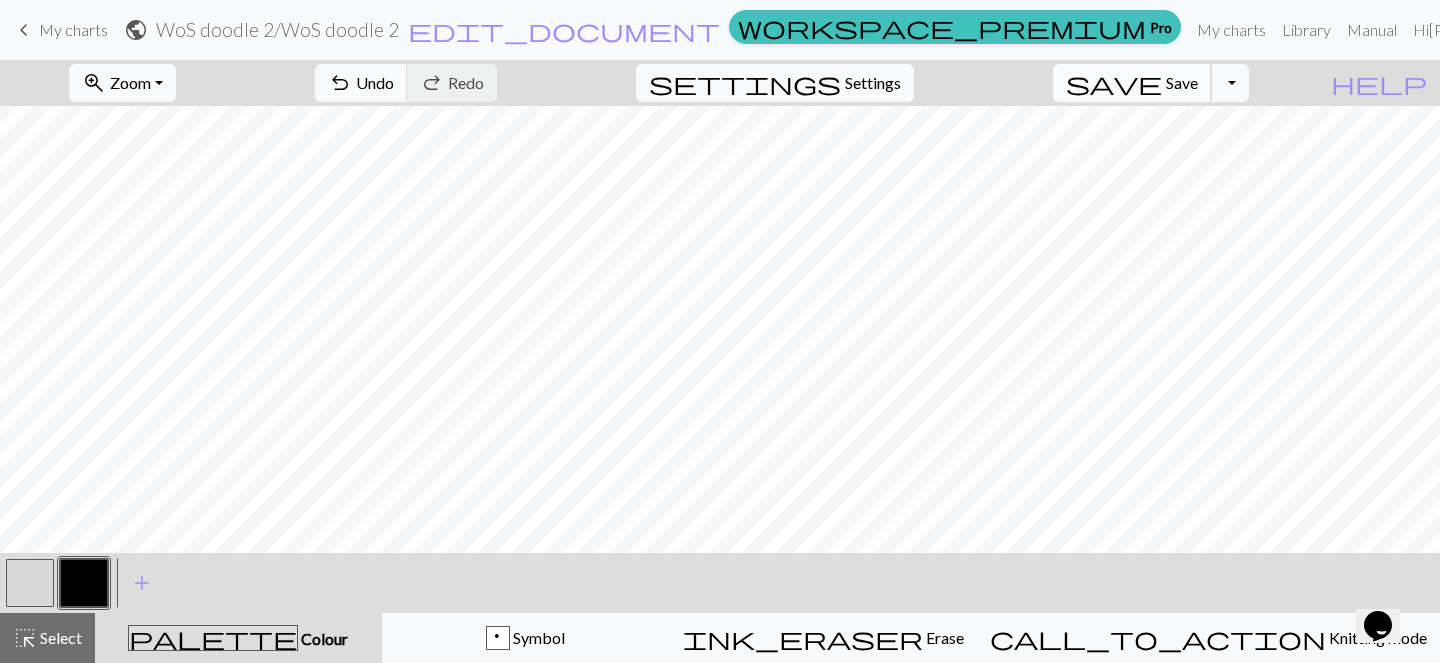 click on "save" at bounding box center [1114, 83] 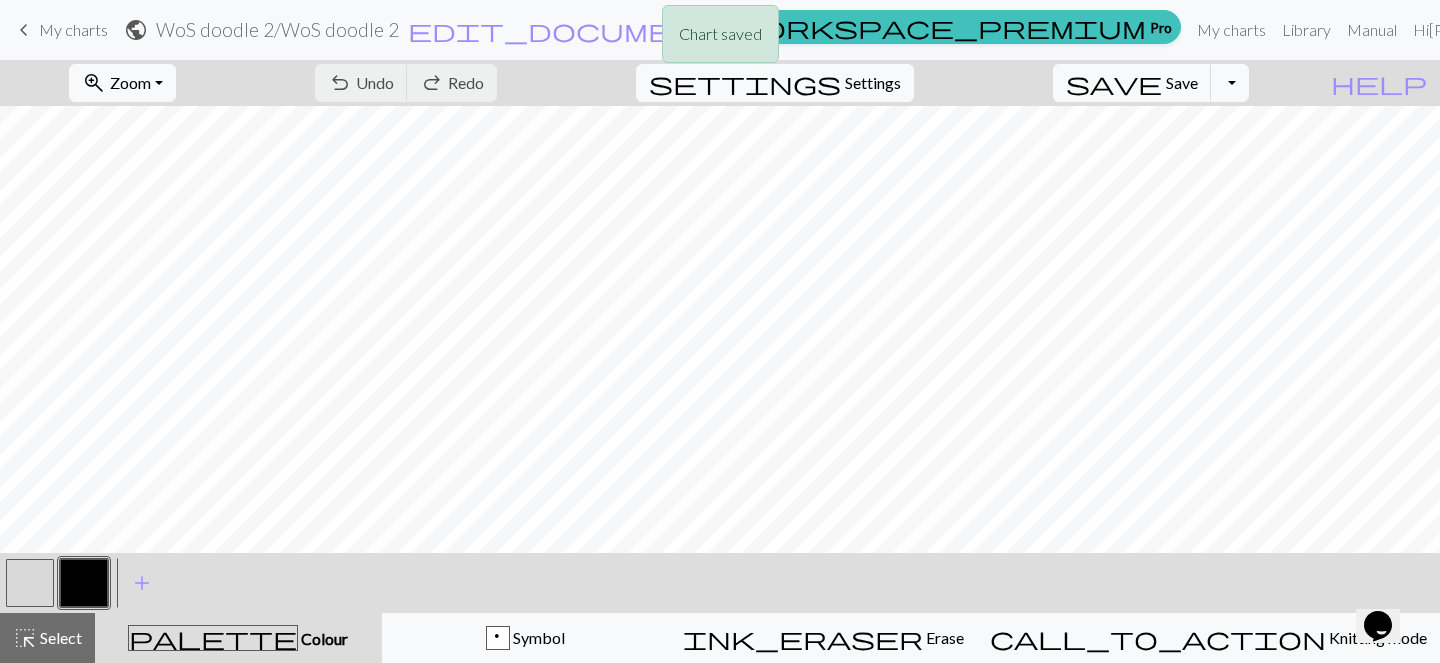 click at bounding box center (30, 583) 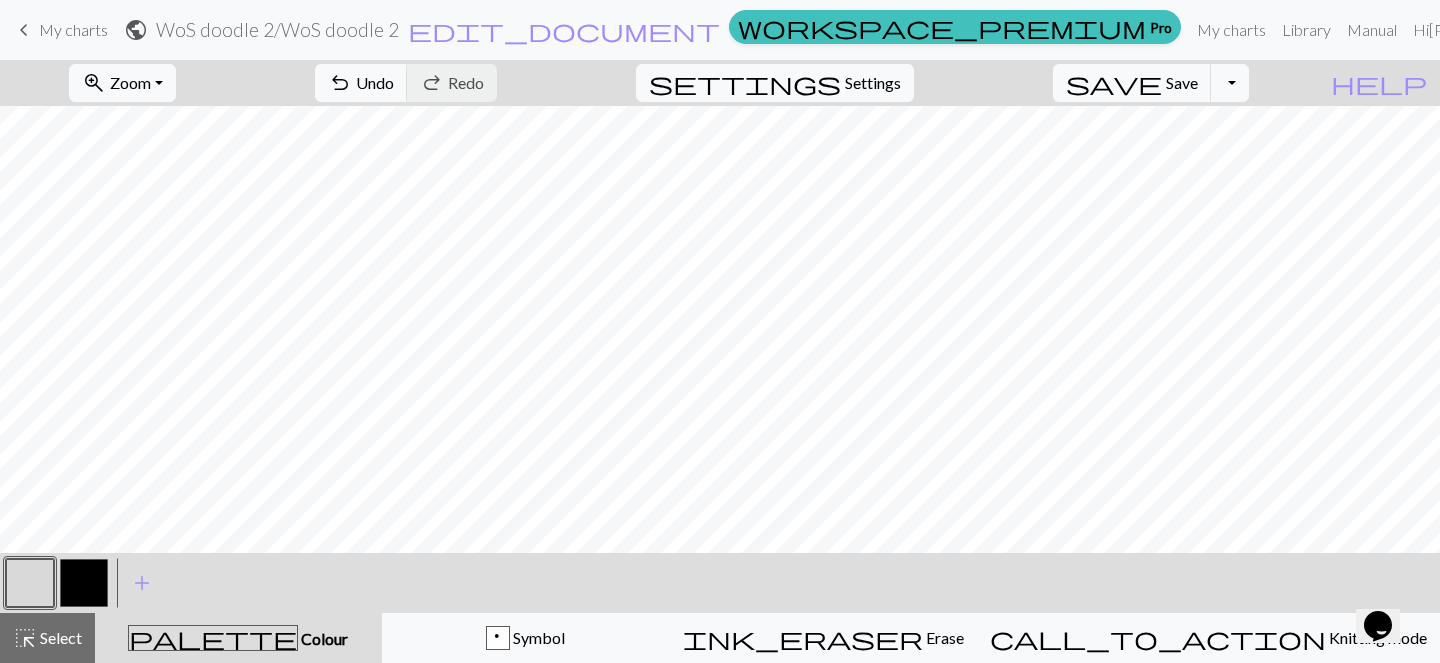 click at bounding box center [84, 583] 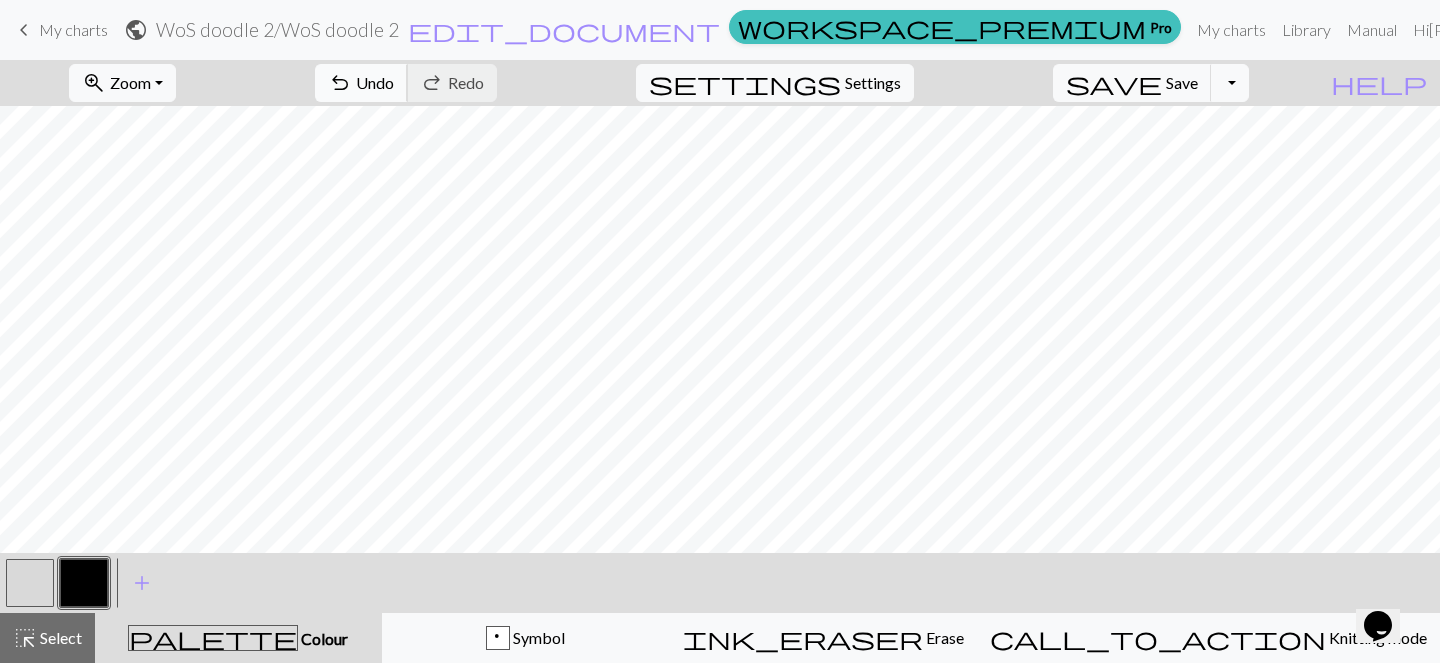 click on "Undo" at bounding box center [375, 82] 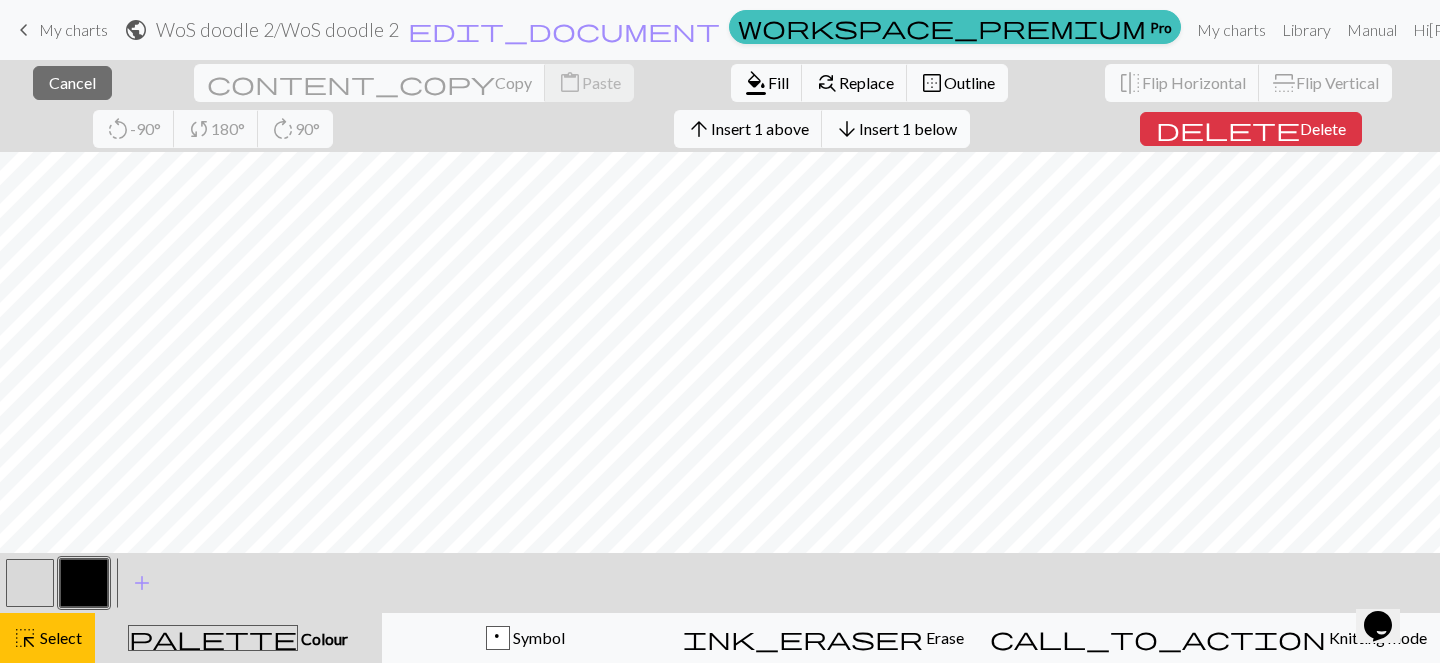 click on "arrow_downward Insert 1 below" at bounding box center (896, 129) 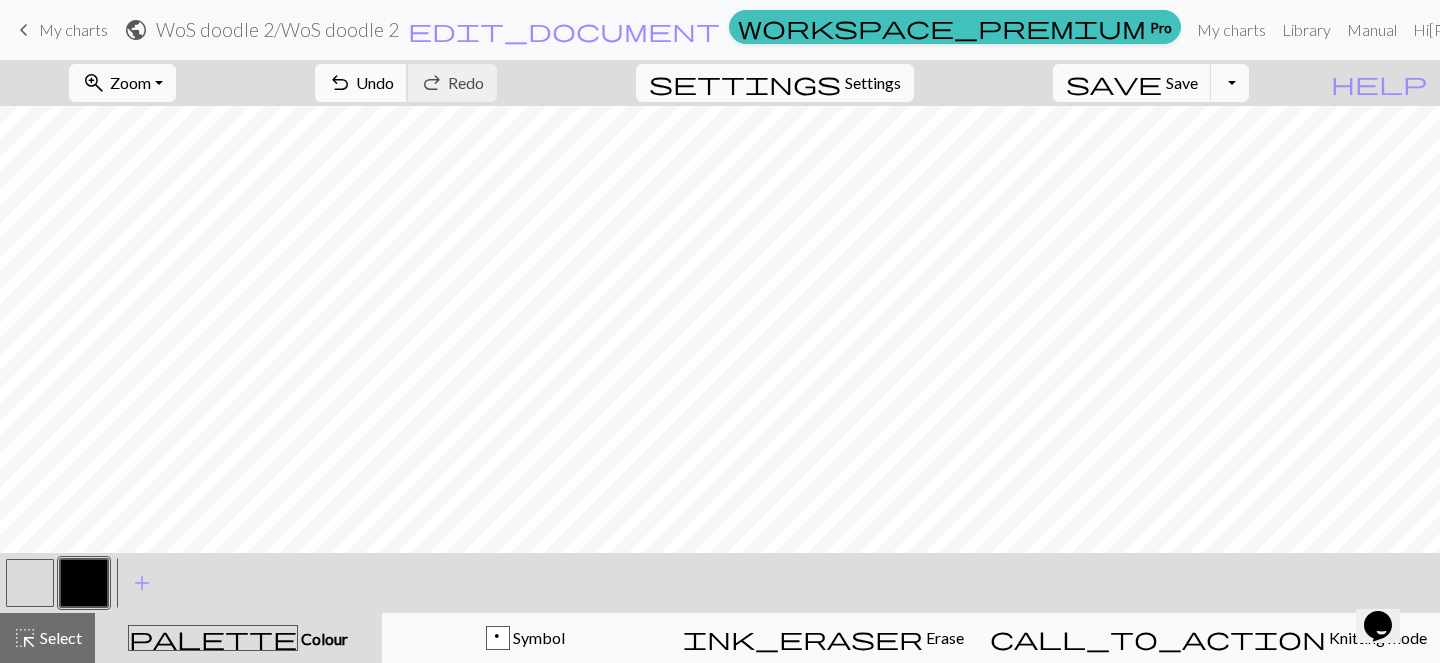 click on "undo" at bounding box center [340, 83] 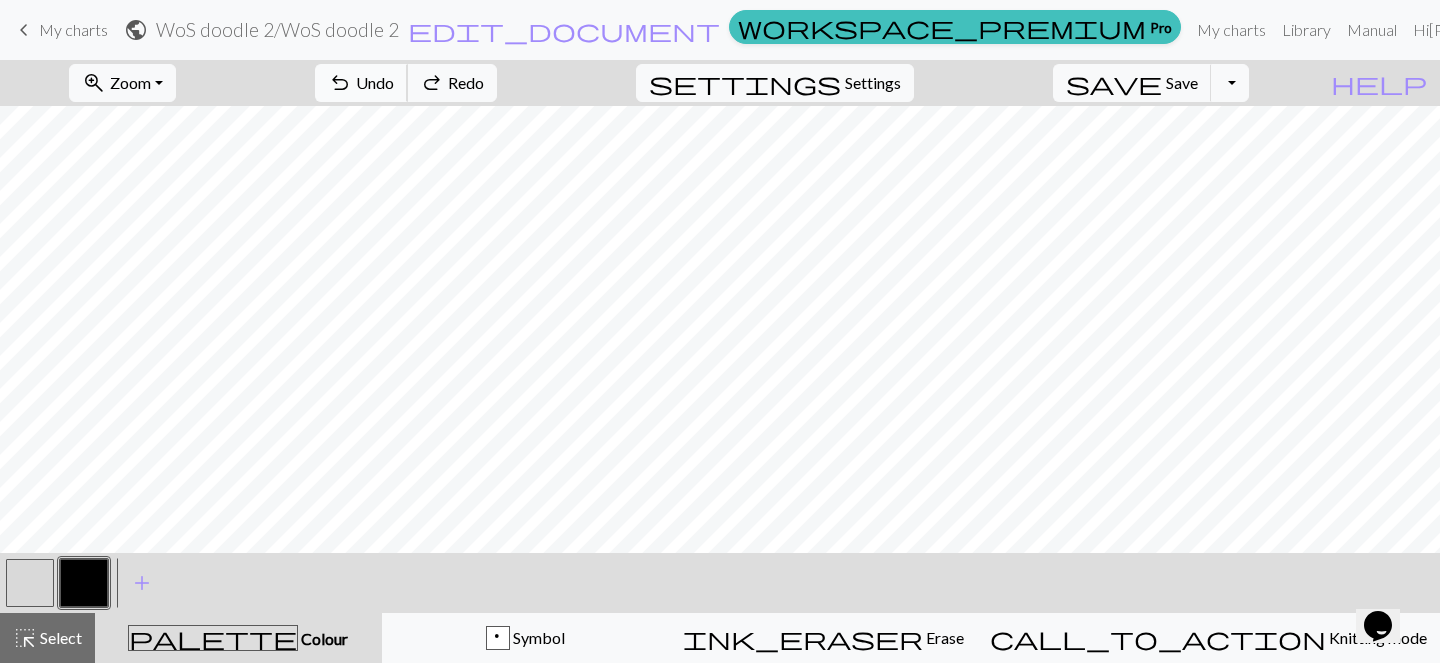 click on "undo" at bounding box center [340, 83] 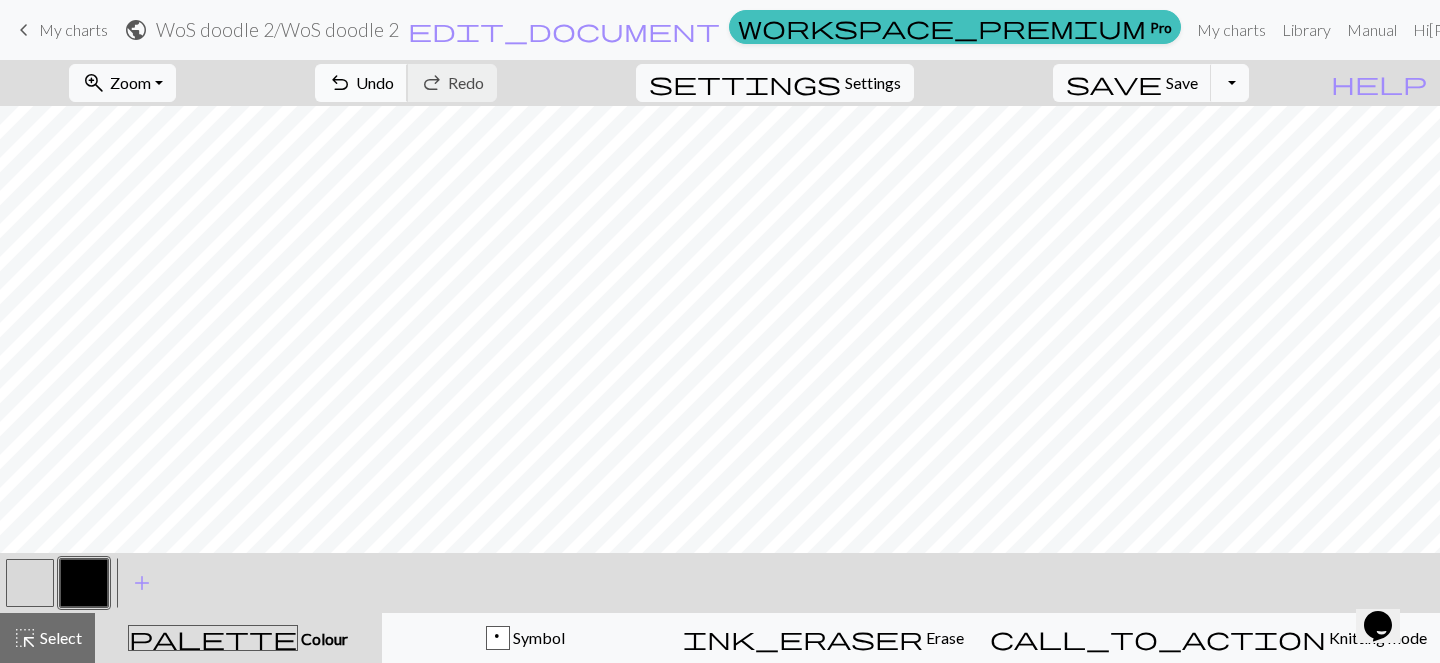 click on "Undo" at bounding box center [375, 82] 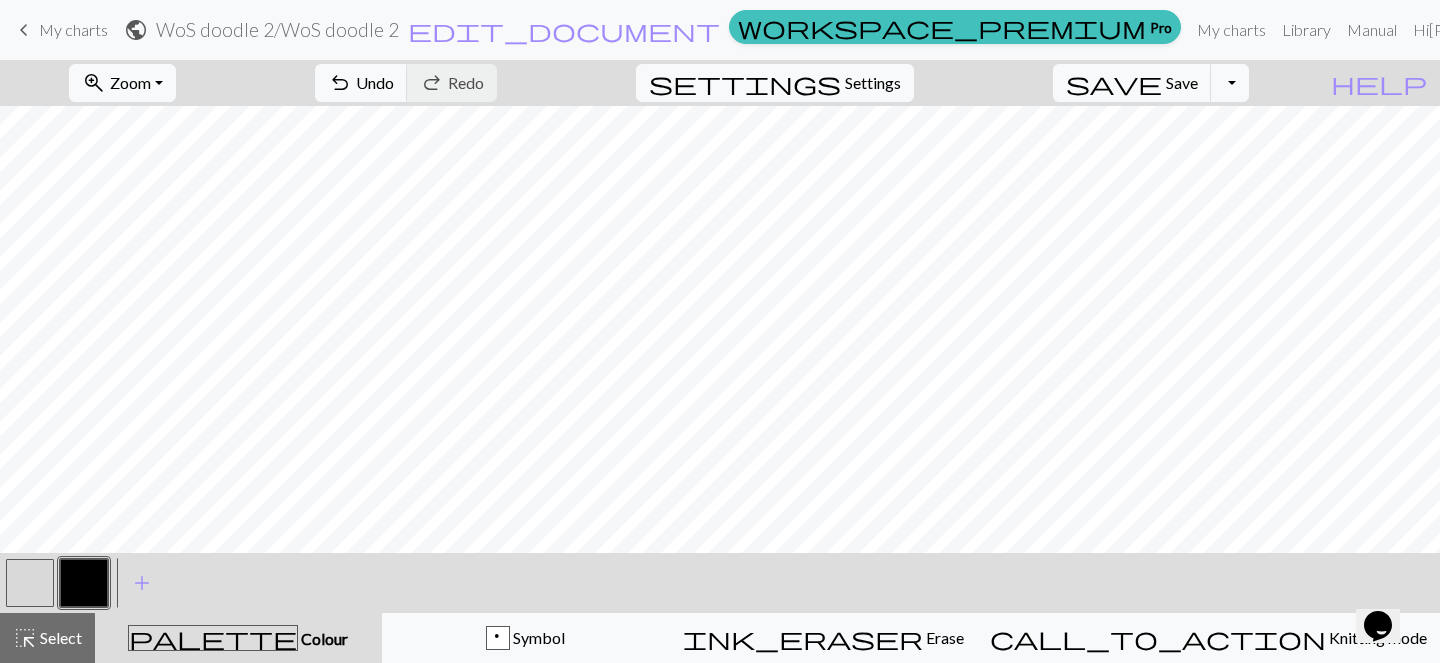 click at bounding box center (30, 583) 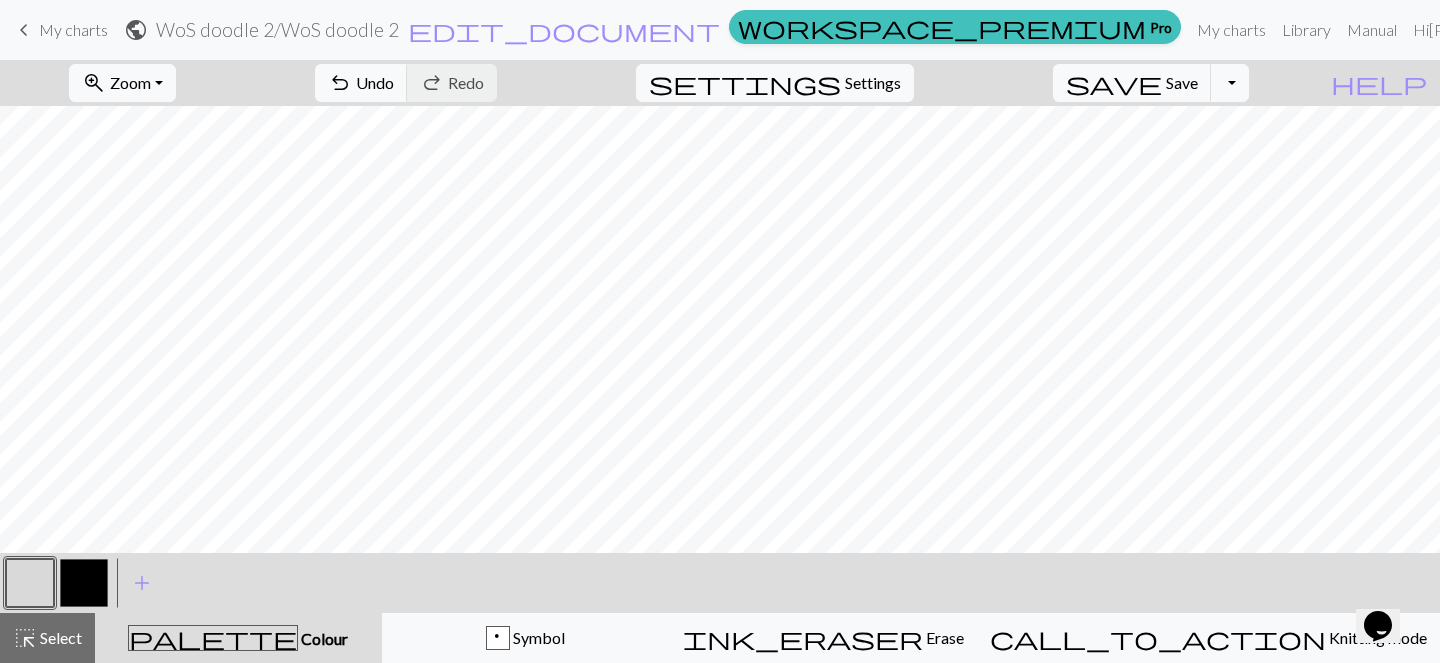 click at bounding box center (84, 583) 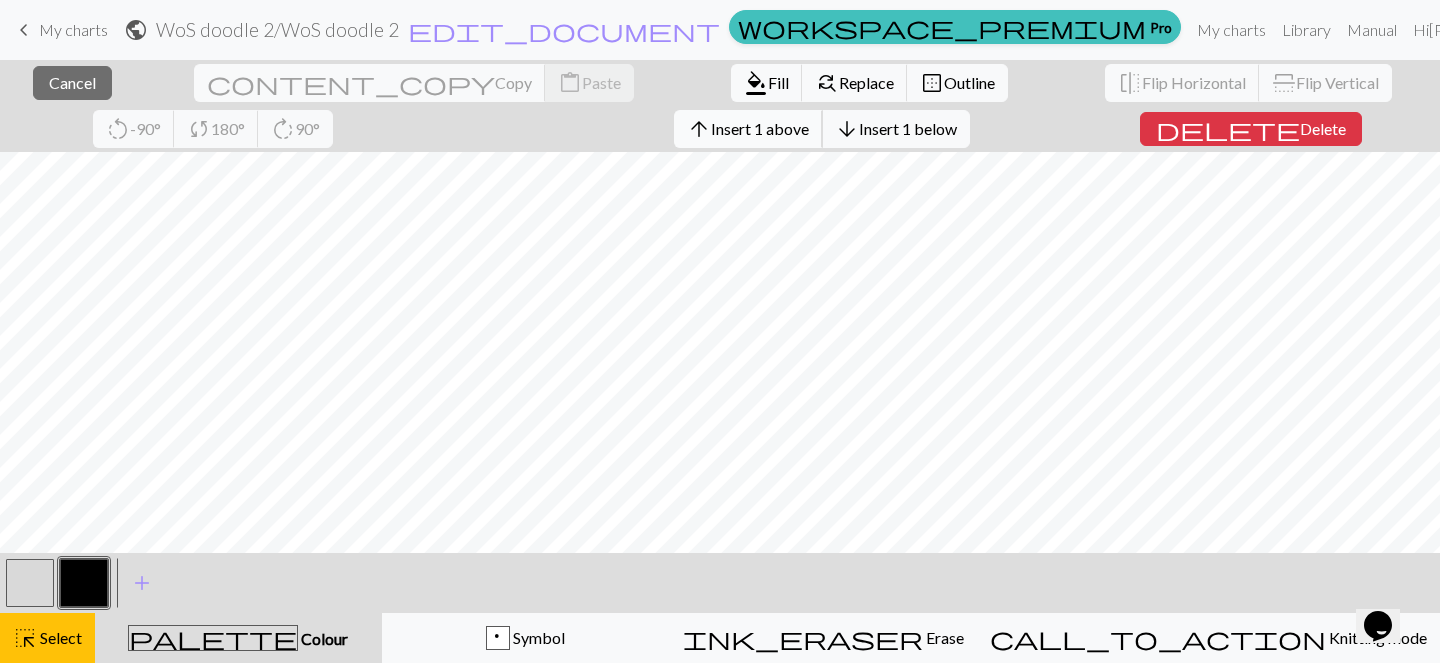 click on "arrow_upward" at bounding box center [699, 129] 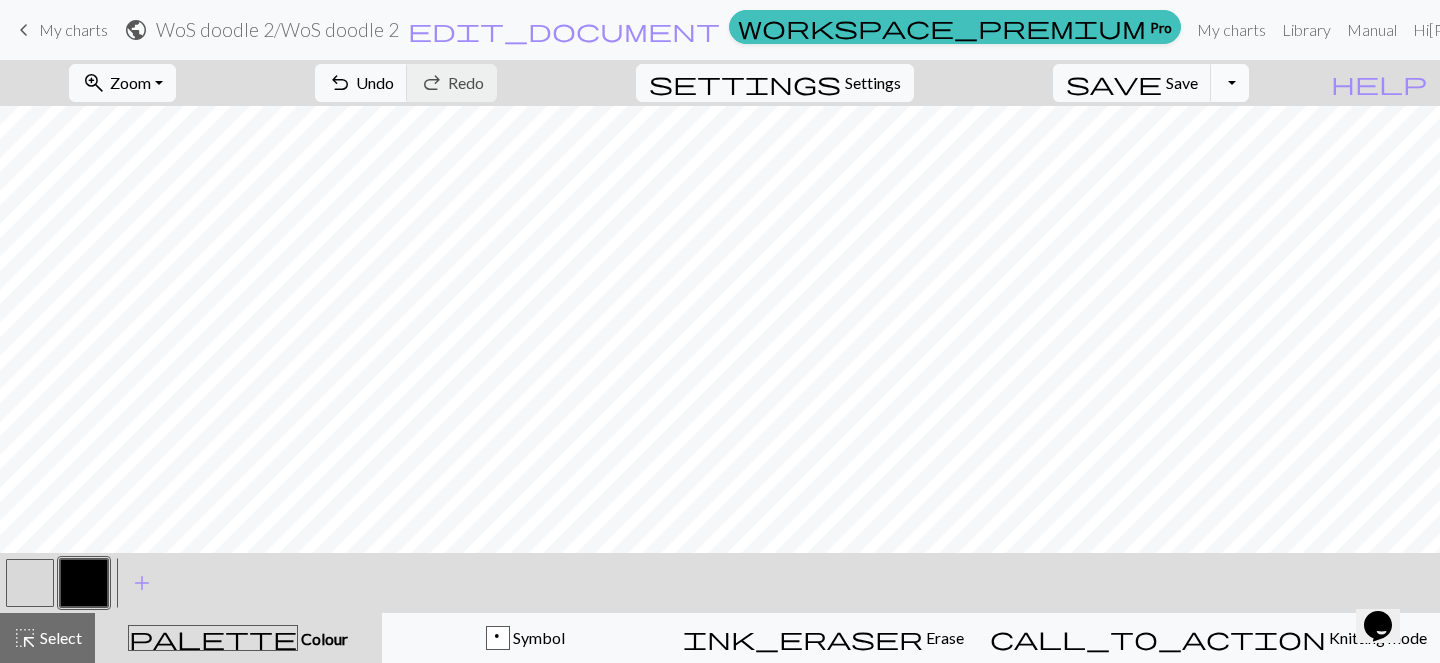 click on "Toggle Dropdown" at bounding box center (1230, 83) 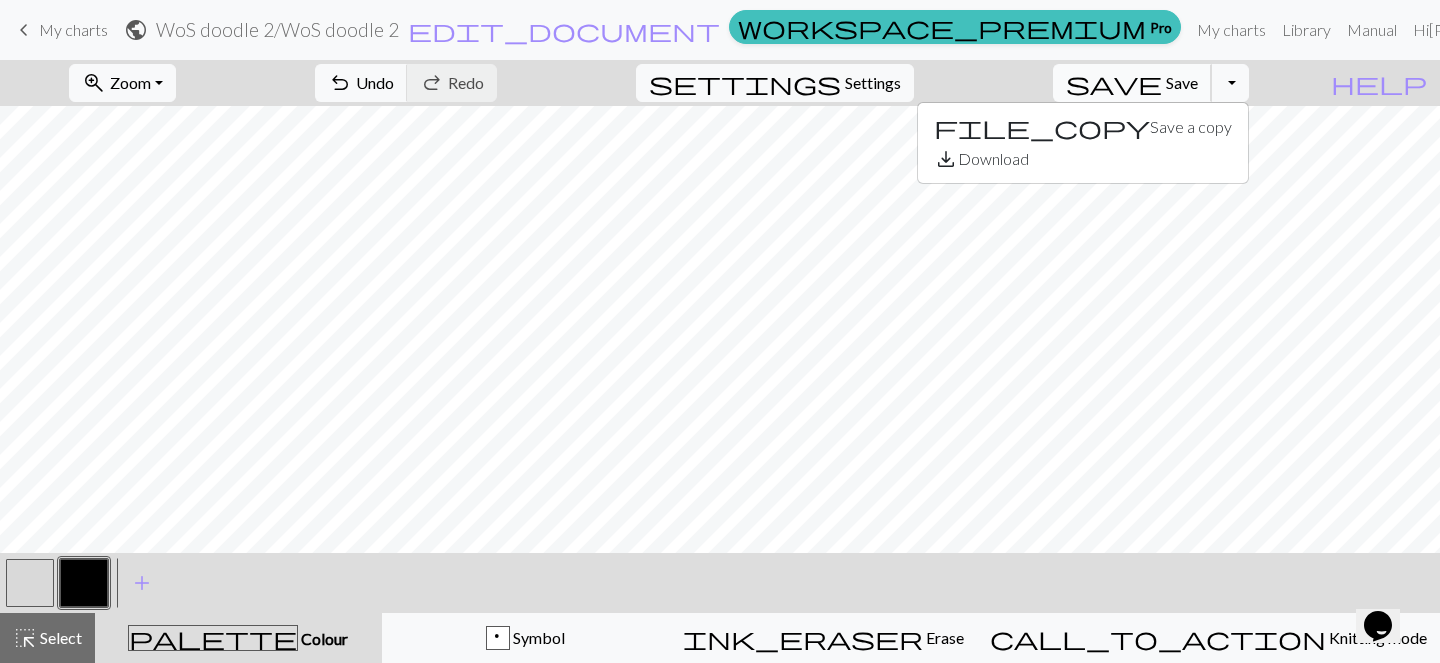 click on "save Save Save" at bounding box center [1132, 83] 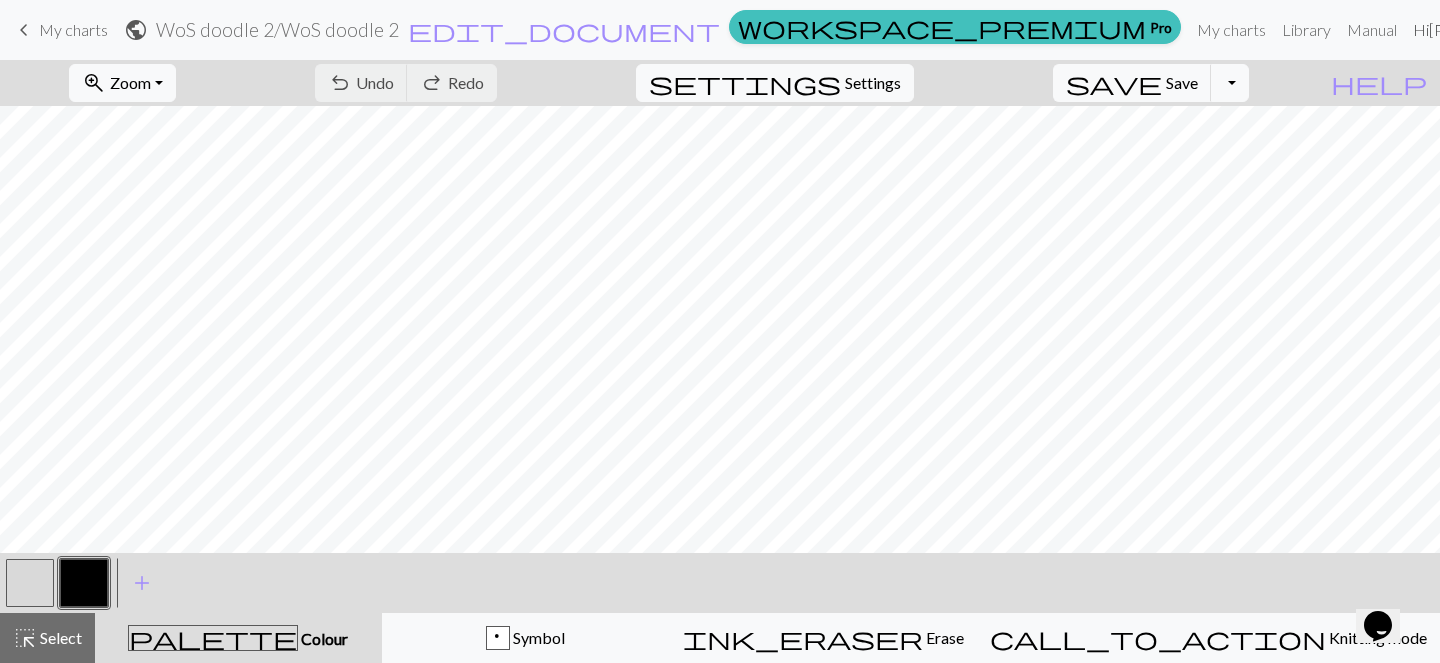 click on "Hi  [PERSON_NAME]" at bounding box center [1493, 30] 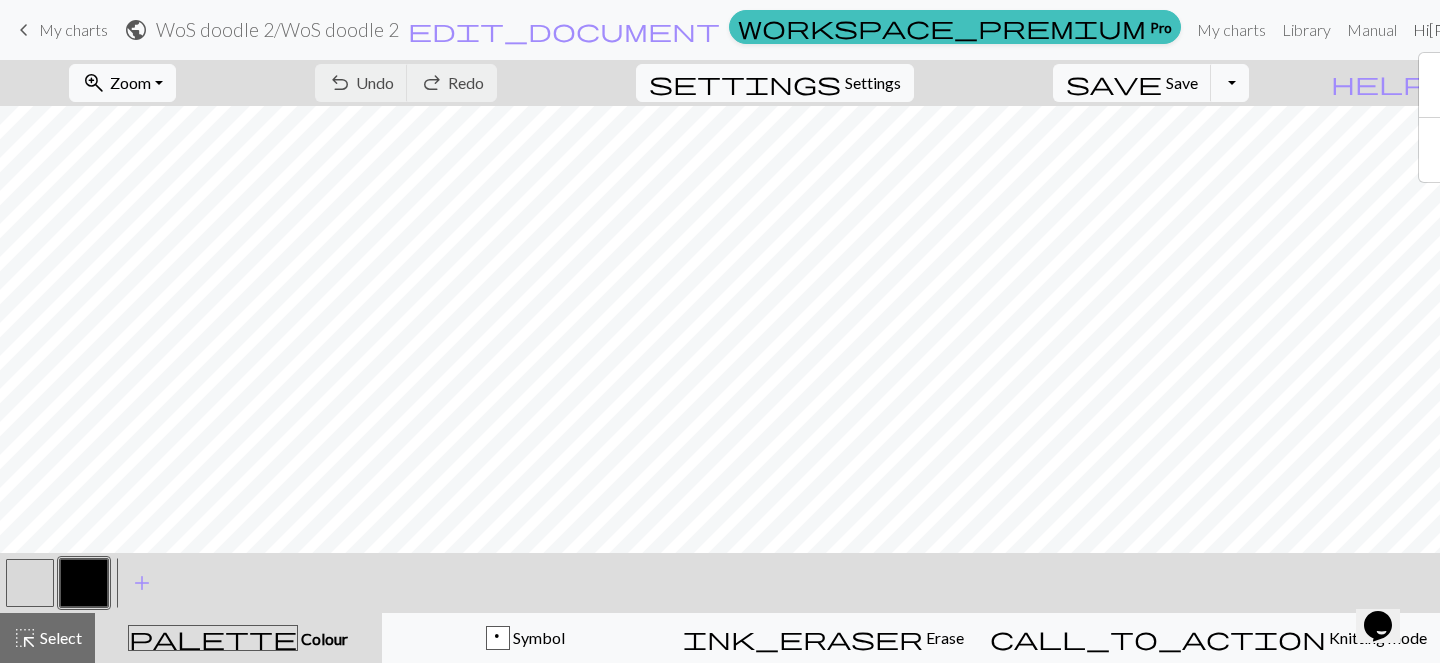 click on "Hi  [PERSON_NAME]" at bounding box center [1493, 30] 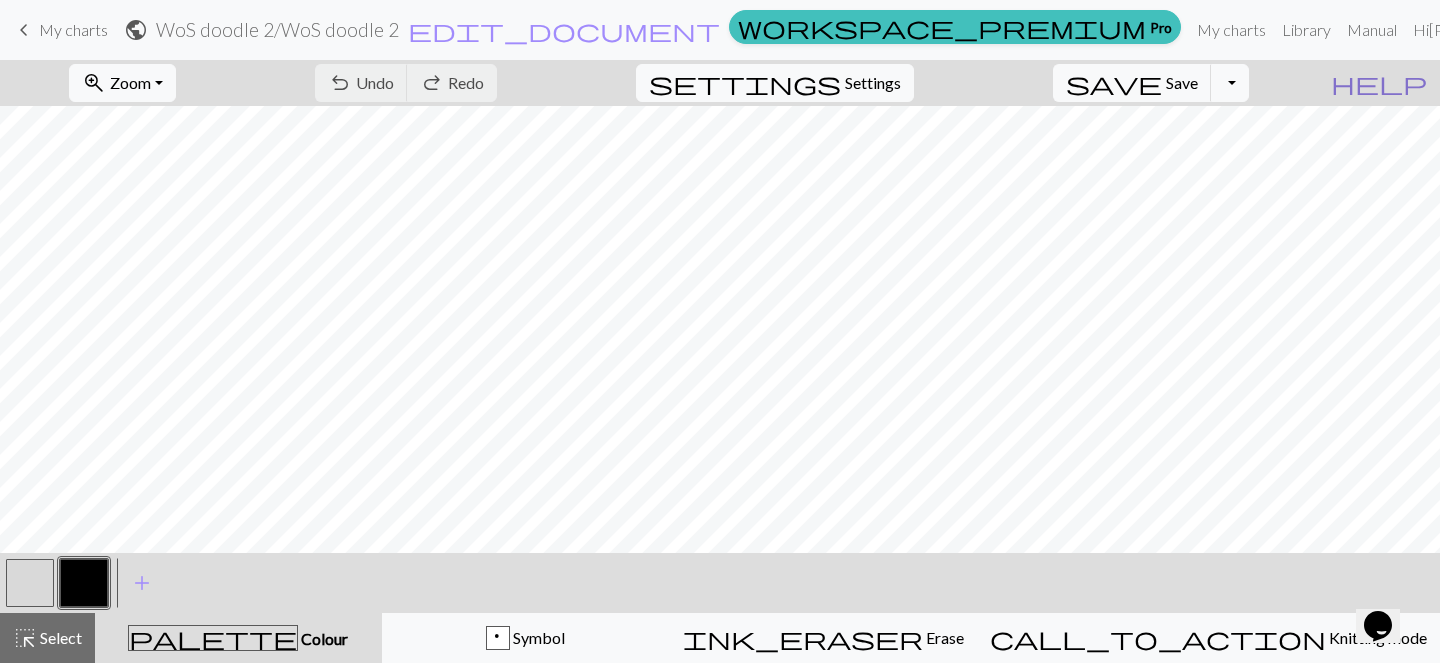 click on "help" at bounding box center [1379, 83] 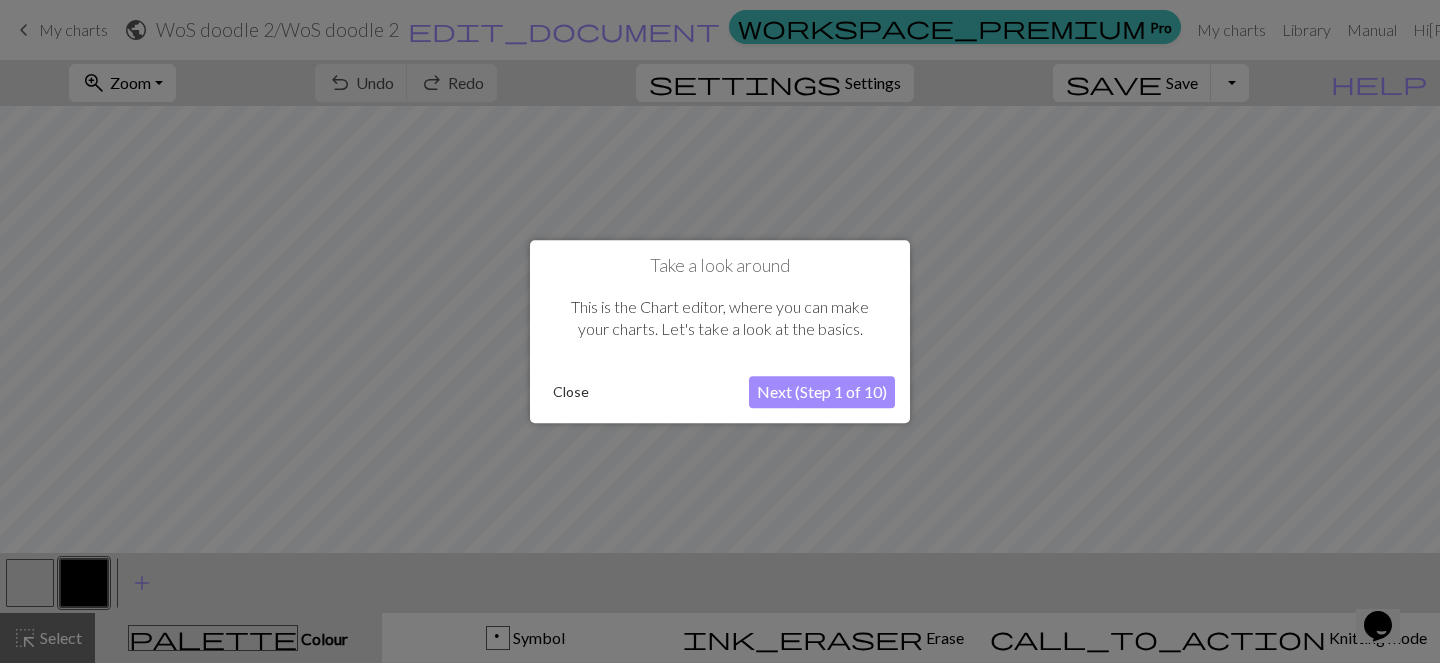 click on "Close" at bounding box center (571, 392) 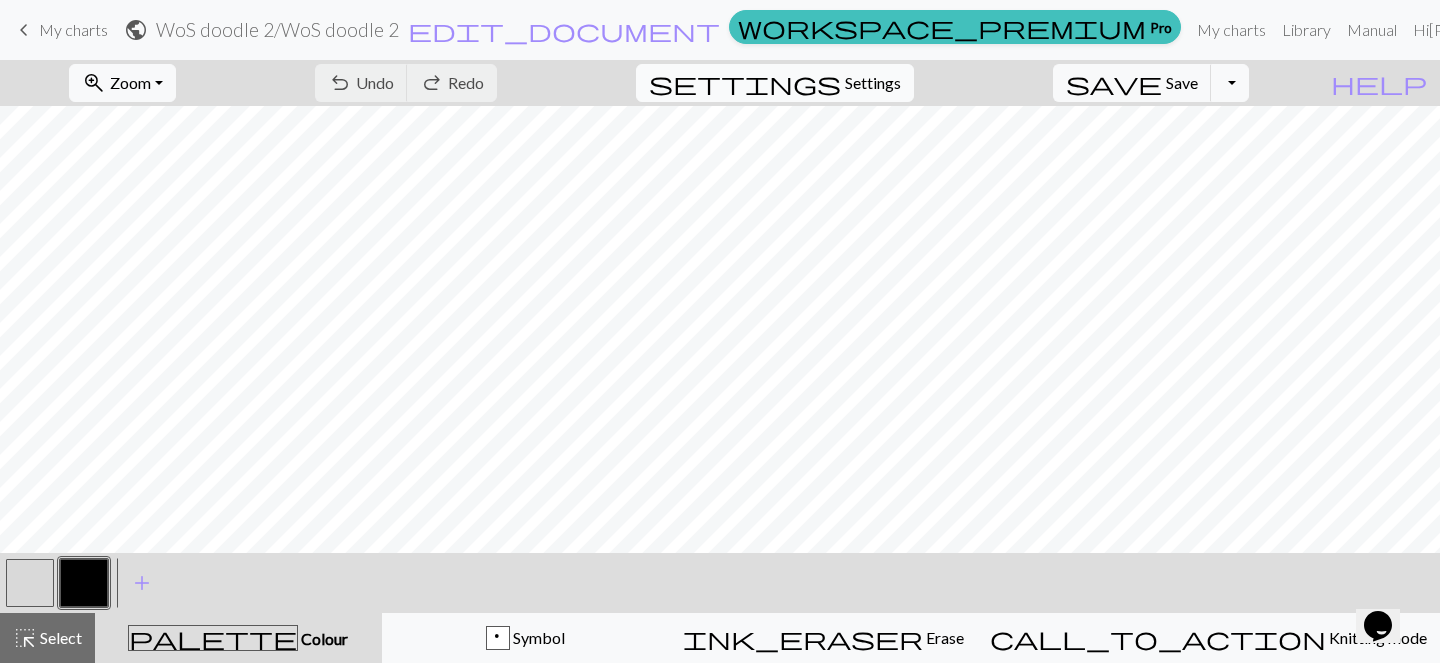click on "settings" at bounding box center [745, 83] 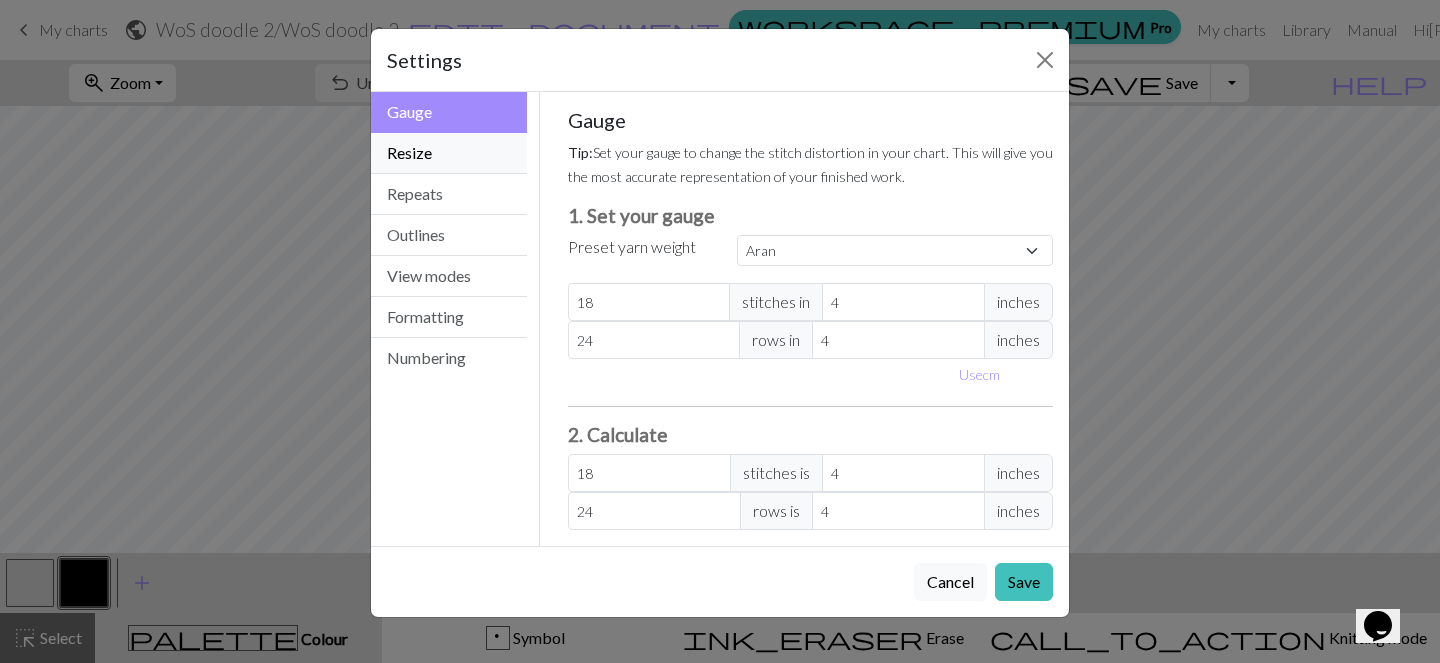 click on "Resize" at bounding box center (449, 153) 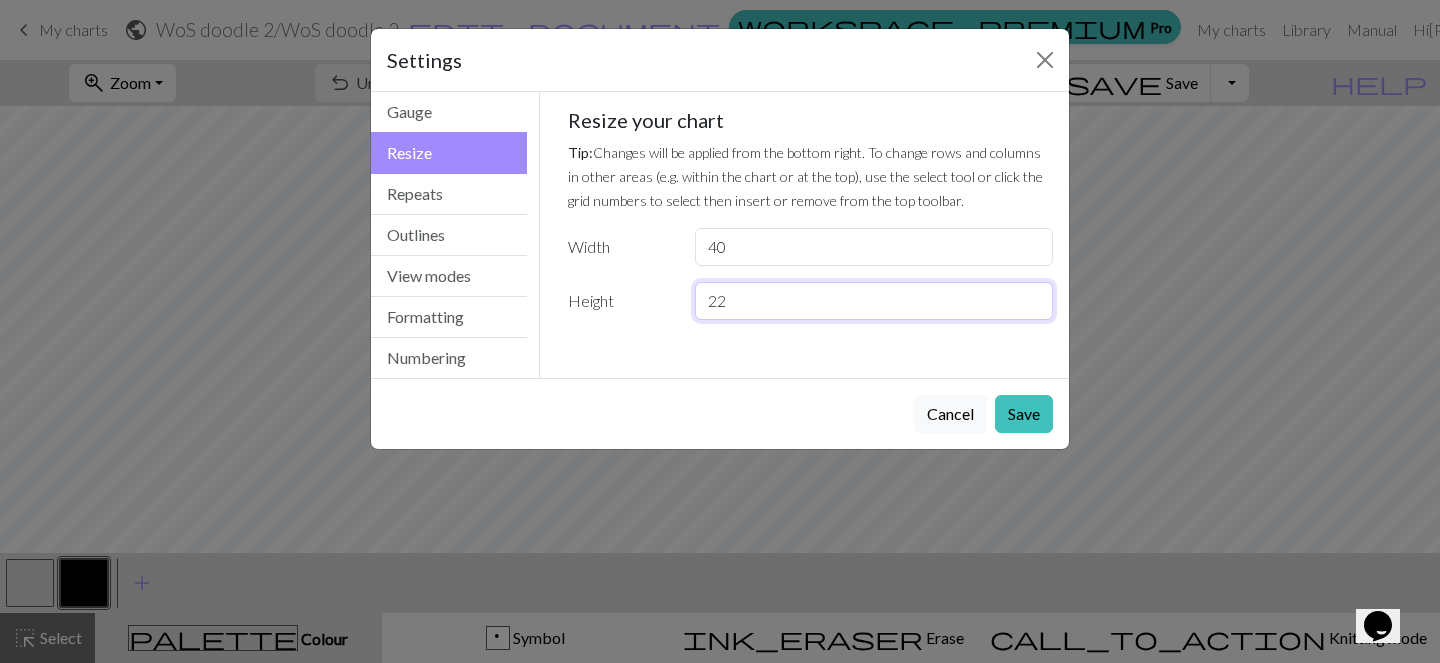 click on "22" at bounding box center (874, 301) 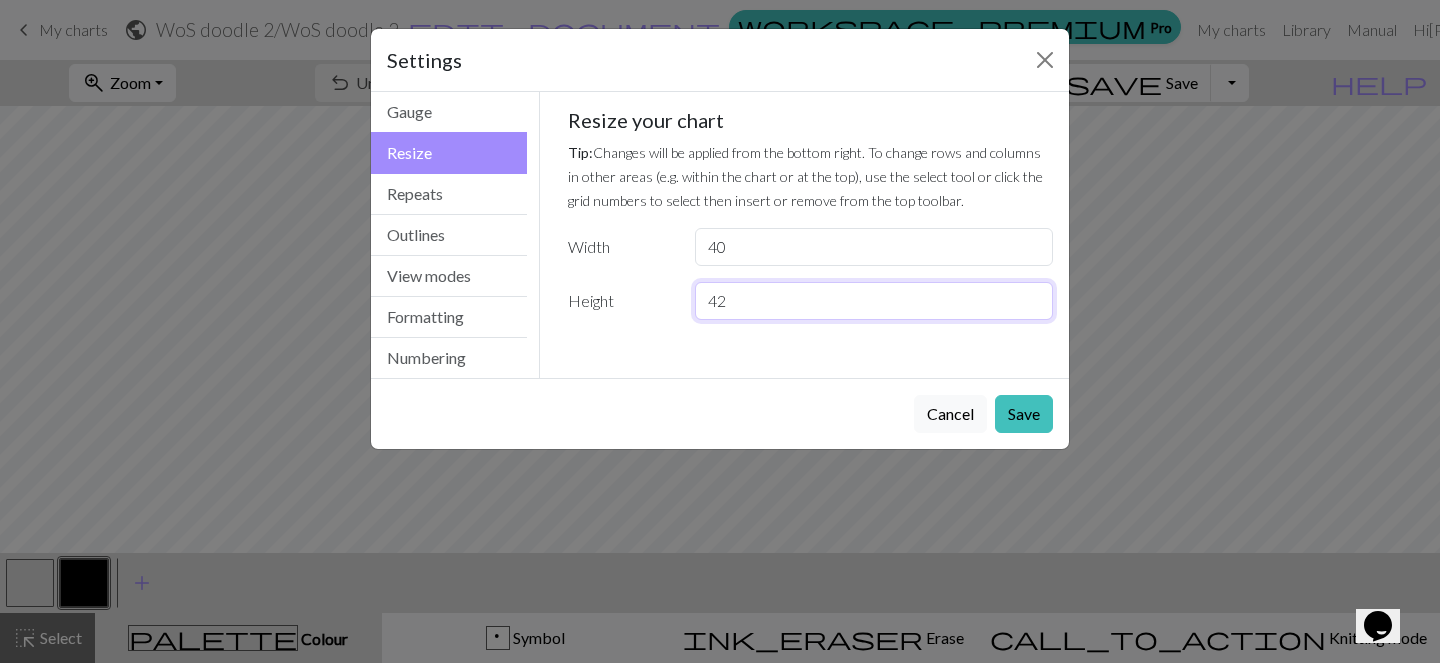 type on "42" 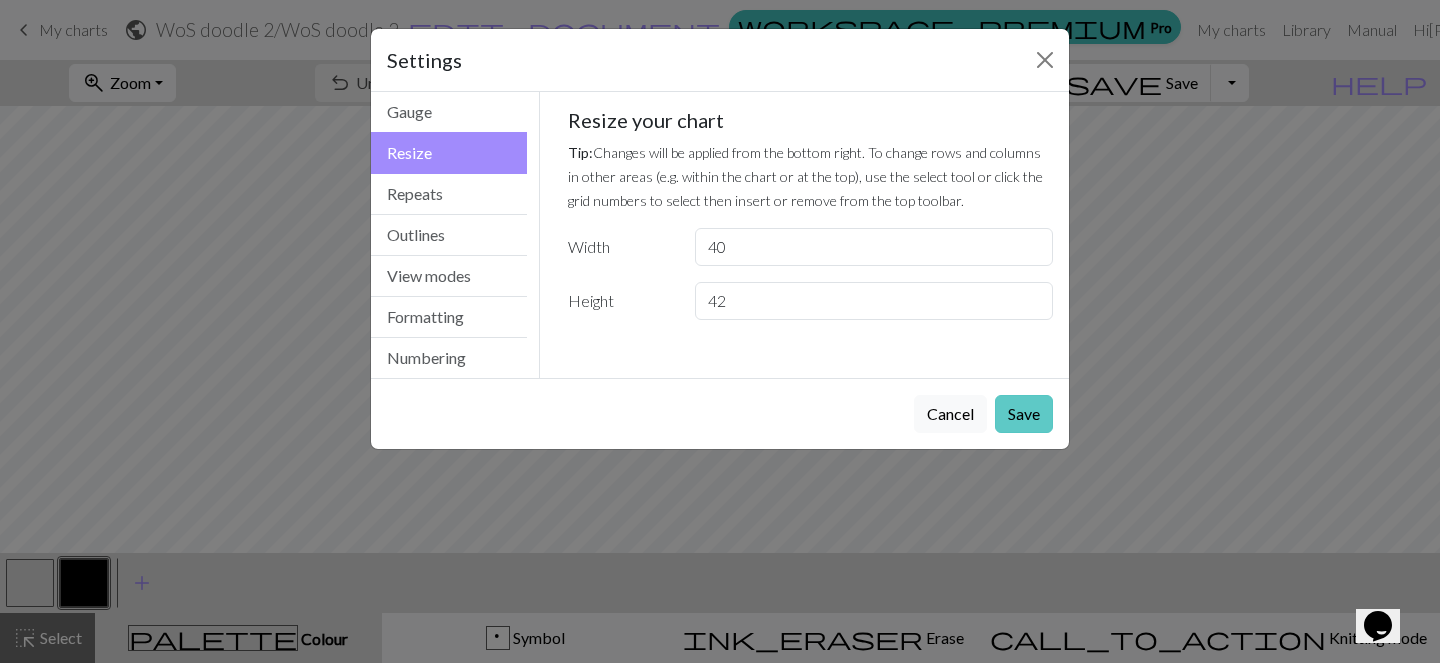 click on "Save" at bounding box center [1024, 414] 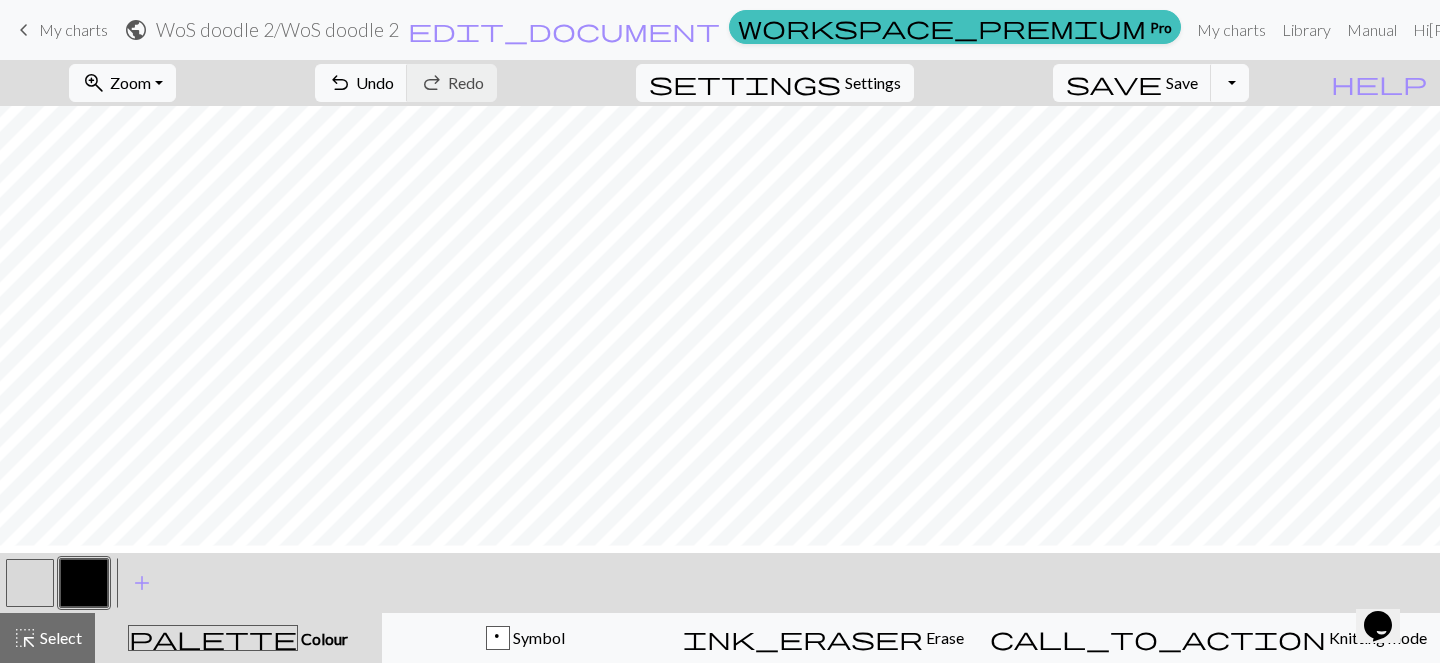 scroll, scrollTop: 237, scrollLeft: 0, axis: vertical 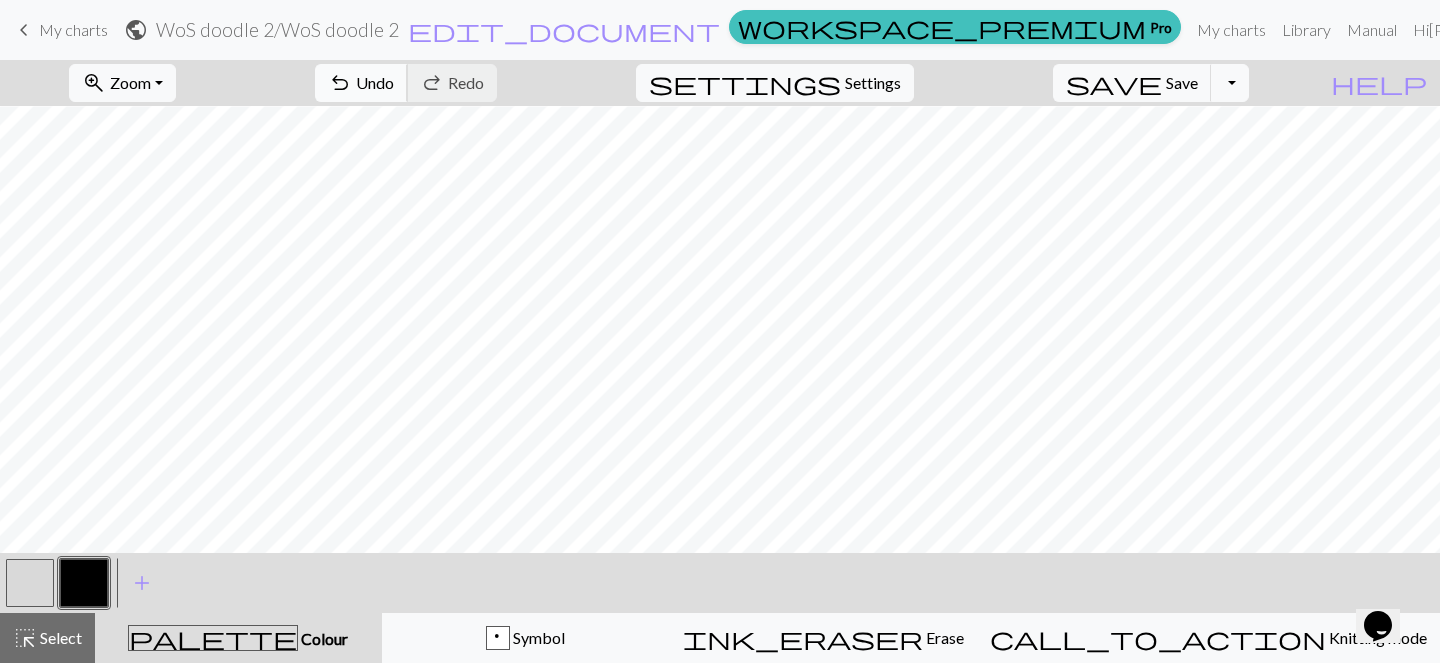 click on "undo" at bounding box center [340, 83] 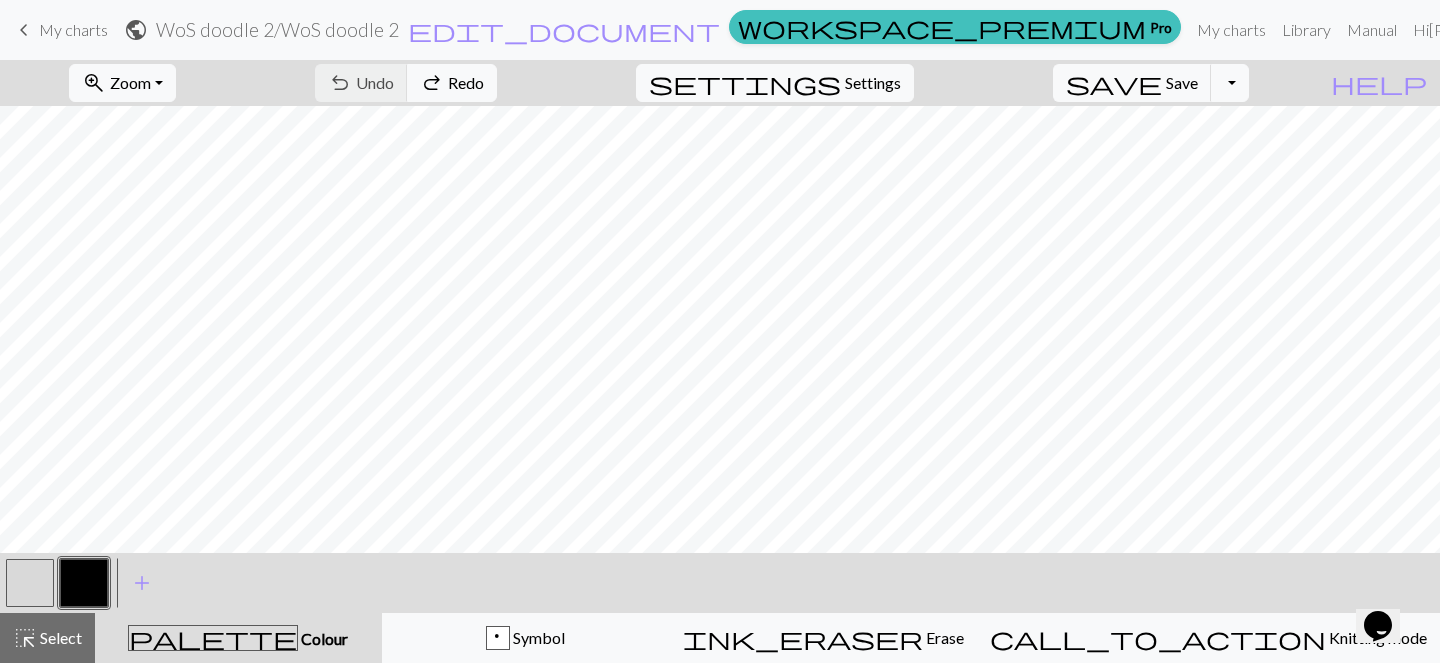 scroll, scrollTop: 0, scrollLeft: 0, axis: both 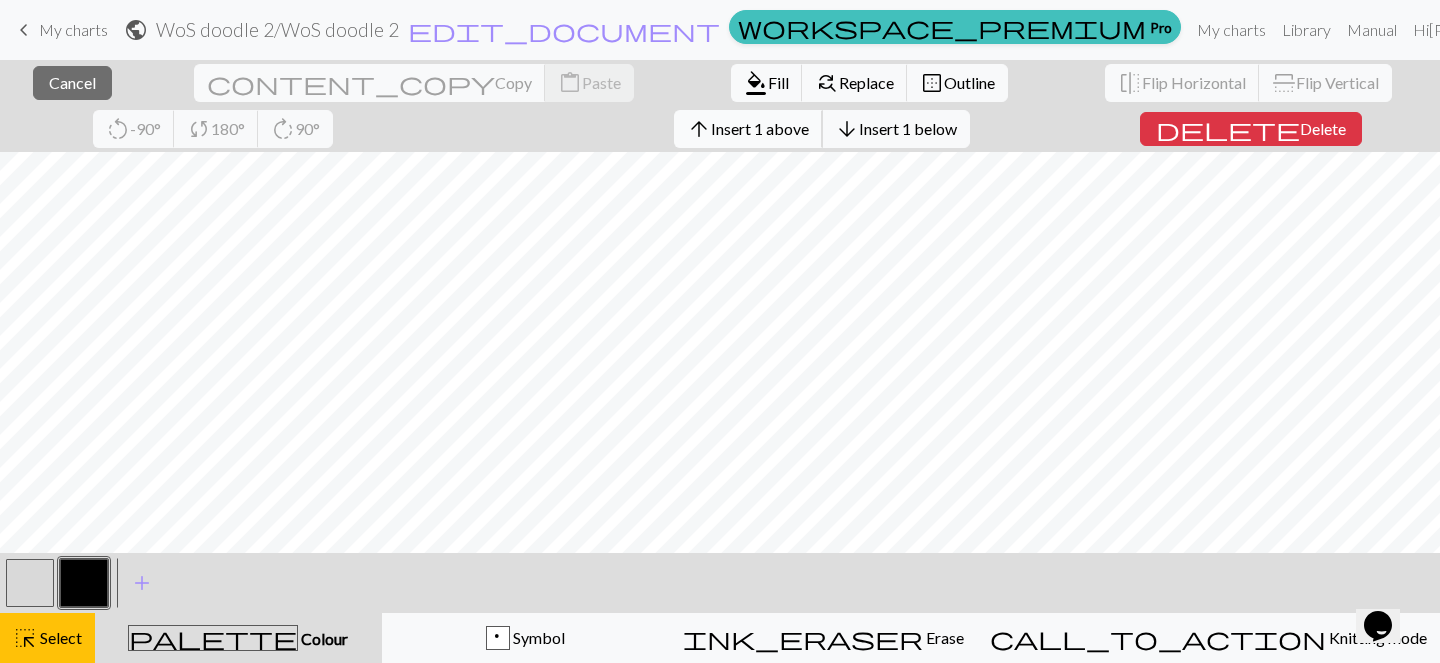 click on "arrow_upward  Insert 1 above" at bounding box center [748, 129] 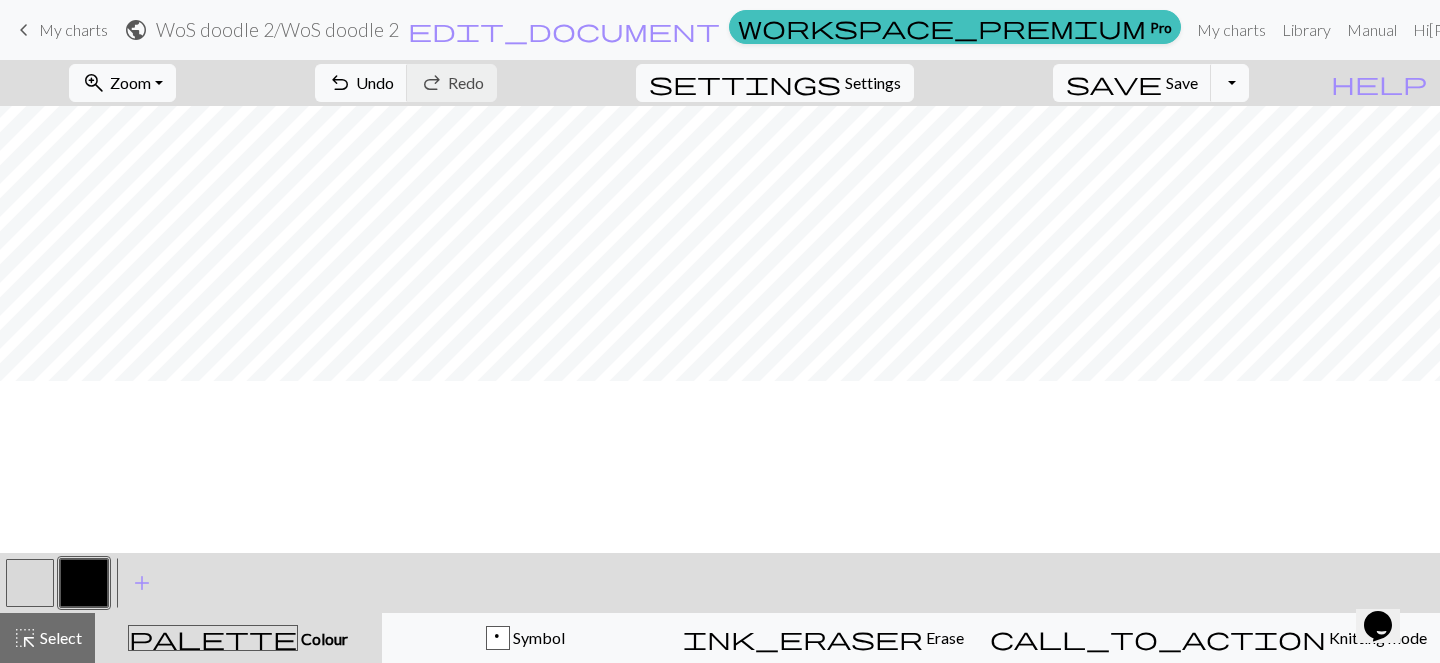 scroll, scrollTop: 0, scrollLeft: 0, axis: both 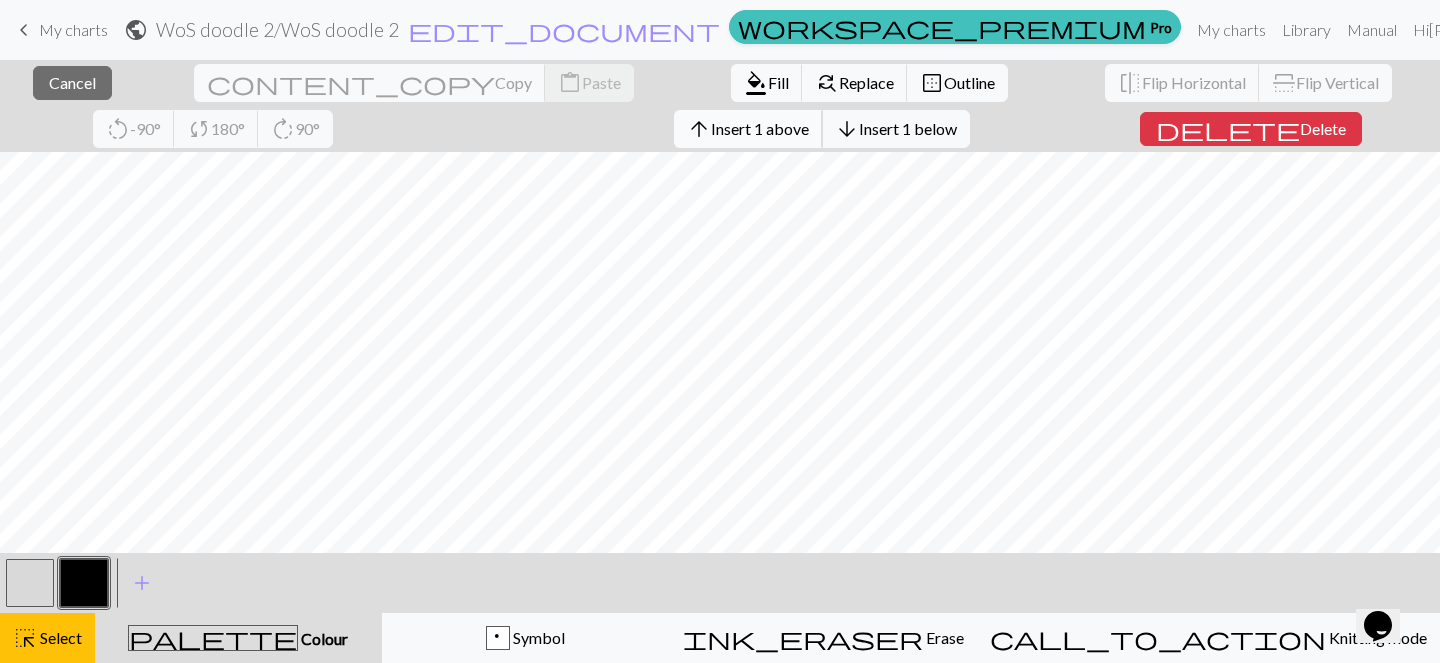 click on "Insert 1 above" at bounding box center (760, 128) 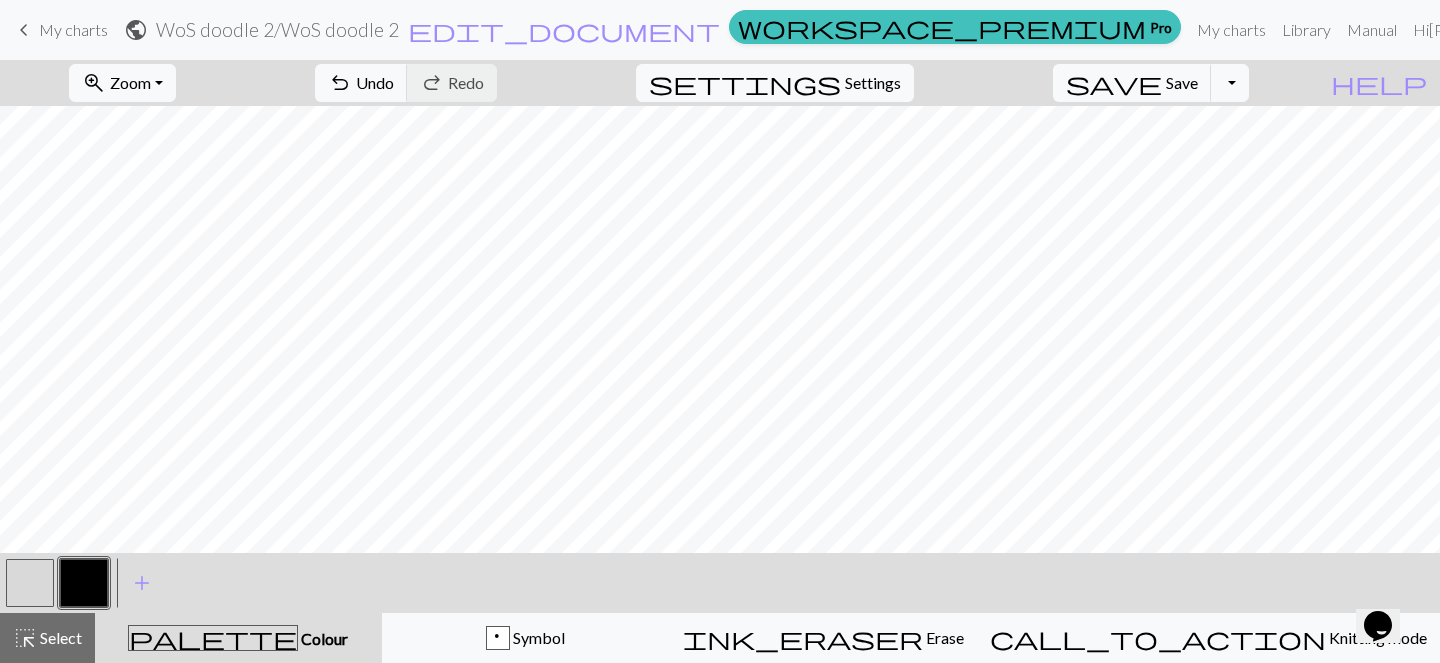 scroll, scrollTop: 47, scrollLeft: 0, axis: vertical 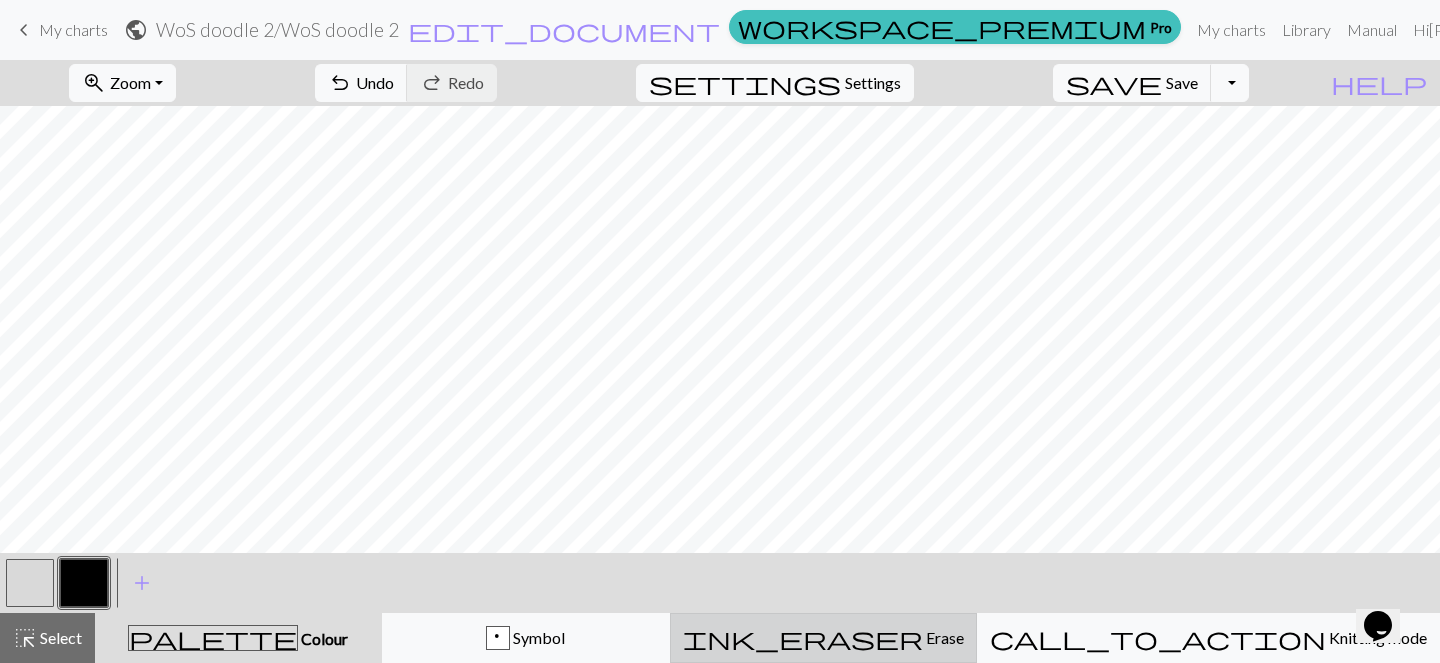 click on "ink_eraser" at bounding box center (803, 638) 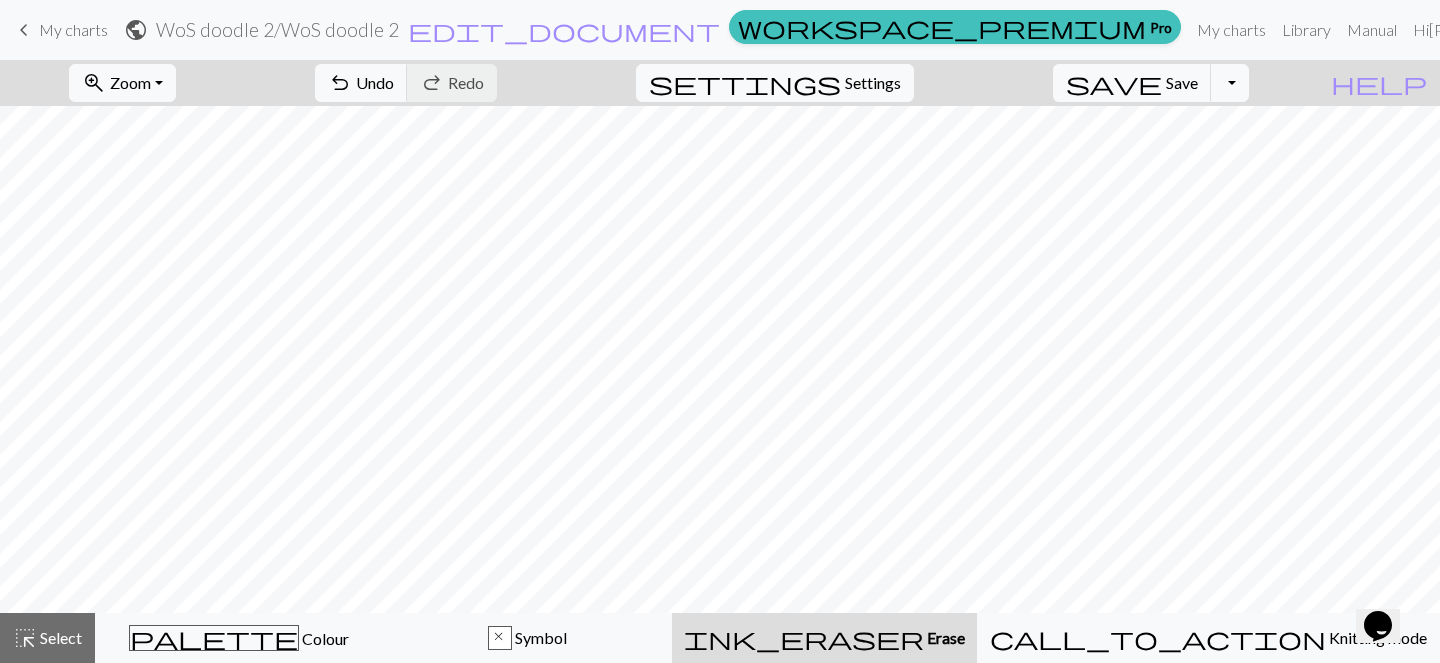 scroll, scrollTop: 2, scrollLeft: 0, axis: vertical 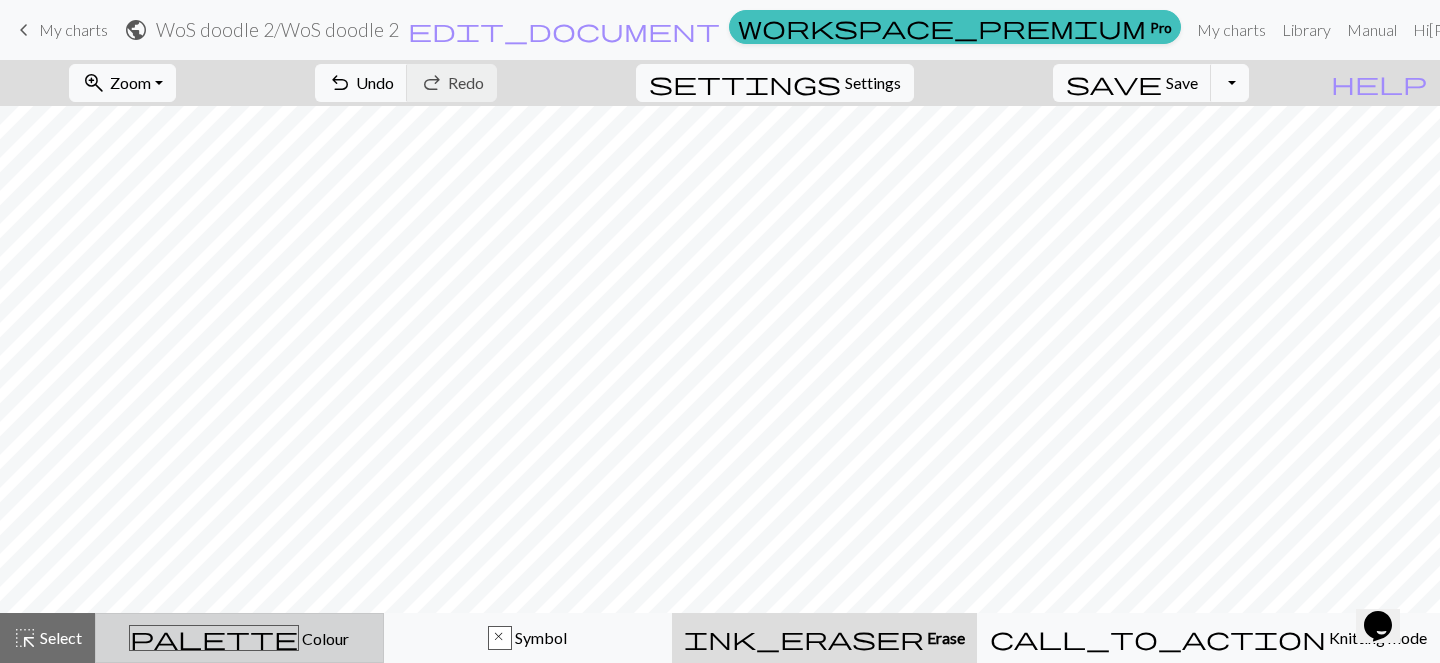 click on "palette" at bounding box center [214, 638] 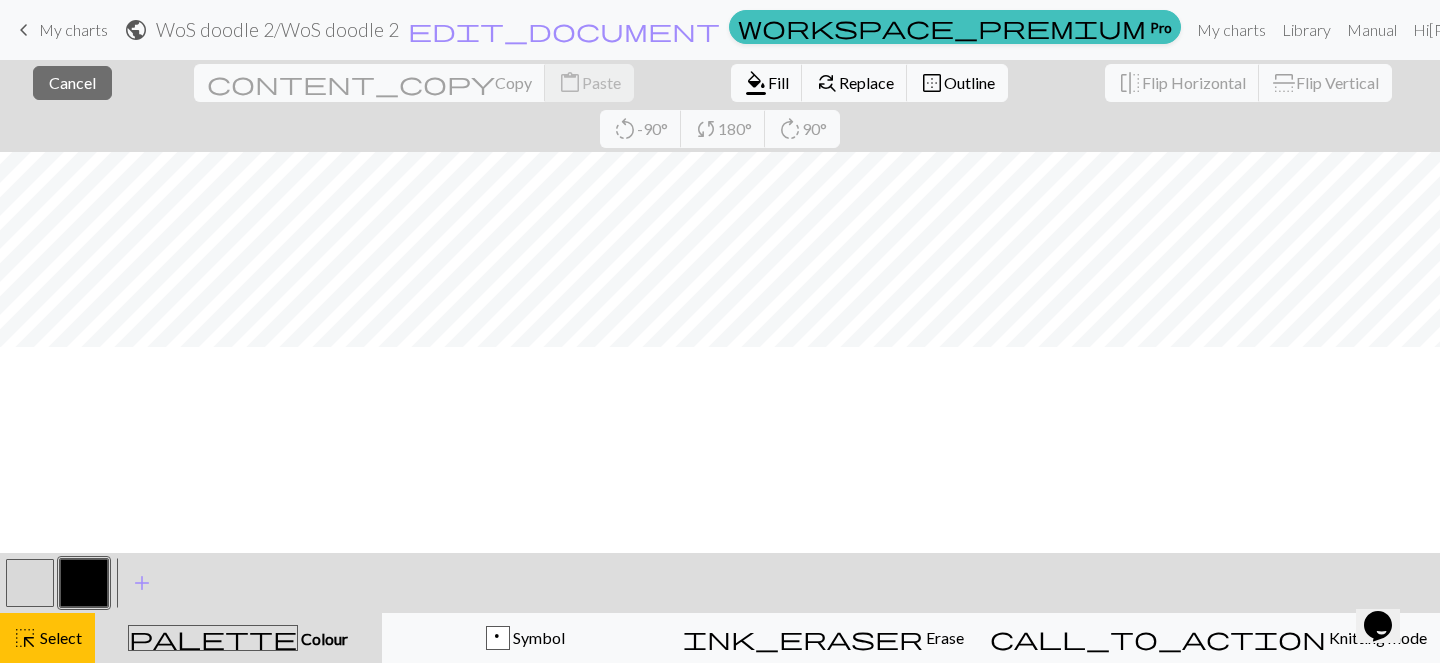 scroll, scrollTop: 0, scrollLeft: 0, axis: both 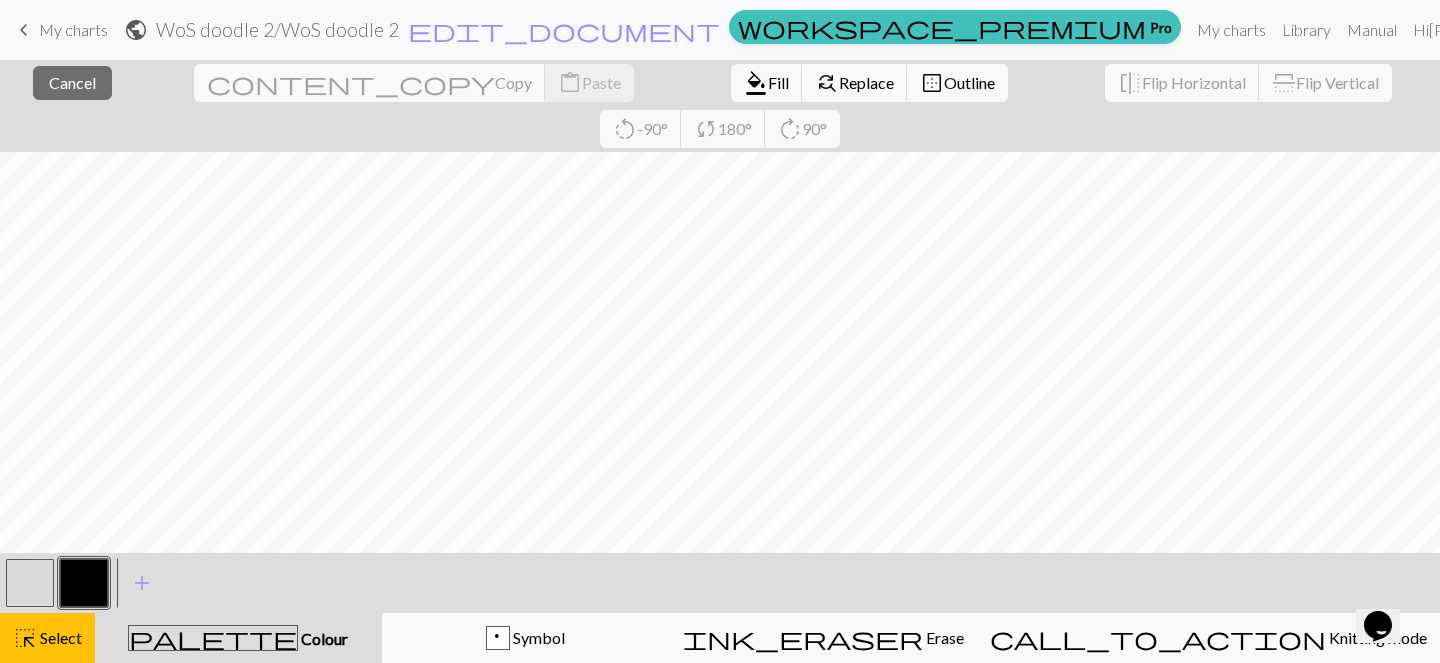 click at bounding box center [84, 583] 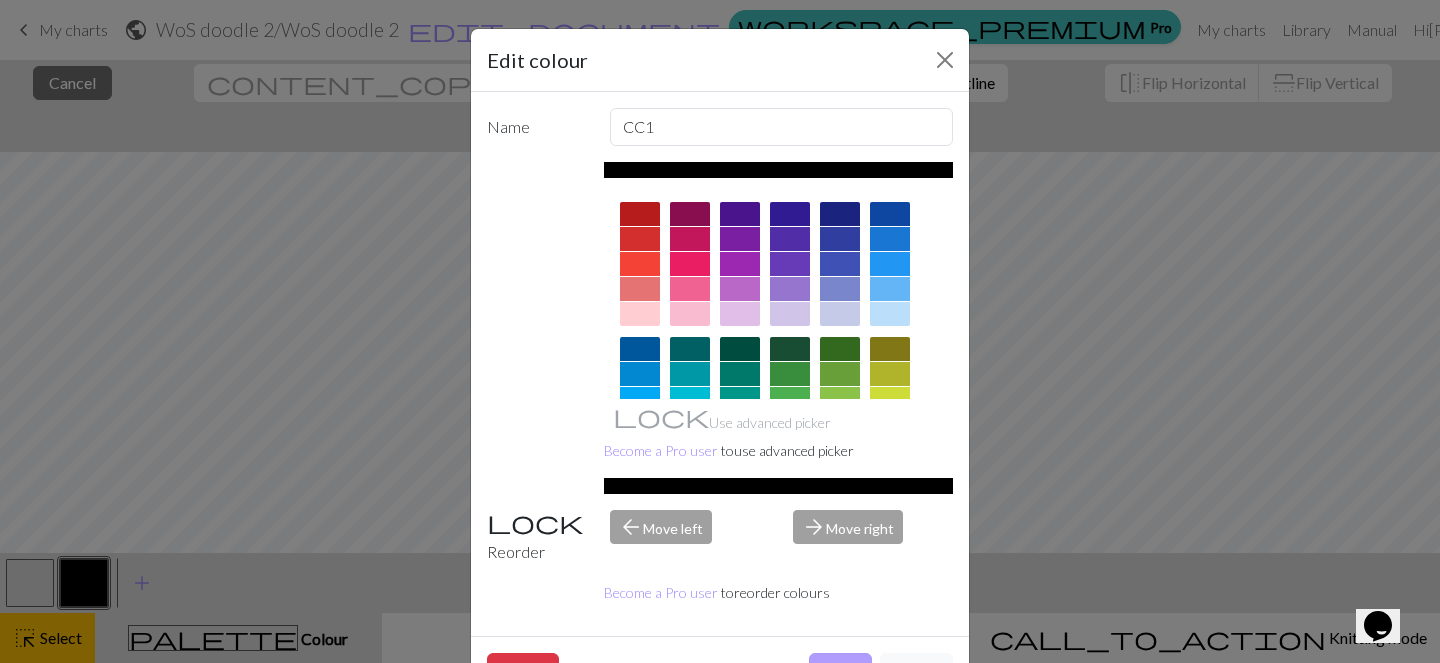 click on "Done" at bounding box center [840, 672] 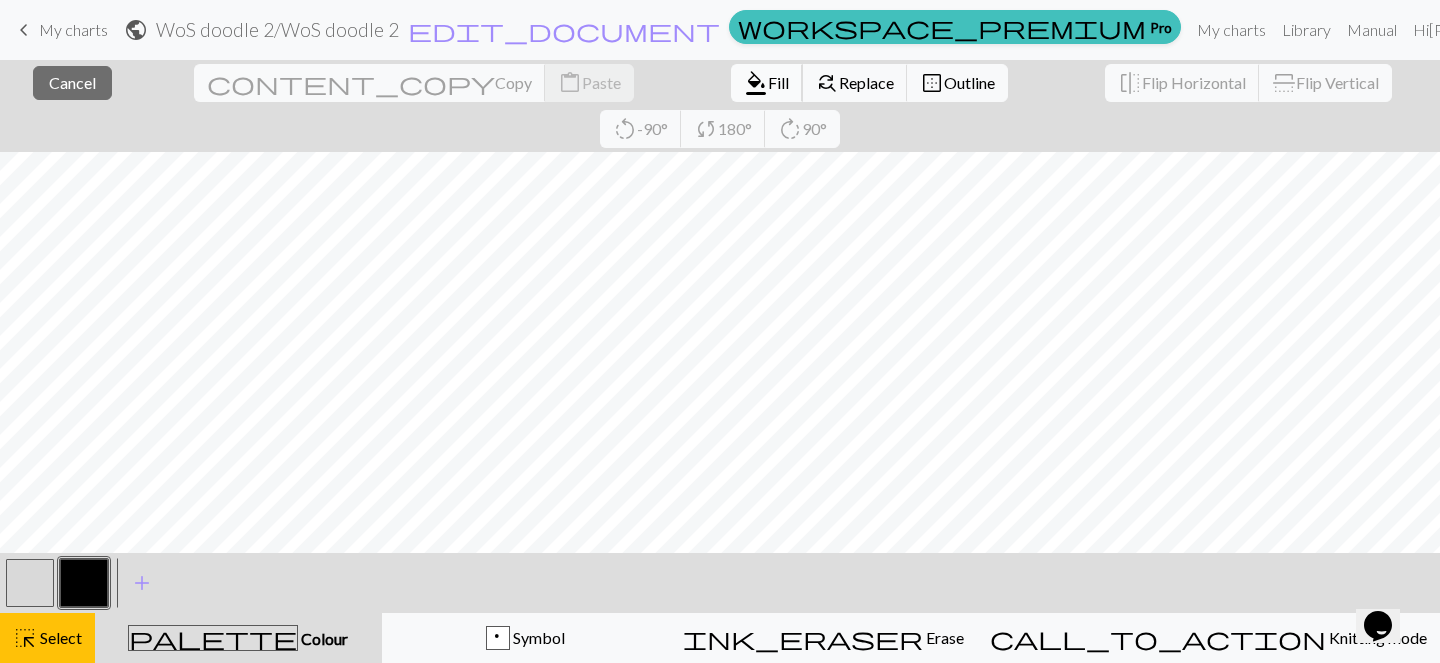 click on "format_color_fill" at bounding box center [756, 83] 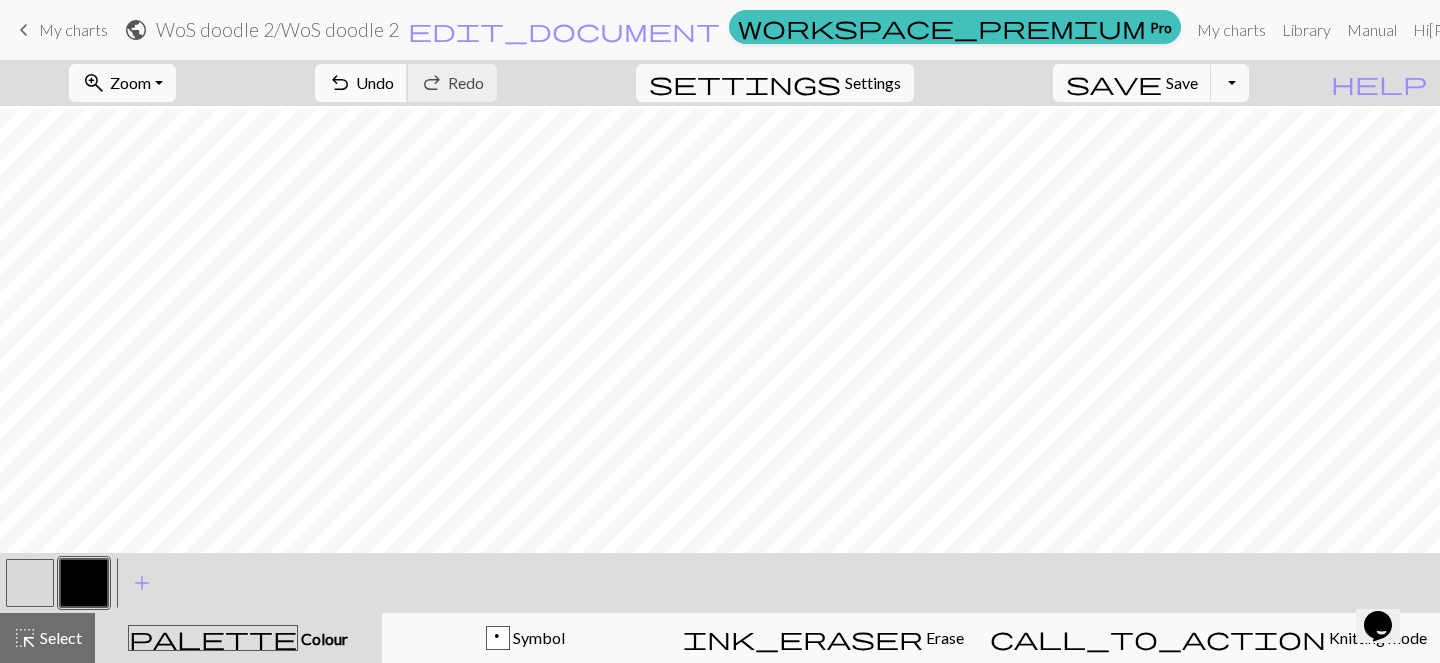 scroll, scrollTop: 190, scrollLeft: 0, axis: vertical 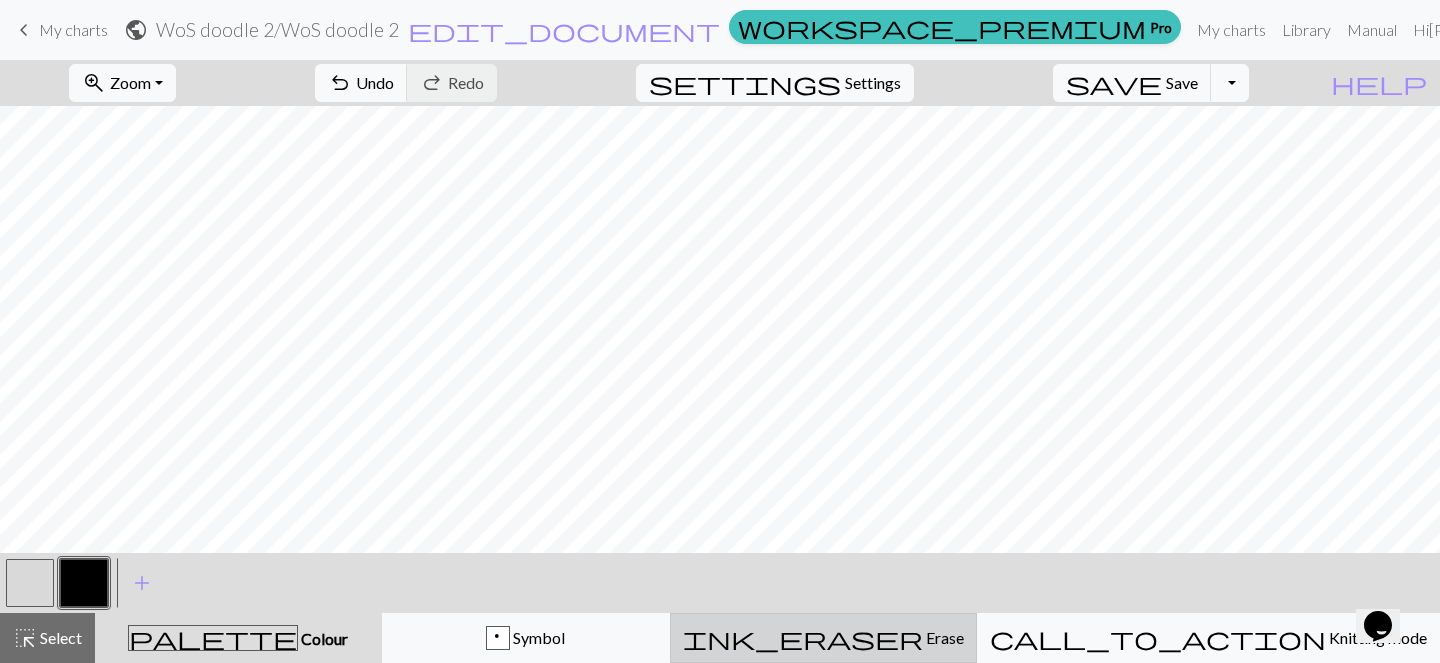 click on "ink_eraser" at bounding box center (803, 638) 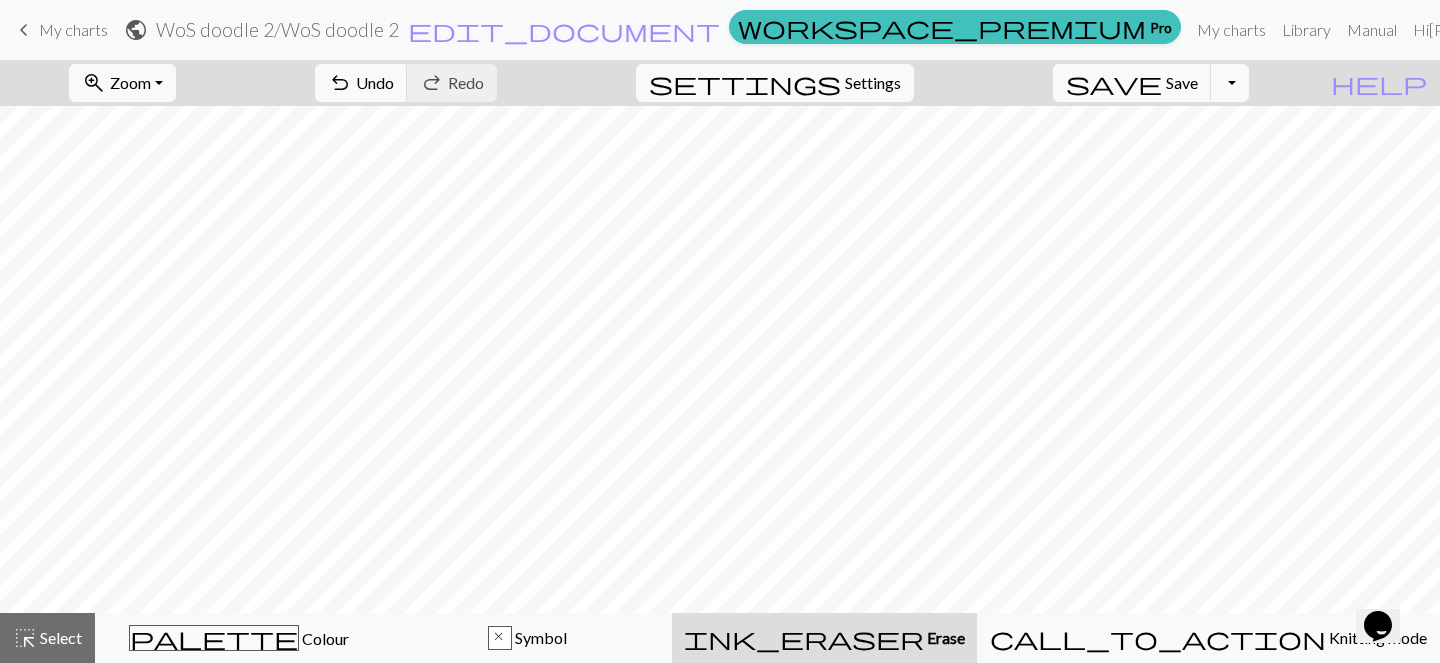 scroll, scrollTop: 1, scrollLeft: 0, axis: vertical 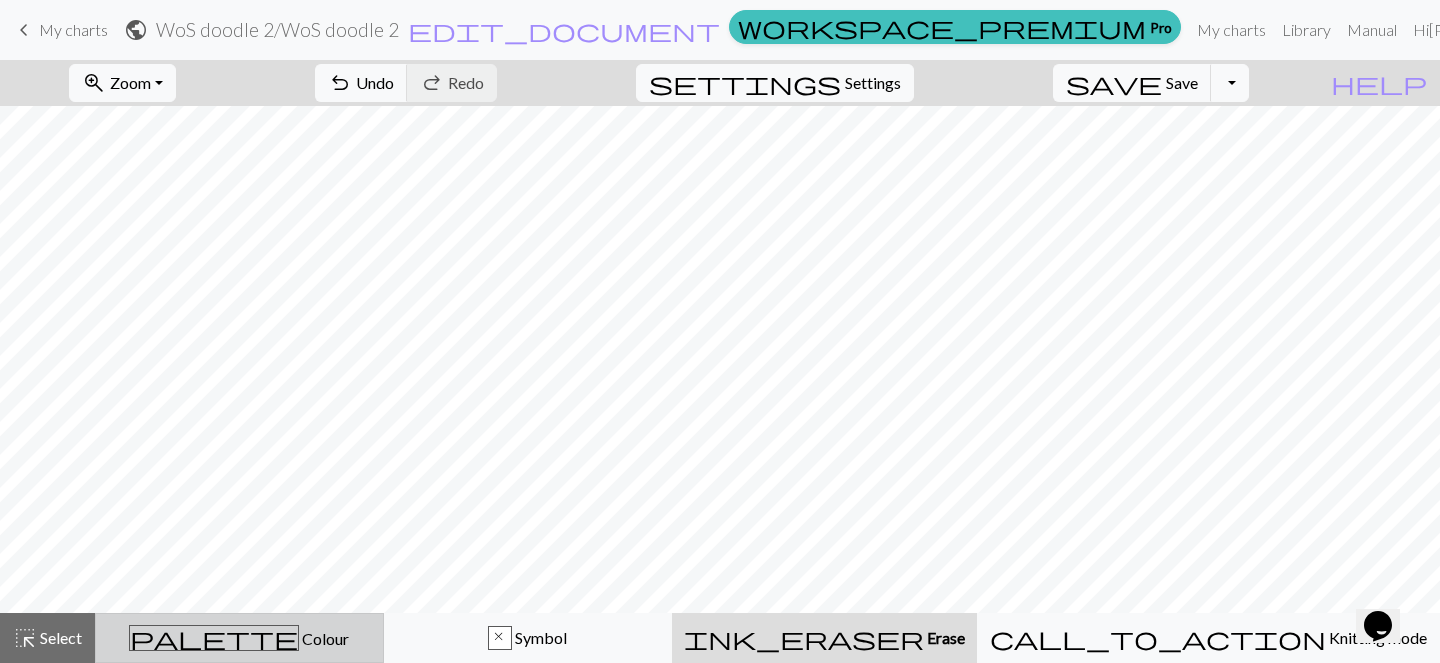 click on "palette" at bounding box center (214, 638) 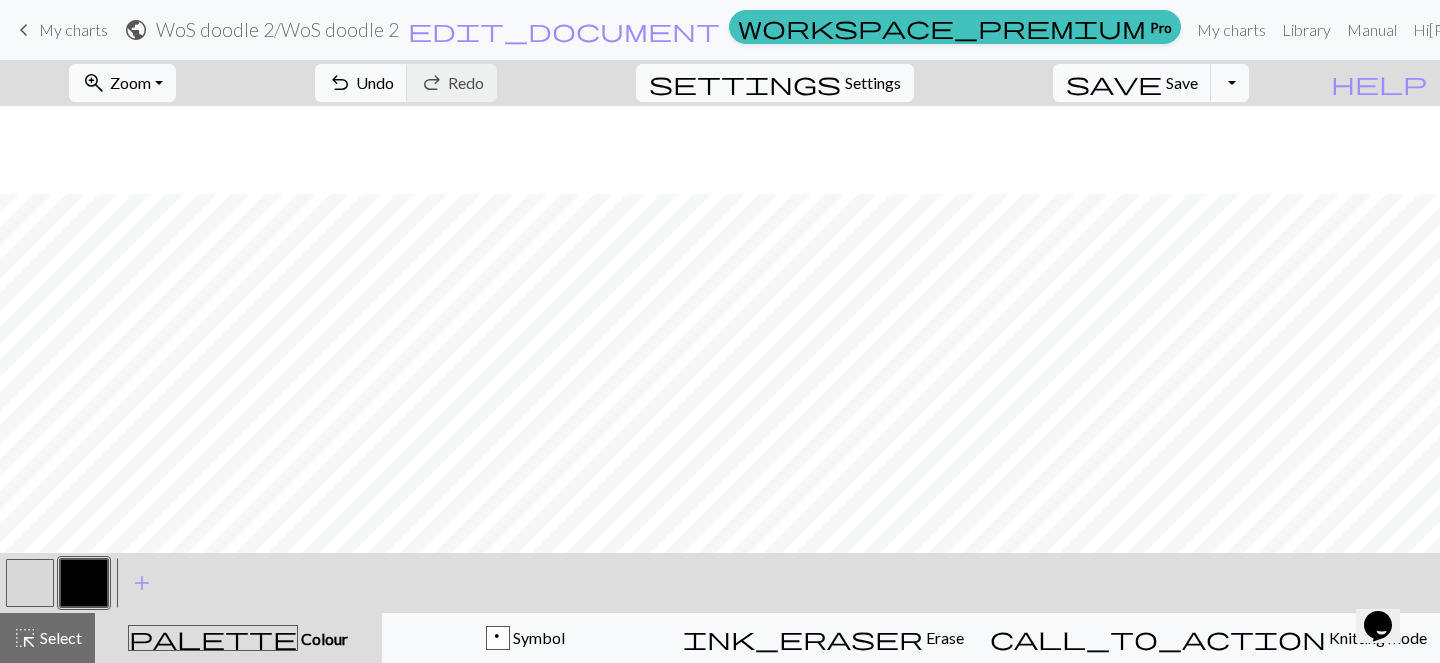scroll, scrollTop: 260, scrollLeft: 0, axis: vertical 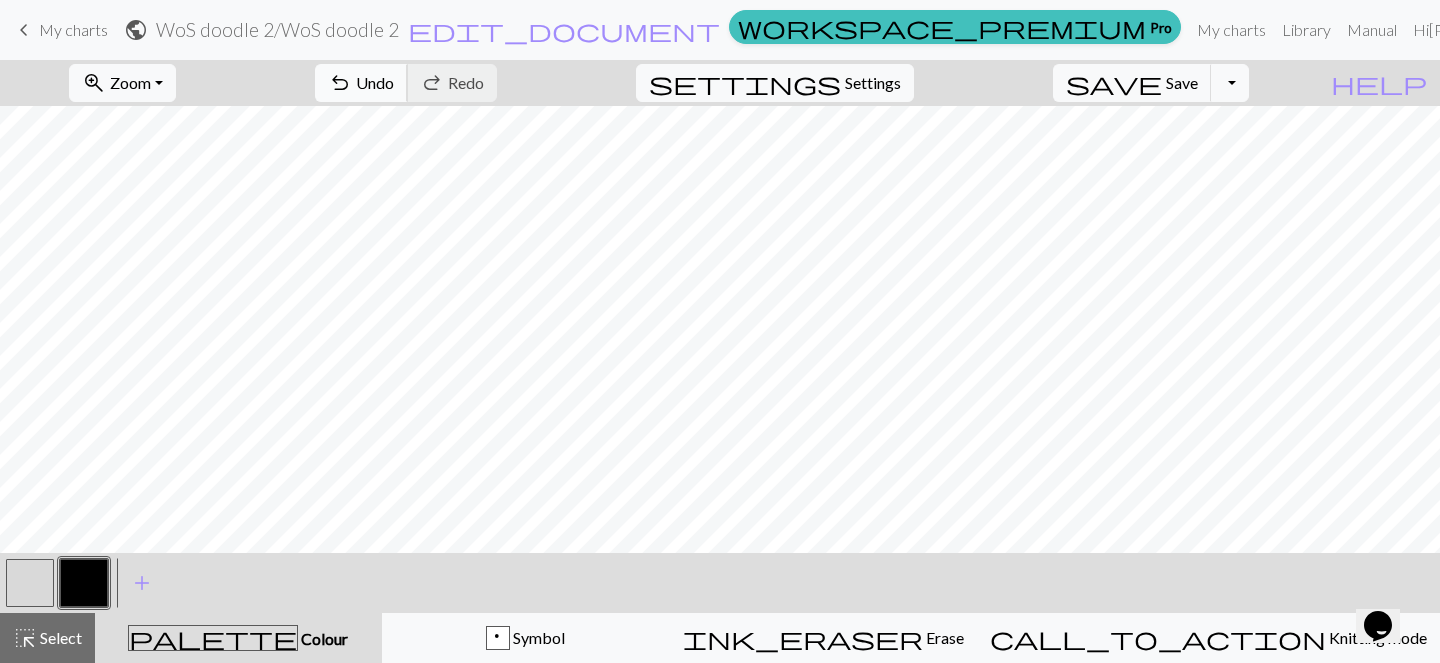 click on "Undo" at bounding box center (375, 82) 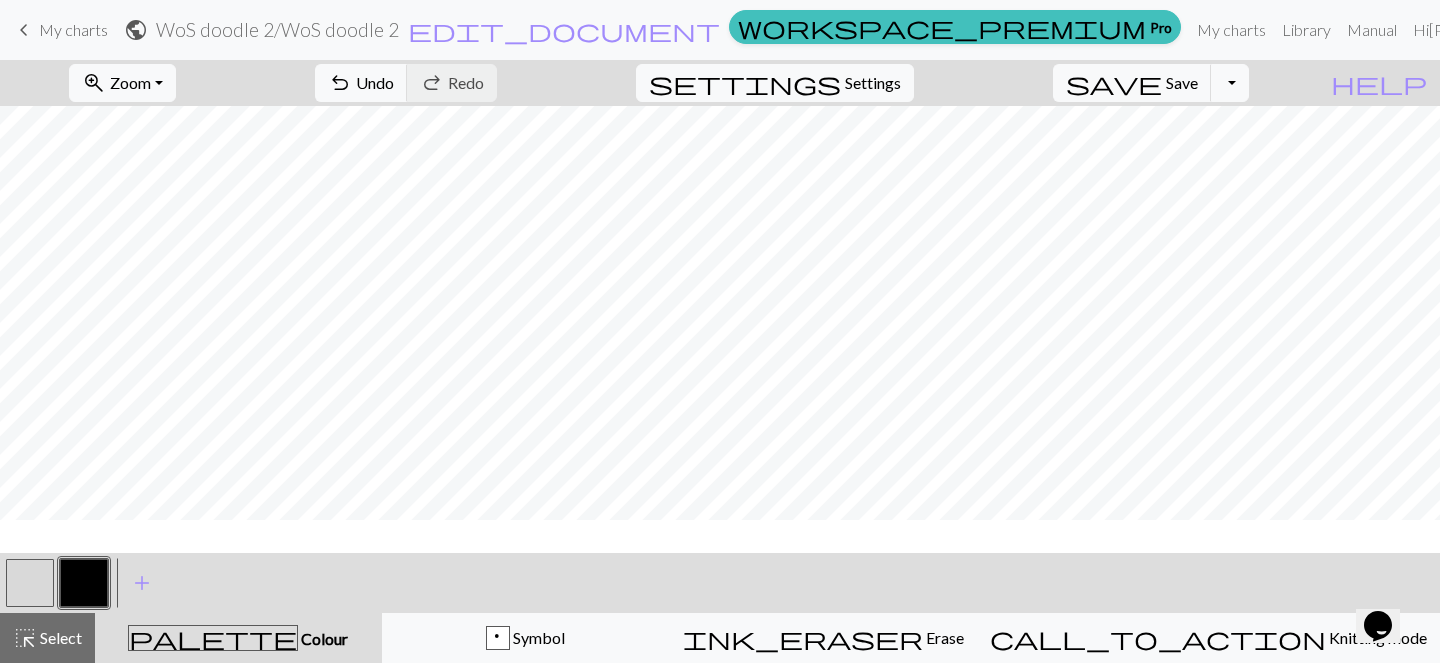scroll, scrollTop: 15, scrollLeft: 0, axis: vertical 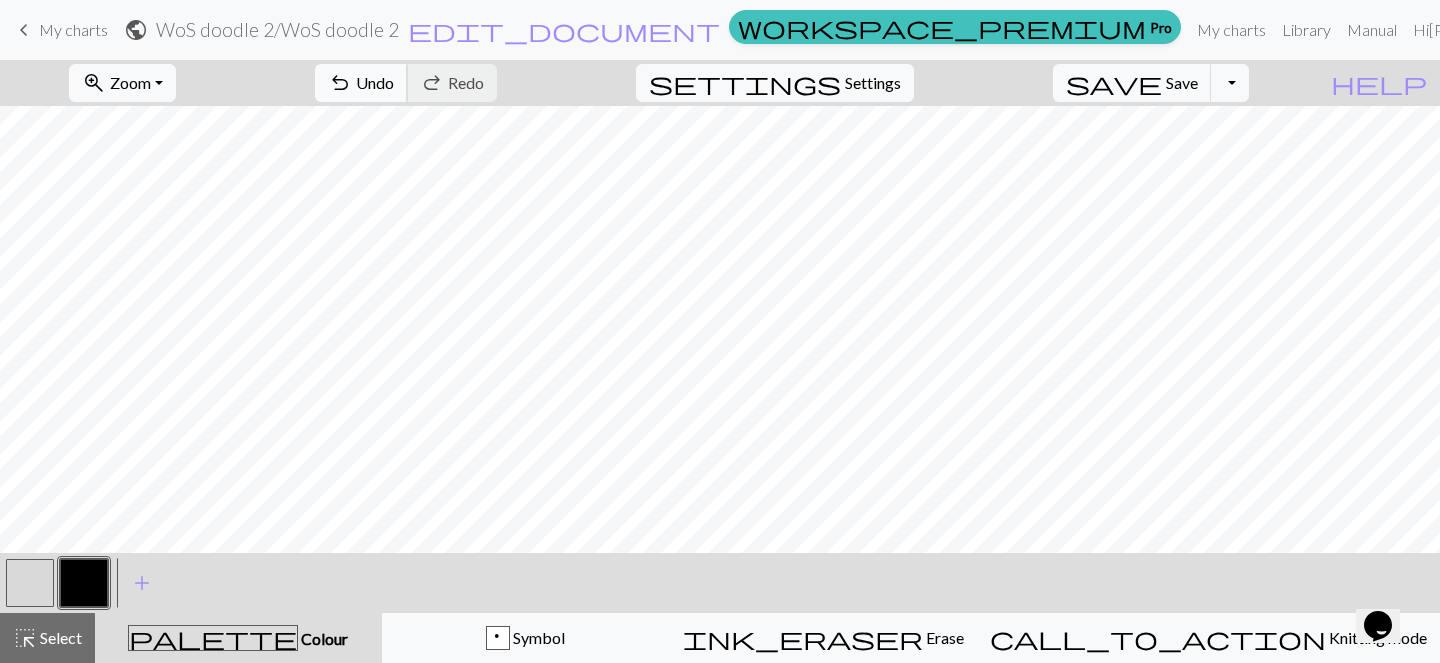 click on "undo Undo Undo" at bounding box center (361, 83) 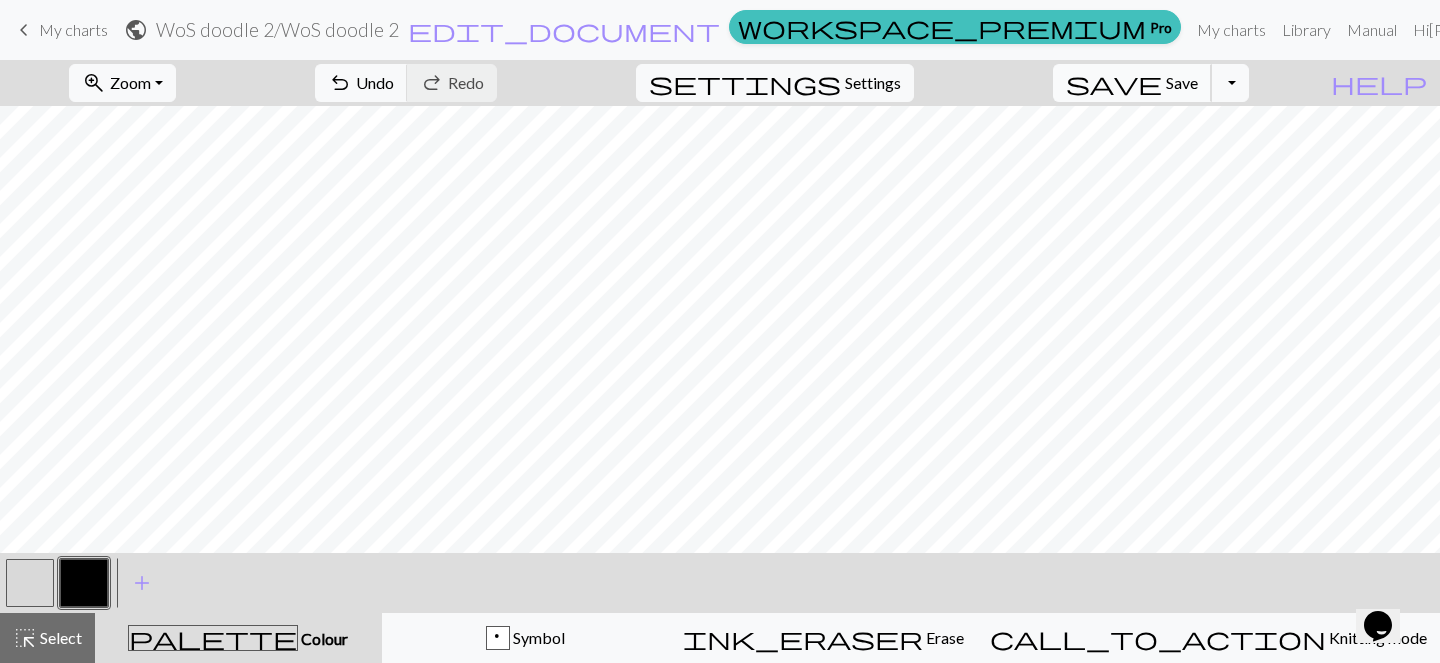click on "save" at bounding box center [1114, 83] 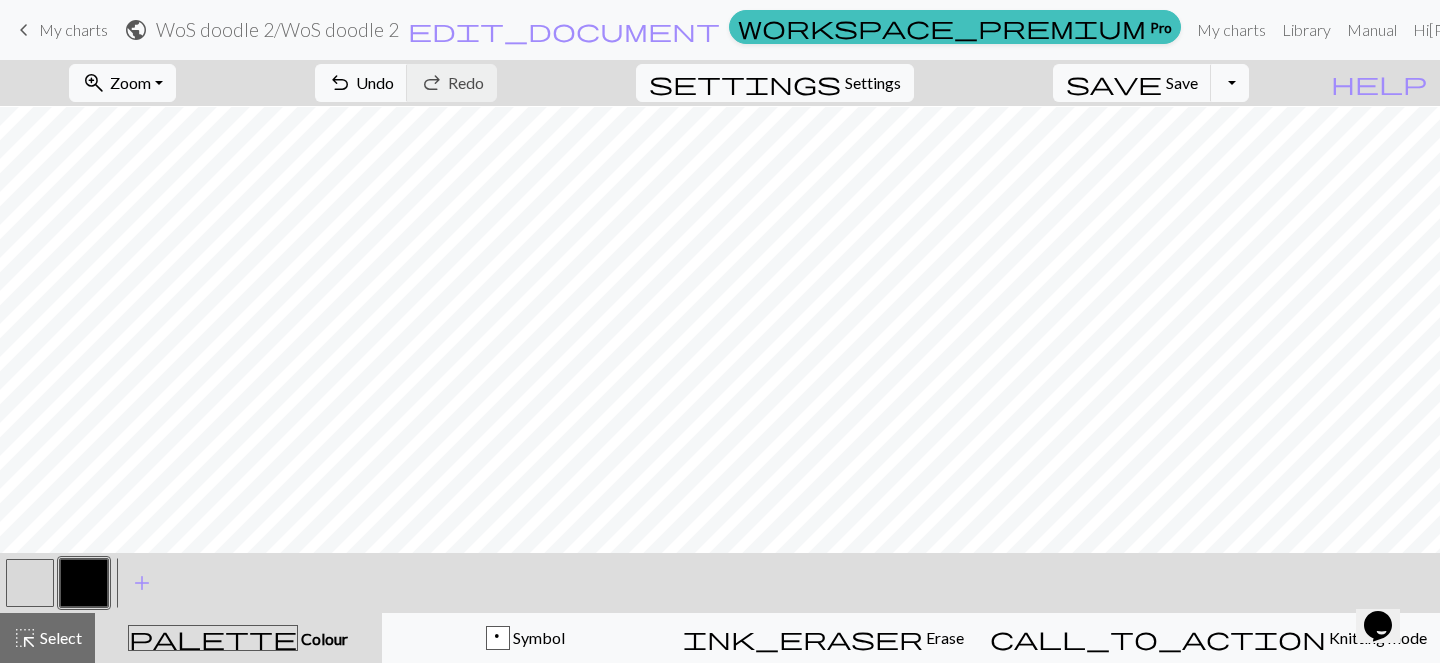 scroll, scrollTop: 6, scrollLeft: 0, axis: vertical 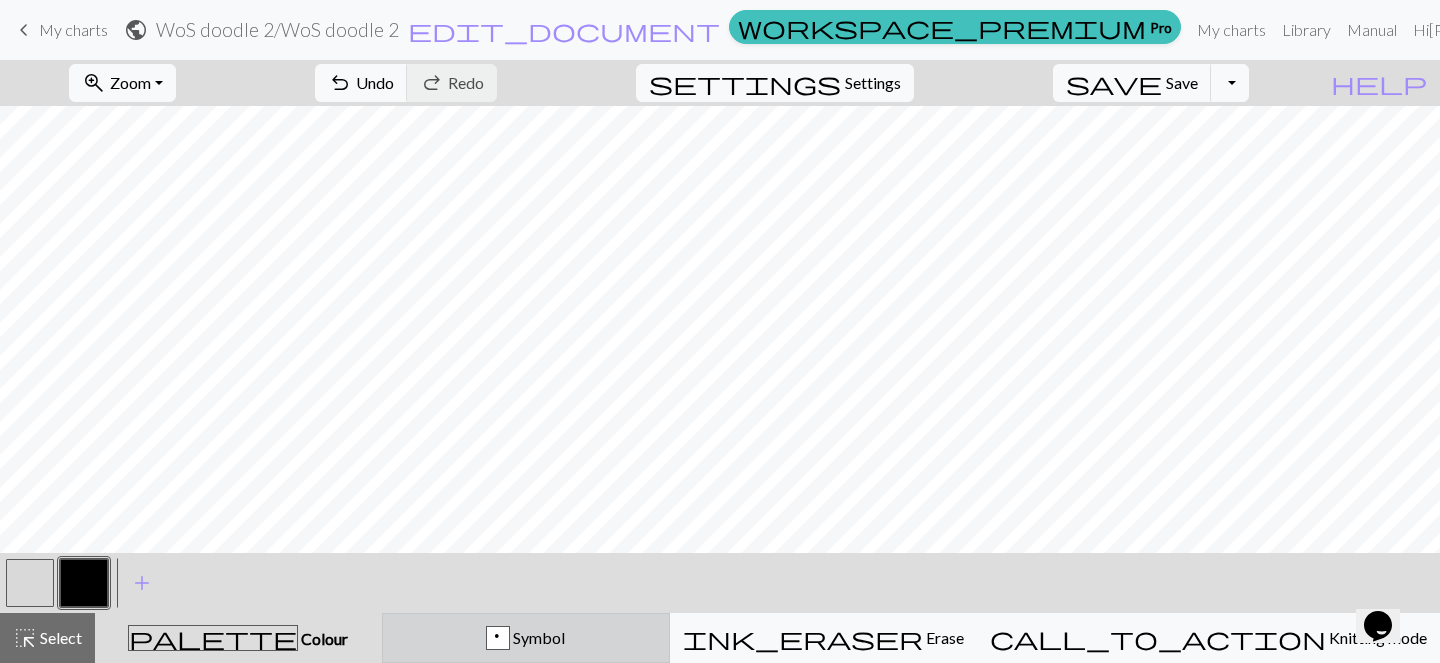 click on "p   Symbol" at bounding box center [526, 638] 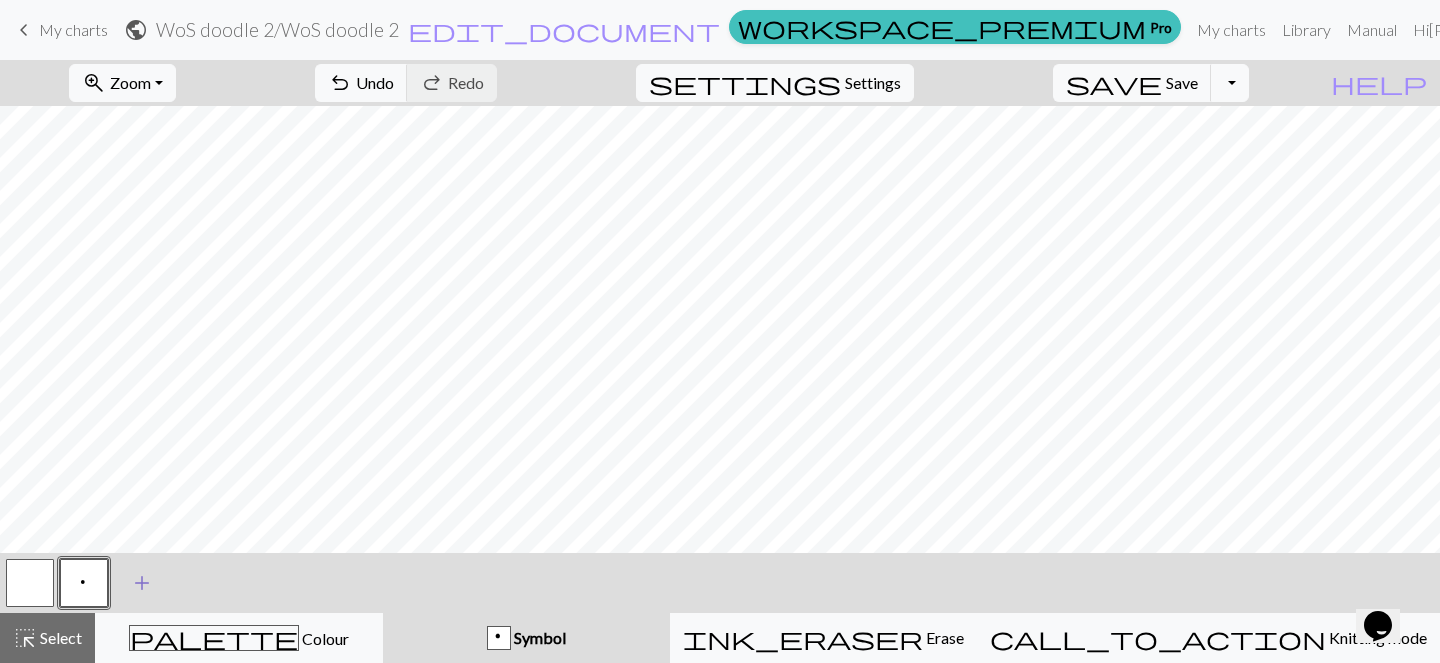 click on "add" at bounding box center [142, 583] 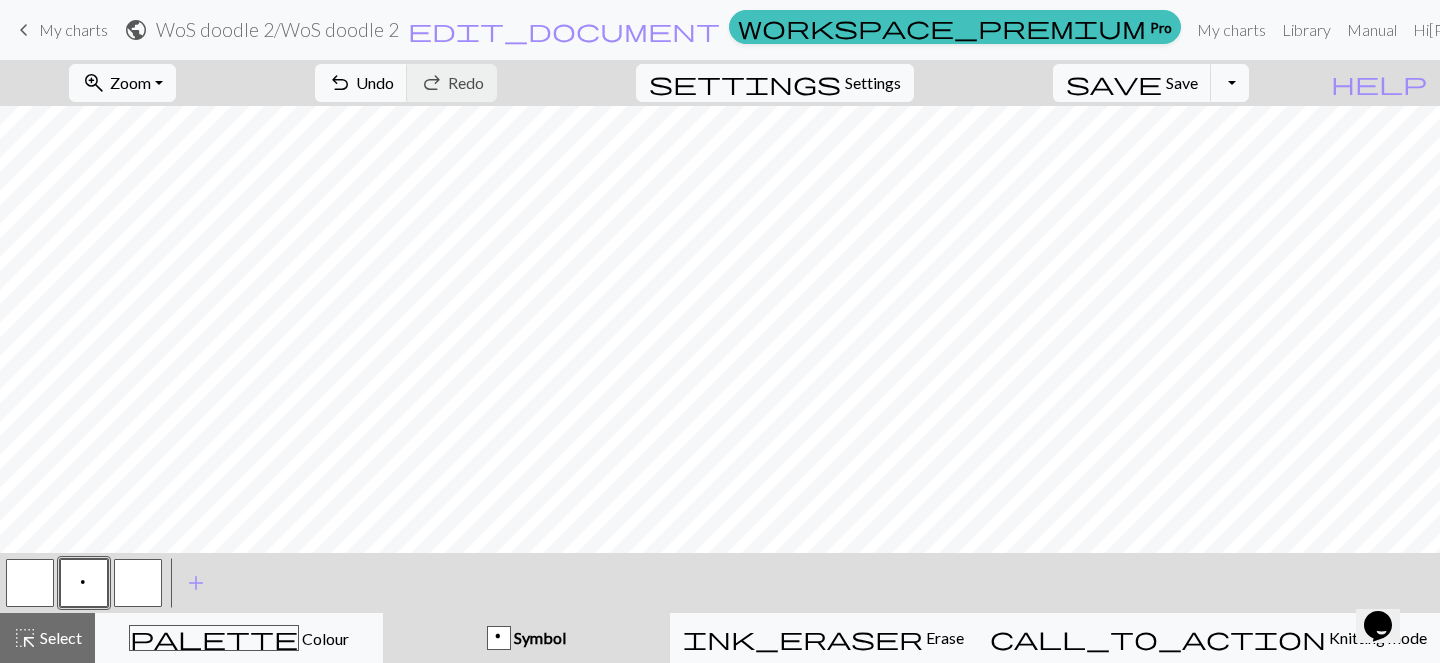 click at bounding box center [138, 583] 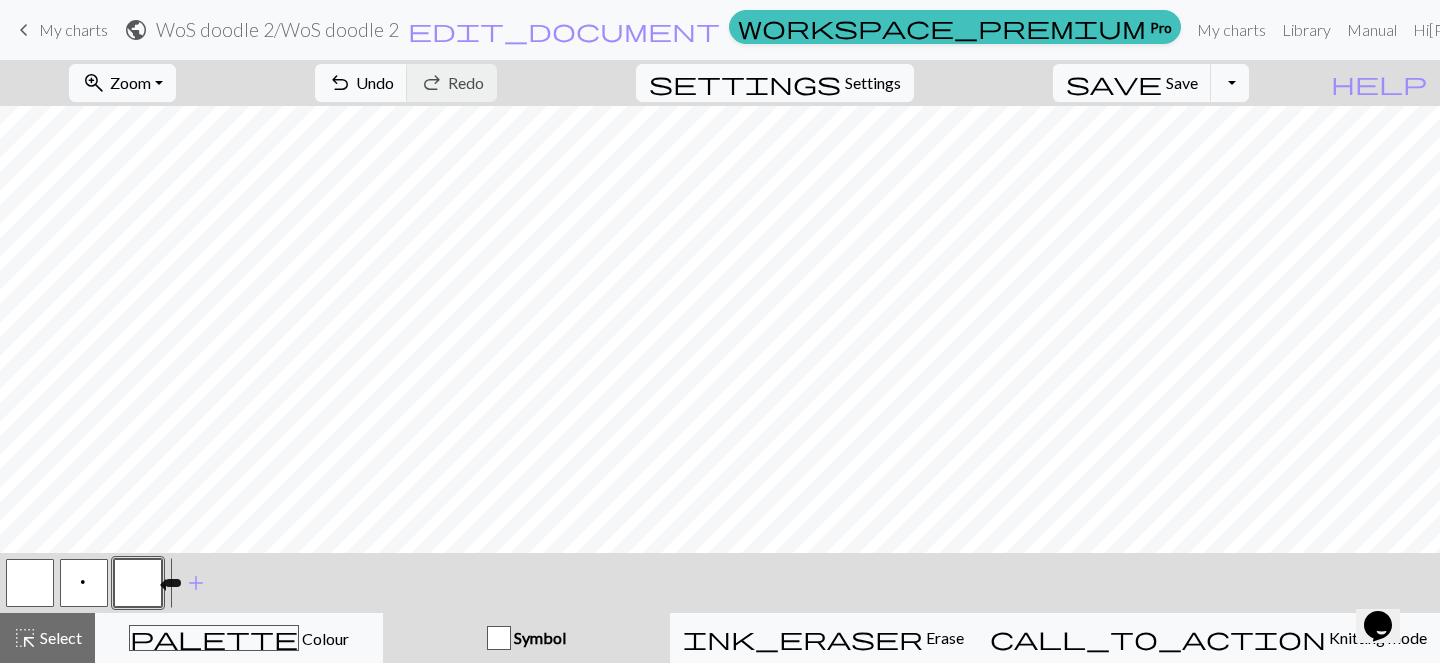 click at bounding box center (138, 583) 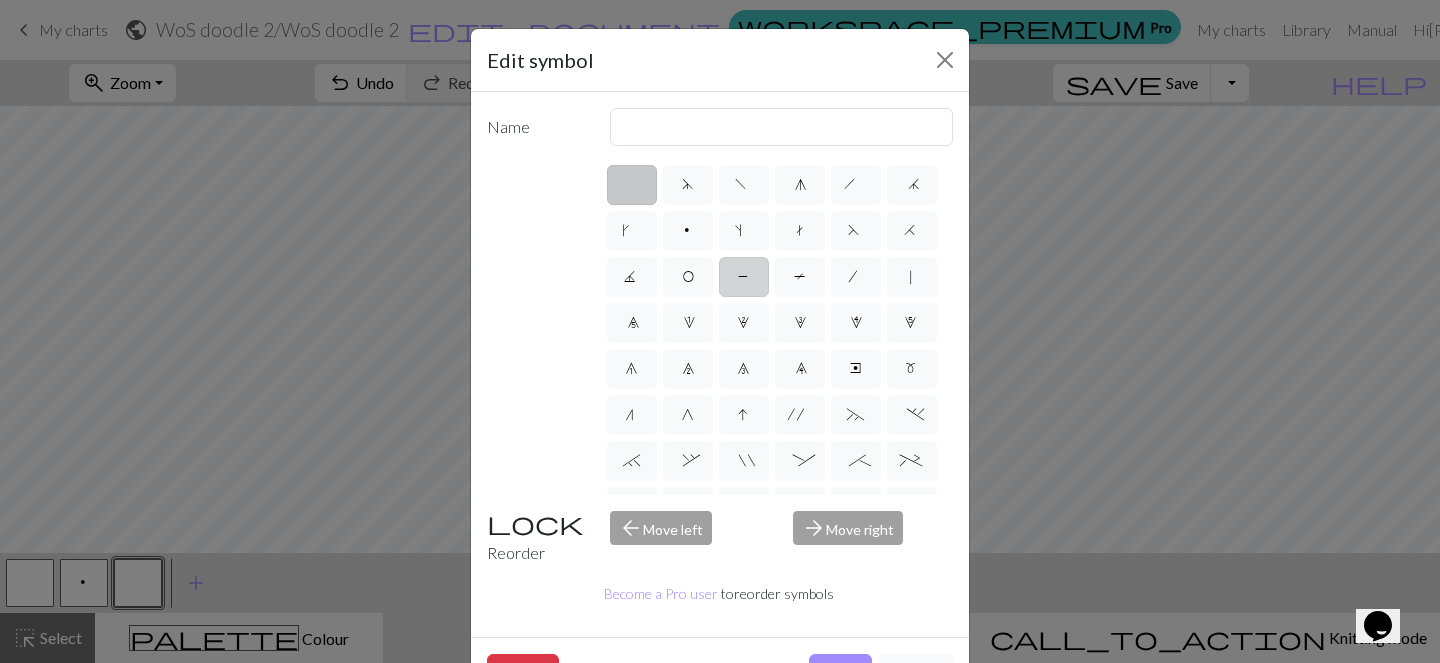click on "P" at bounding box center [744, 277] 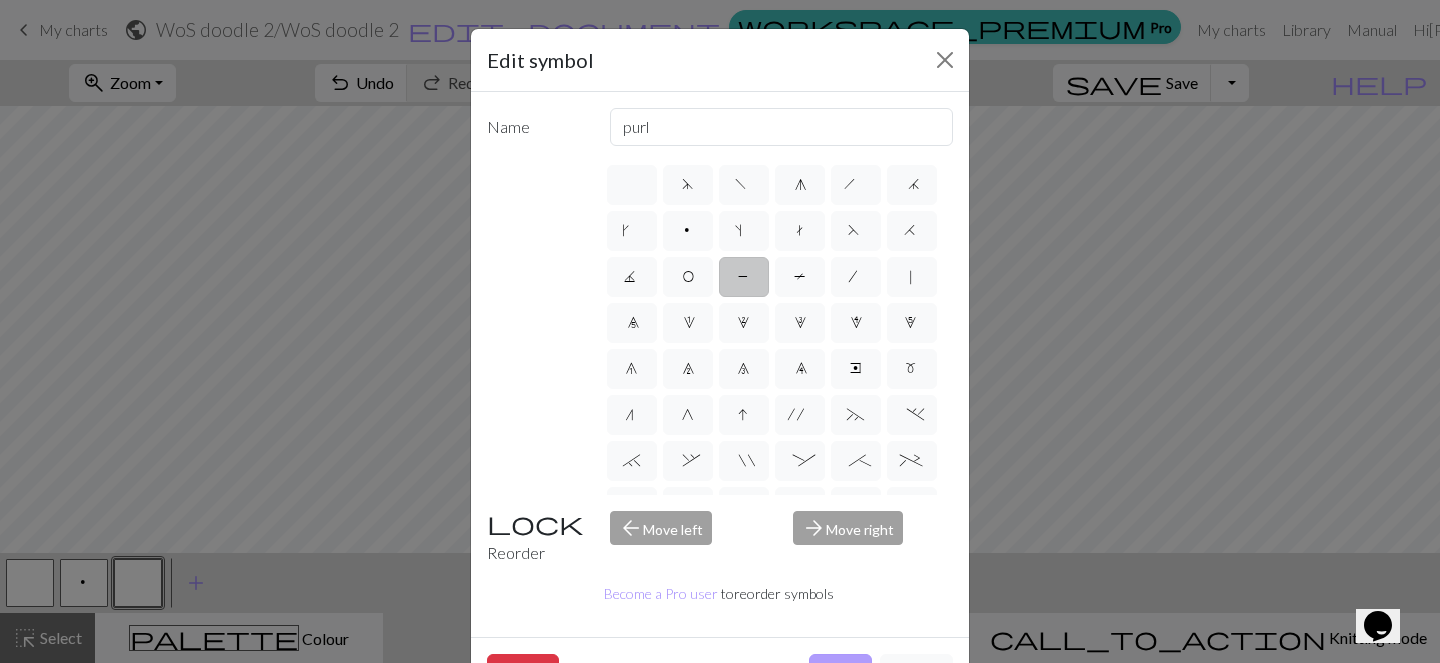 click on "Done" at bounding box center (840, 673) 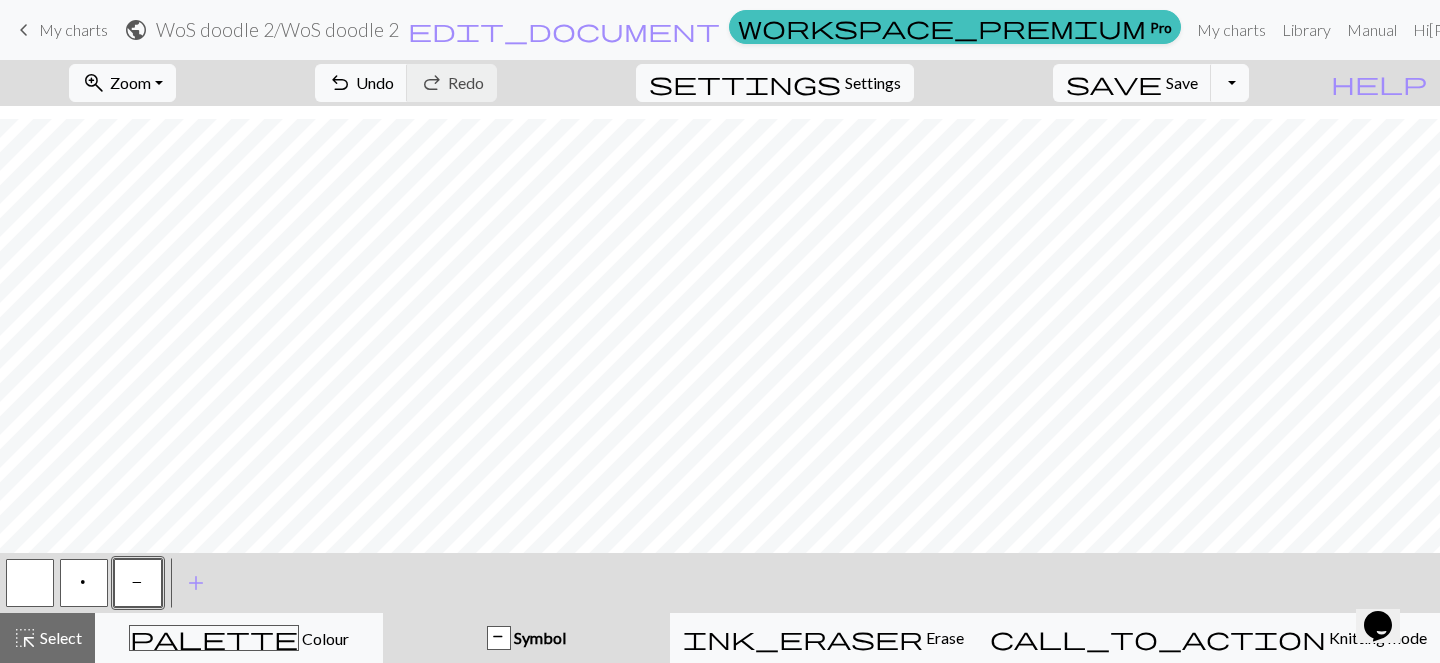 scroll, scrollTop: 85, scrollLeft: 0, axis: vertical 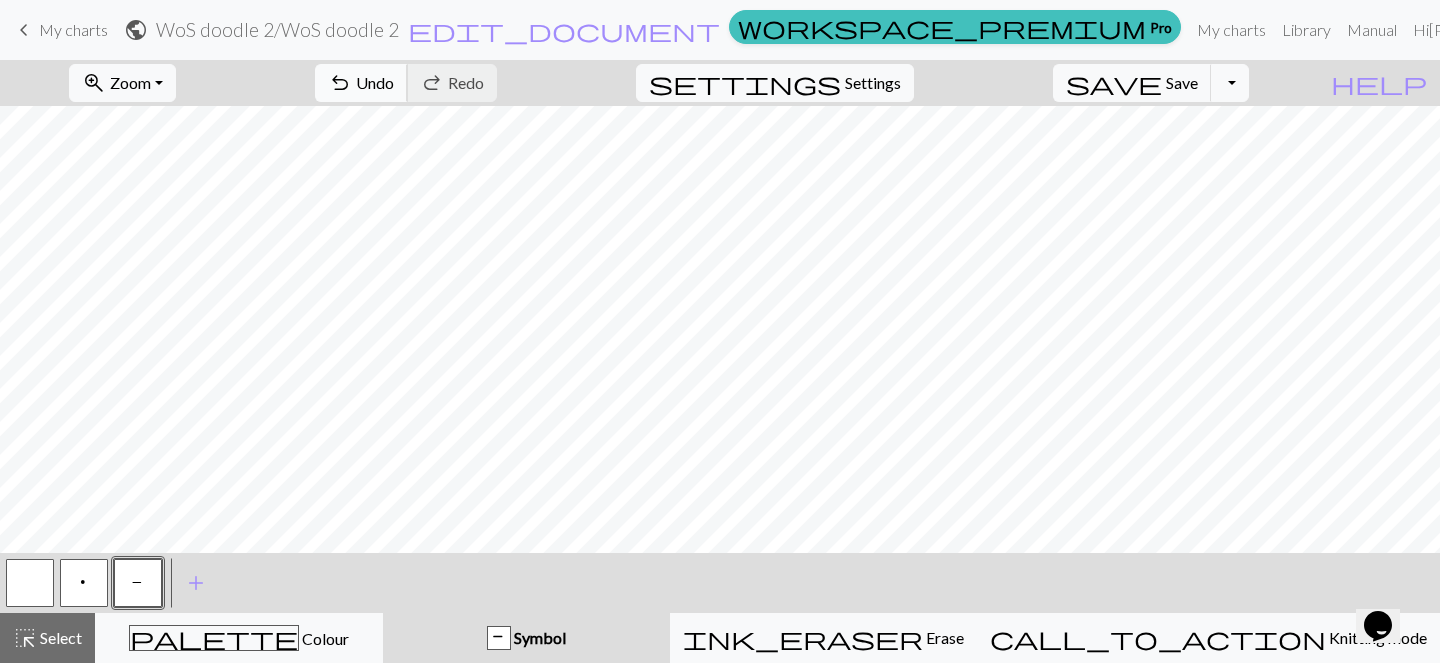 click on "undo" at bounding box center (340, 83) 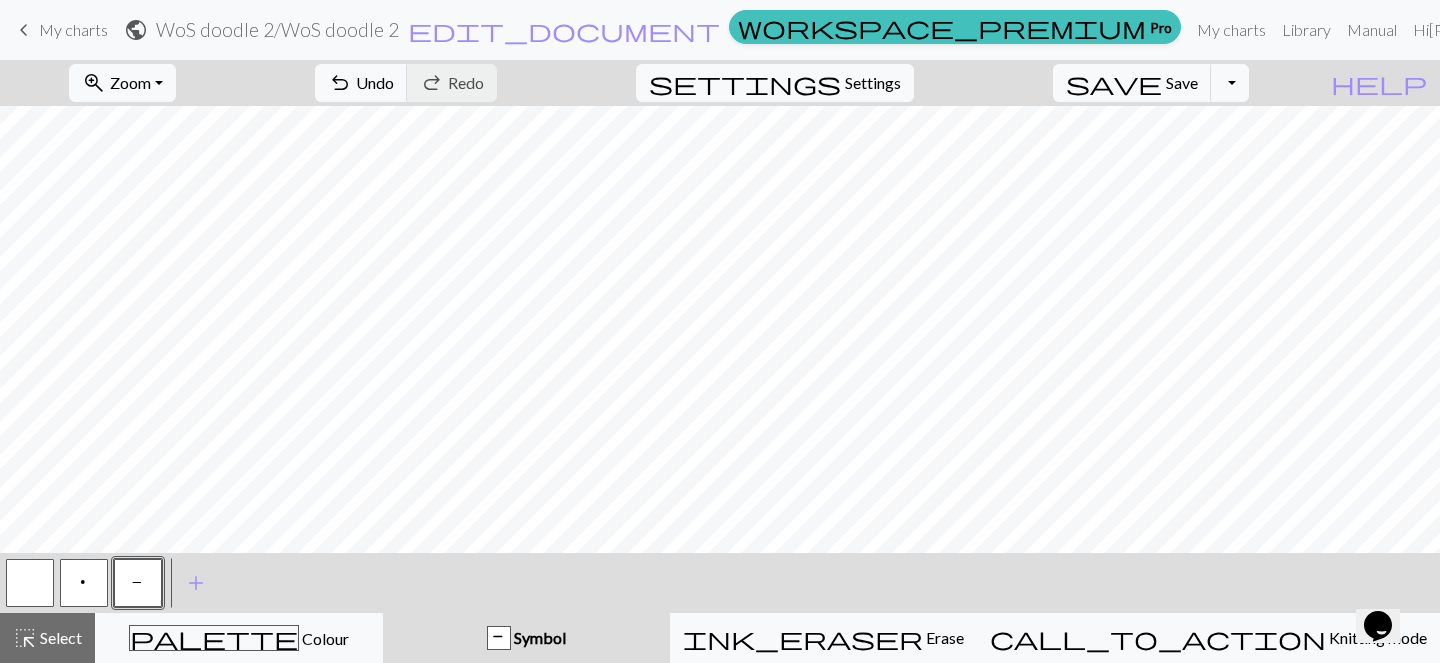 scroll, scrollTop: 7, scrollLeft: 0, axis: vertical 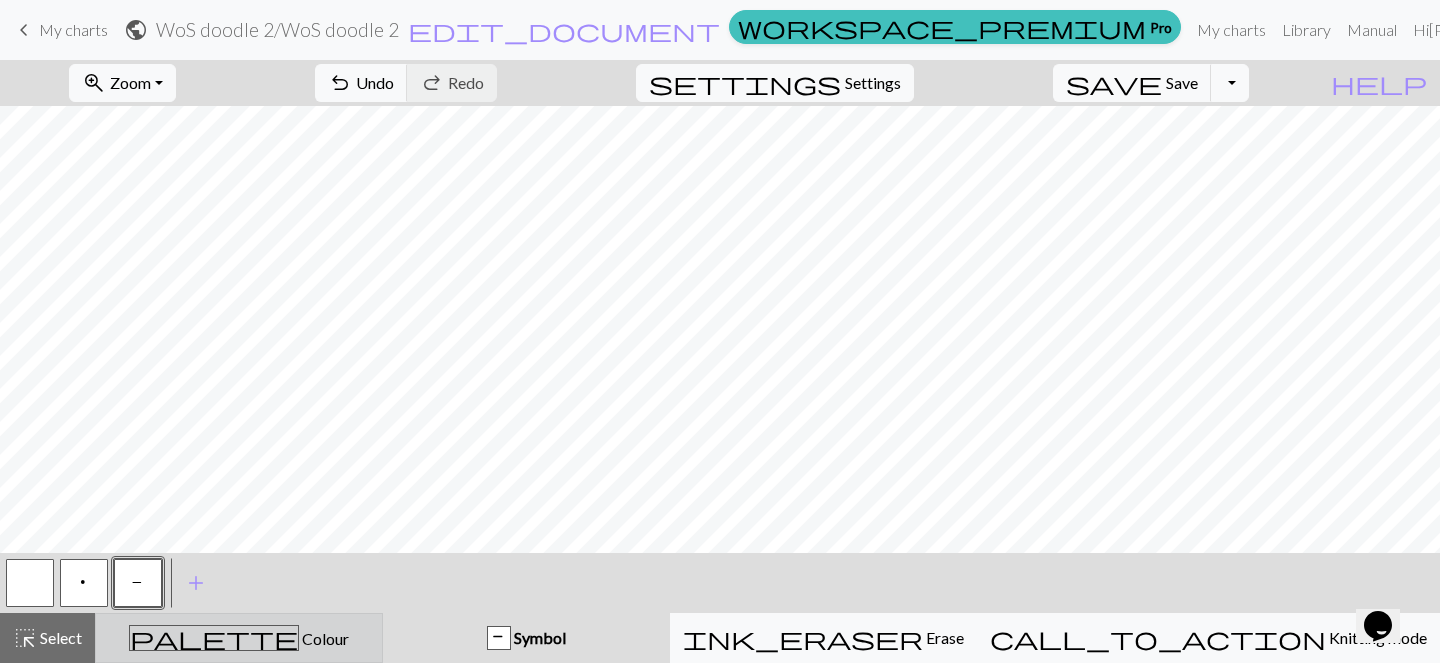 click on "palette   Colour   Colour" at bounding box center [239, 638] 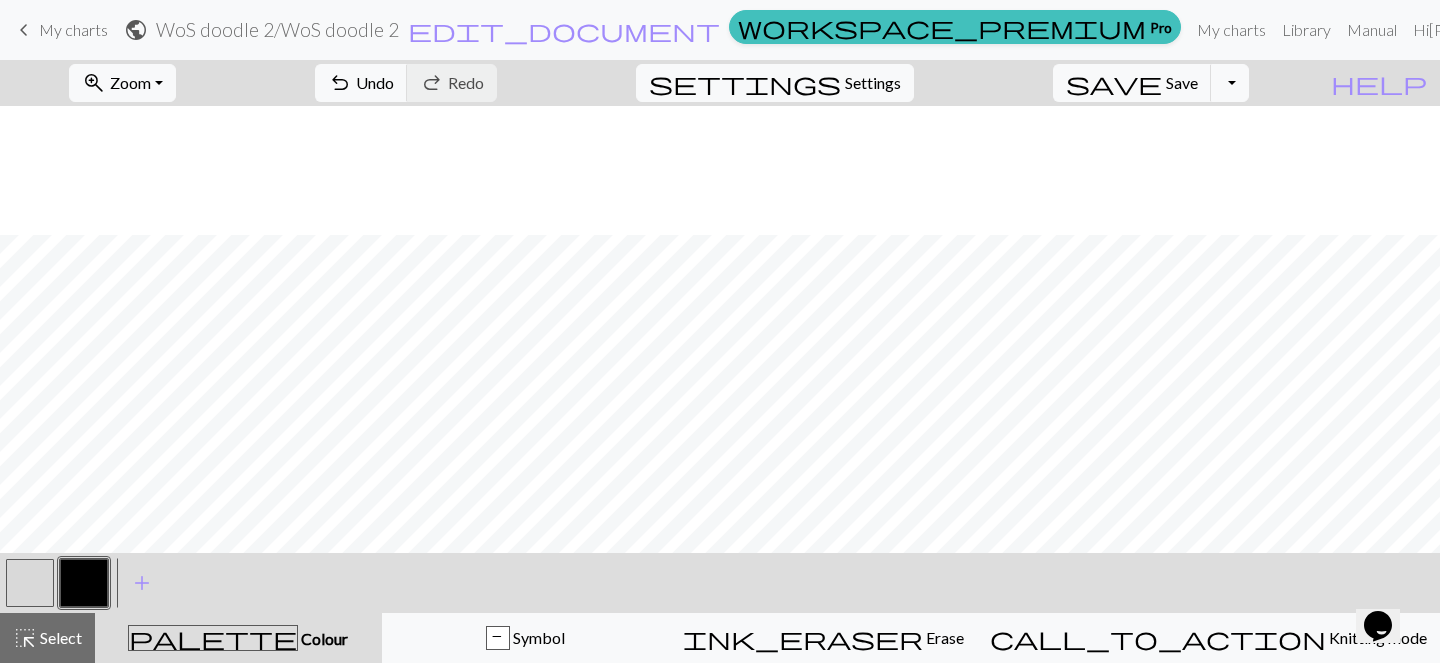 scroll, scrollTop: 260, scrollLeft: 0, axis: vertical 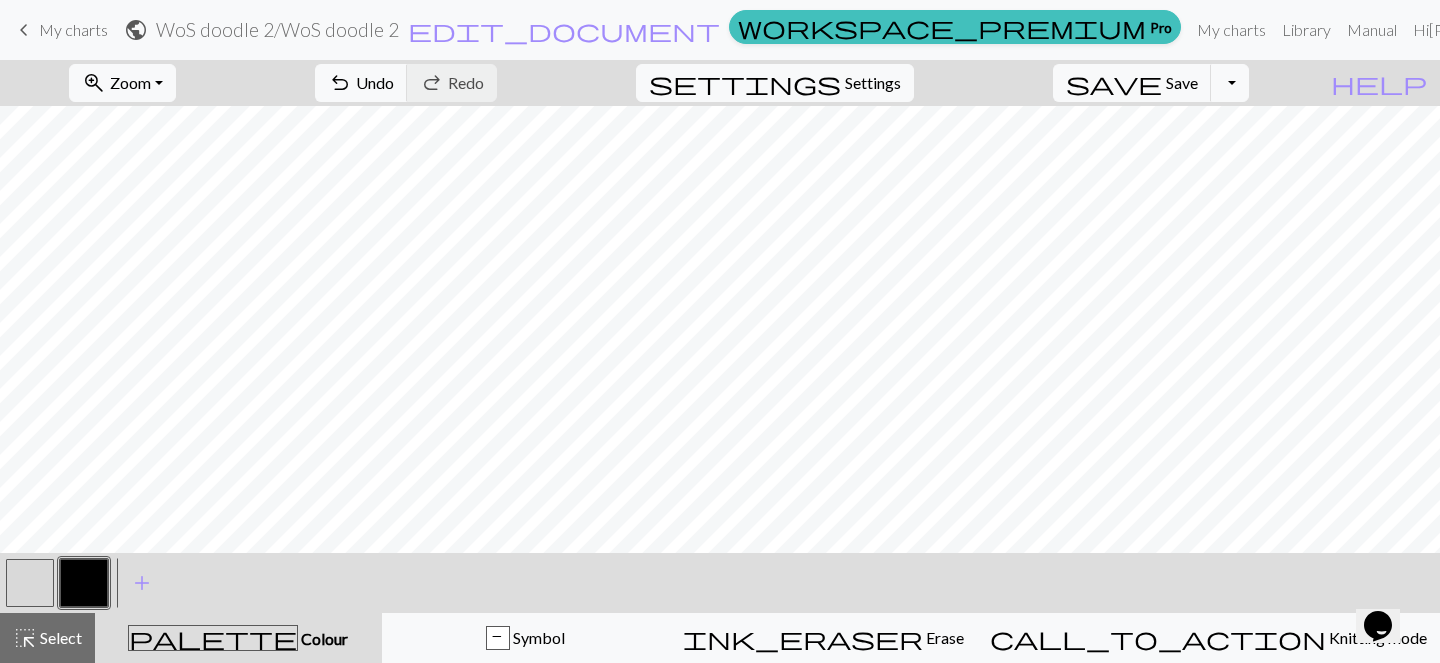 click on "undo Undo Undo redo Redo Redo" at bounding box center [406, 83] 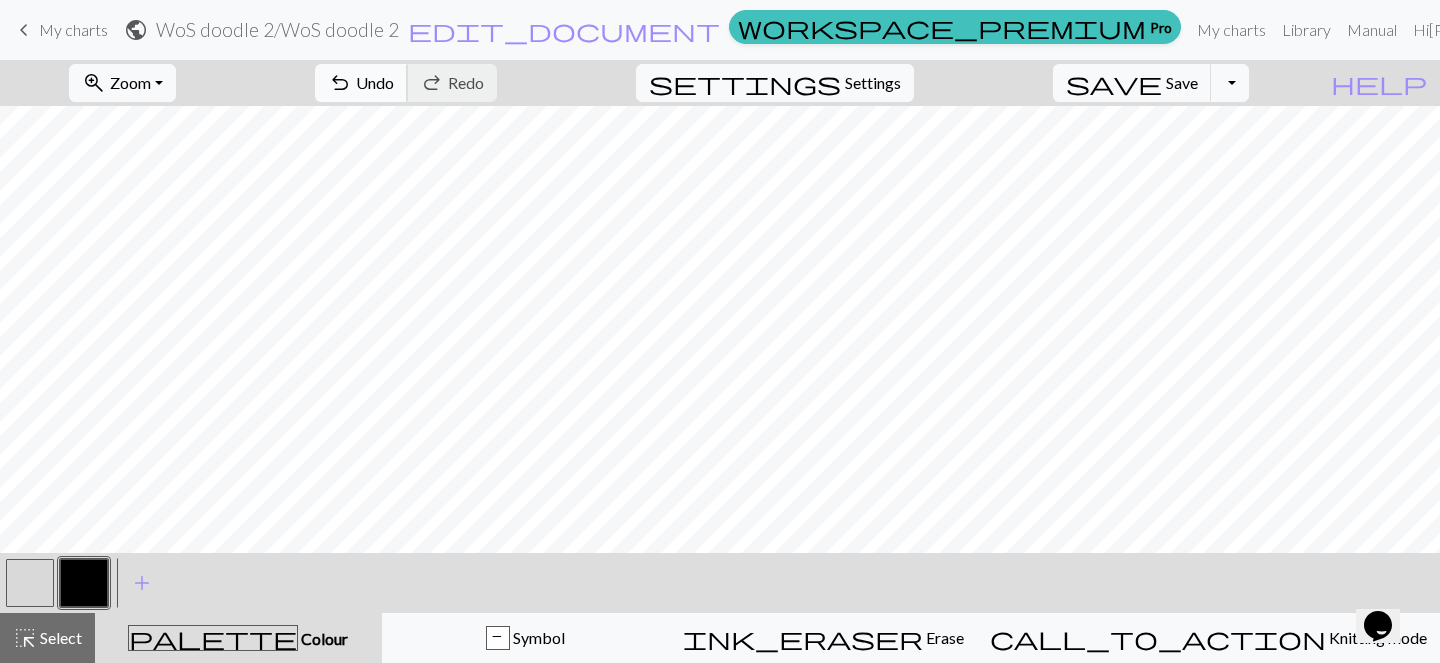 click on "Undo" at bounding box center (375, 82) 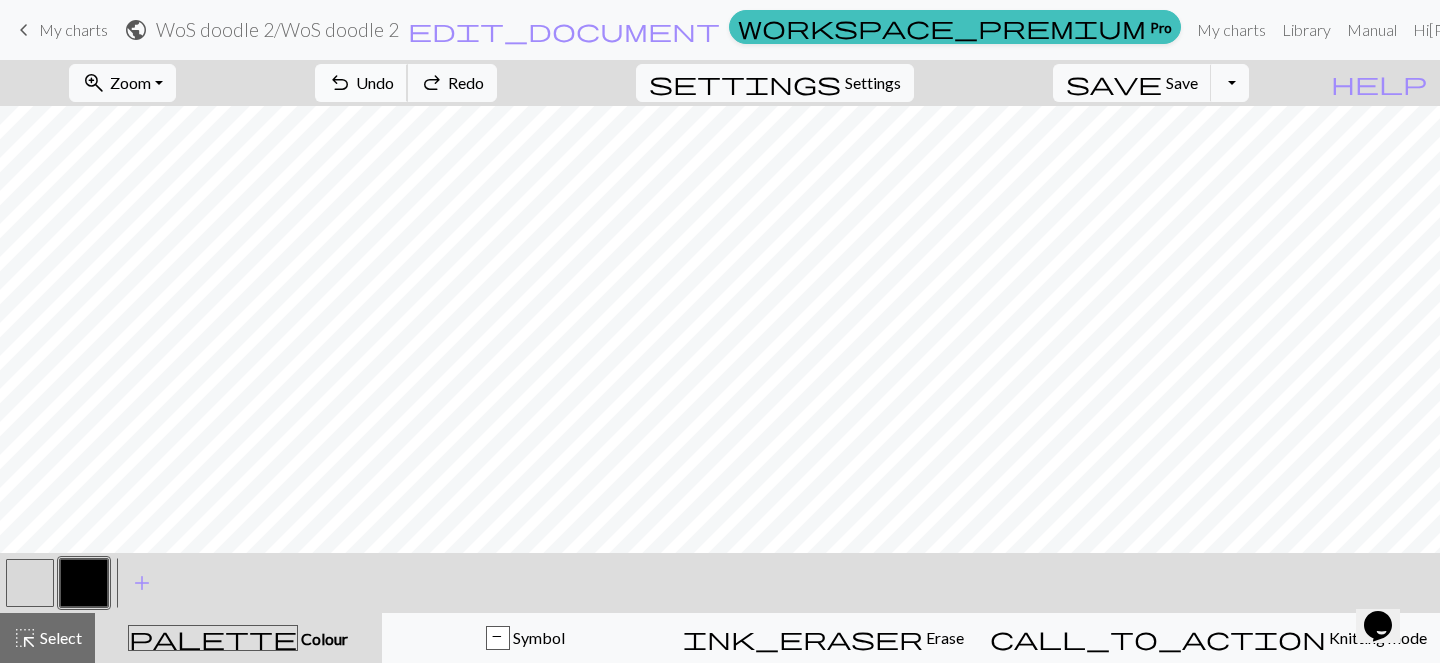 click on "Undo" at bounding box center (375, 82) 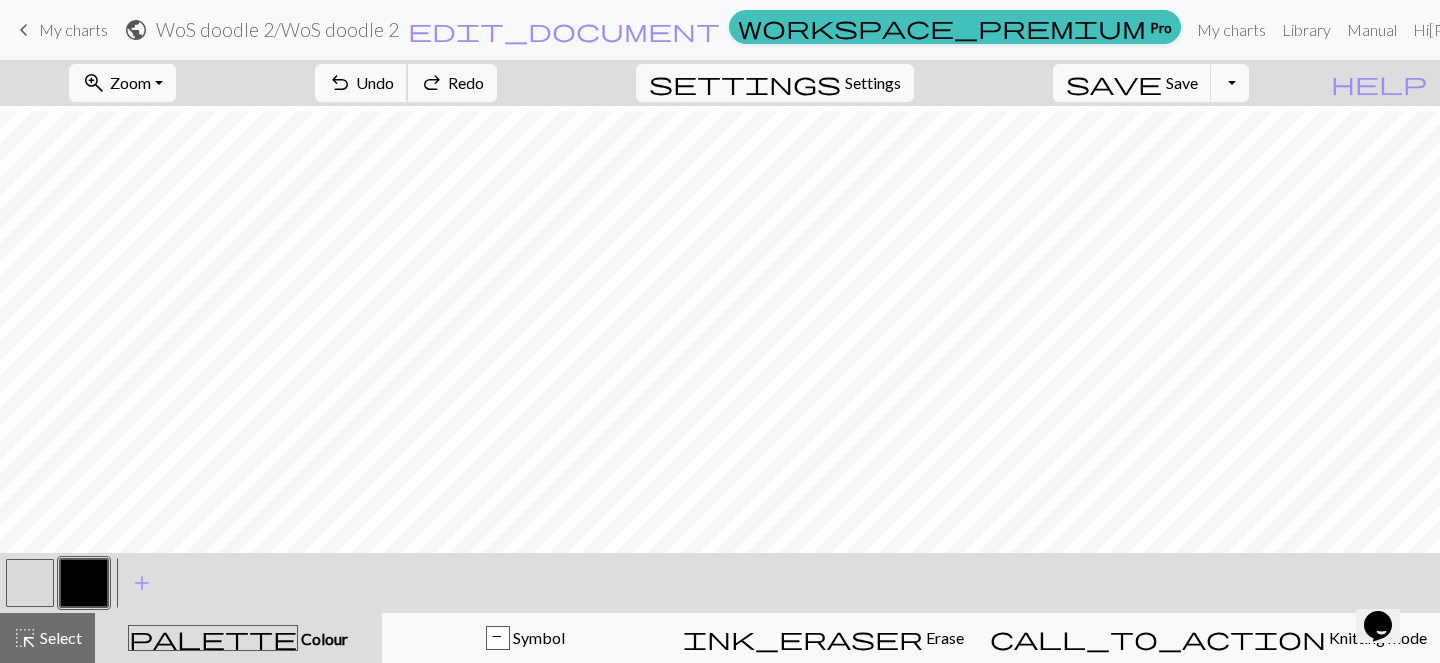 scroll, scrollTop: 5, scrollLeft: 0, axis: vertical 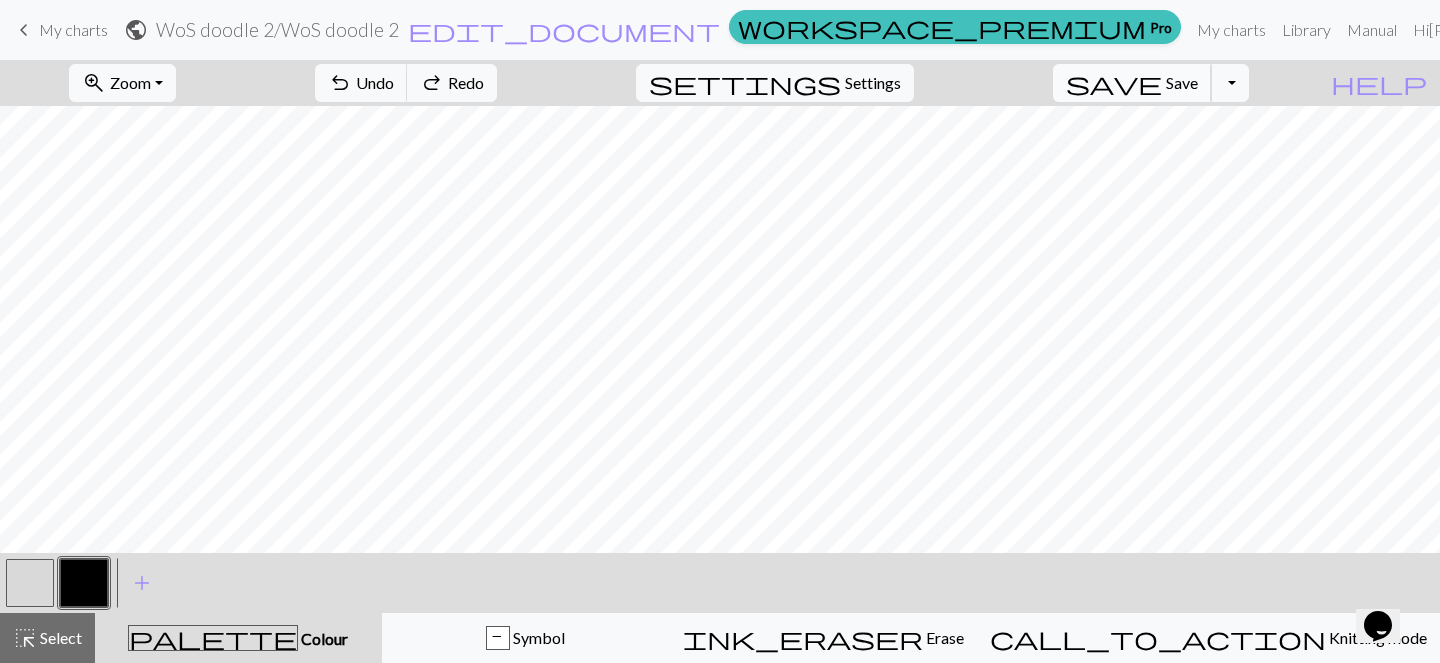 click on "save" at bounding box center (1114, 83) 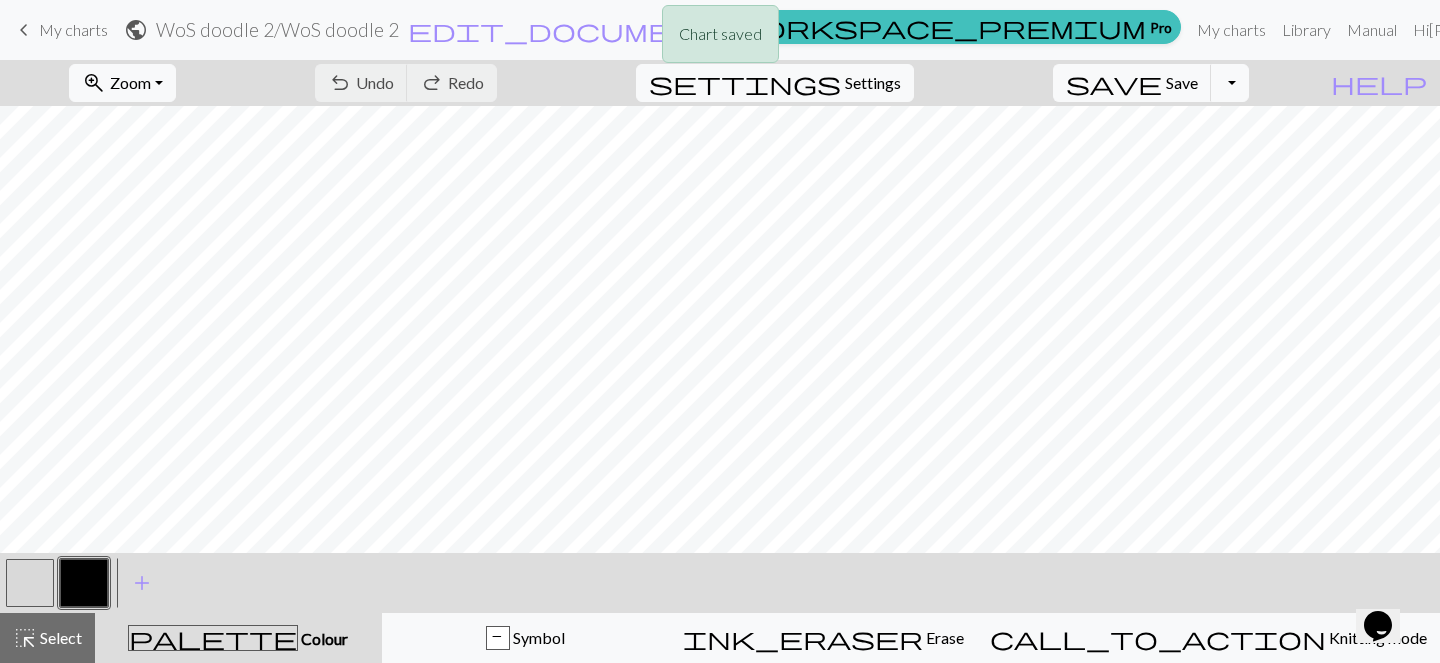 click on "Chart saved" at bounding box center (720, 39) 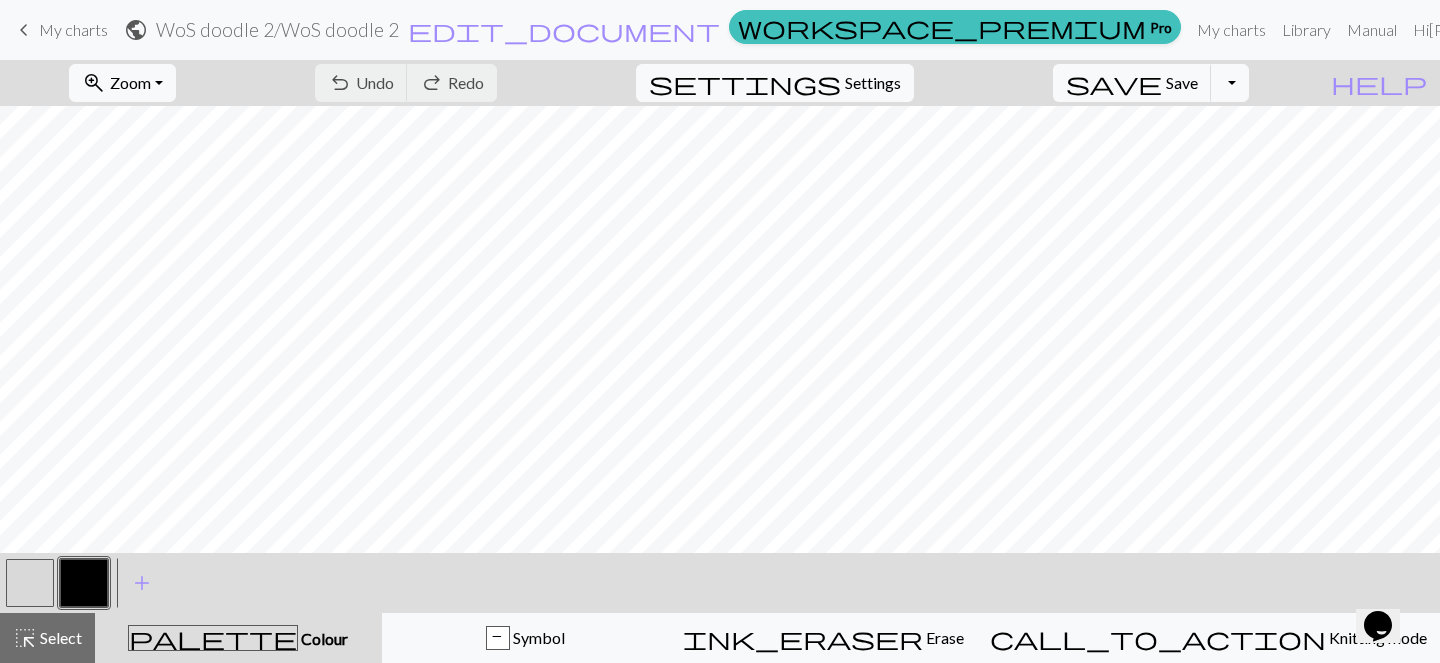 click on "My charts" at bounding box center (73, 29) 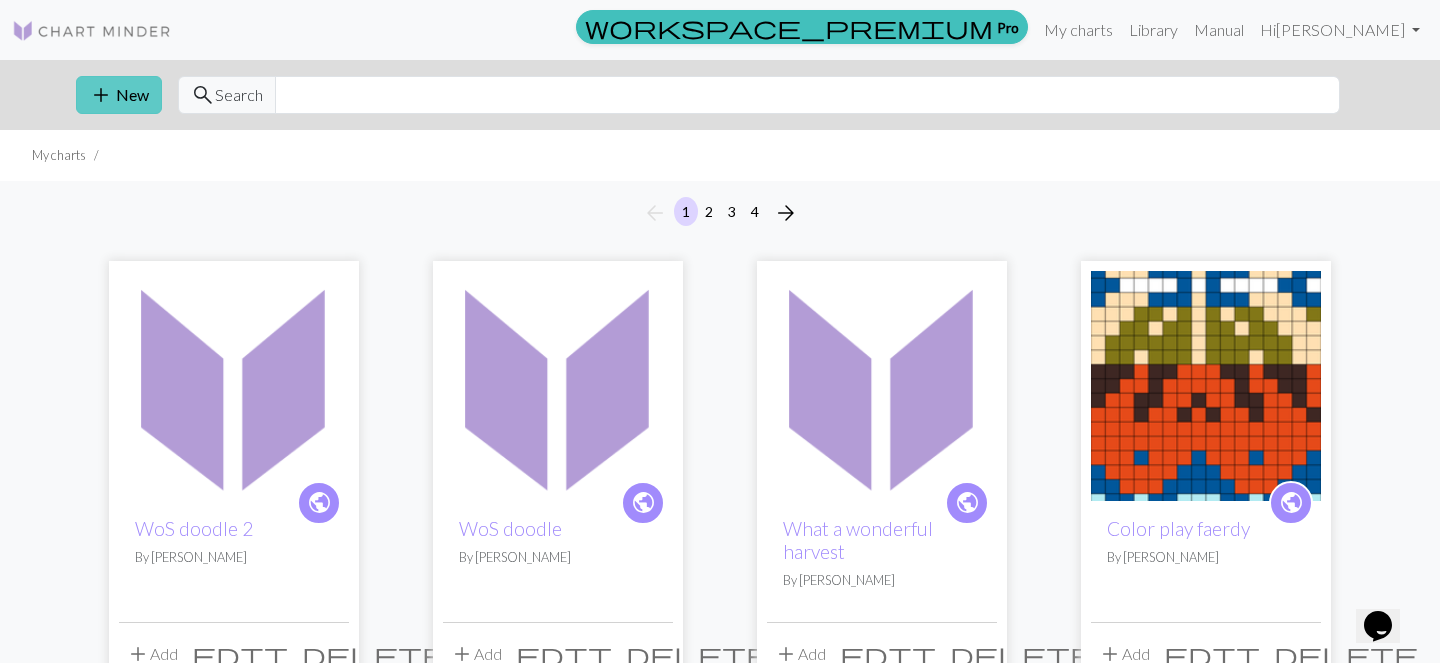 click on "add   New" at bounding box center [119, 95] 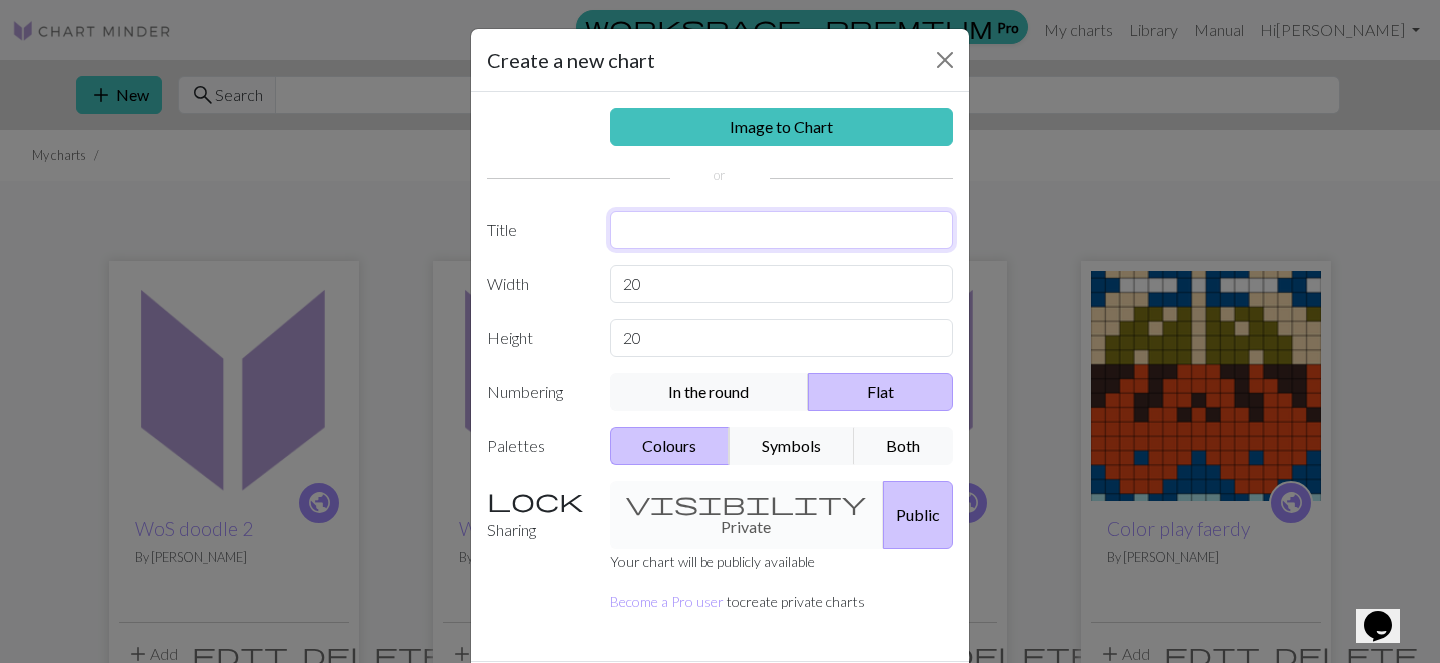 click at bounding box center [782, 230] 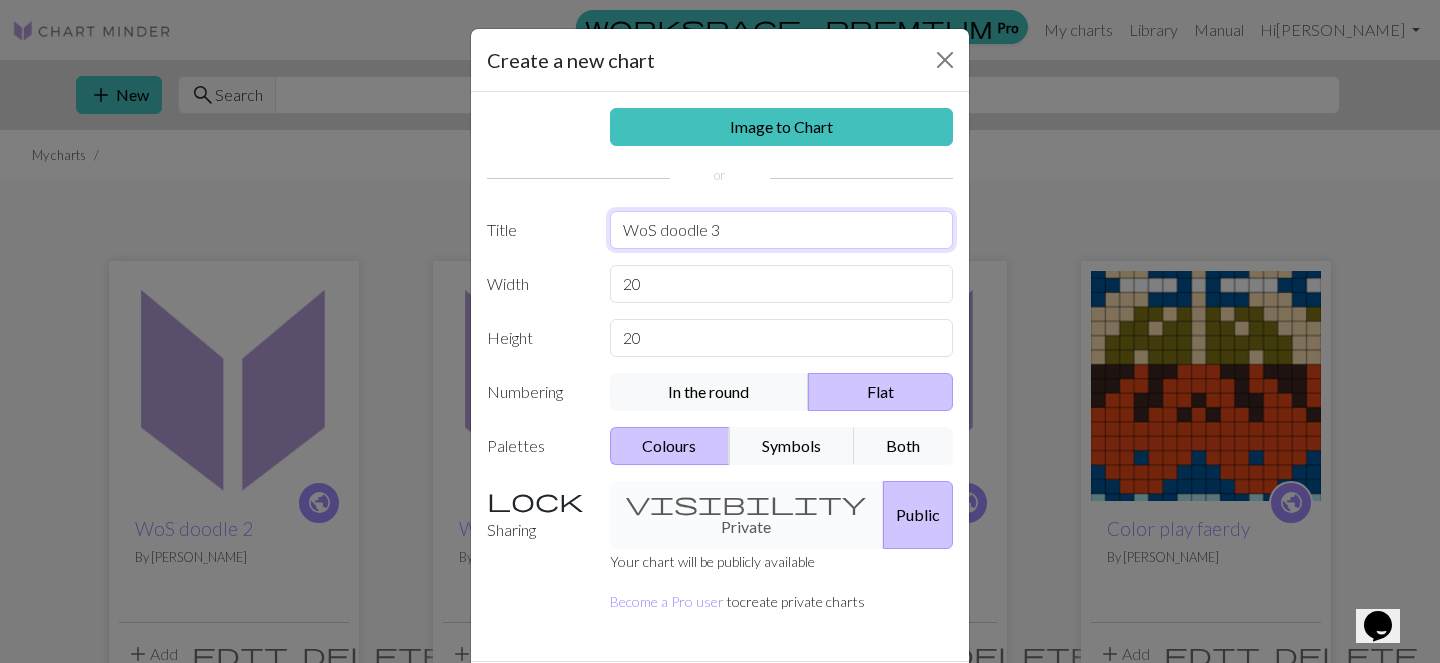 type on "WoS doodle 3" 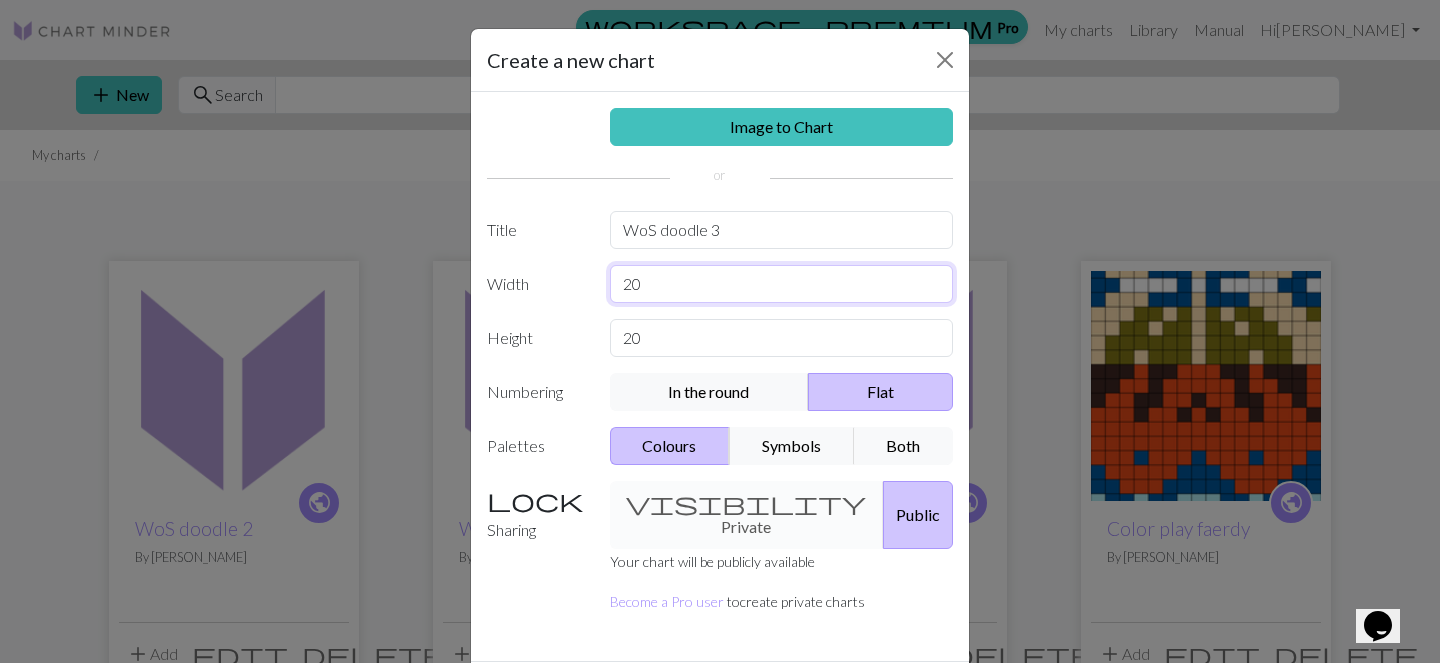 click on "20" at bounding box center [782, 284] 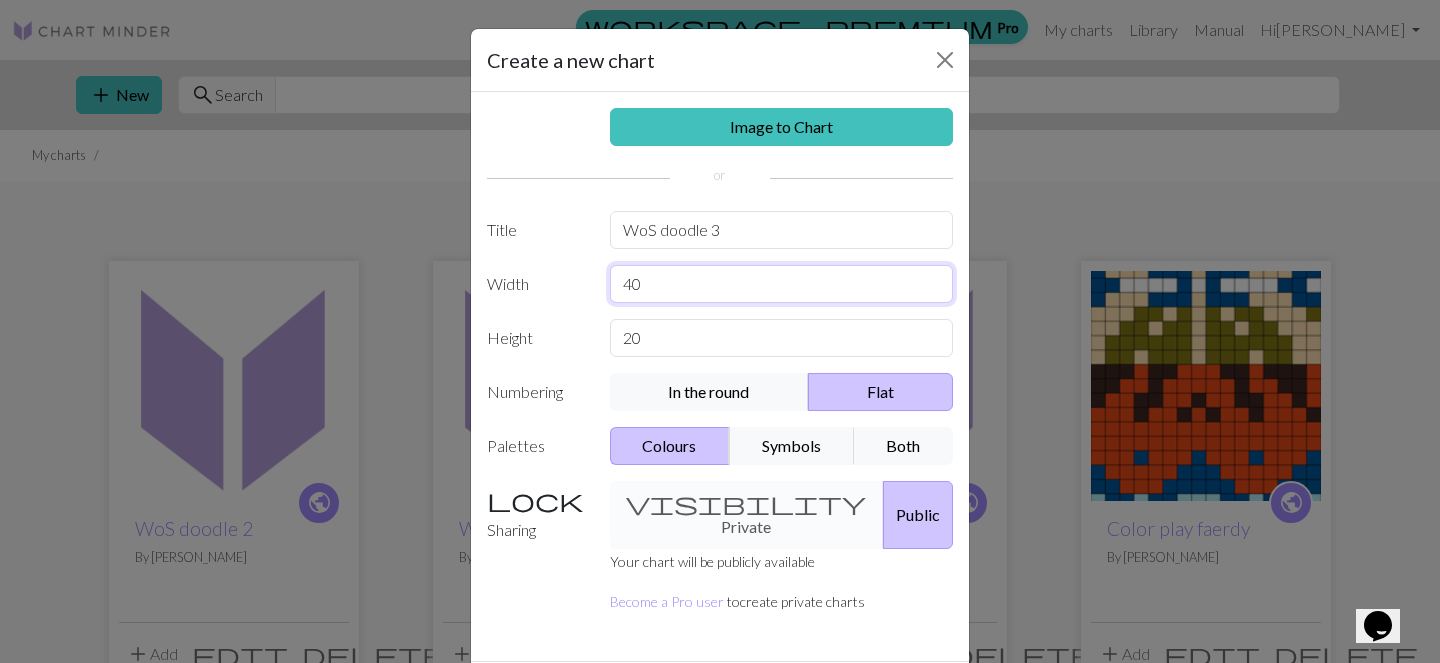type on "40" 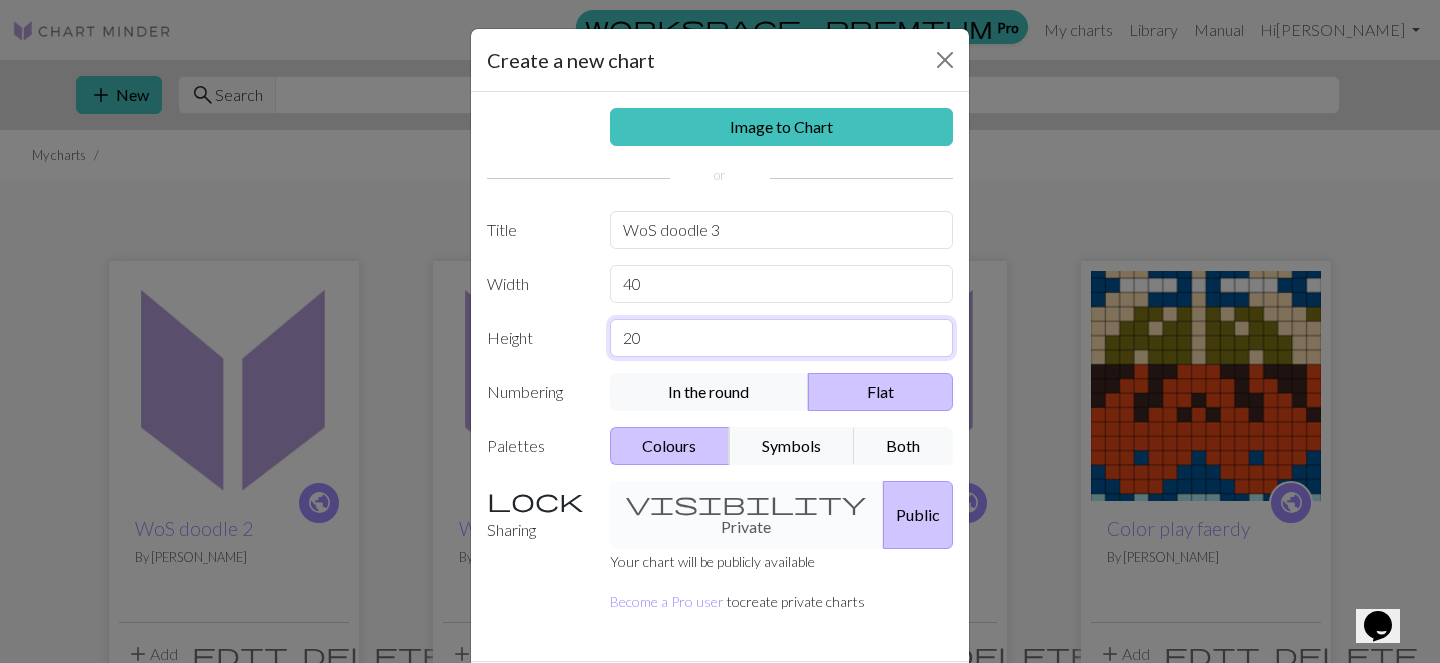 click on "20" at bounding box center (782, 338) 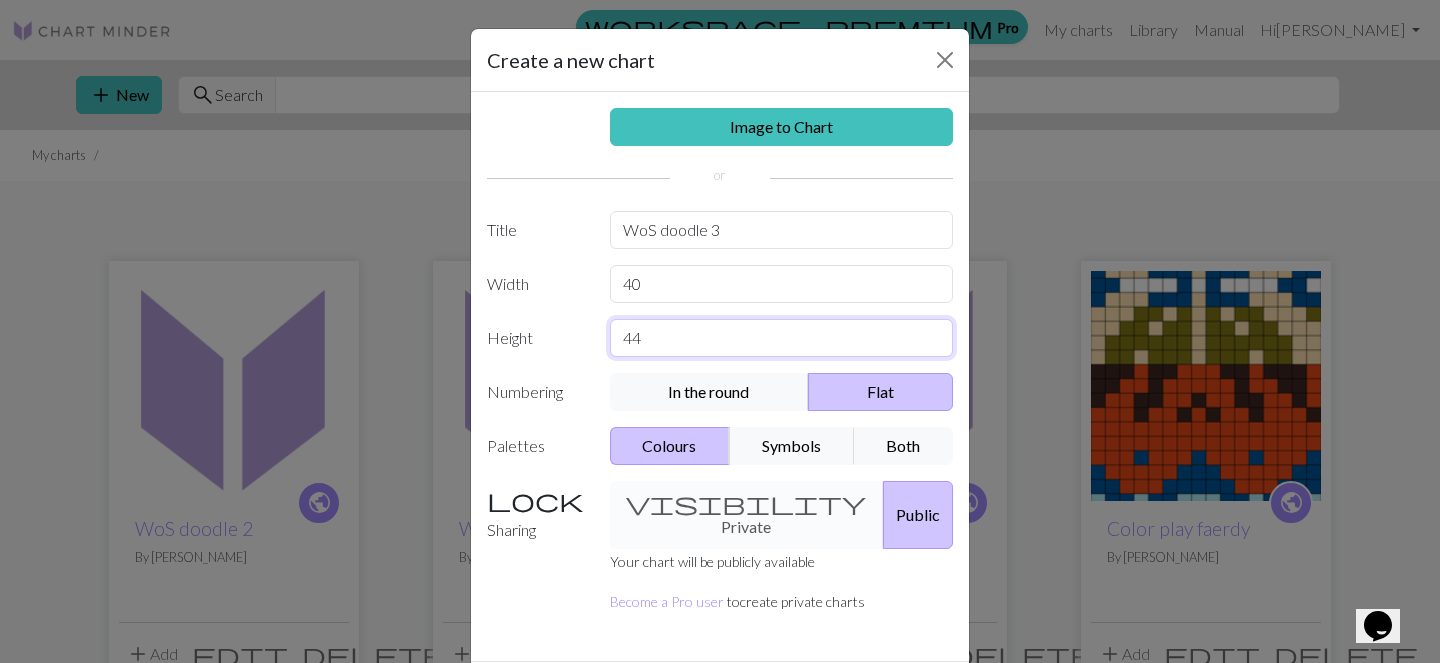 type on "44" 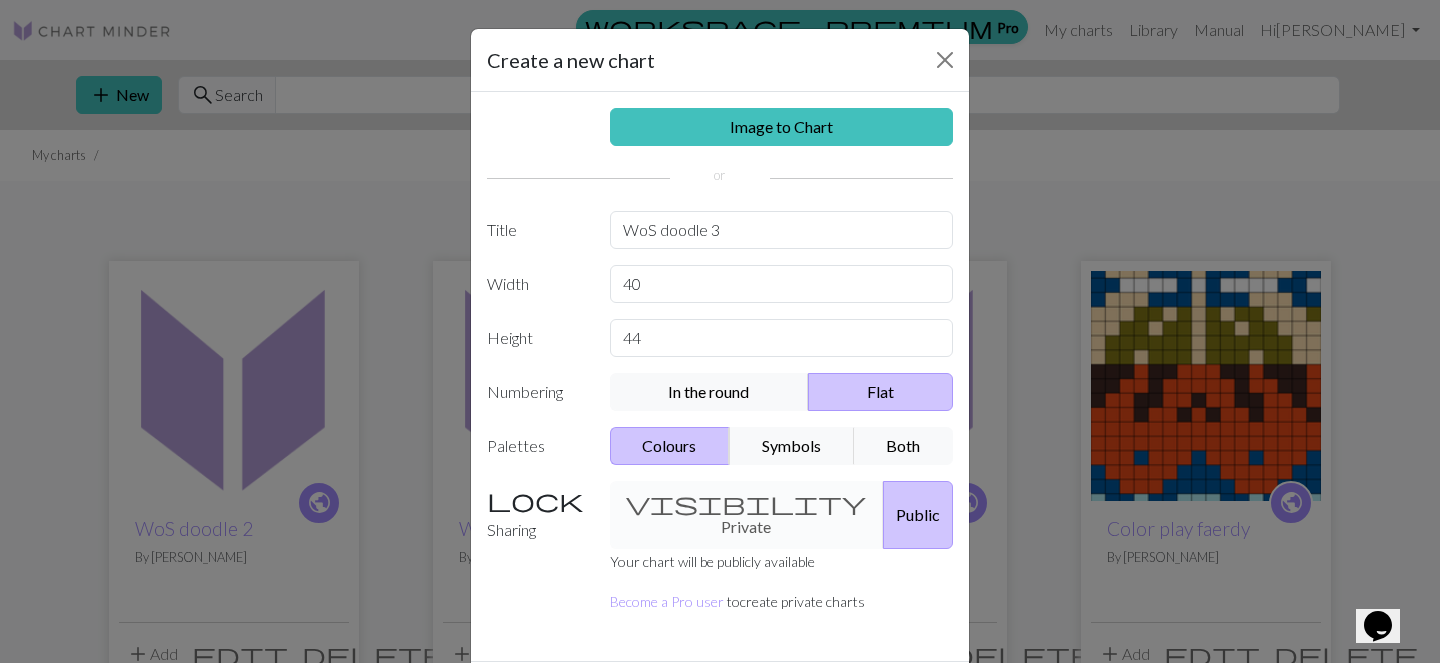 click on "Flat" at bounding box center (880, 392) 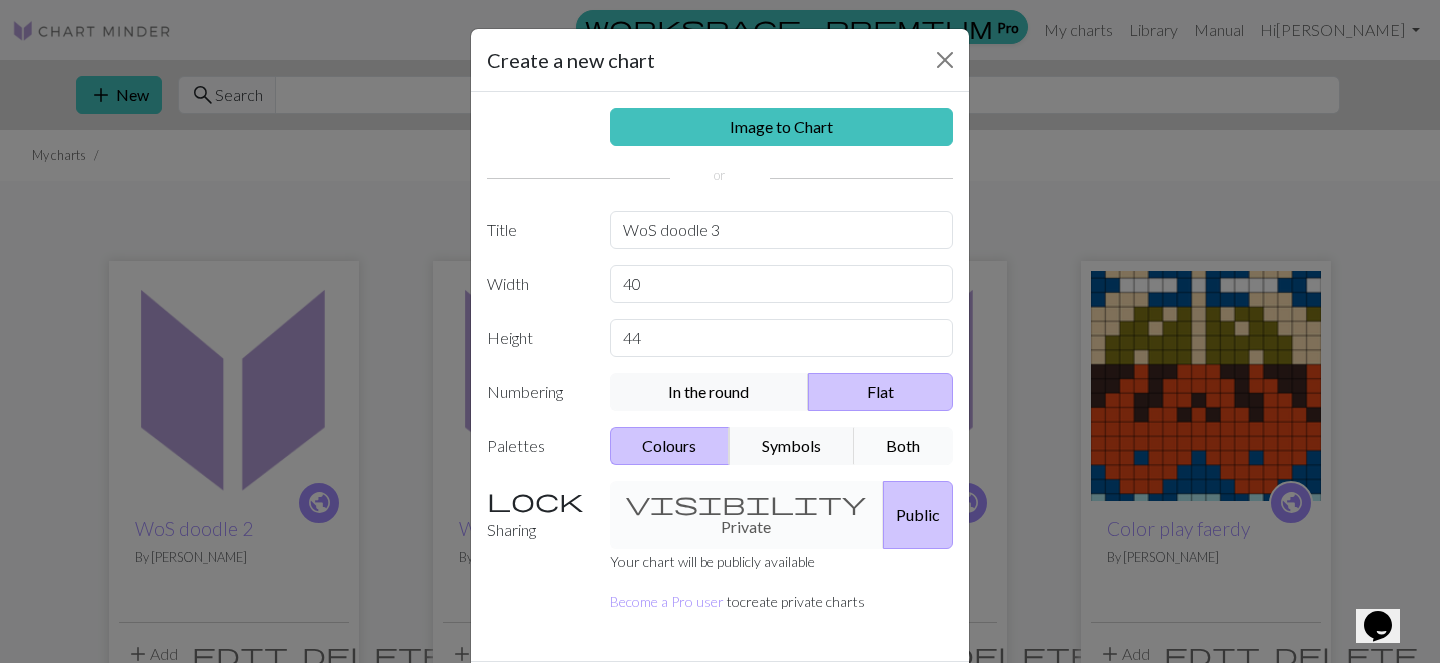 click on "Both" at bounding box center (904, 446) 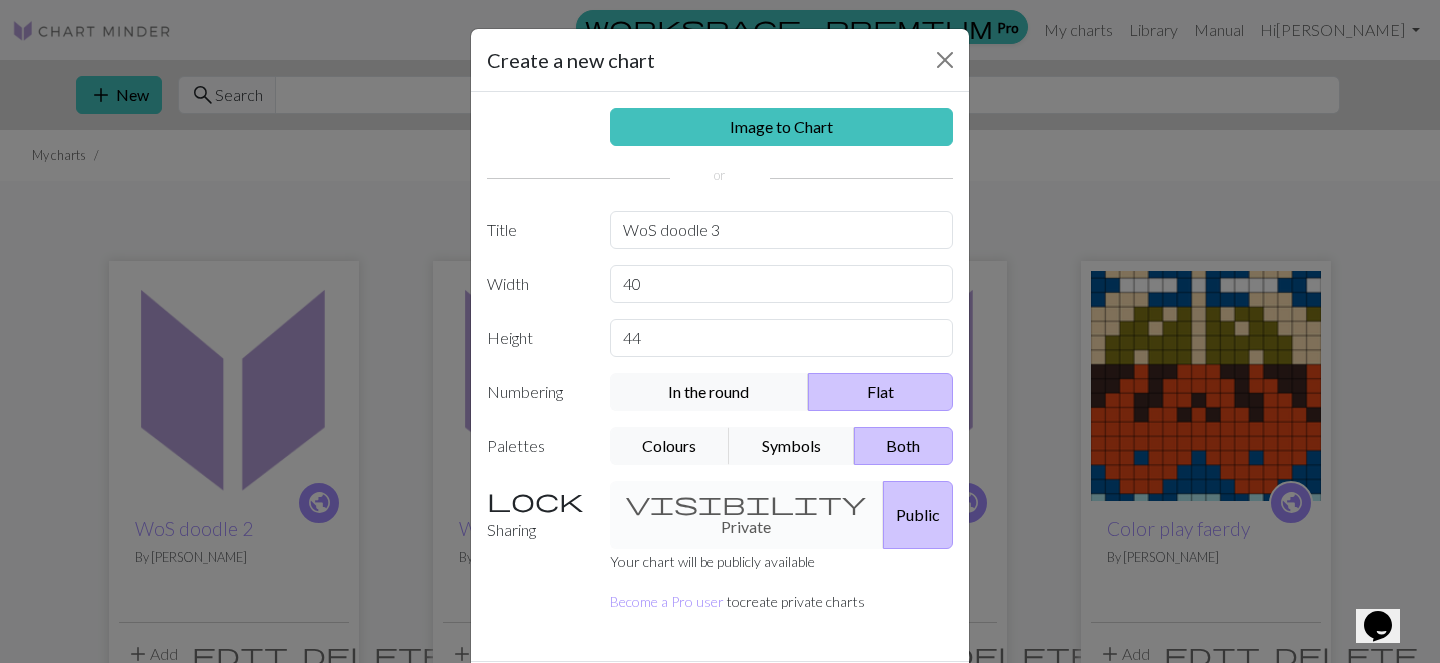 click on "Create" at bounding box center (835, 697) 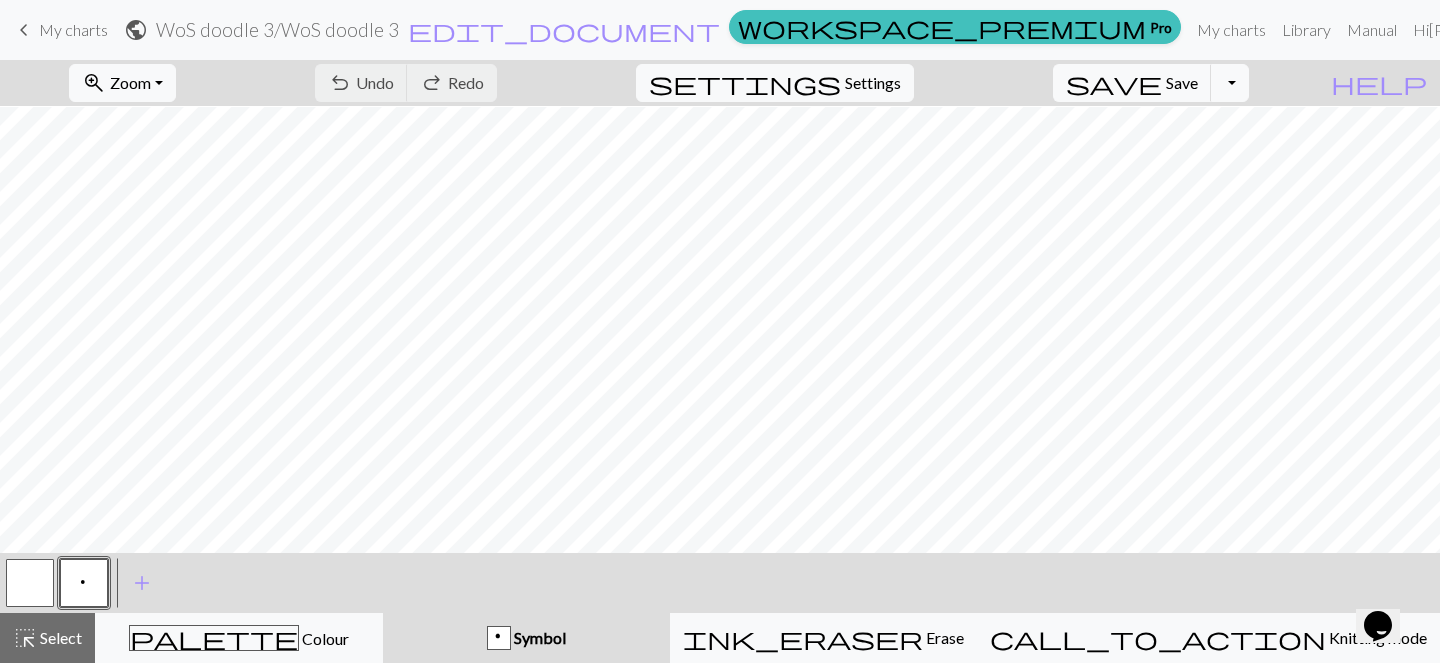 scroll, scrollTop: 164, scrollLeft: 0, axis: vertical 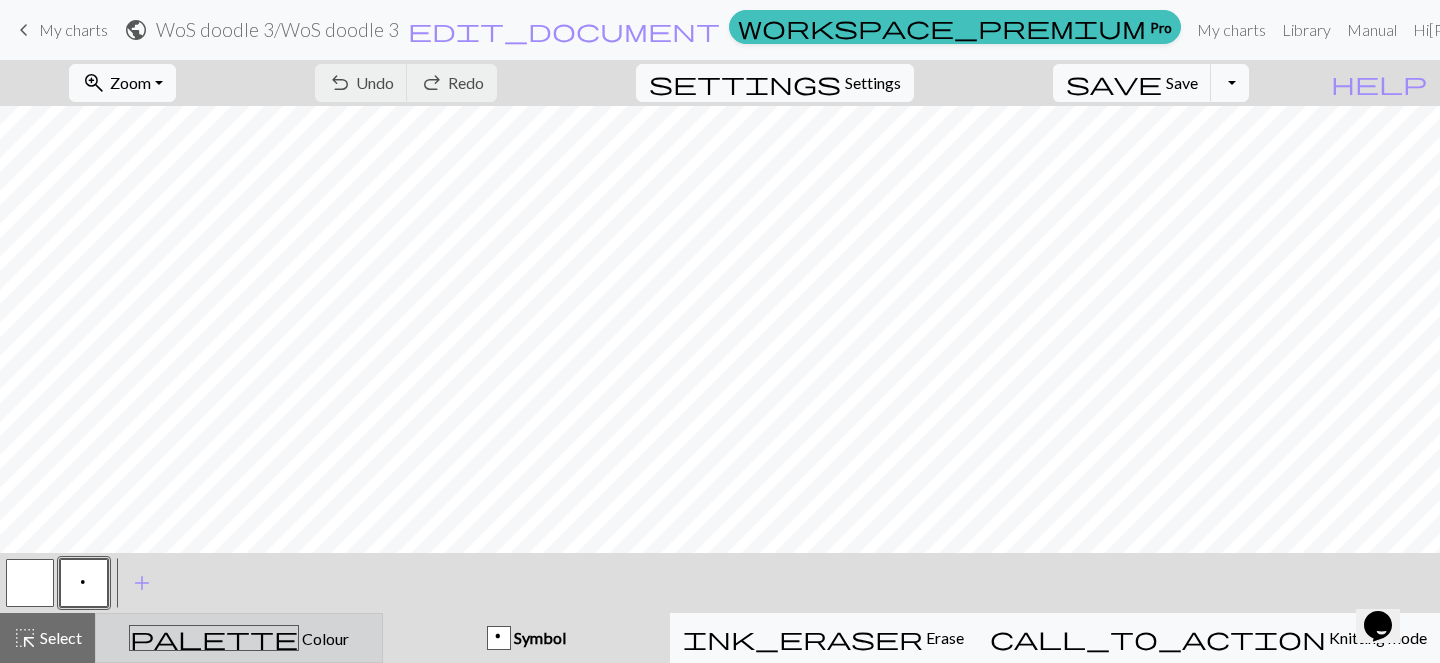 click on "palette" at bounding box center [214, 638] 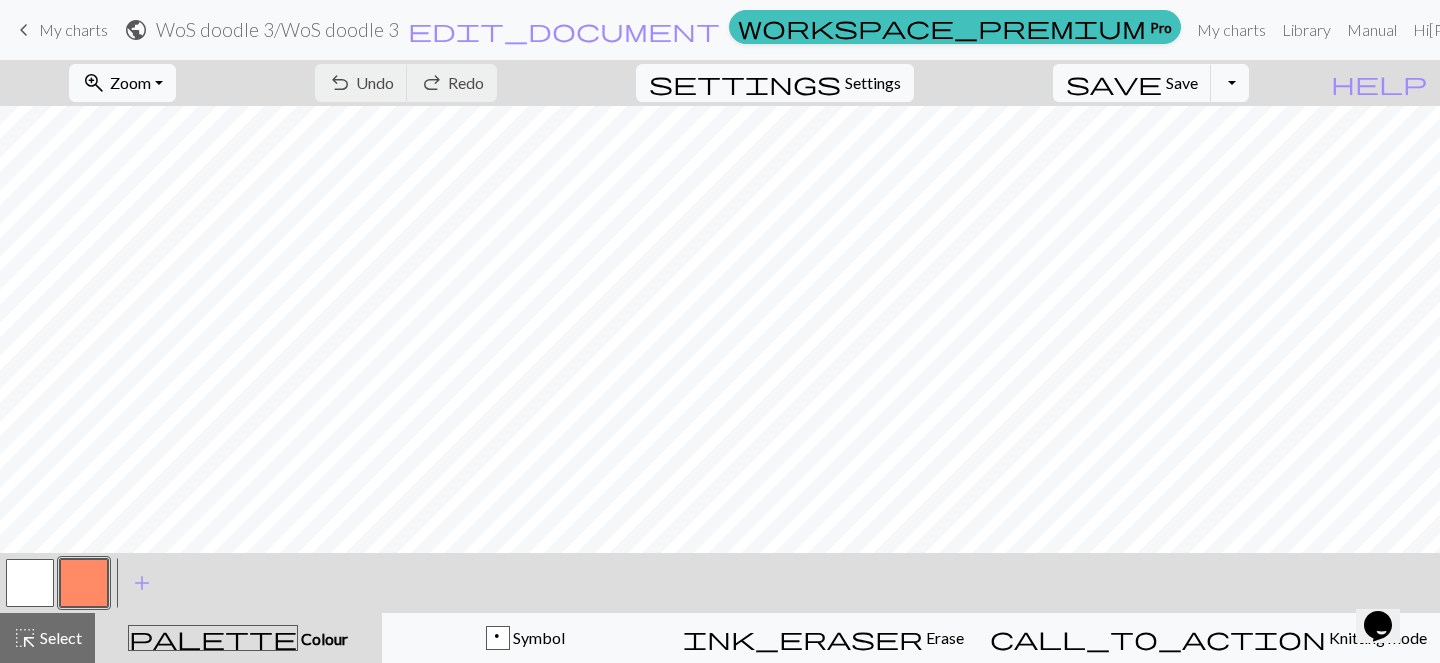 click at bounding box center (84, 583) 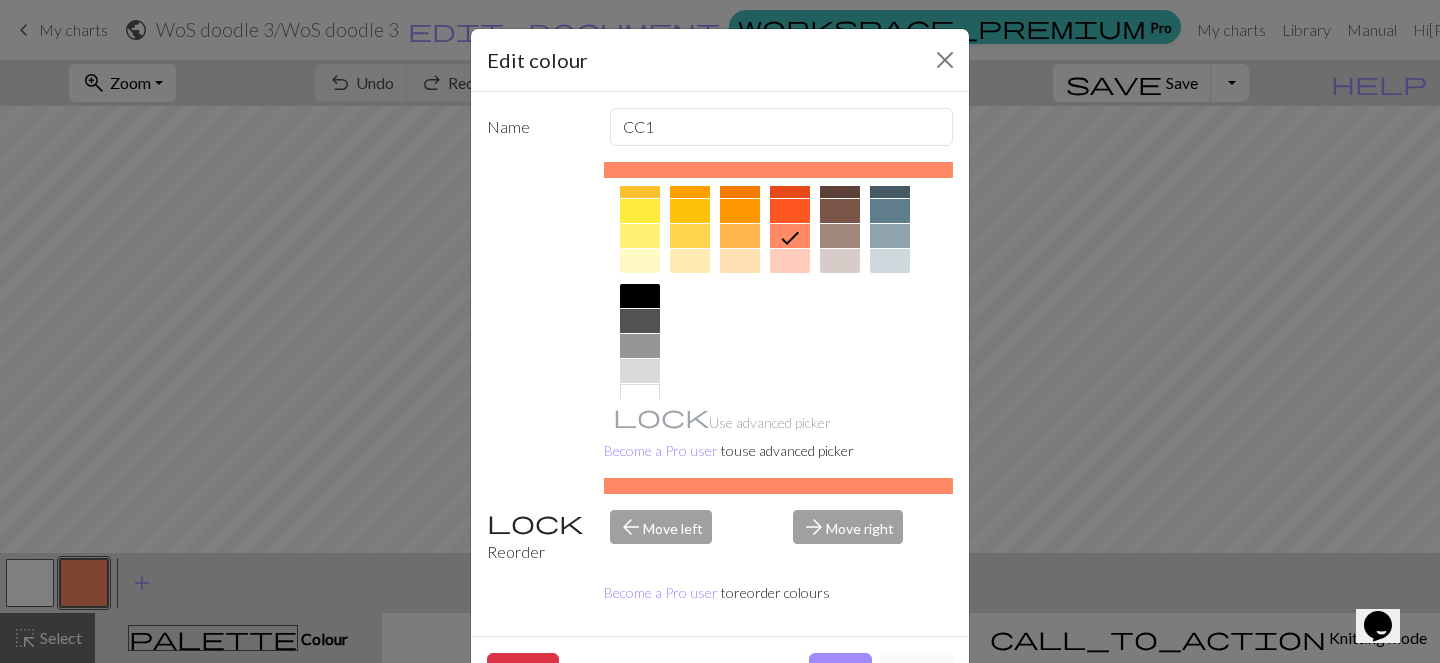 scroll, scrollTop: 339, scrollLeft: 0, axis: vertical 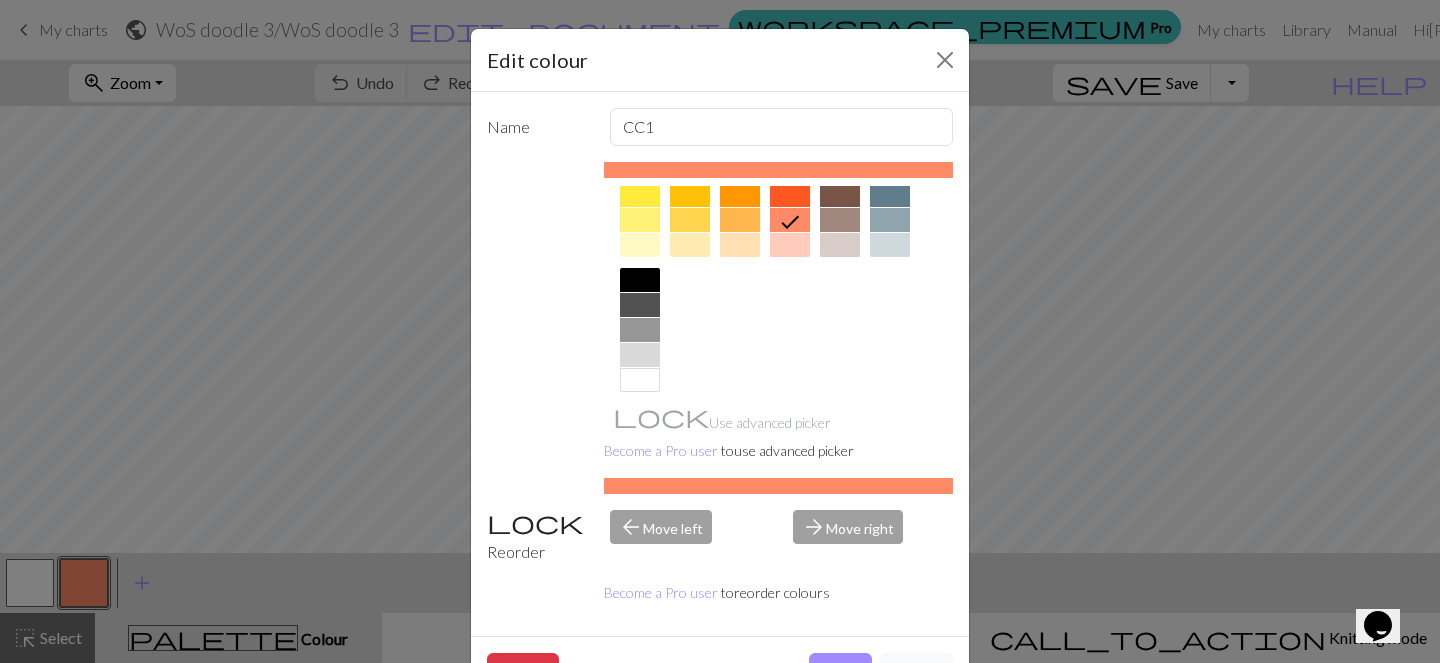 click at bounding box center (640, 280) 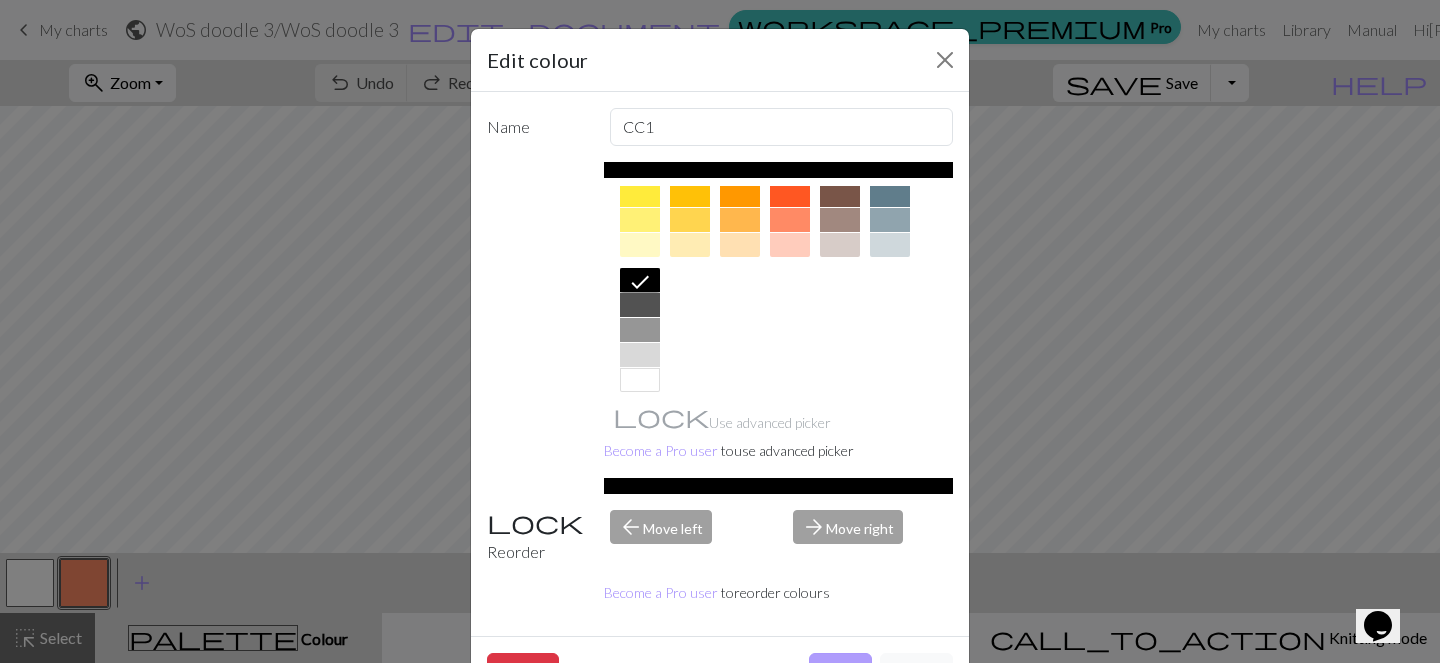 click on "Done" at bounding box center (840, 672) 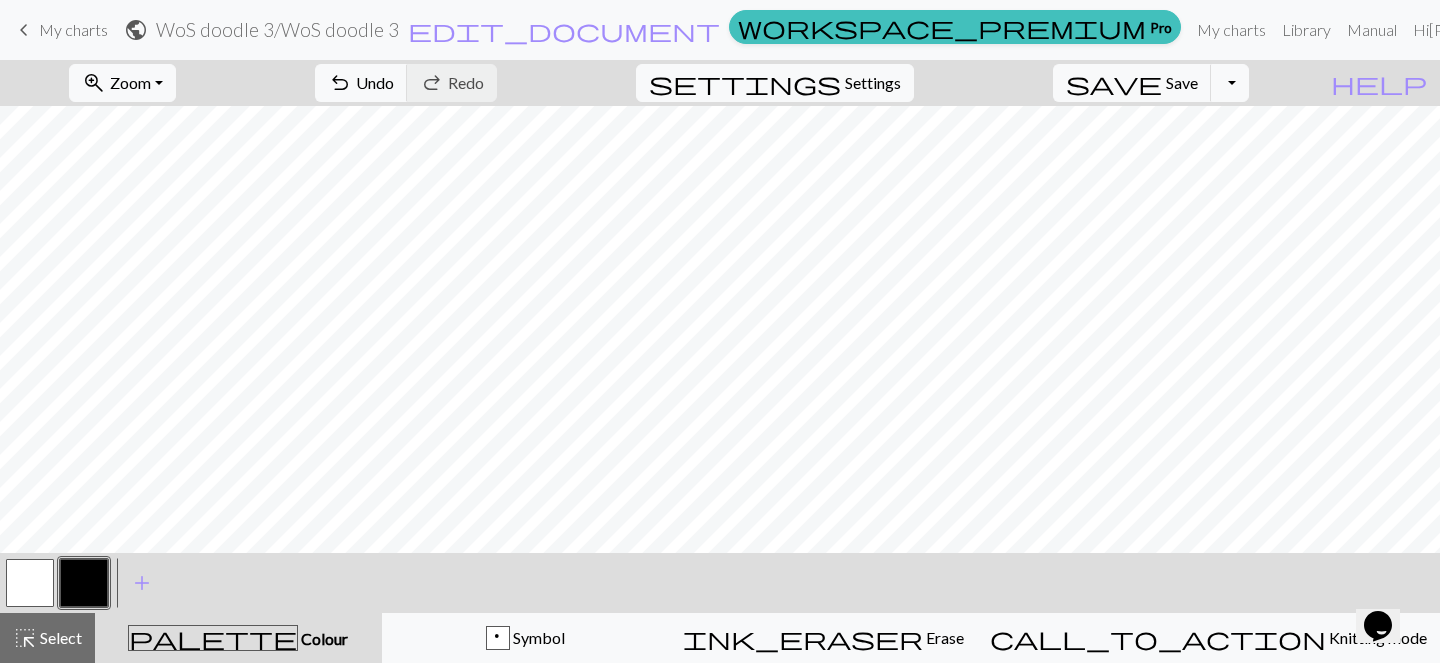 click at bounding box center (30, 583) 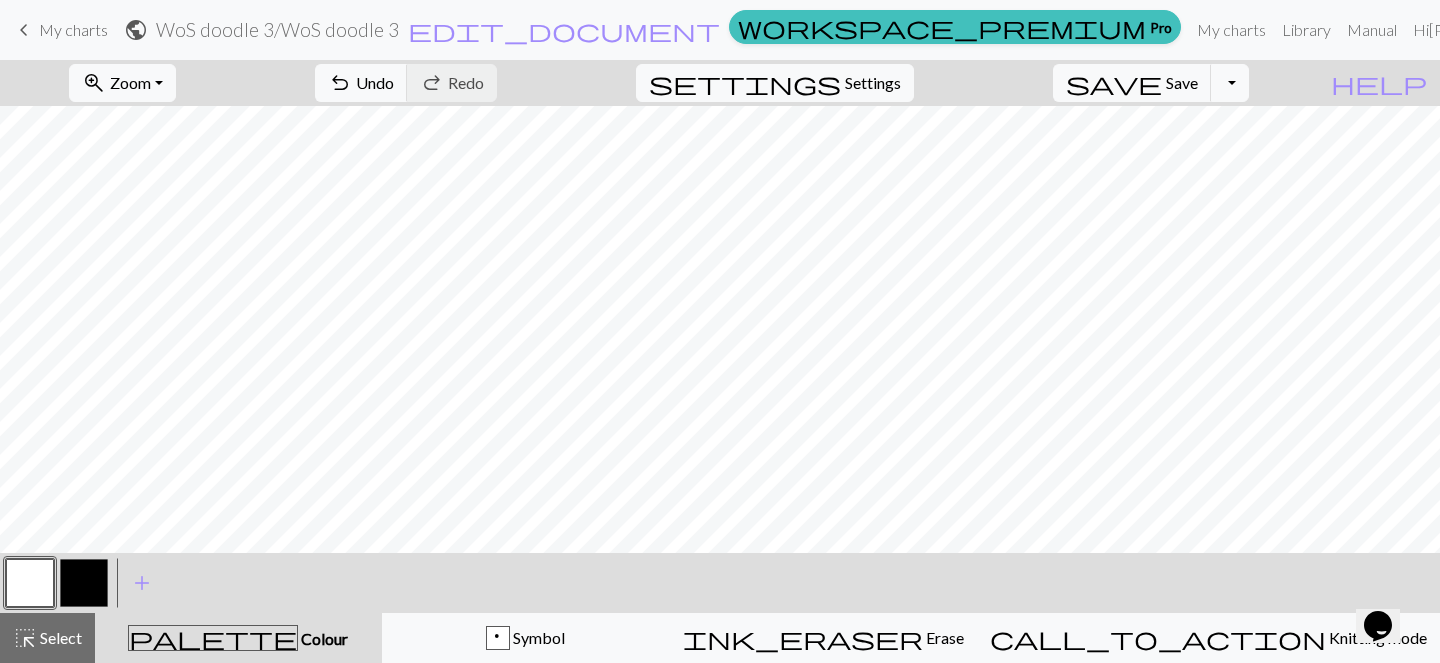 click at bounding box center [30, 583] 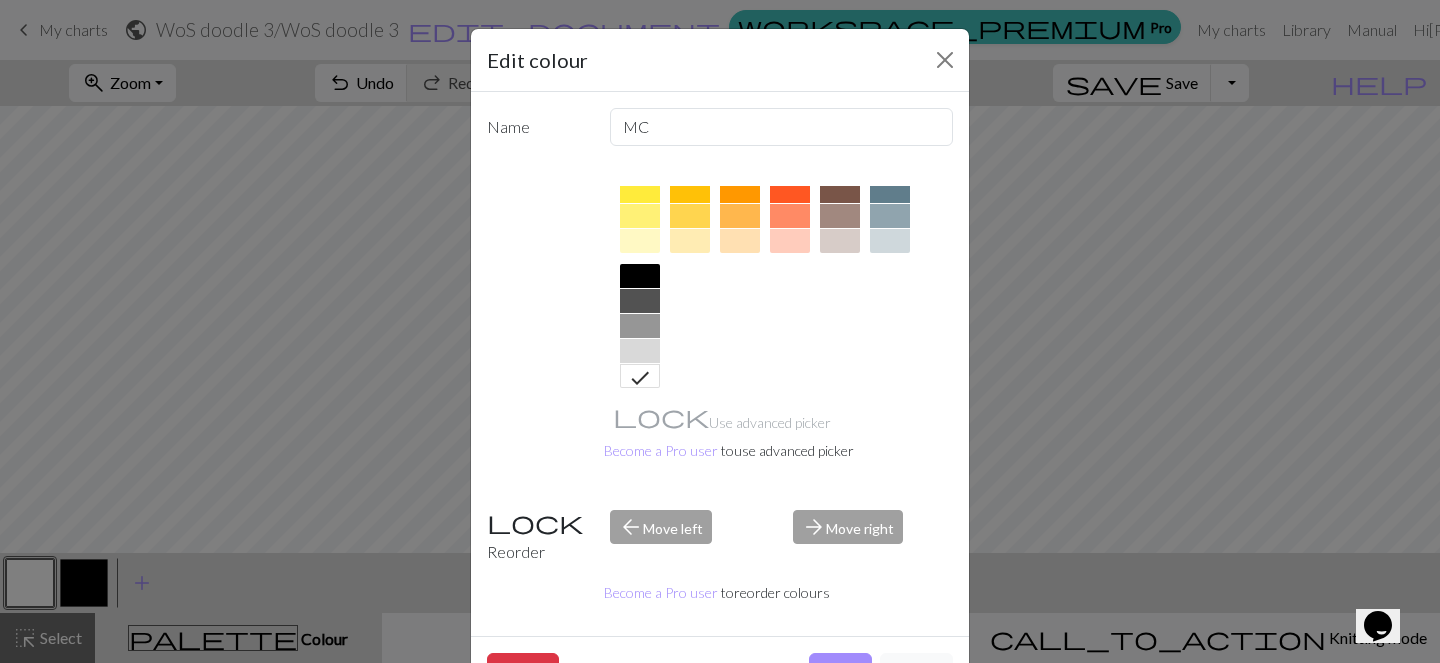scroll, scrollTop: 355, scrollLeft: 0, axis: vertical 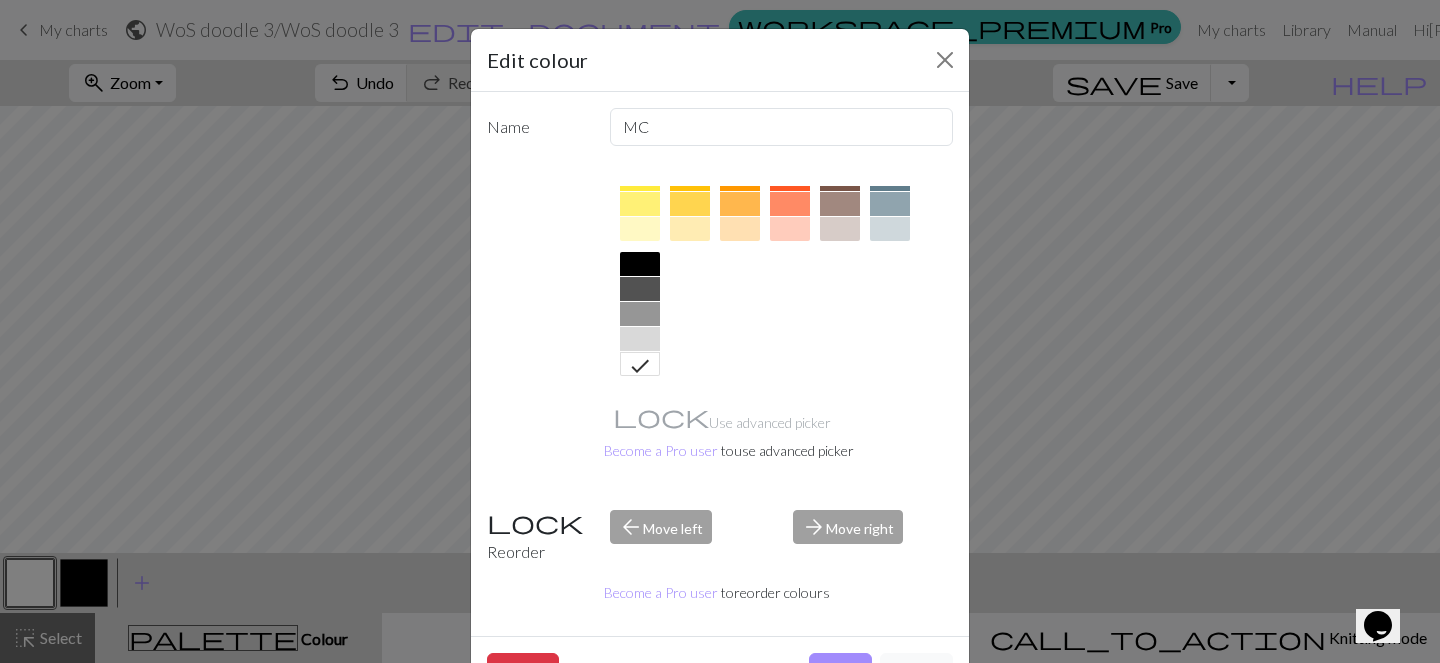 click at bounding box center [640, 339] 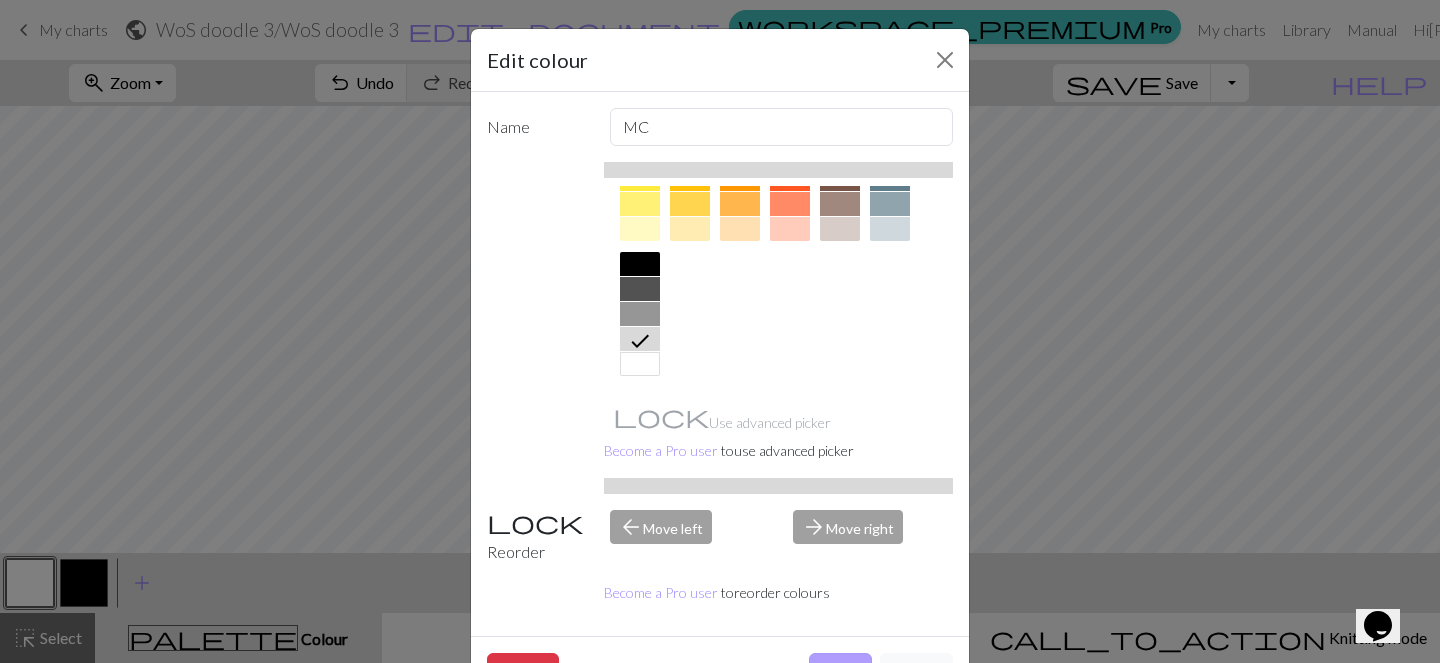 click on "Done" at bounding box center (840, 672) 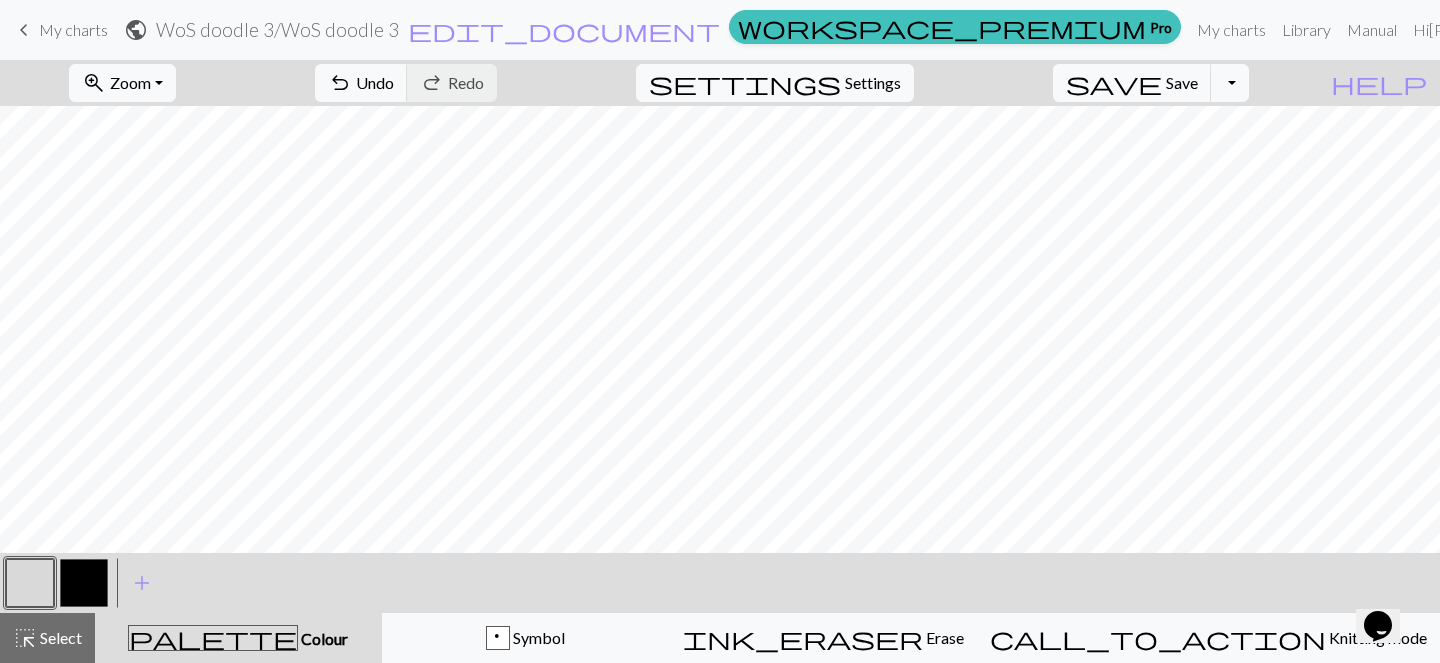 click at bounding box center [84, 583] 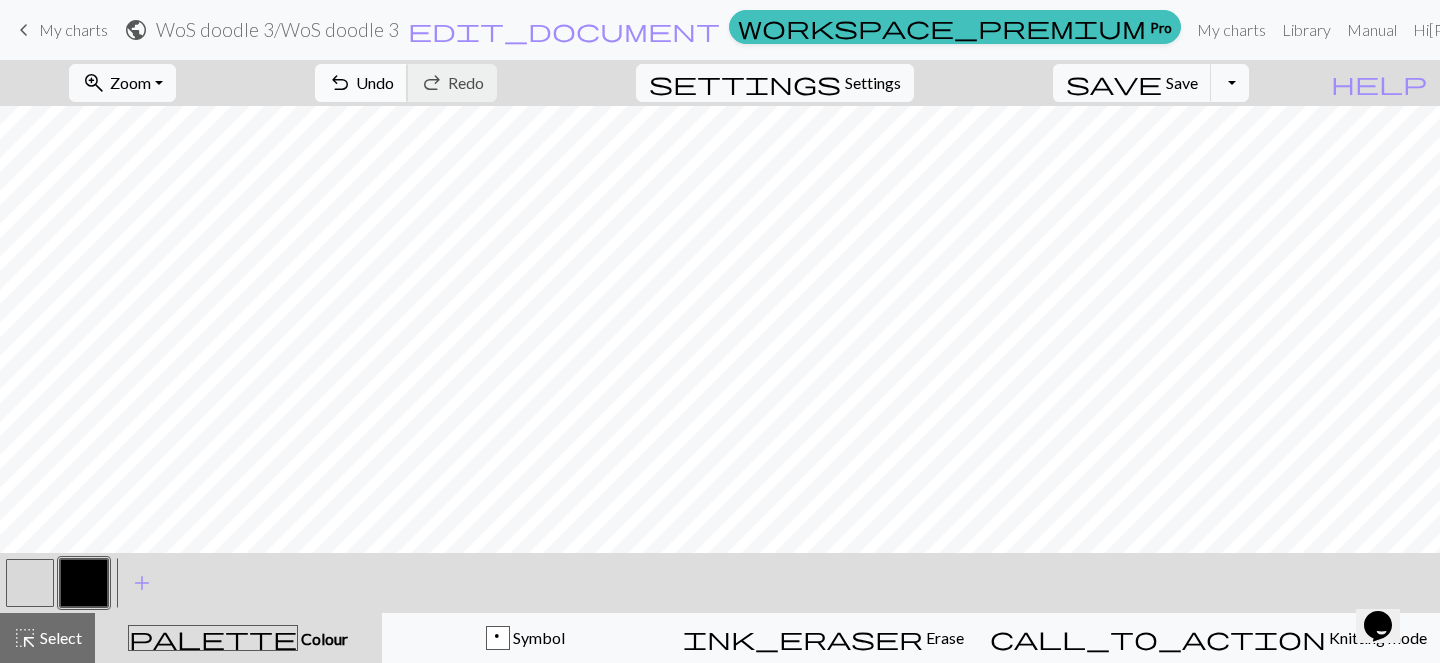 click on "undo Undo Undo" at bounding box center [361, 83] 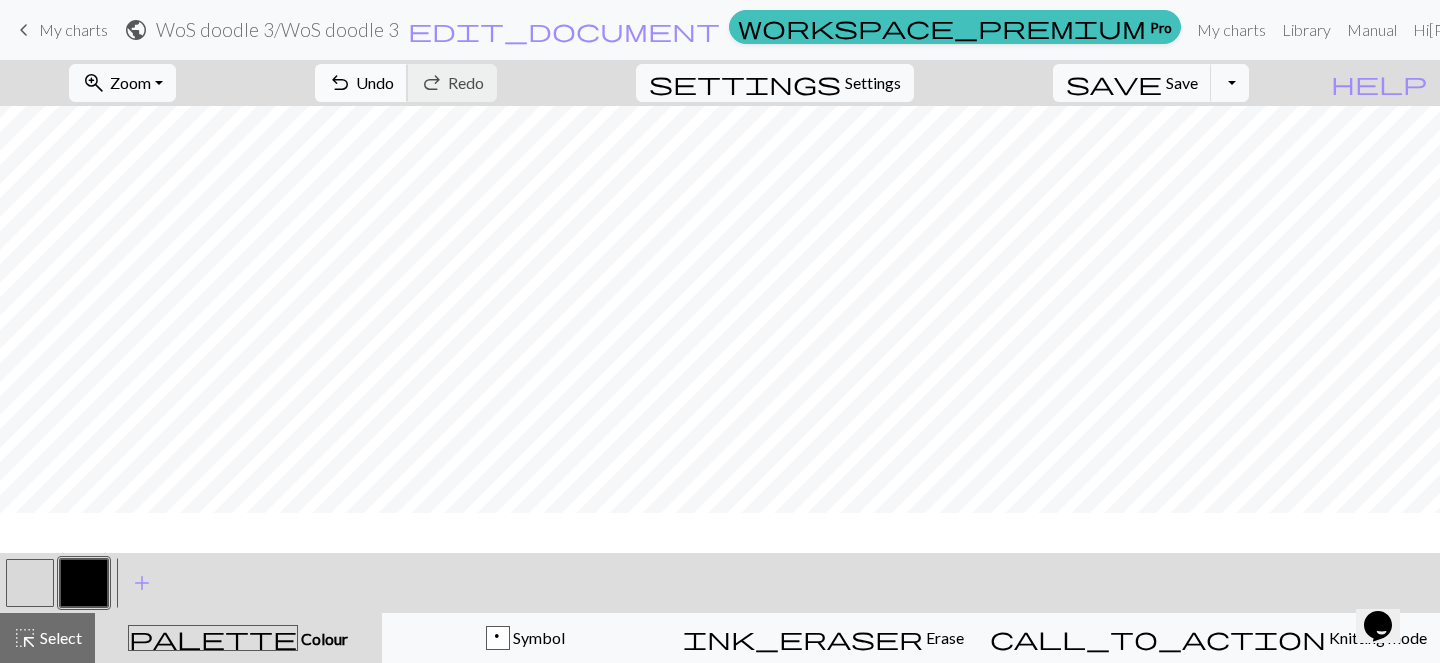 scroll, scrollTop: 0, scrollLeft: 0, axis: both 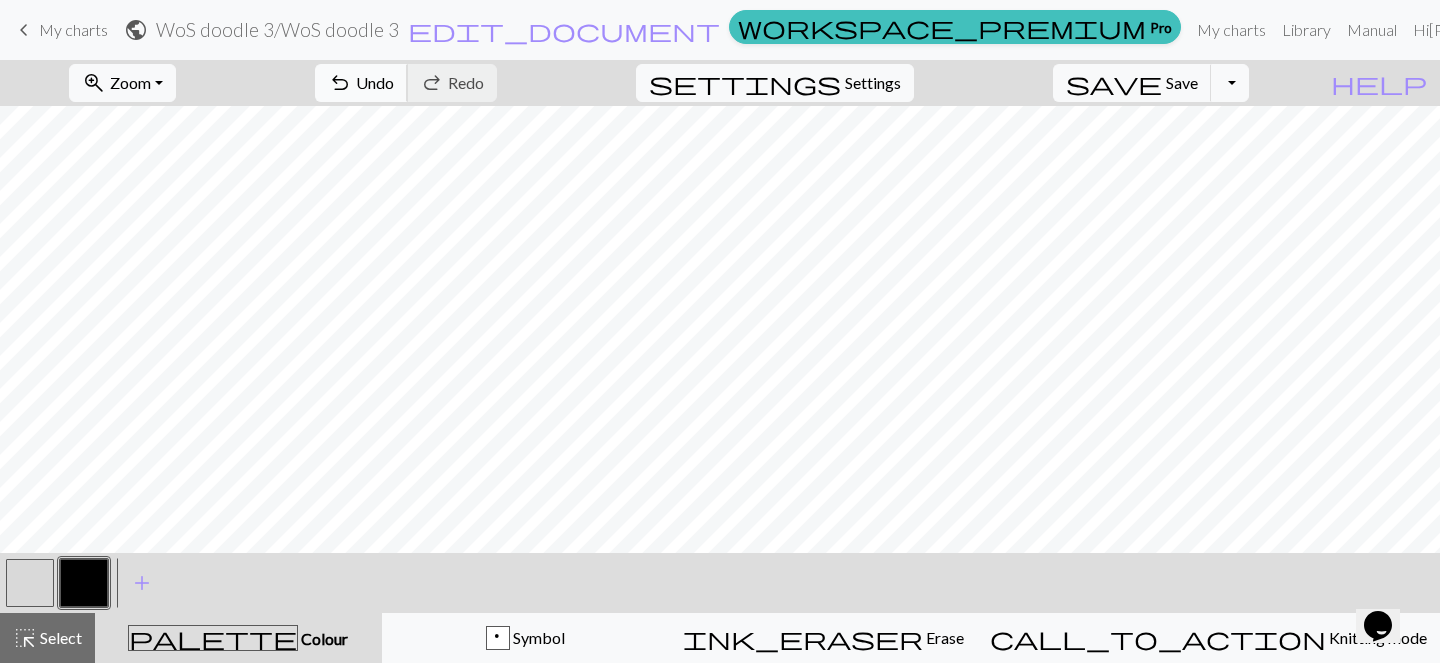click on "undo" at bounding box center (340, 83) 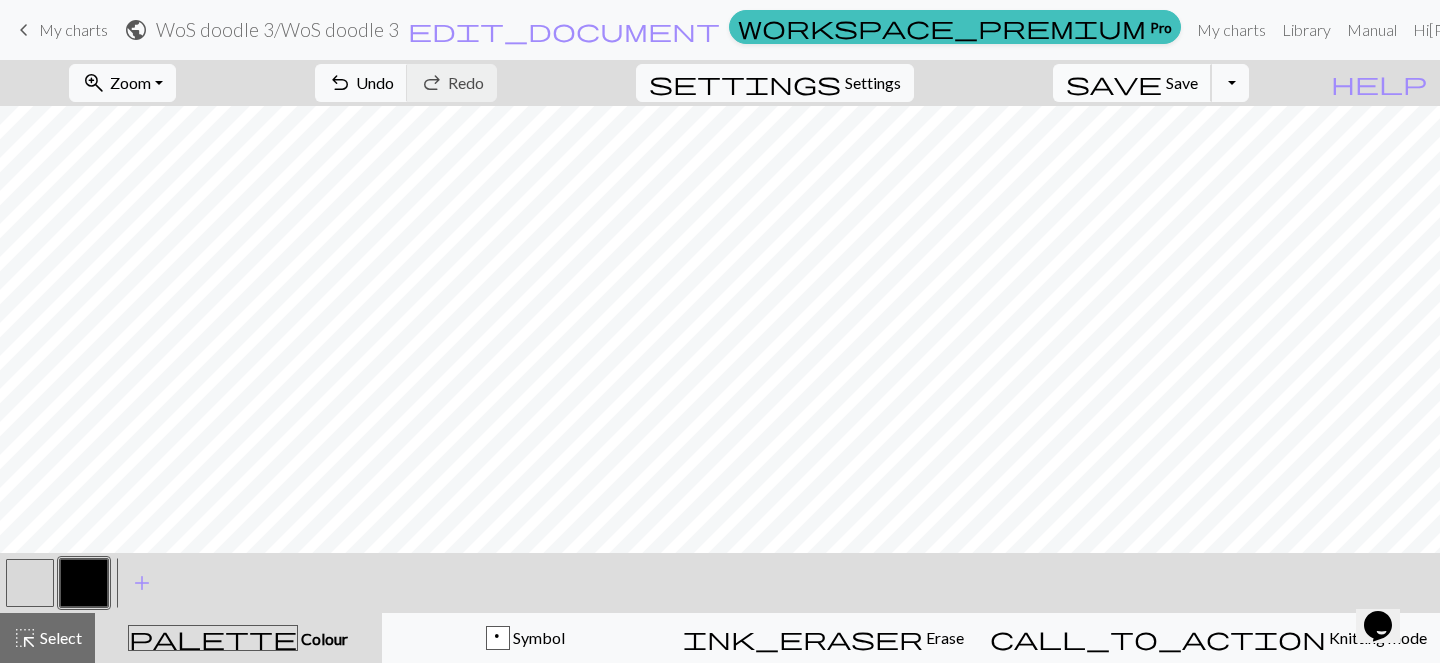 click on "save" at bounding box center [1114, 83] 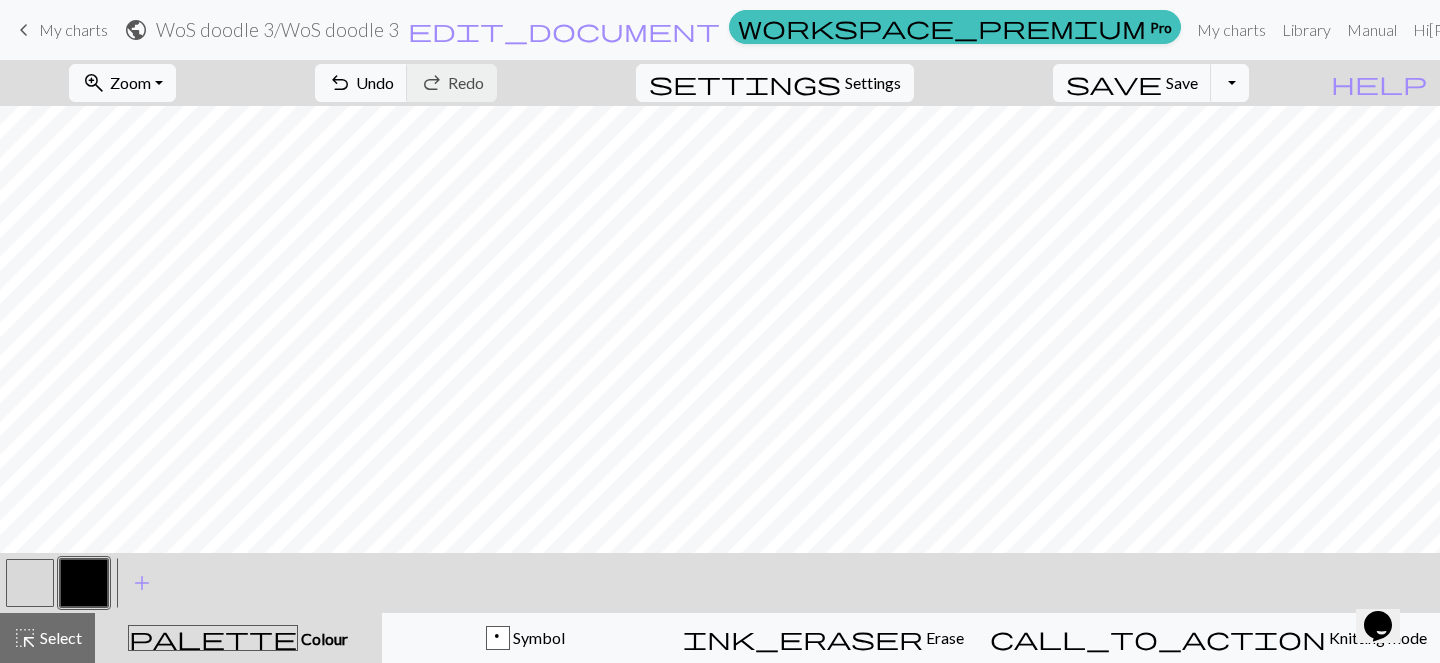 click at bounding box center [30, 583] 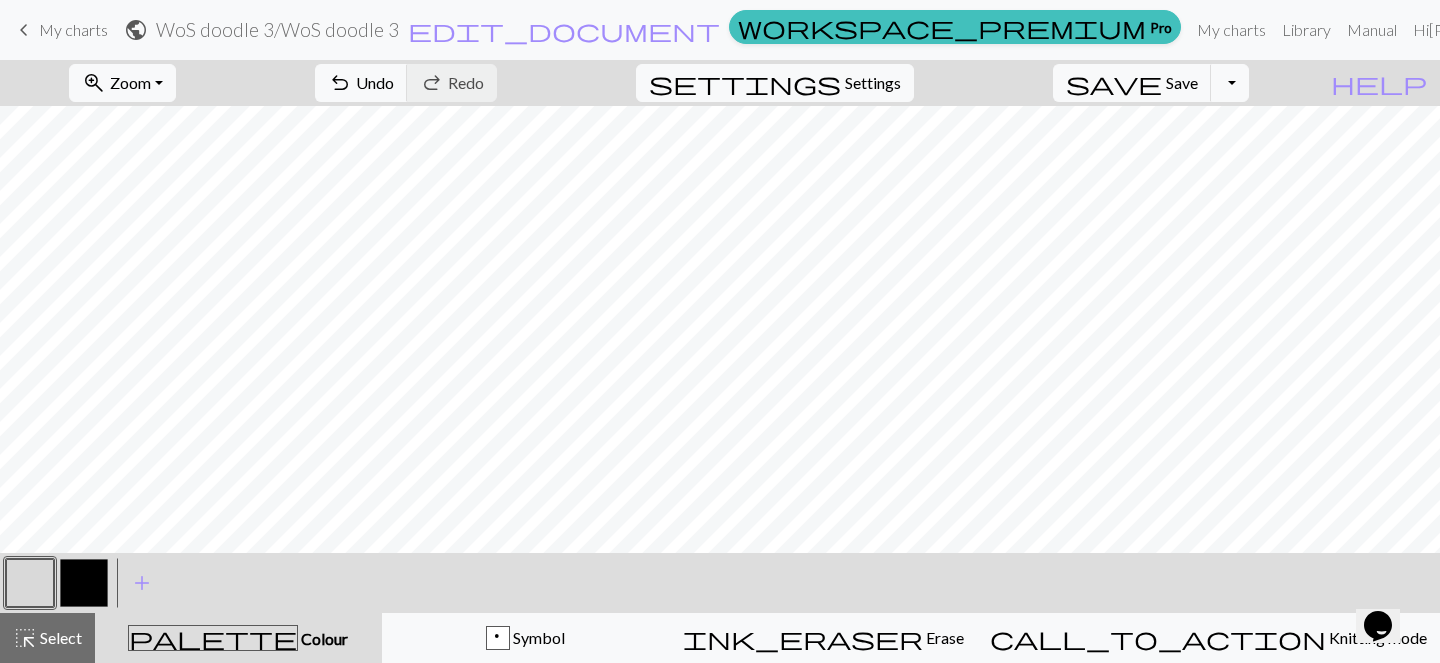 click at bounding box center [84, 583] 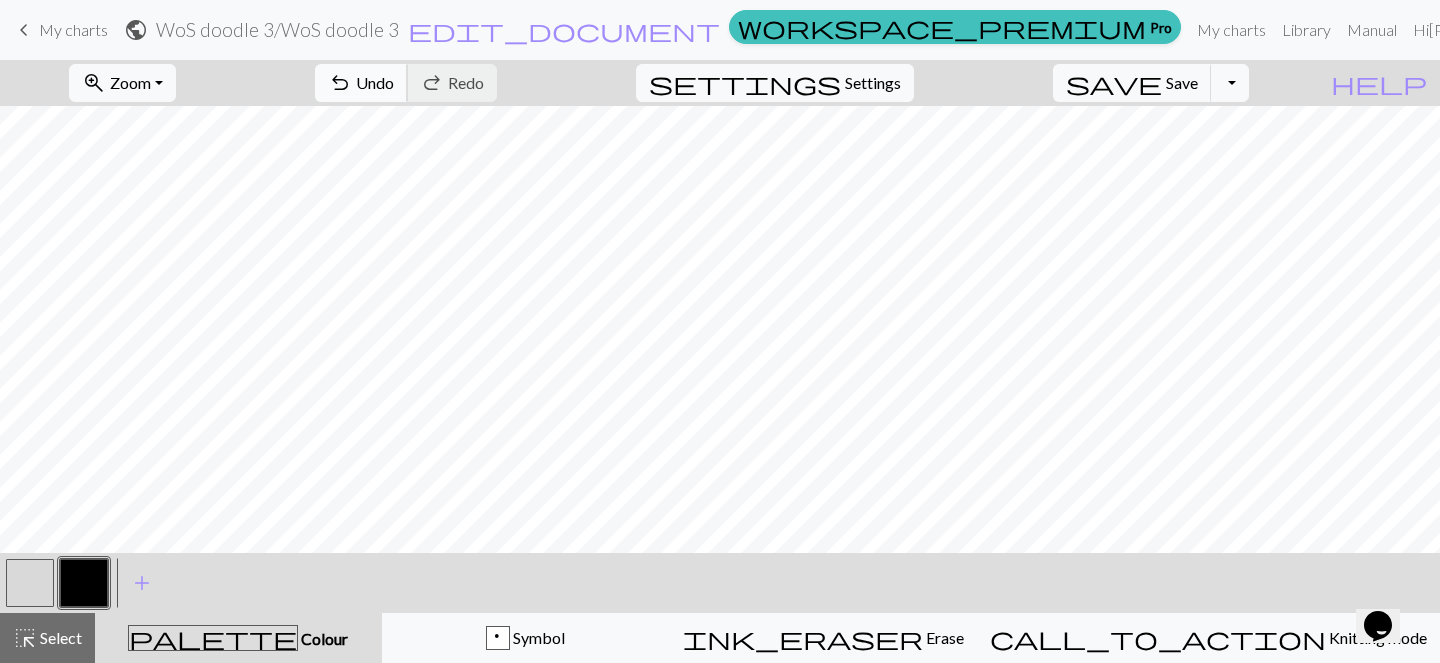 click on "undo" at bounding box center (340, 83) 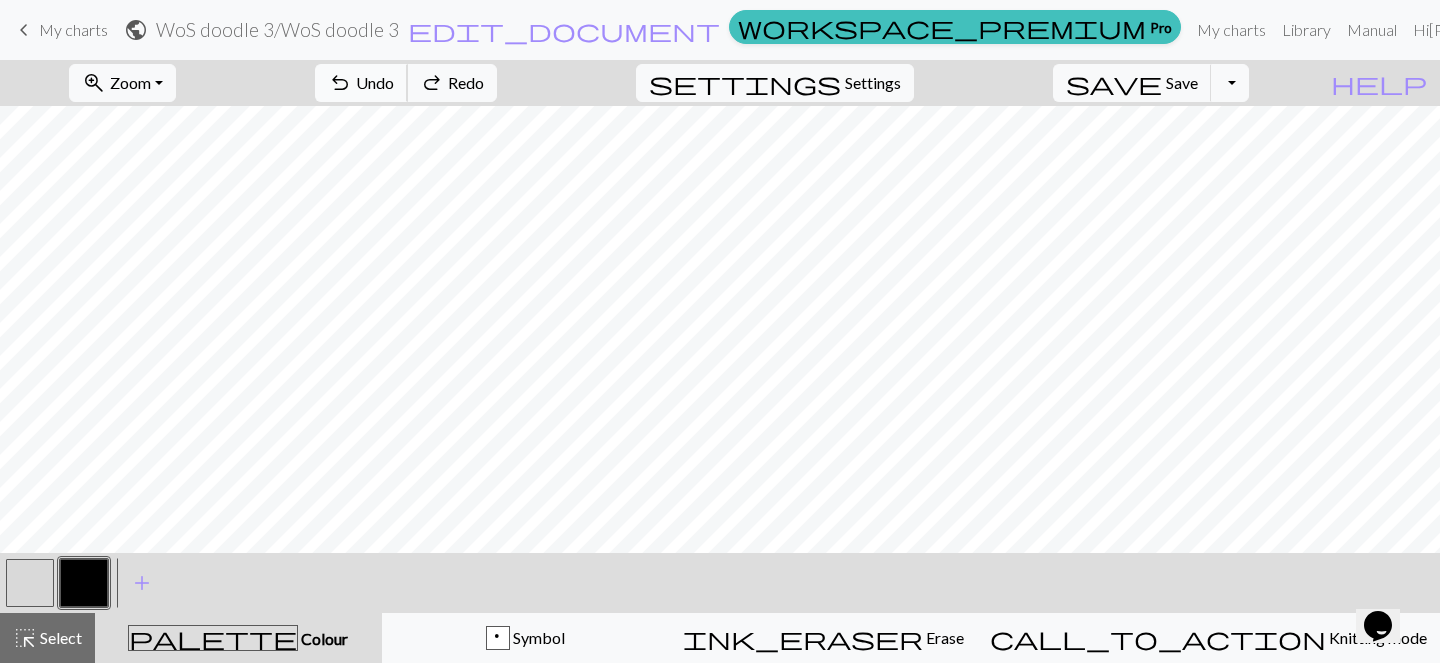 click on "undo" at bounding box center (340, 83) 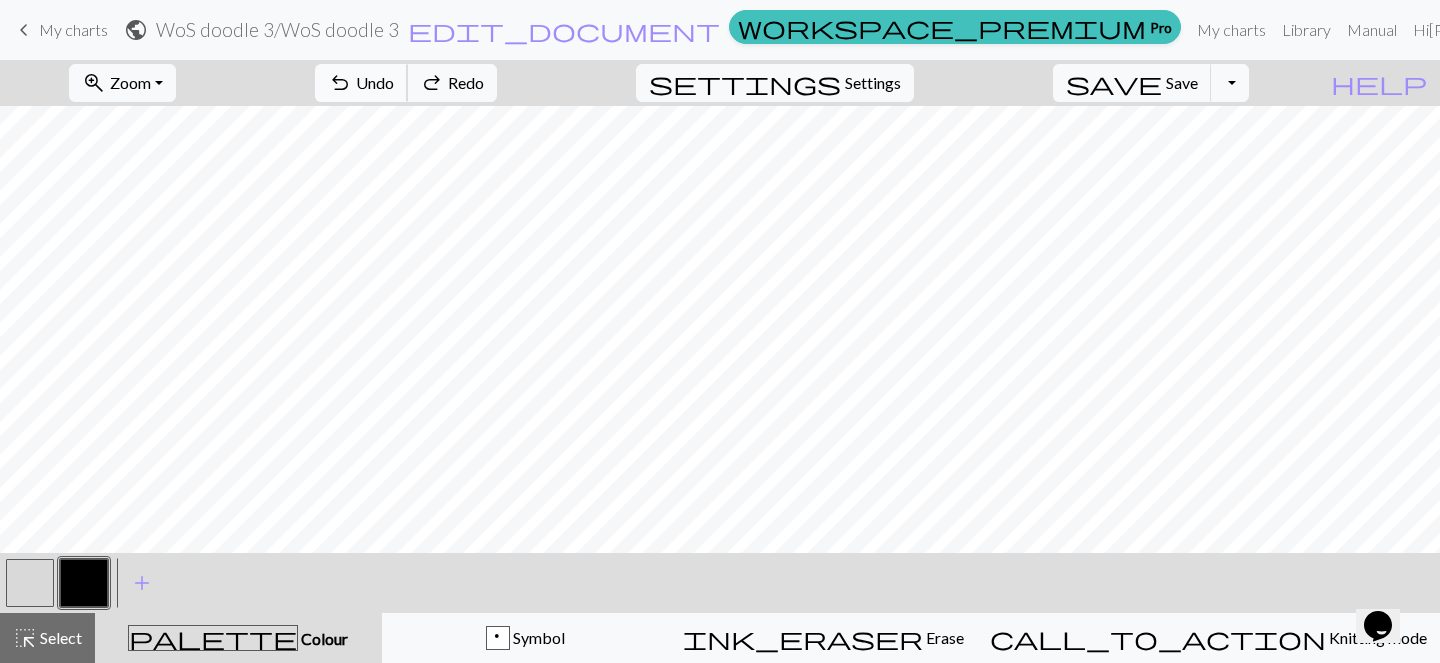 click on "undo" at bounding box center (340, 83) 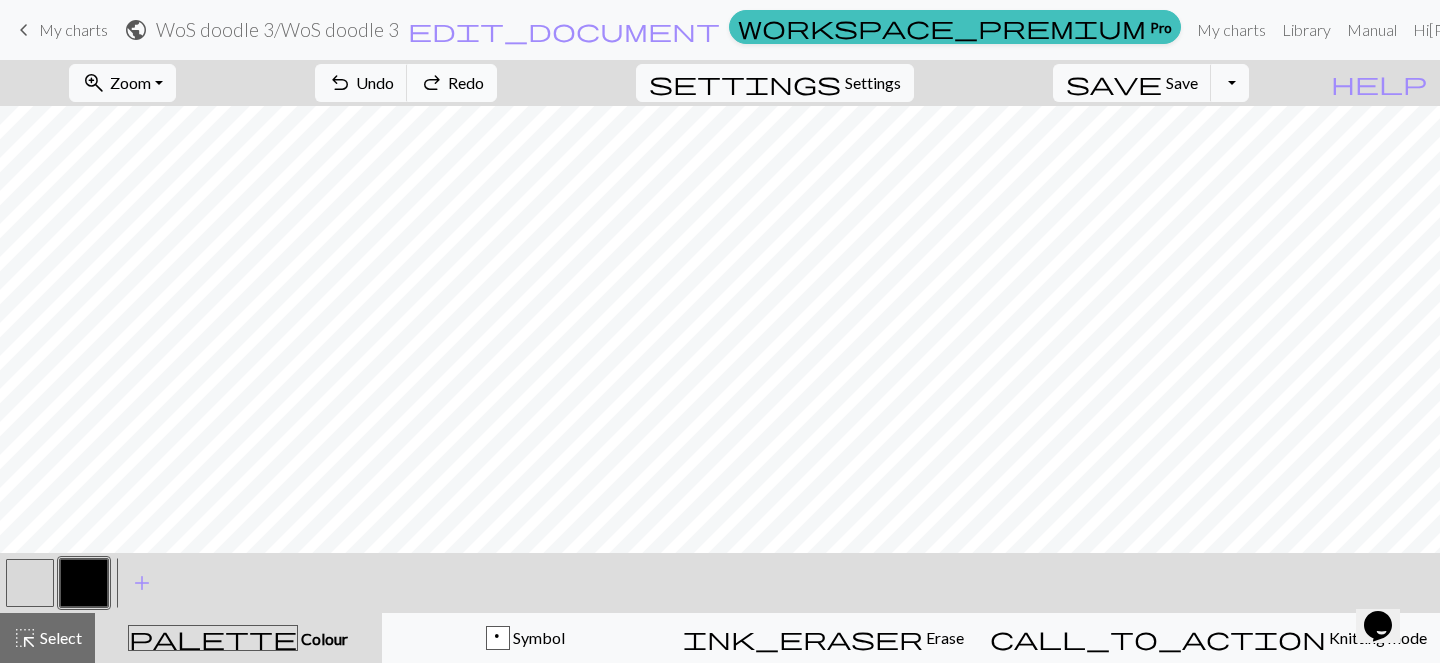 click on "Redo" at bounding box center [466, 82] 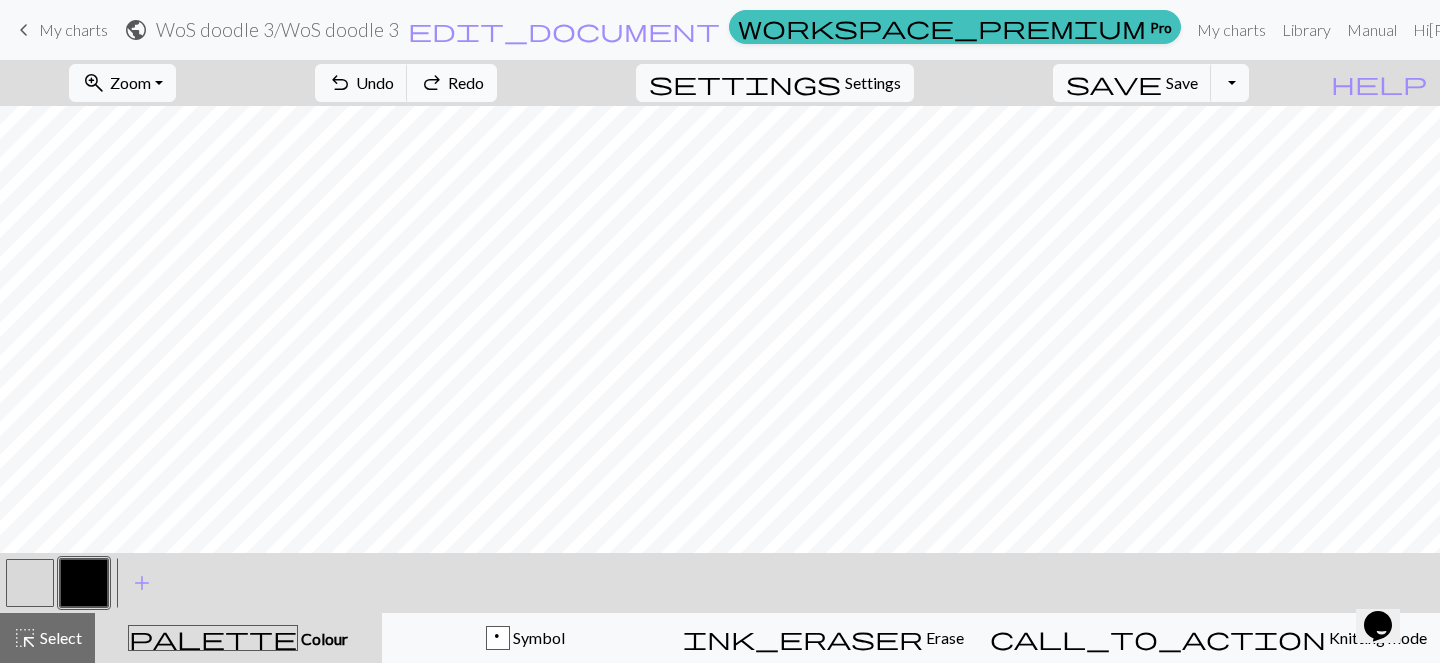 click on "Redo" at bounding box center [466, 82] 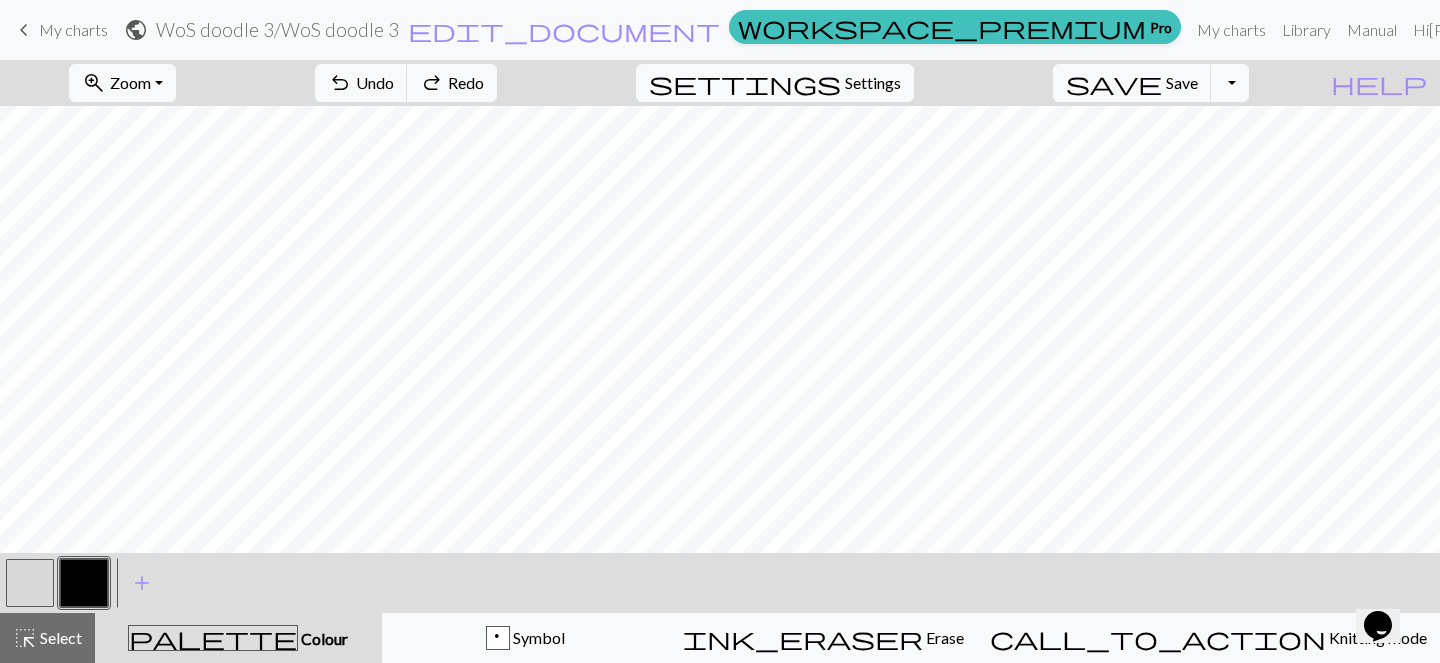 click at bounding box center [30, 583] 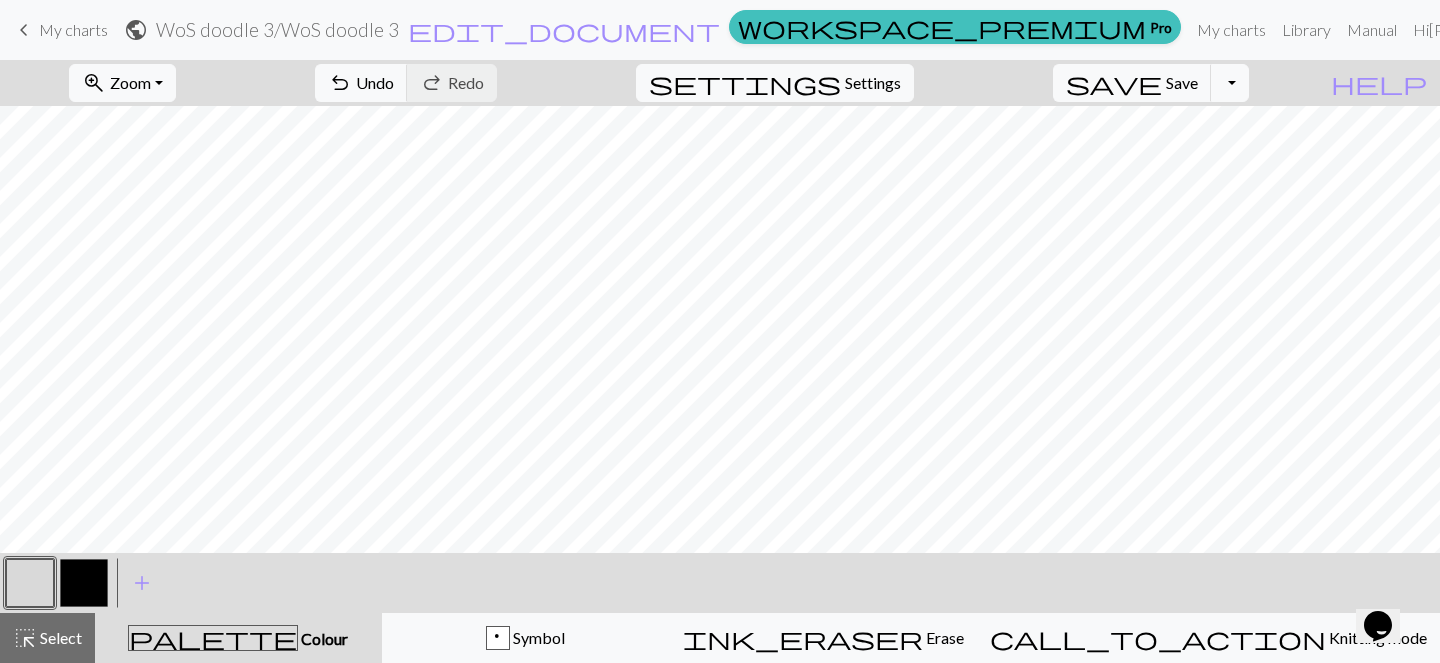 click at bounding box center (84, 583) 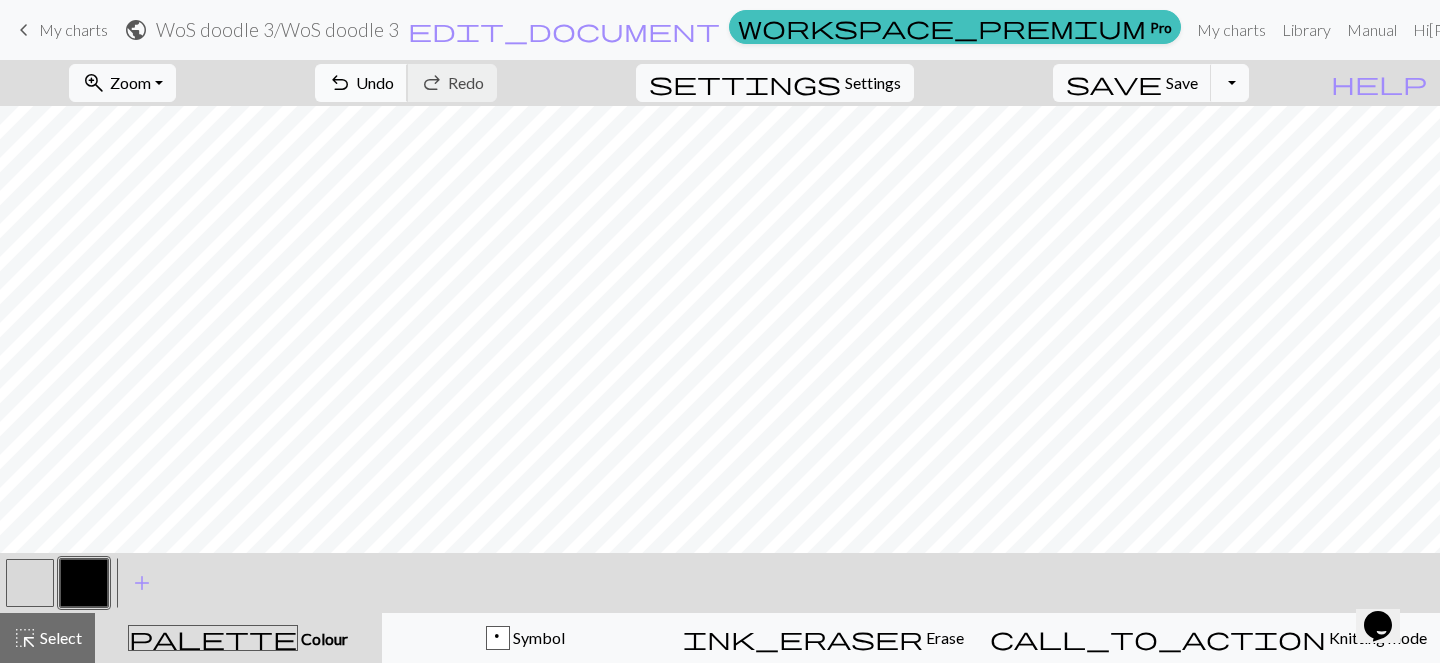 click on "Undo" at bounding box center [375, 82] 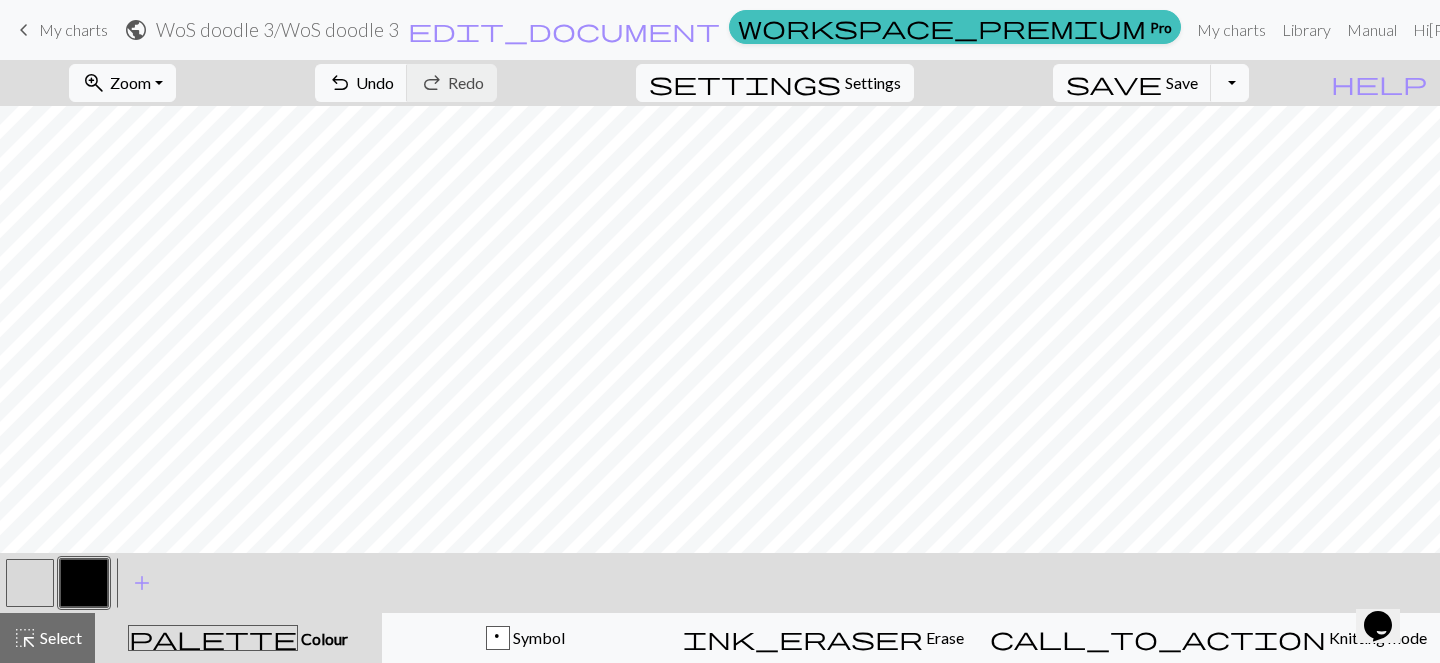 click at bounding box center [30, 583] 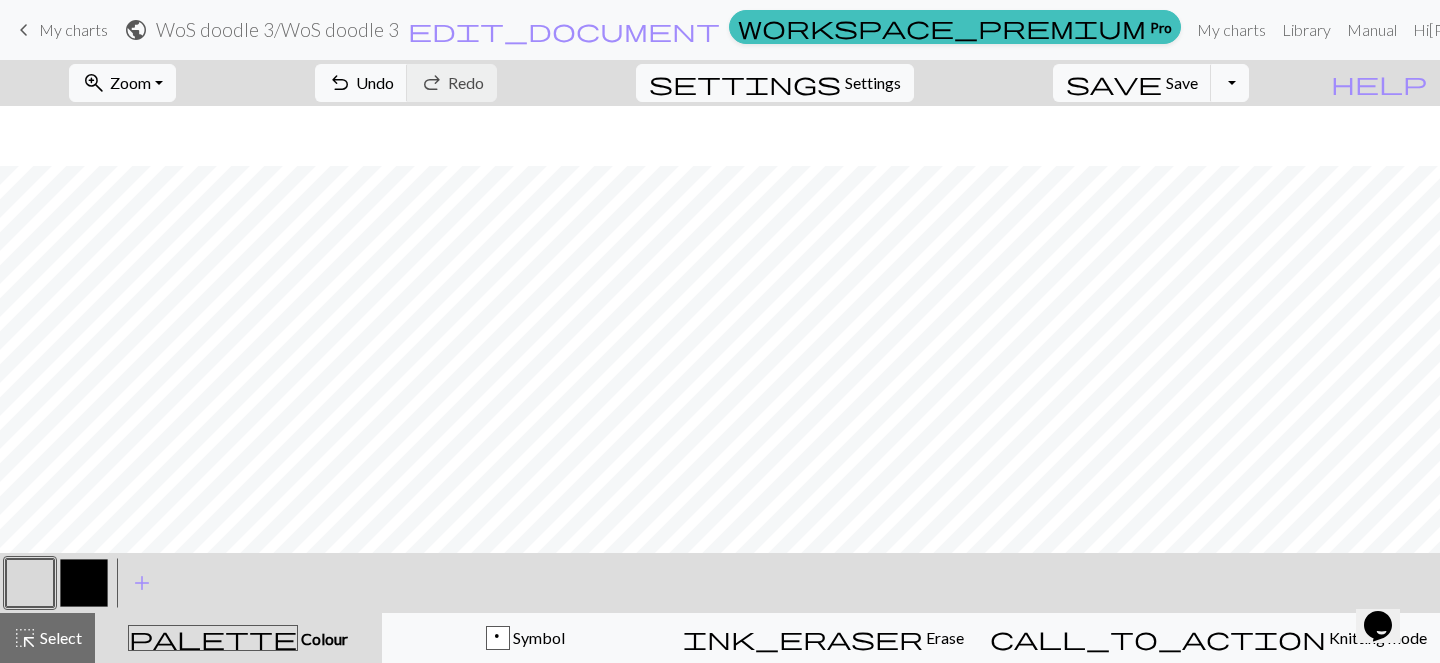 scroll, scrollTop: 164, scrollLeft: 0, axis: vertical 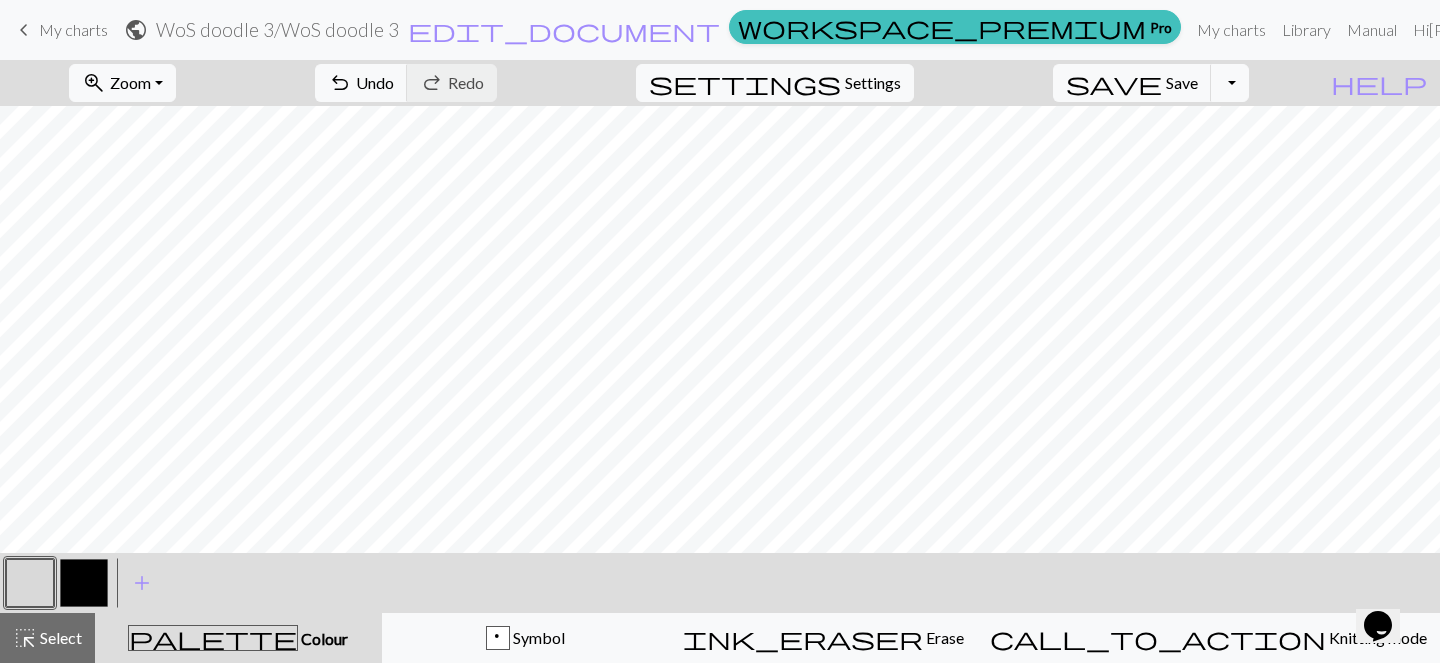 click at bounding box center (30, 583) 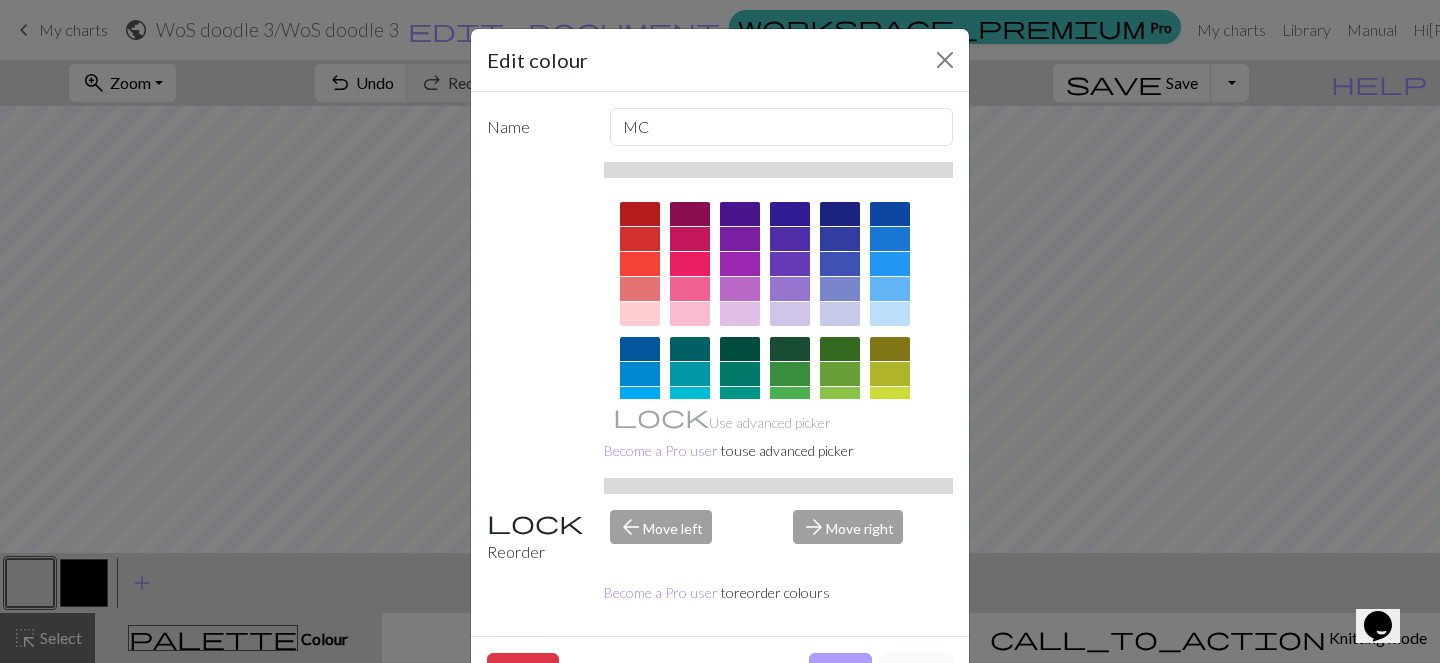 click on "Done" at bounding box center (840, 672) 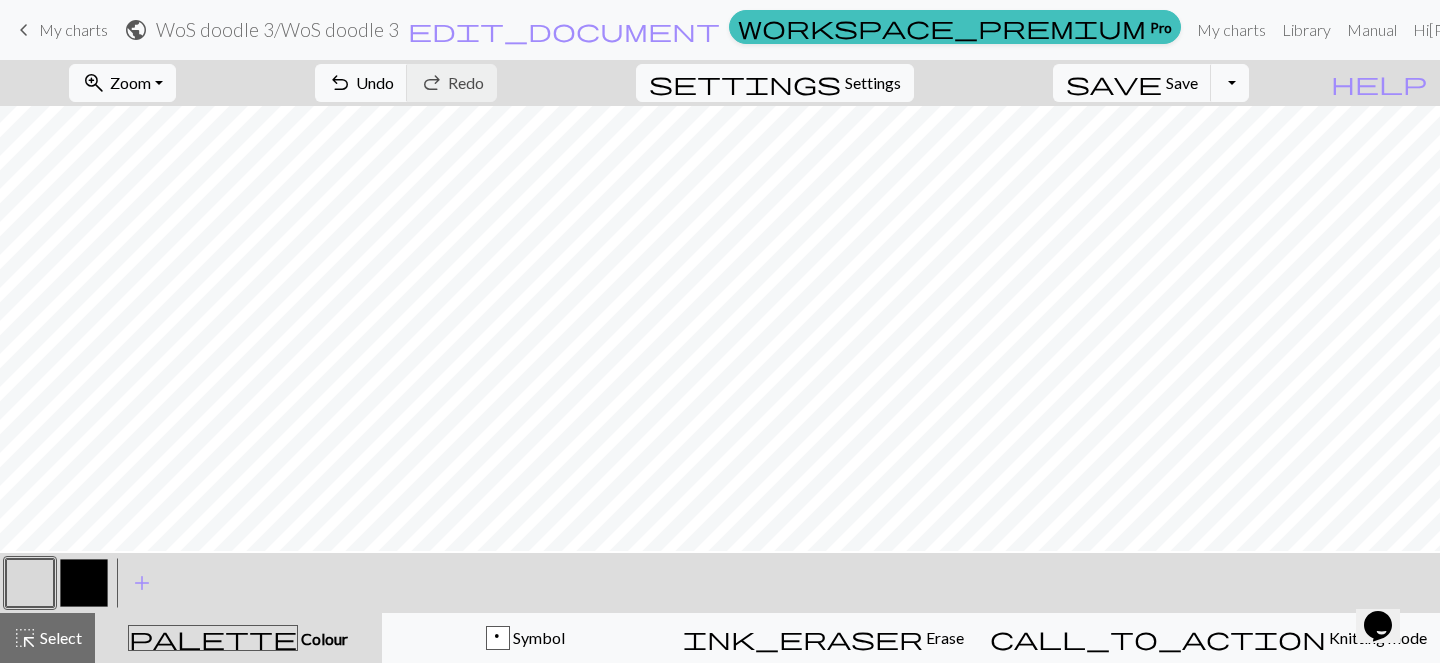 scroll, scrollTop: 0, scrollLeft: 0, axis: both 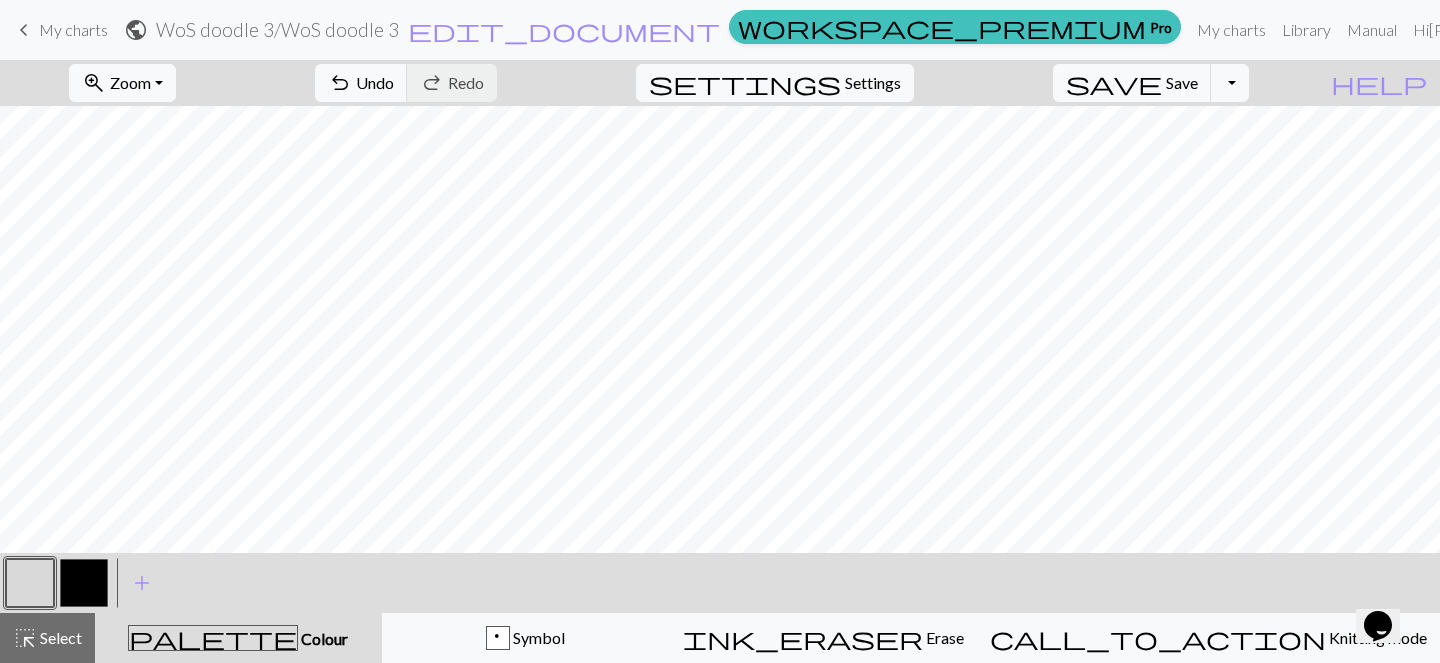 click at bounding box center (84, 583) 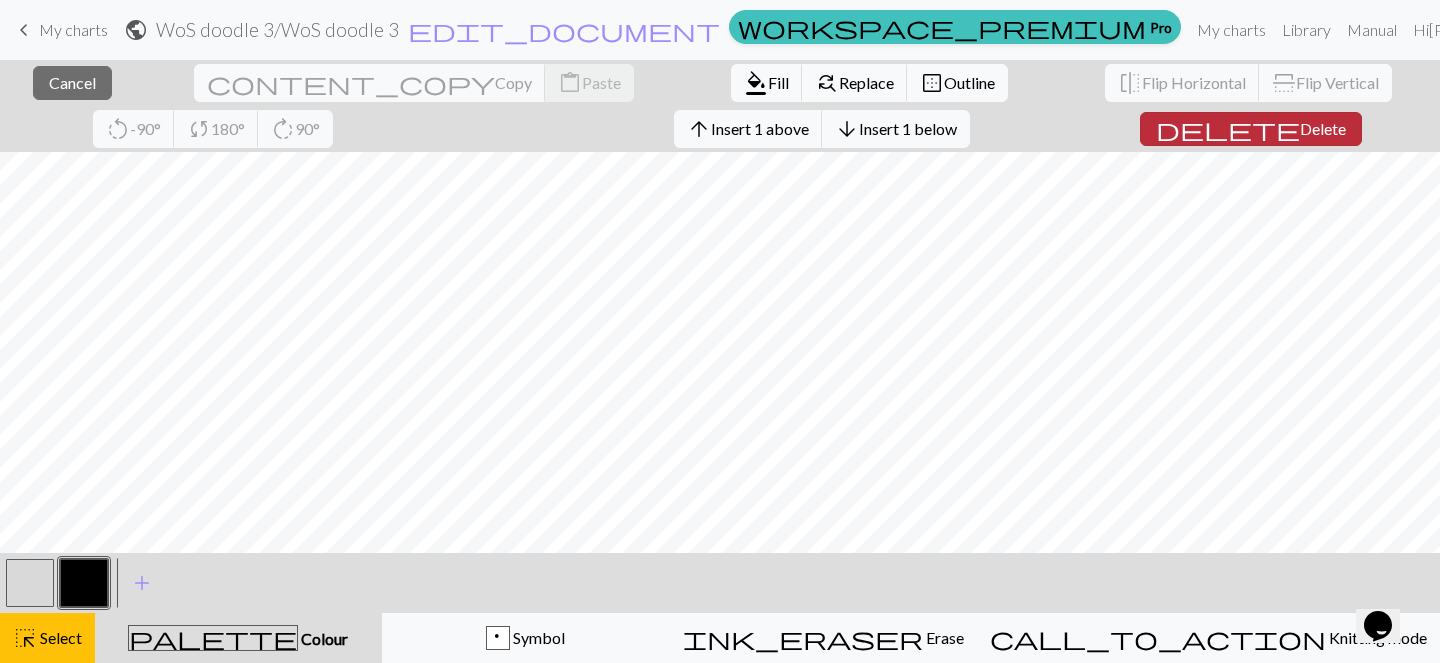 click on "delete" at bounding box center (1228, 129) 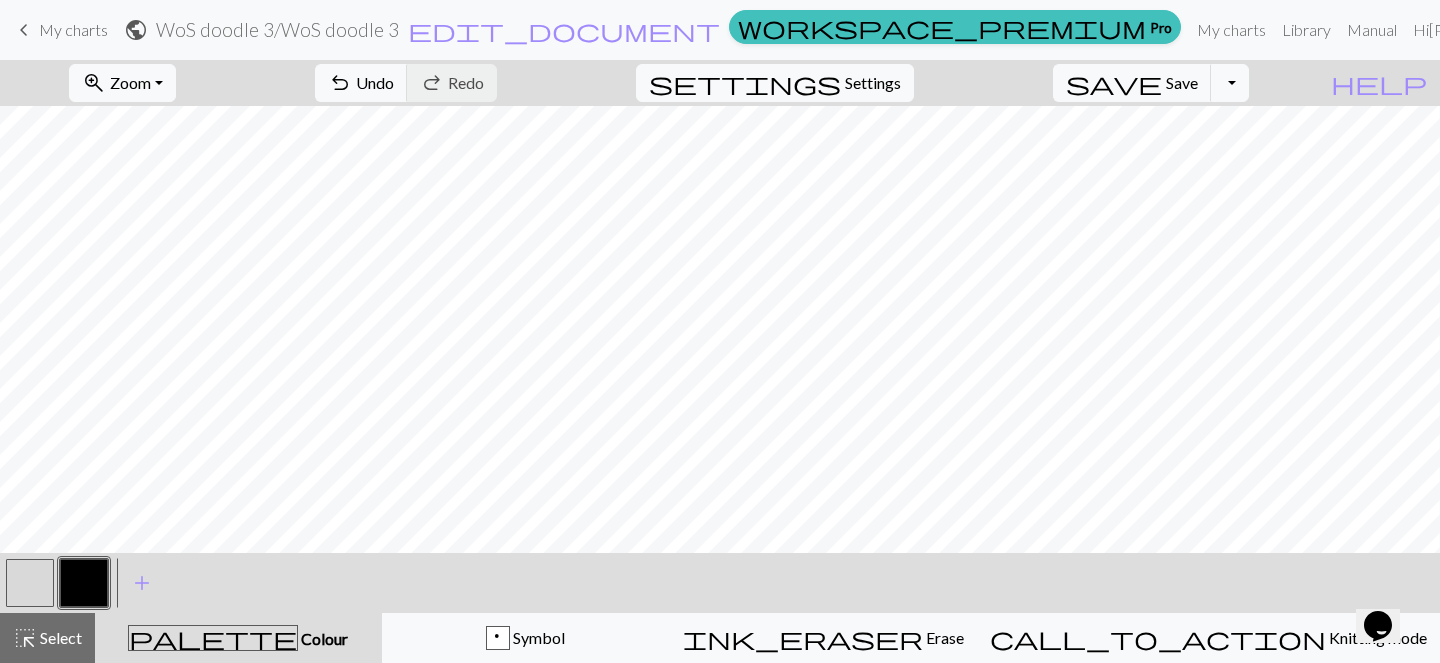 click at bounding box center [30, 583] 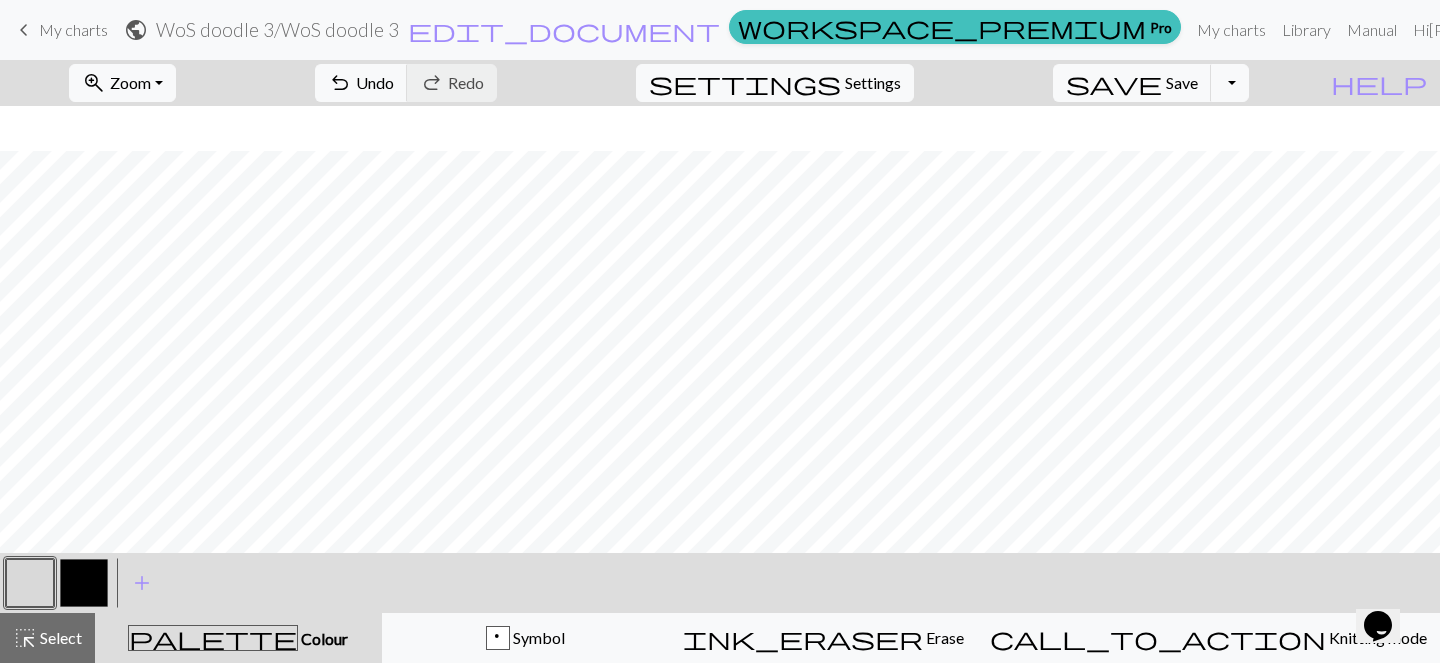 scroll, scrollTop: 152, scrollLeft: 0, axis: vertical 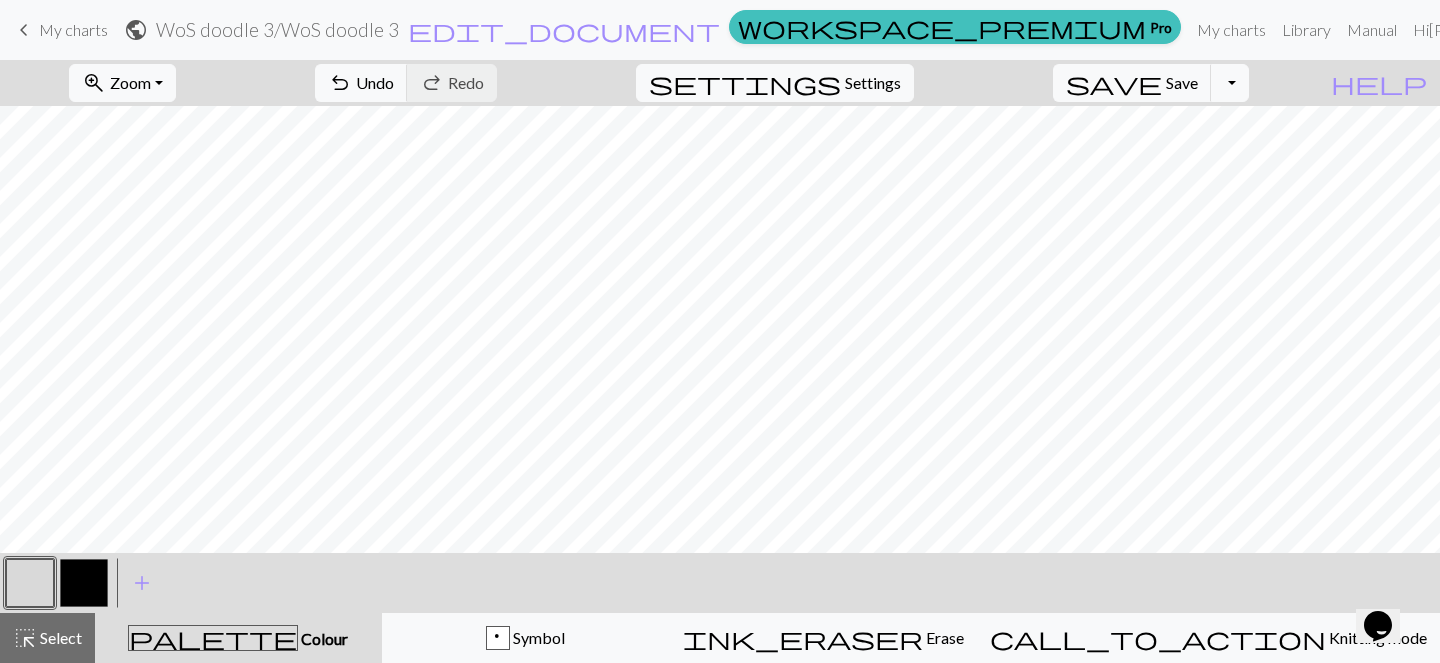 click at bounding box center [84, 583] 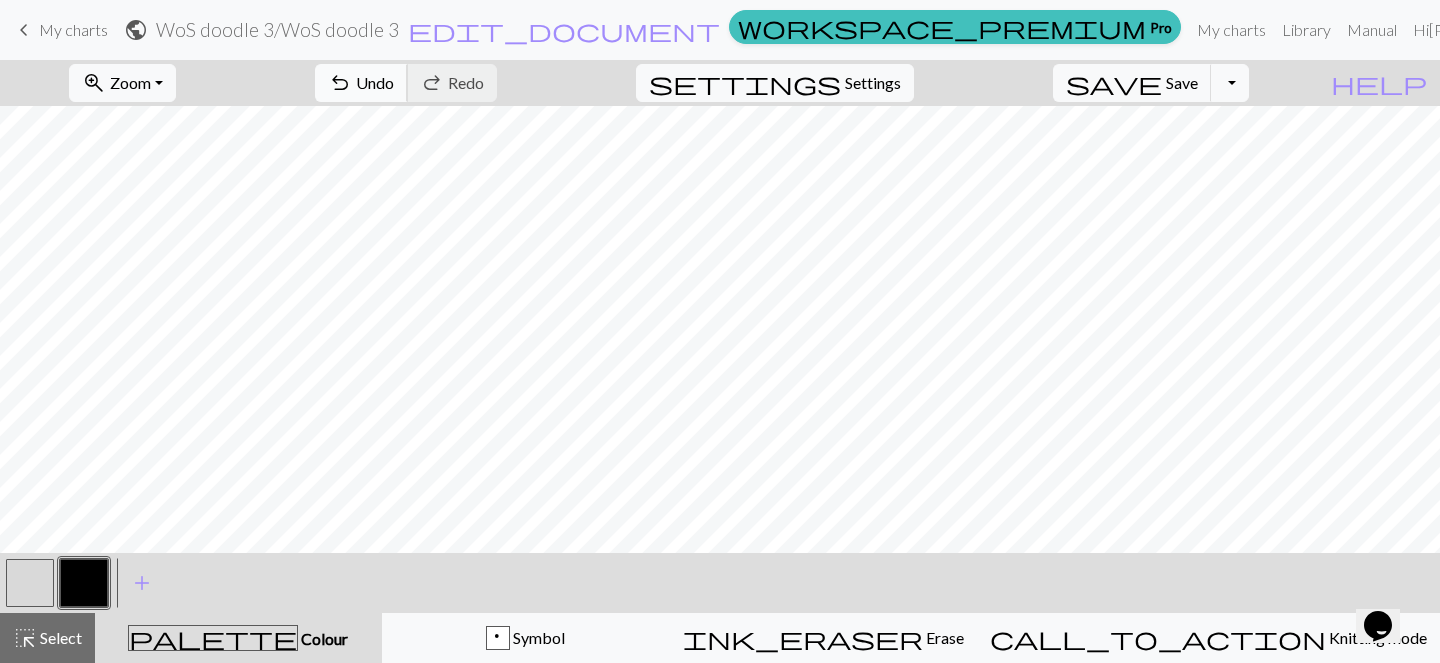 click on "undo" at bounding box center [340, 83] 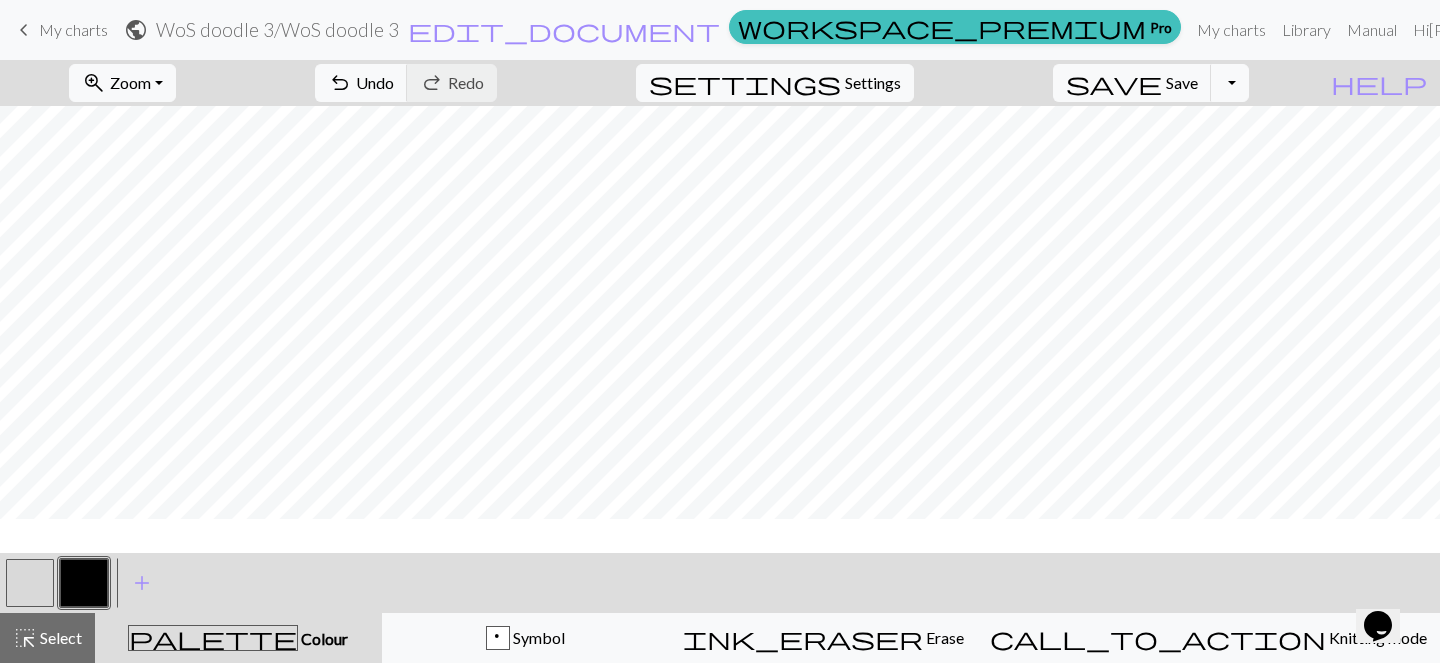 scroll, scrollTop: 92, scrollLeft: 0, axis: vertical 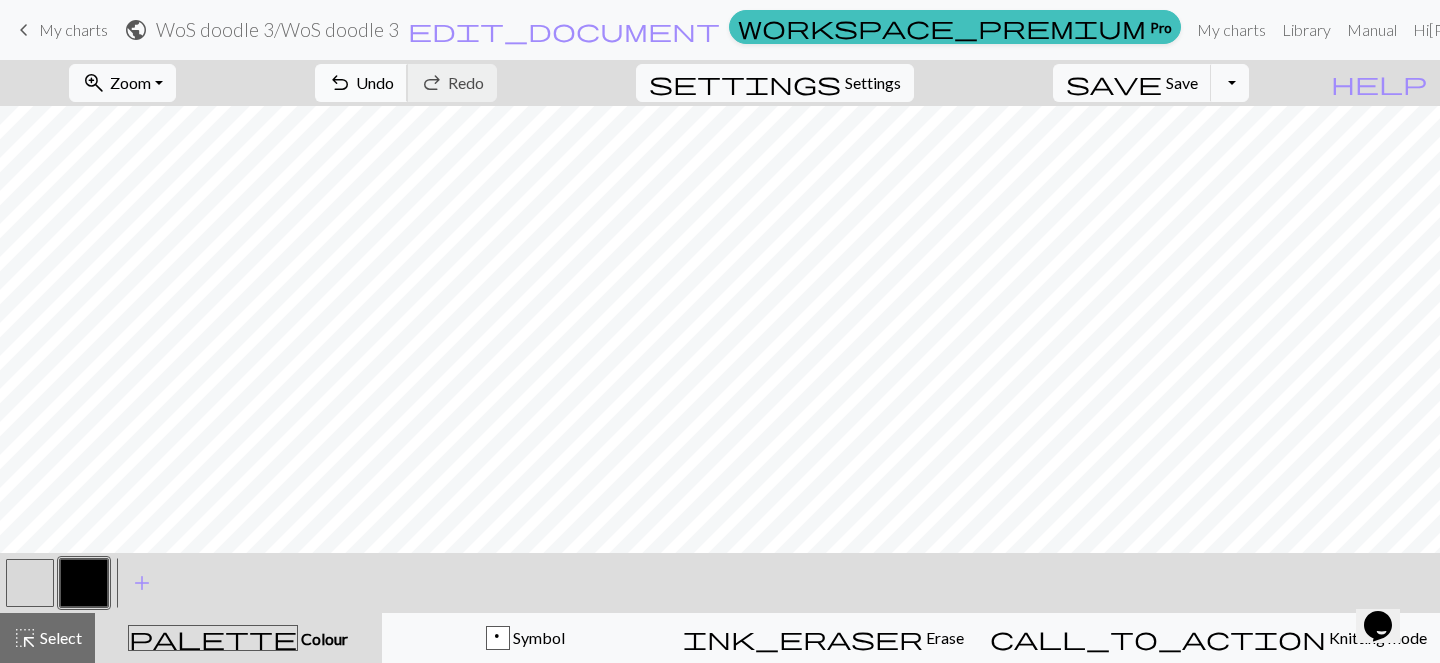 click on "Undo" at bounding box center [375, 82] 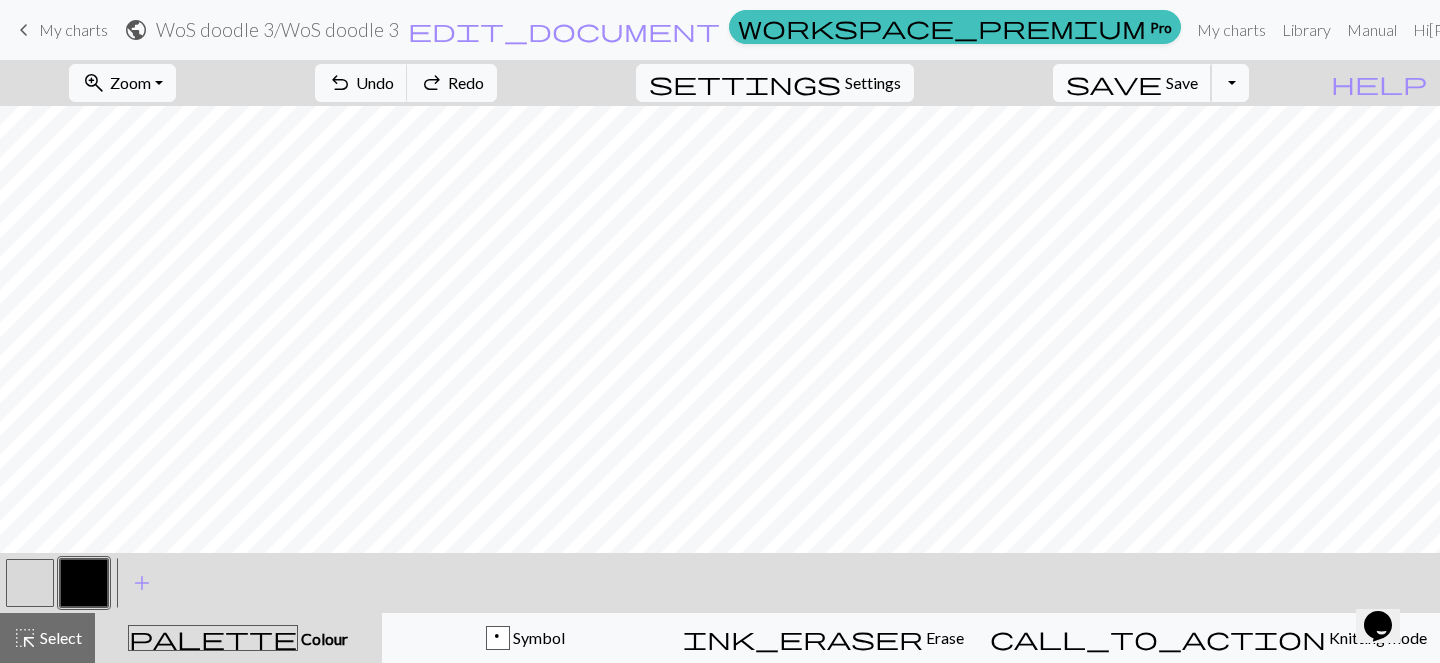 click on "save" at bounding box center (1114, 83) 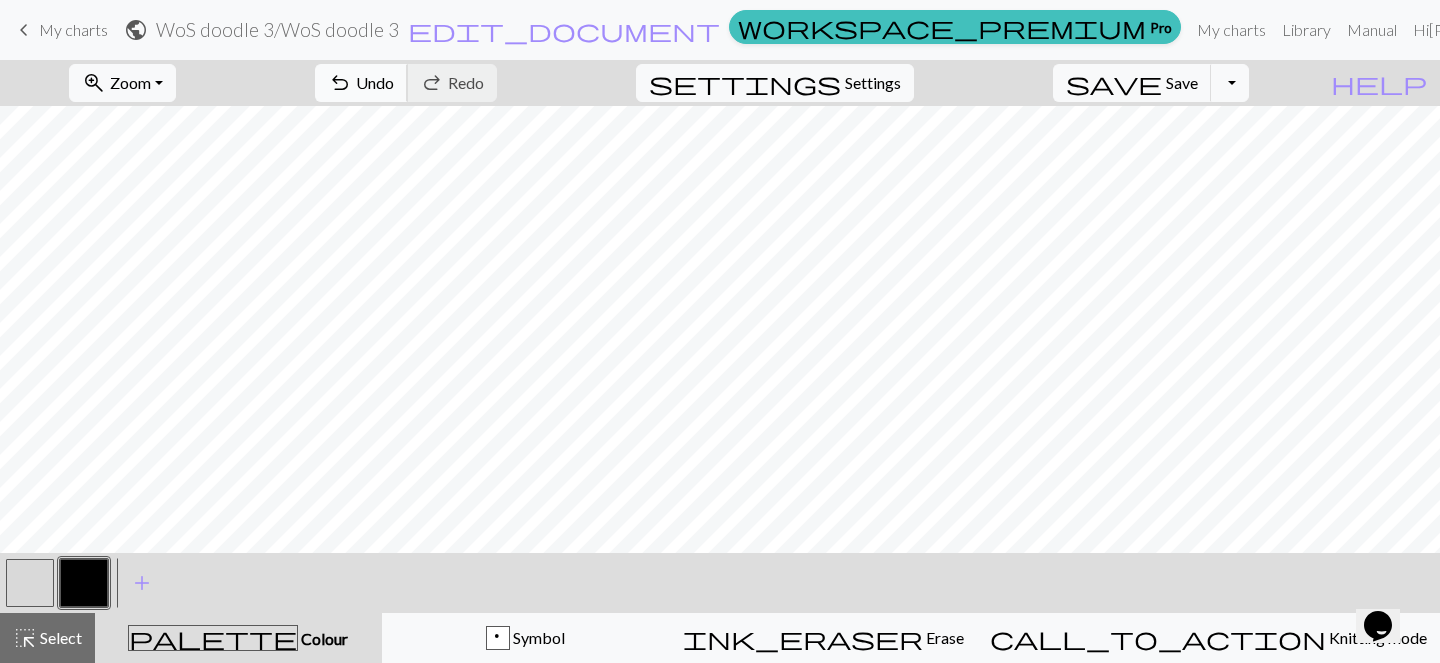 click on "undo Undo Undo" at bounding box center [361, 83] 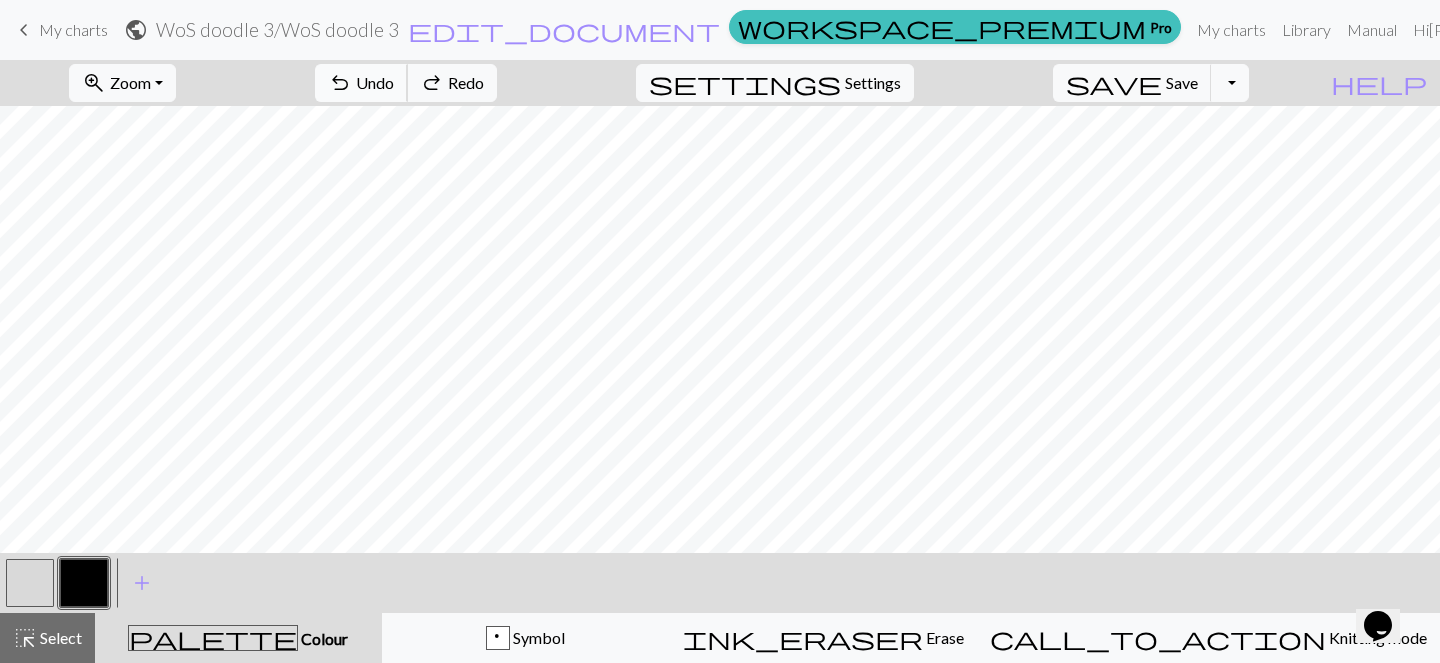 click on "undo Undo Undo" at bounding box center (361, 83) 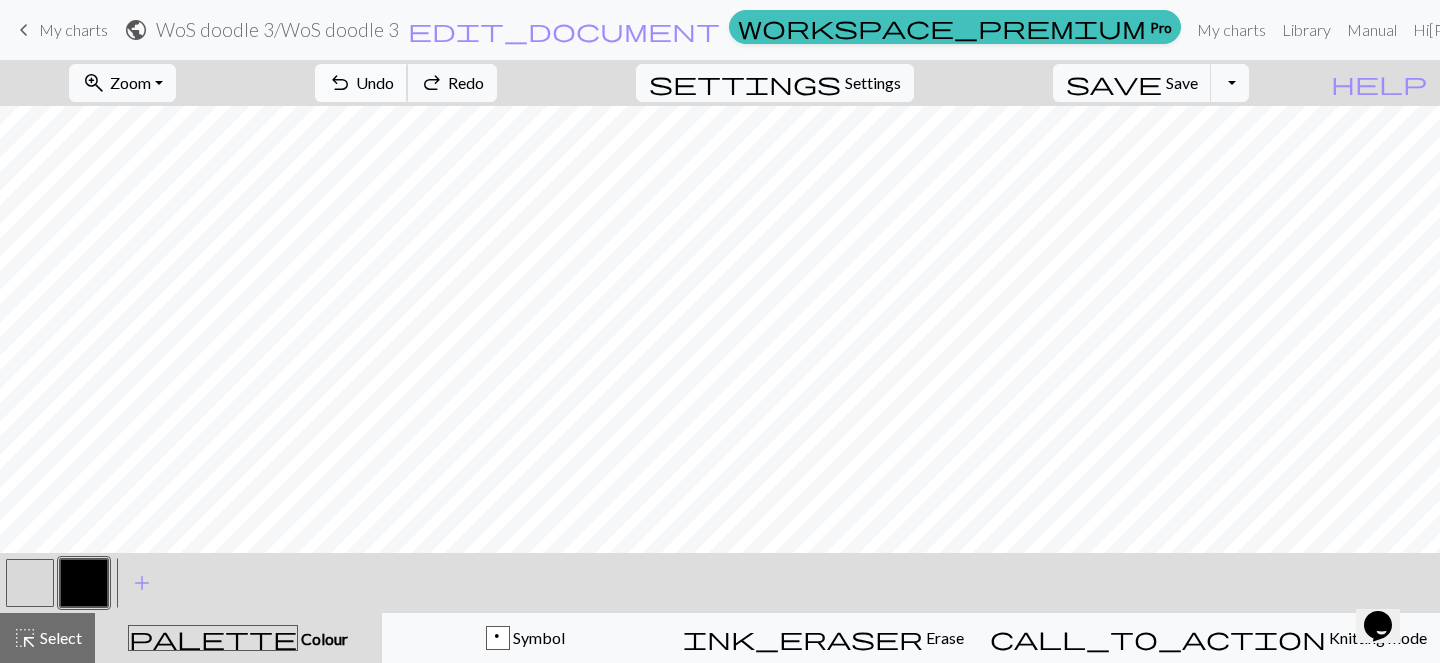 click on "undo Undo Undo" at bounding box center (361, 83) 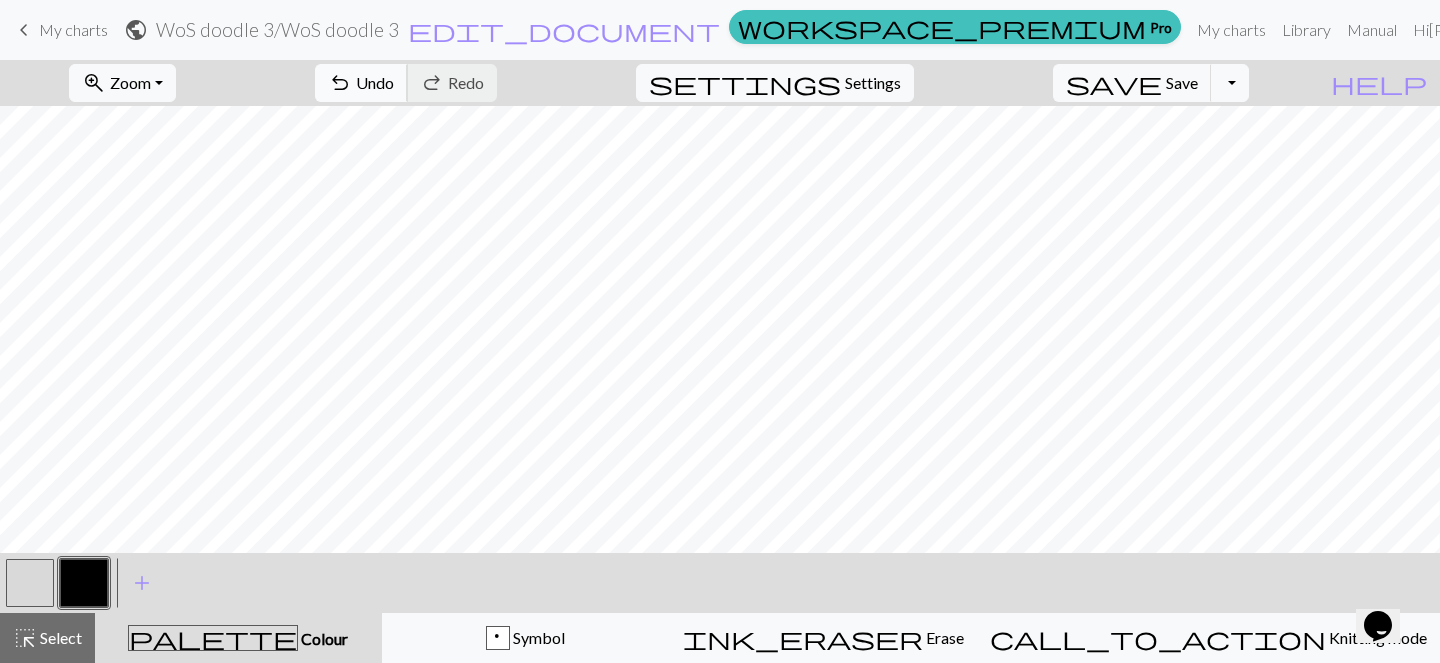 click on "undo Undo Undo" at bounding box center (361, 83) 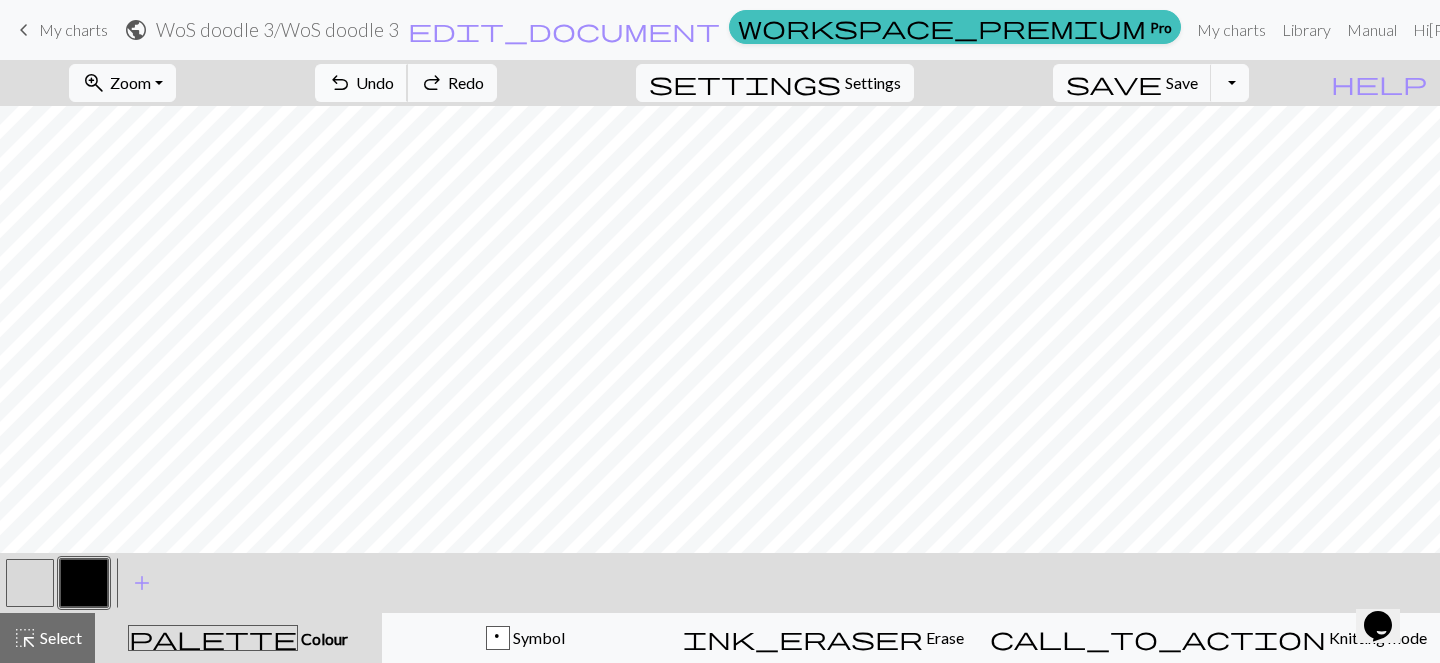 click on "undo" at bounding box center [340, 83] 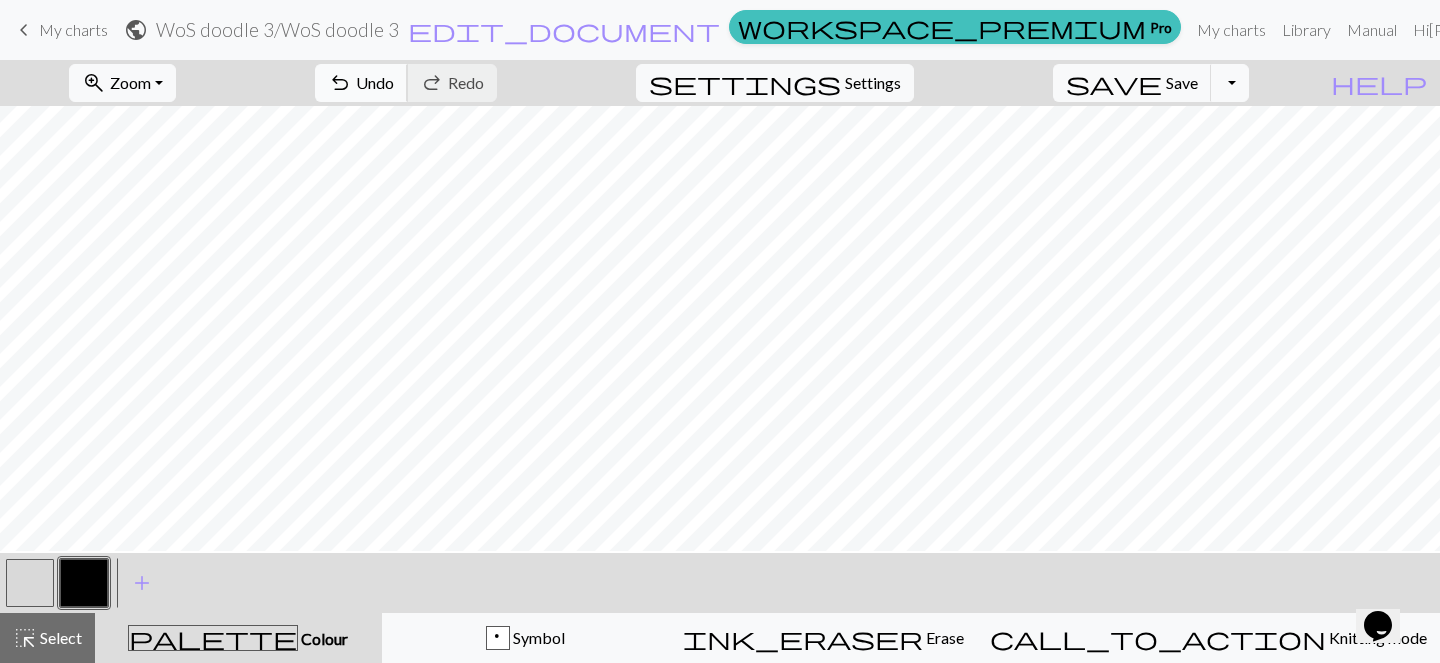 scroll, scrollTop: 19, scrollLeft: 0, axis: vertical 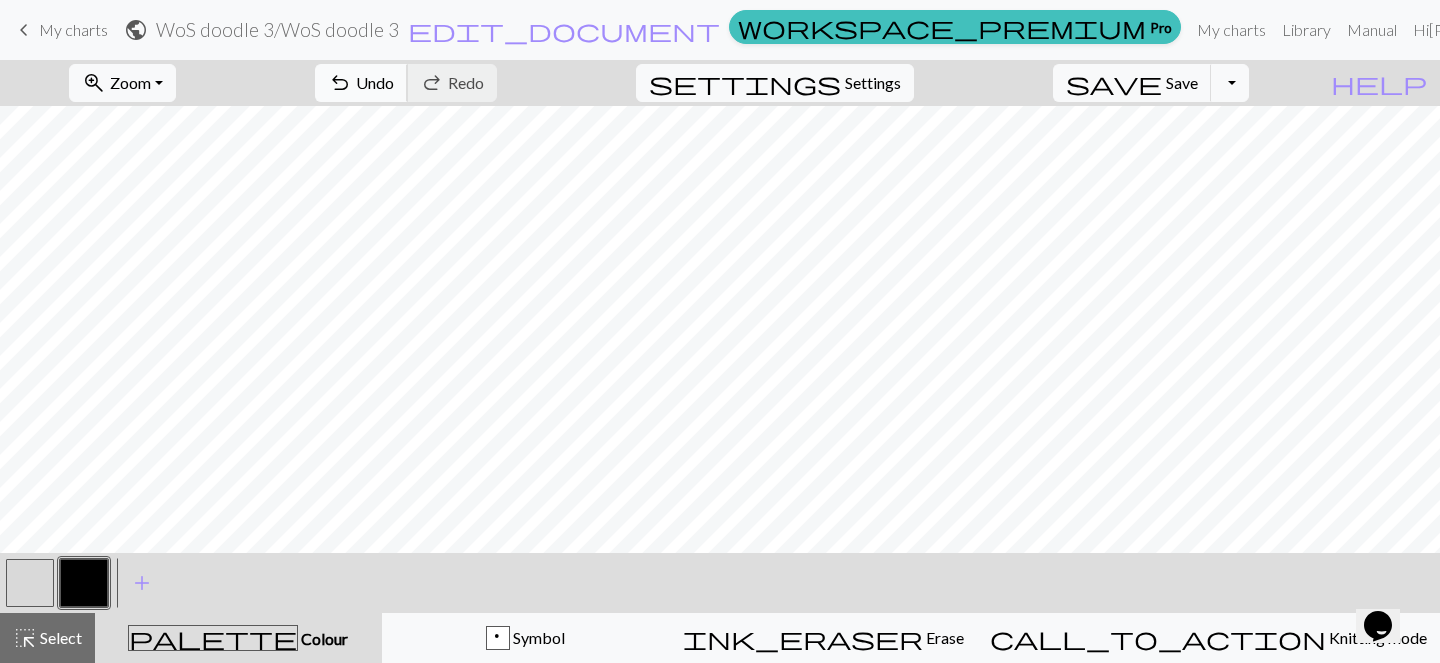 click on "undo Undo Undo" at bounding box center [361, 83] 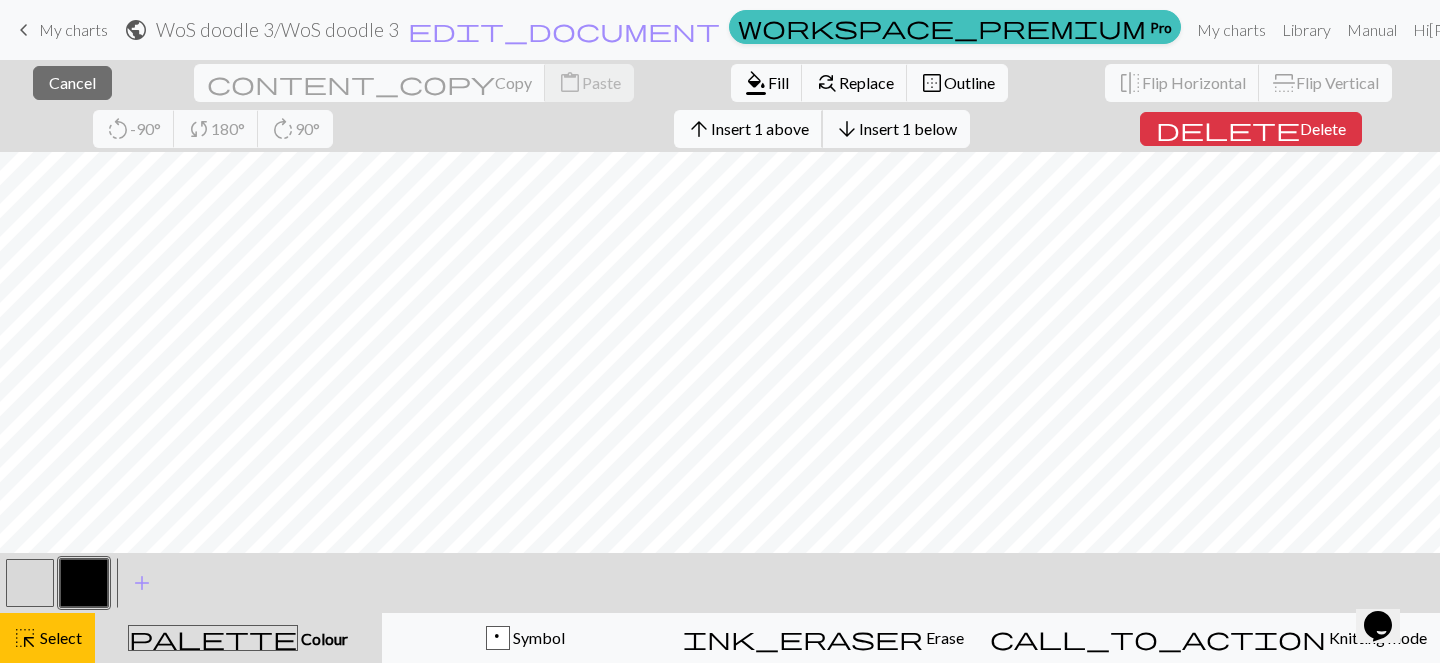click on "Insert 1 above" at bounding box center [760, 128] 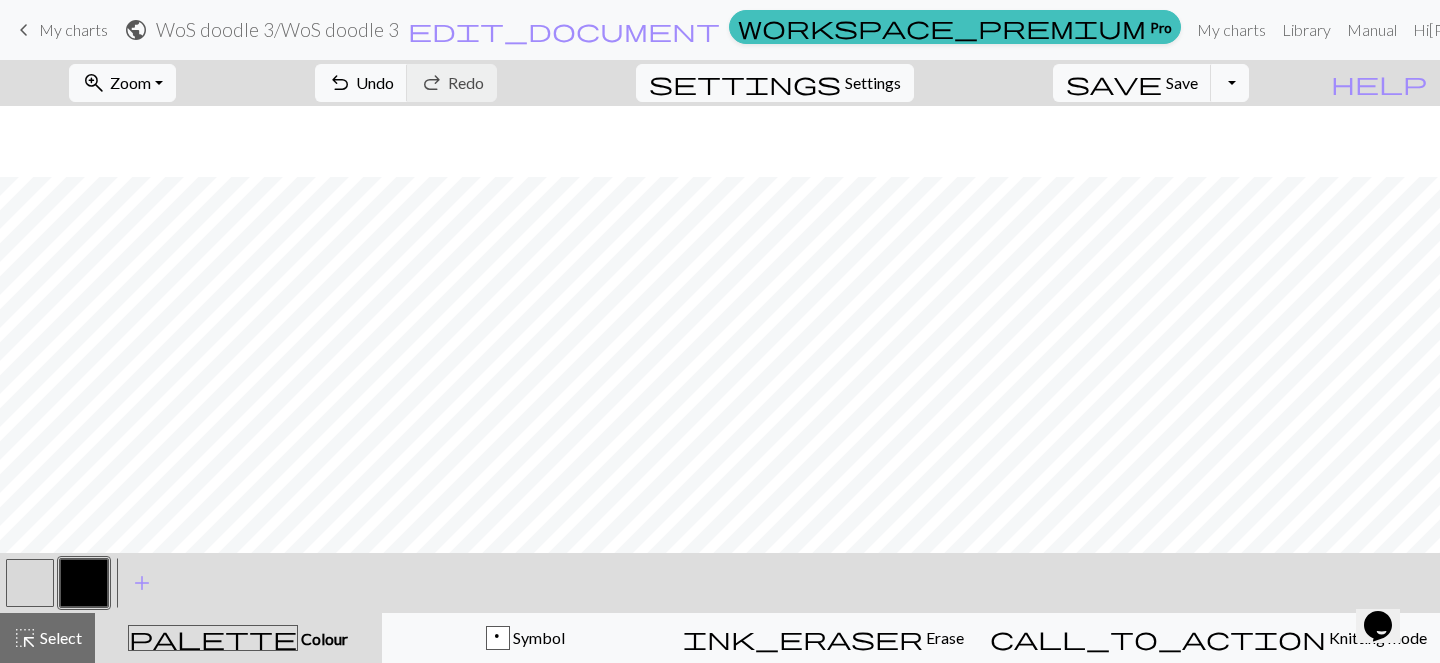 scroll, scrollTop: 164, scrollLeft: 0, axis: vertical 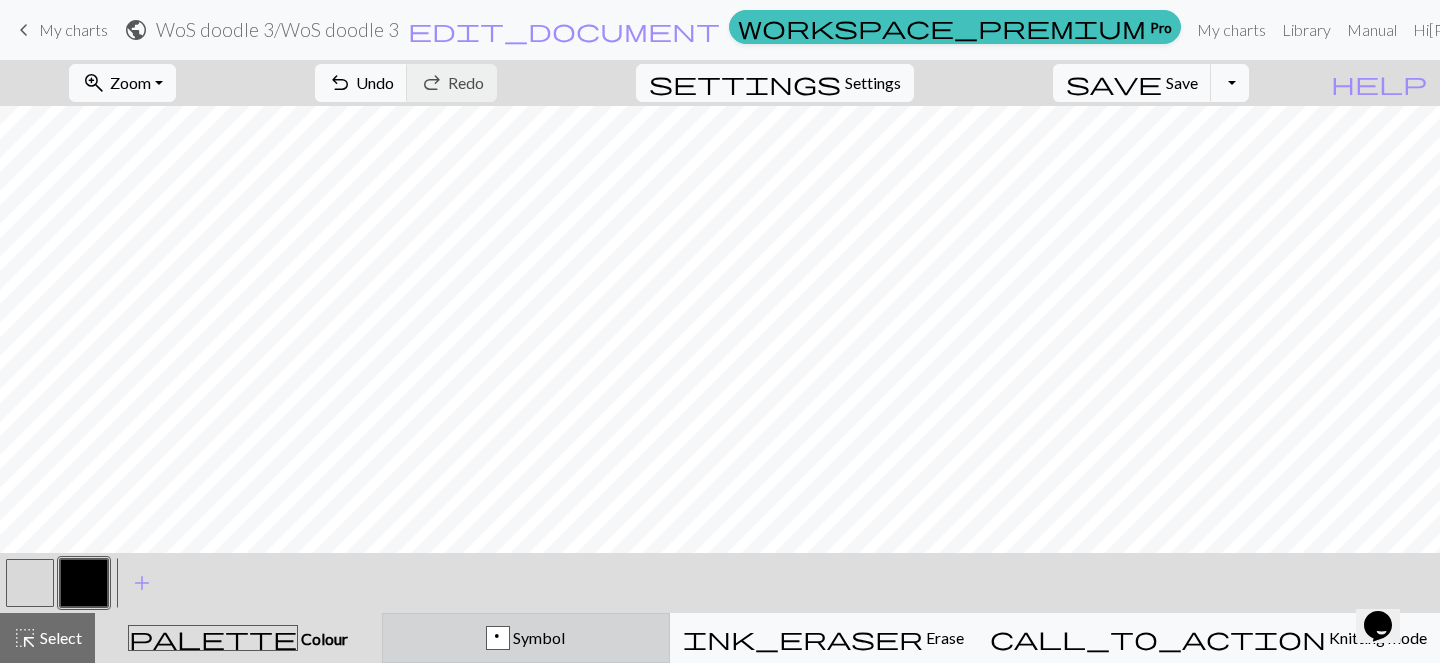 click on "p" at bounding box center (498, 639) 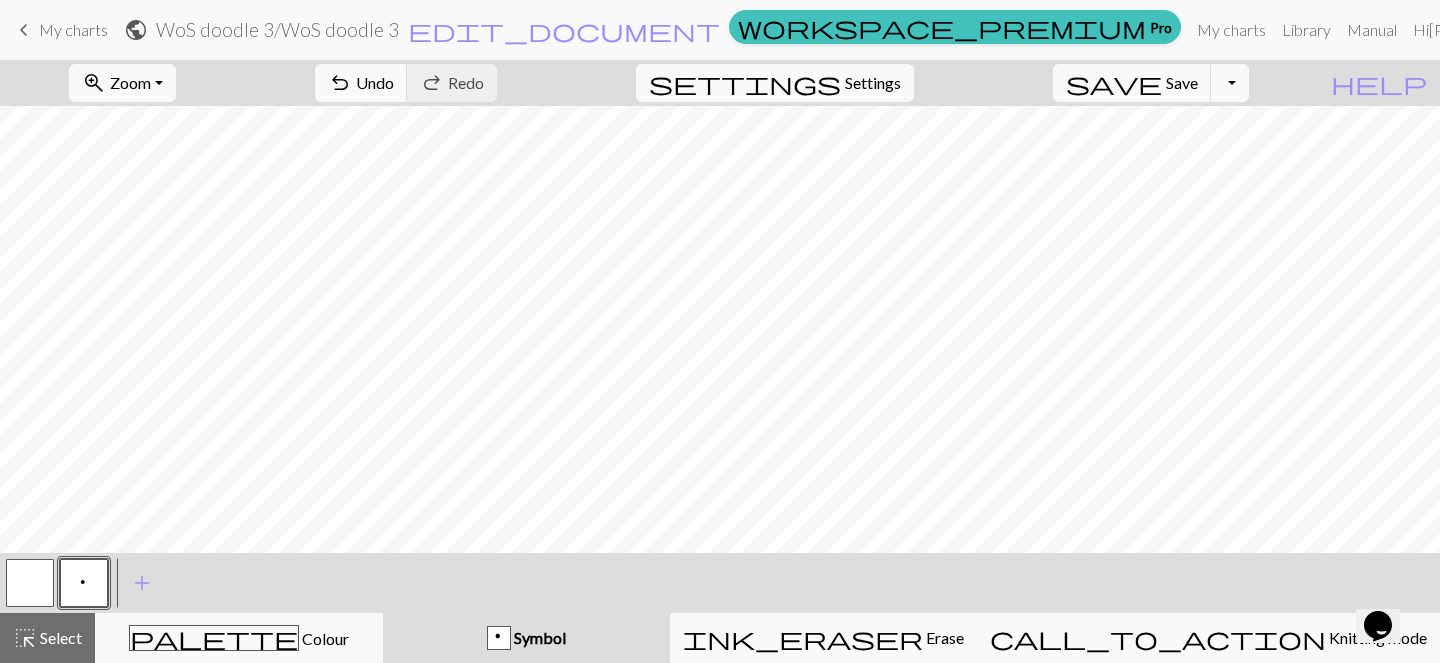 click on "p" at bounding box center (84, 583) 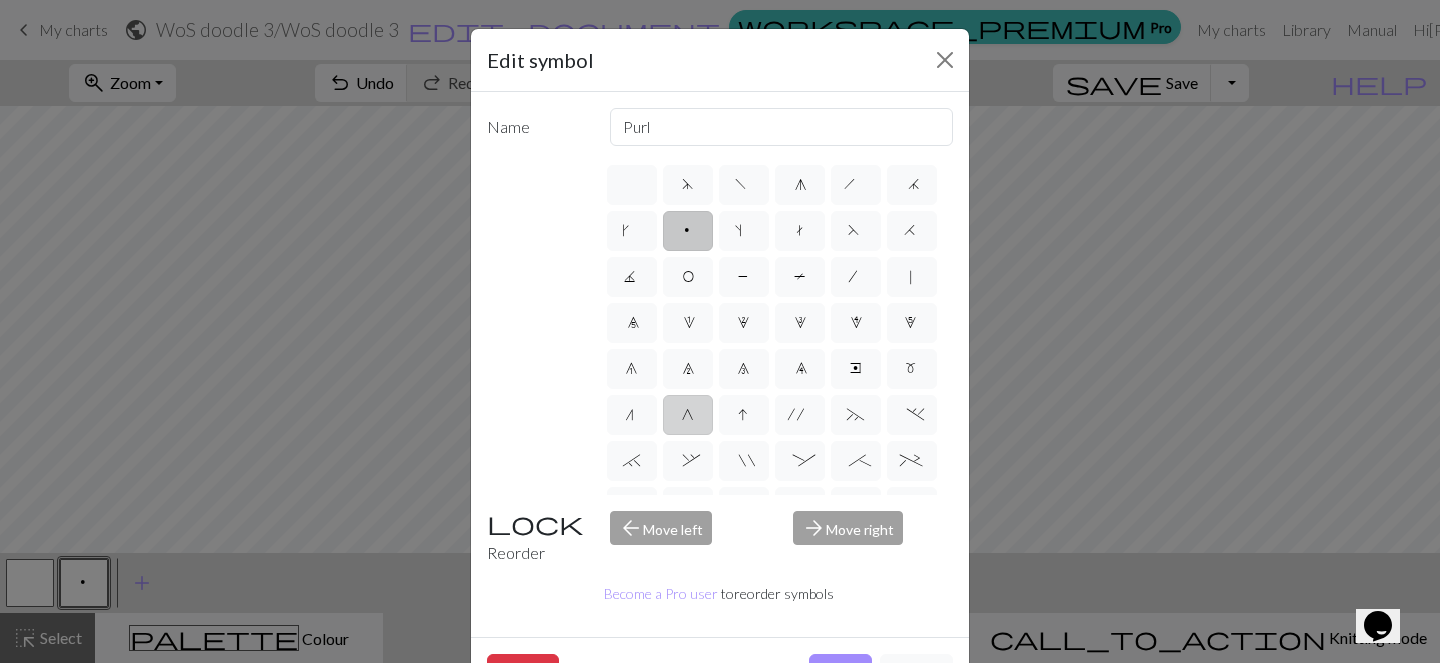 click on "G" at bounding box center [688, 415] 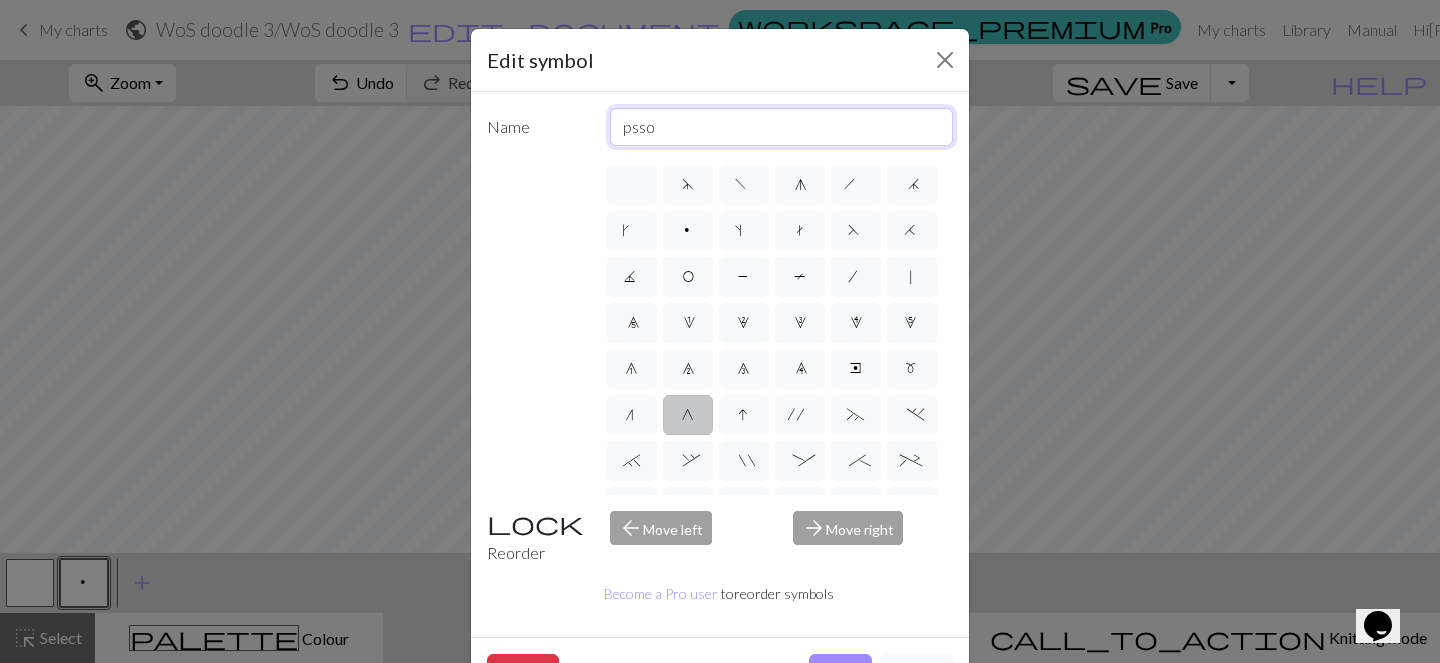 click on "psso" at bounding box center [782, 127] 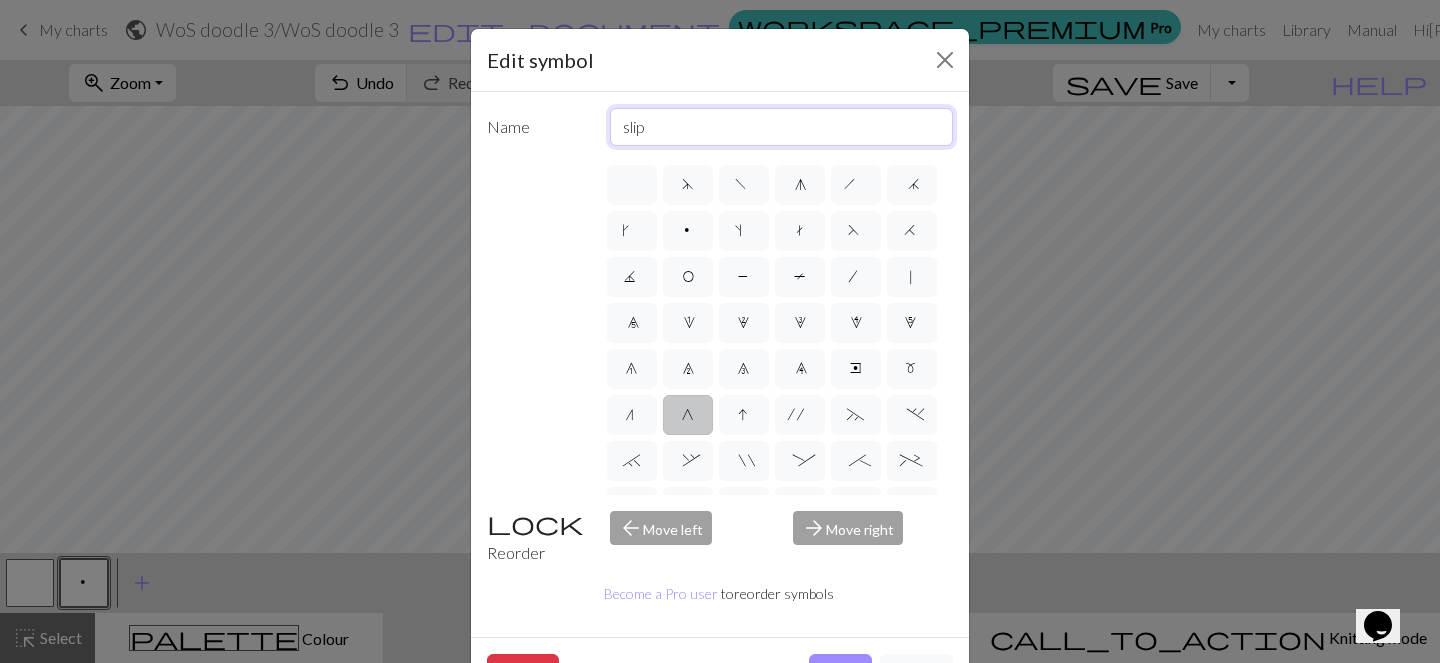 type on "slip" 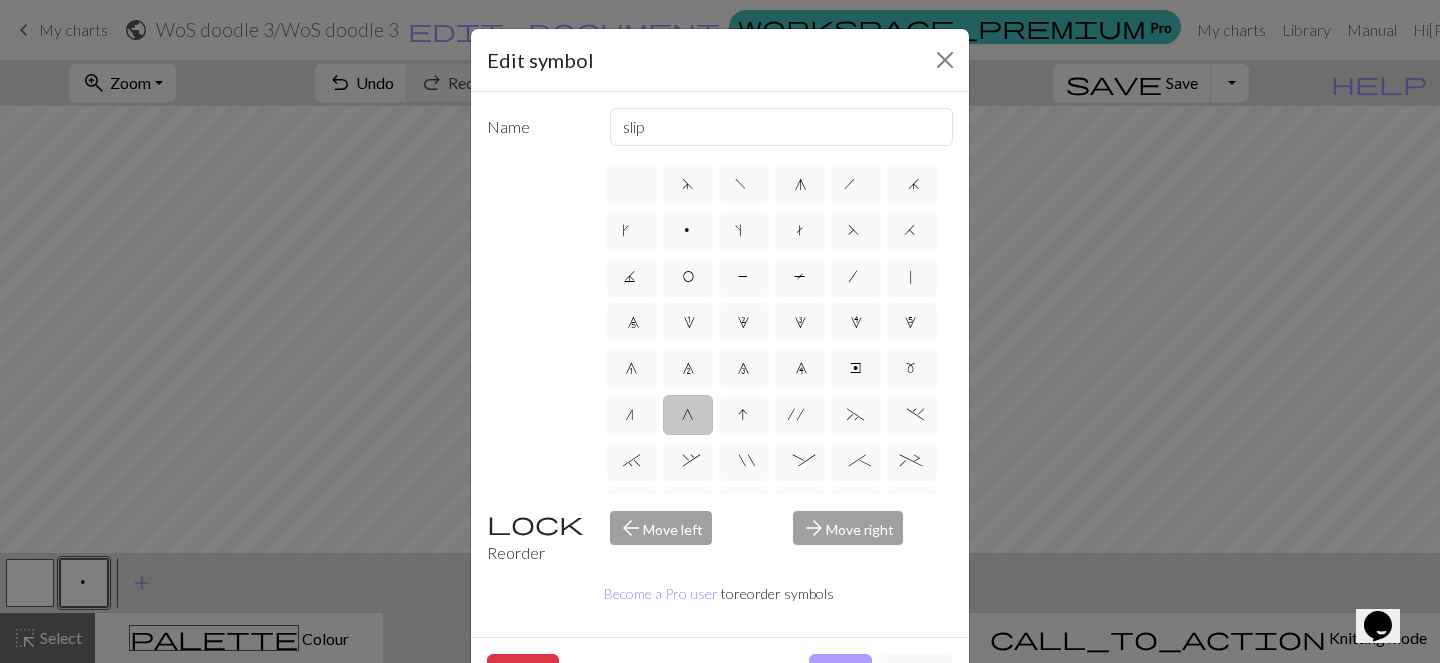 click on "Done" at bounding box center (840, 673) 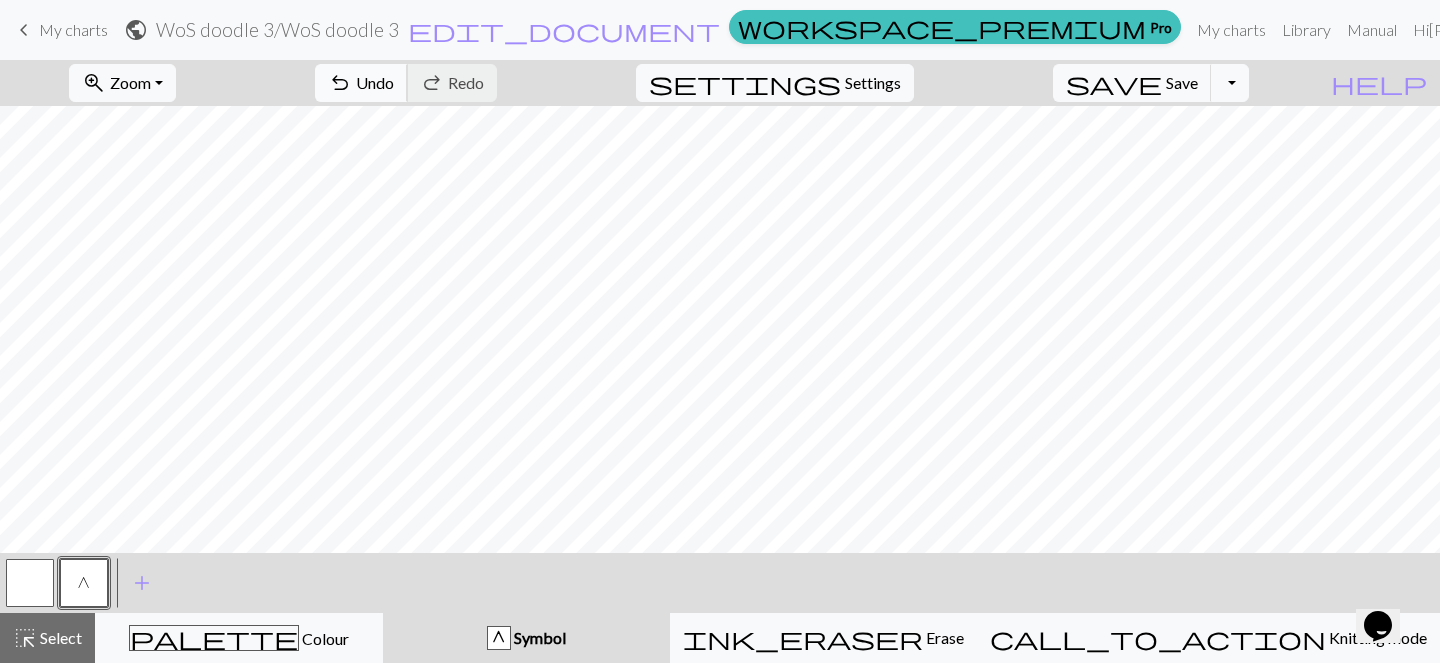 click on "undo Undo Undo" at bounding box center (361, 83) 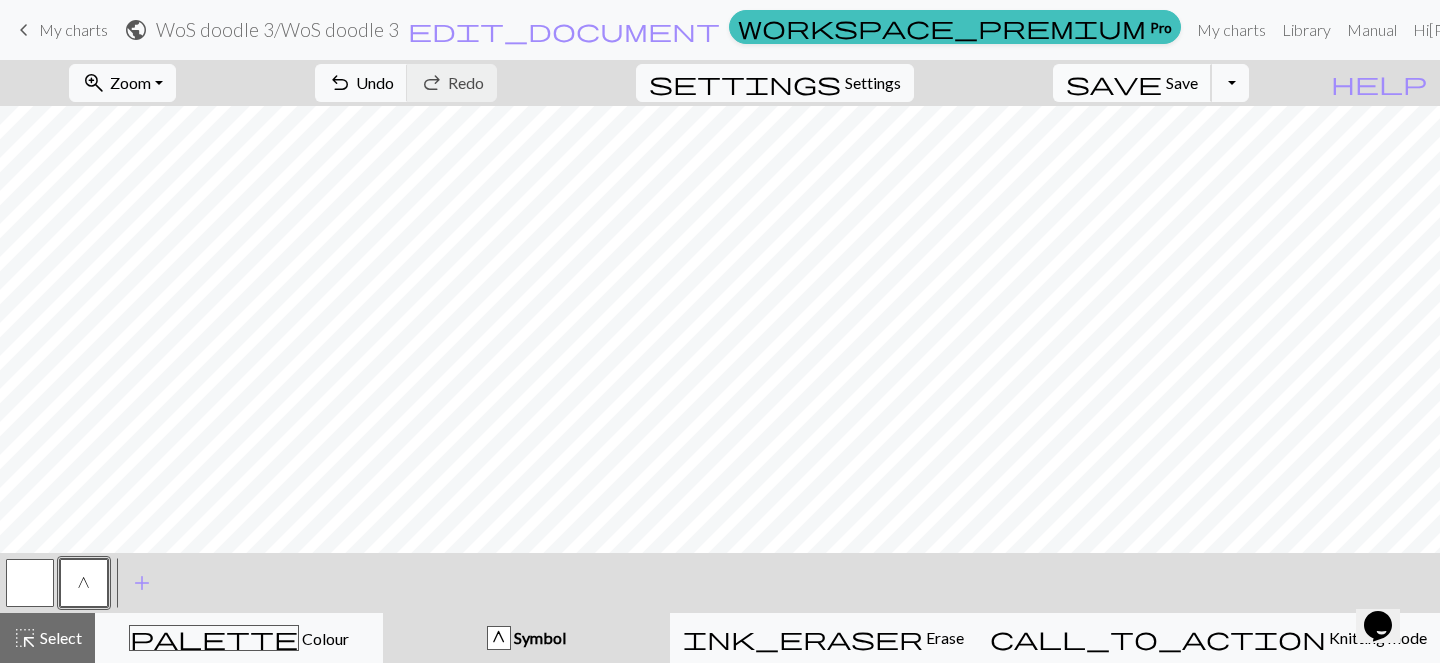 click on "Save" at bounding box center [1182, 82] 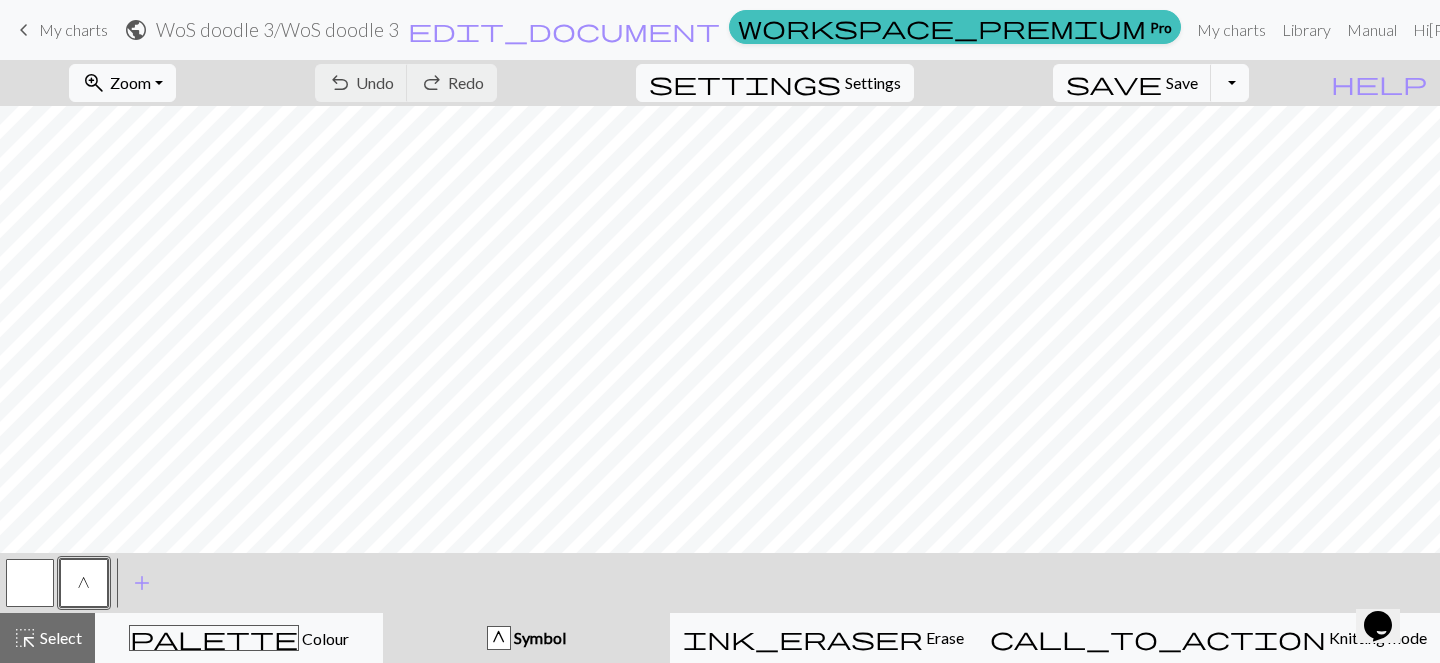 click on "My charts" at bounding box center [73, 29] 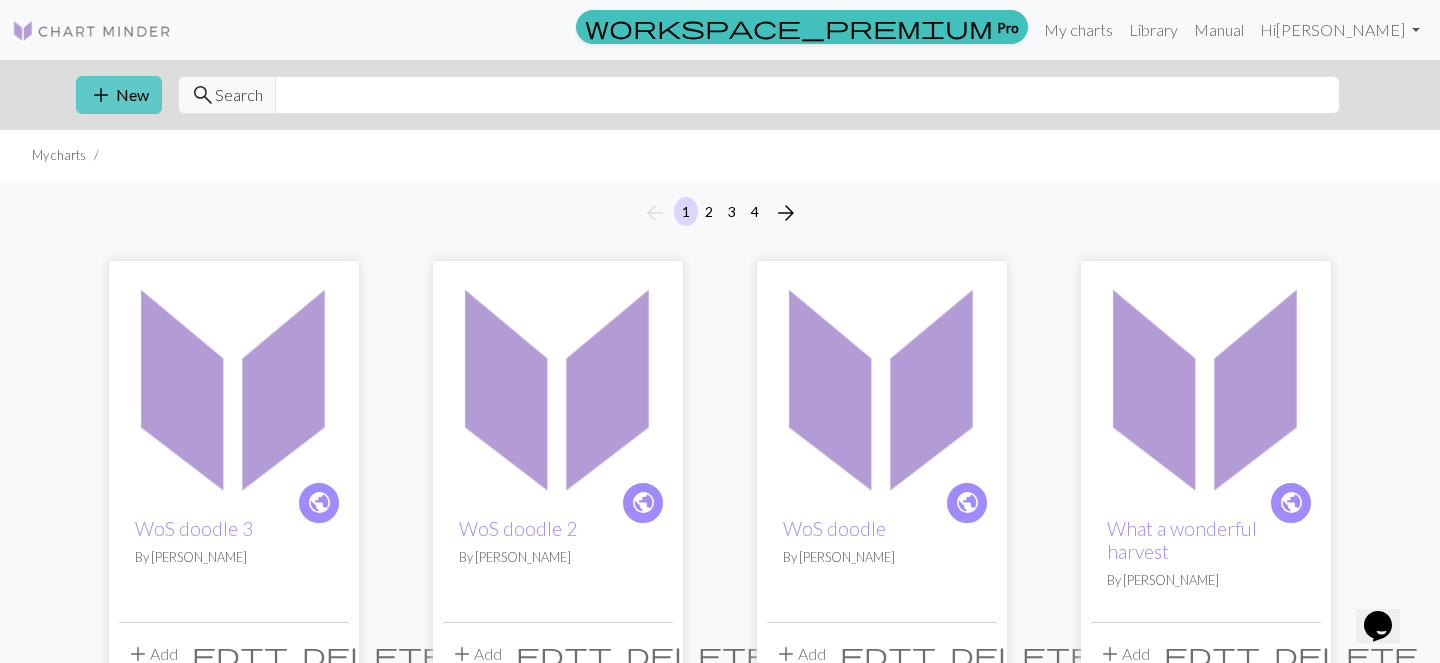 click on "add   New" at bounding box center (119, 95) 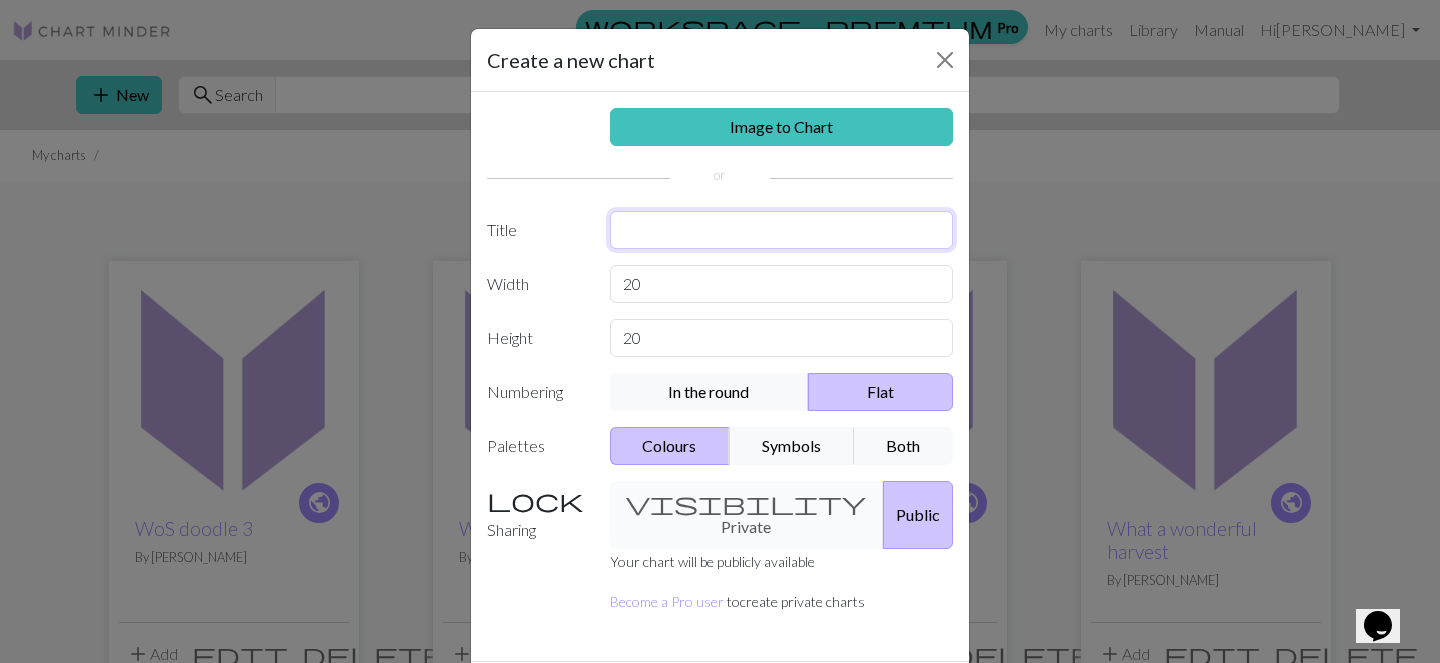 click at bounding box center (782, 230) 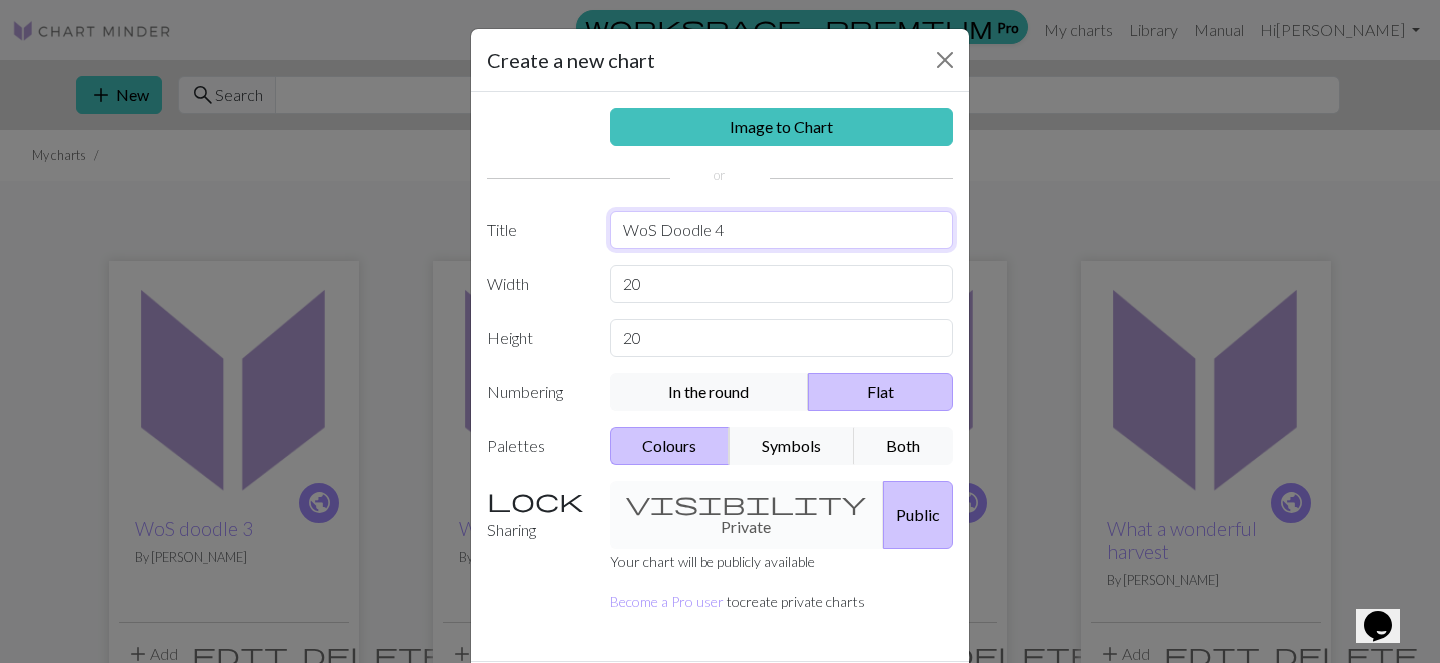 type on "WoS Doodle 4" 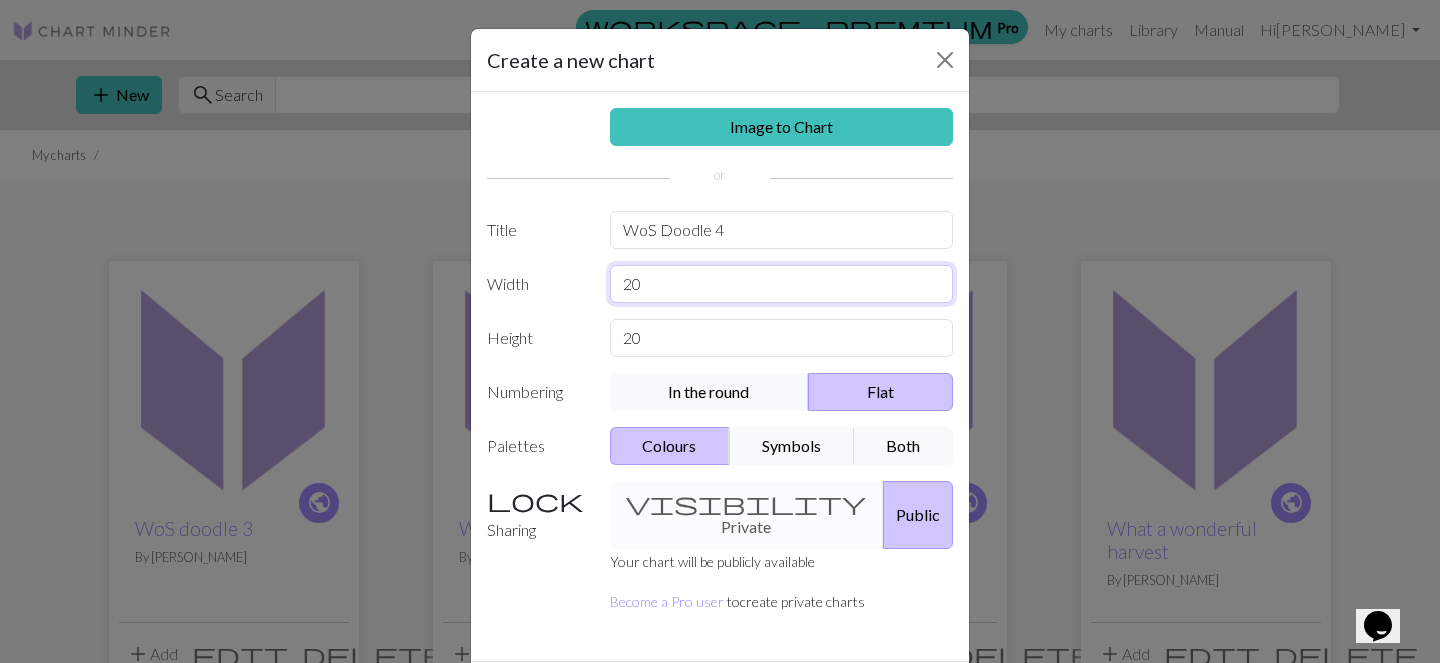 click on "20" at bounding box center [782, 284] 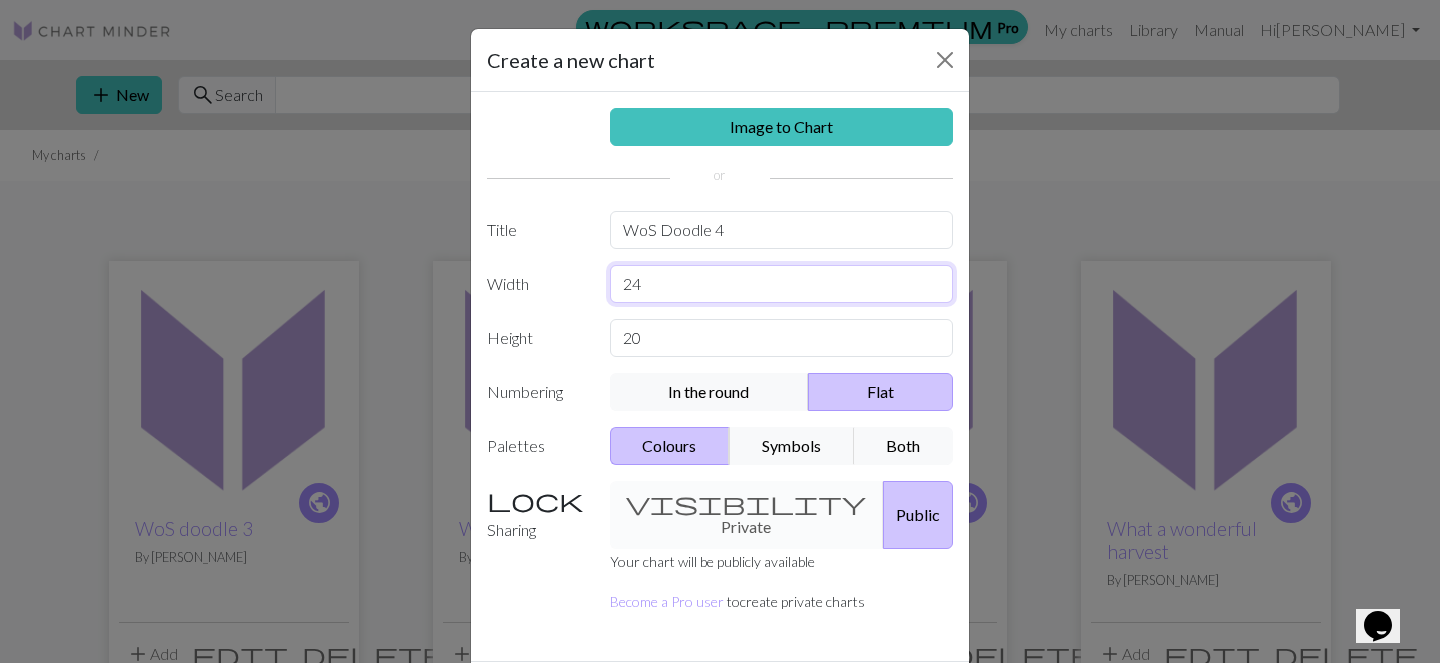 type on "24" 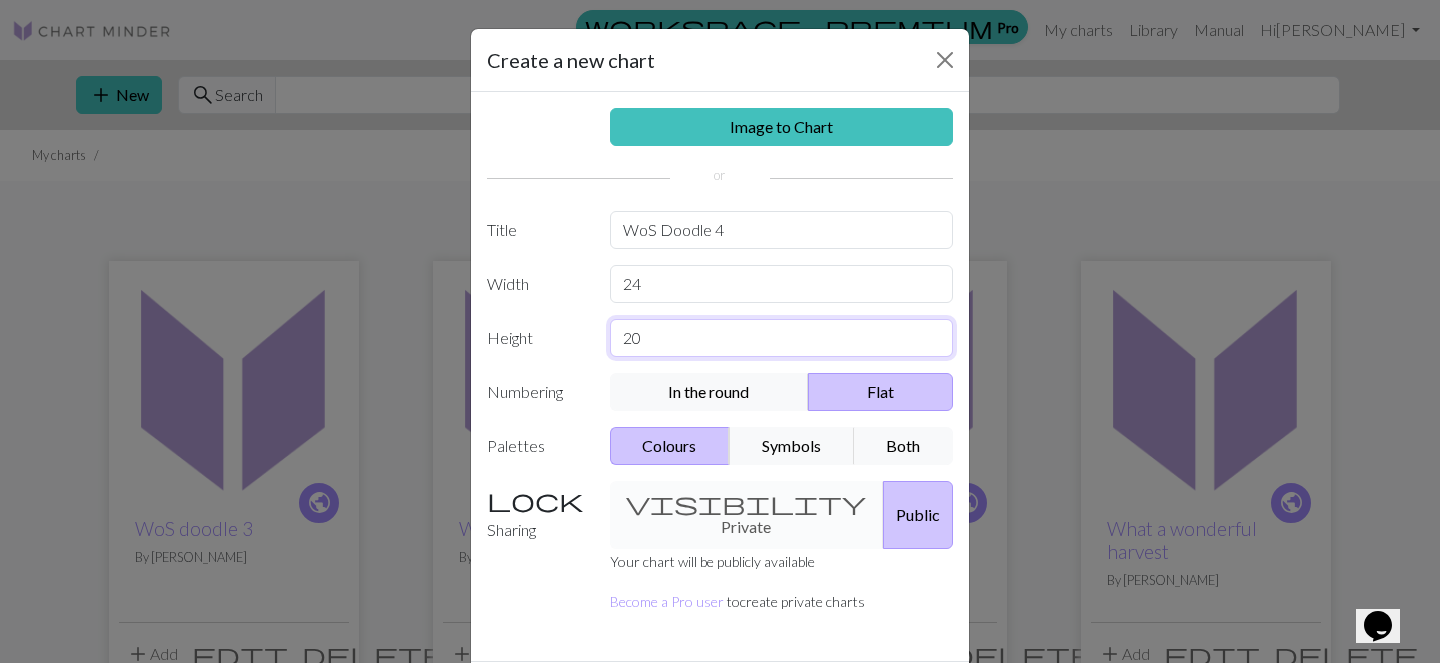 click on "20" at bounding box center (782, 338) 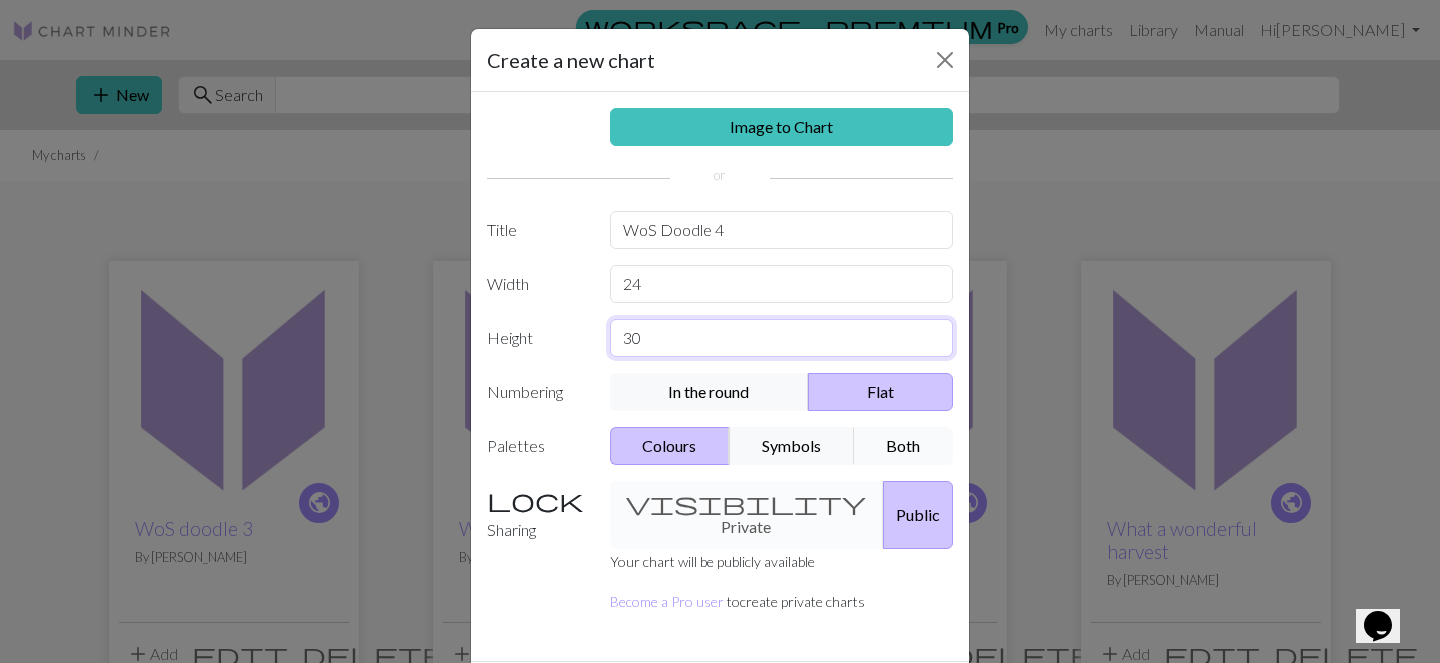 type on "30" 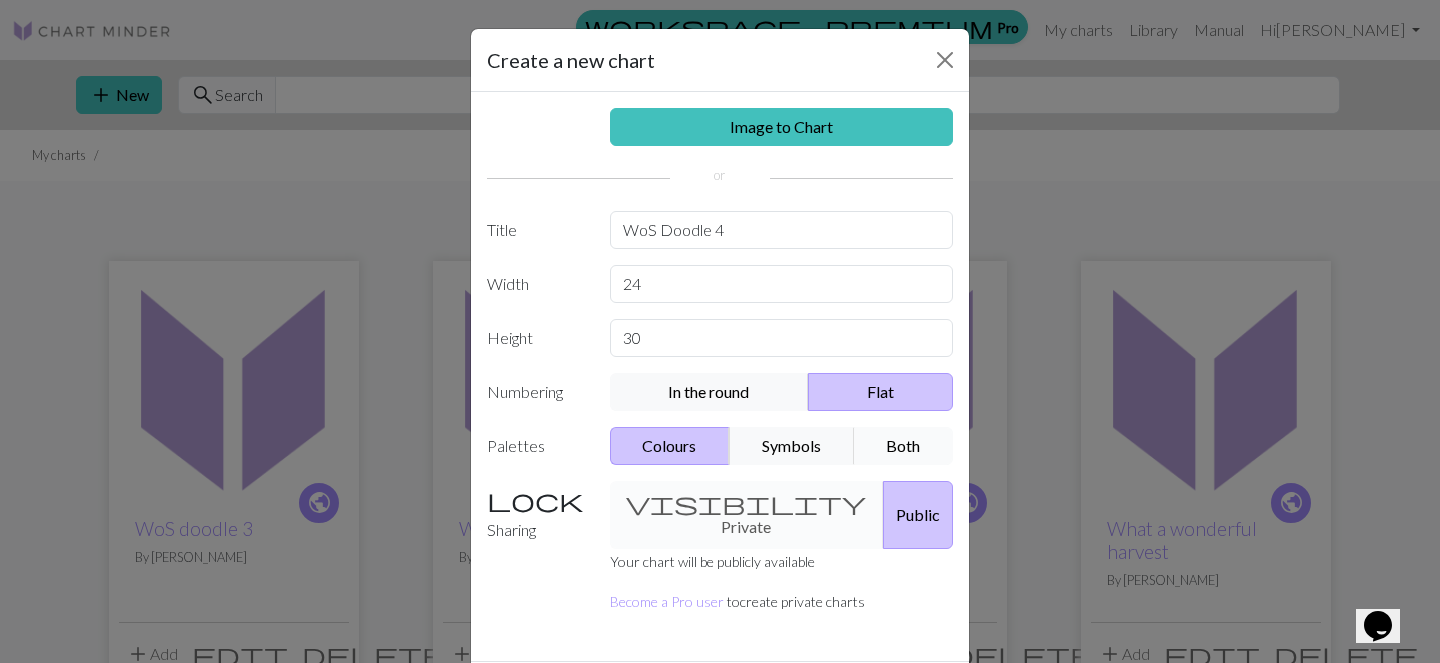 click on "Both" at bounding box center [904, 446] 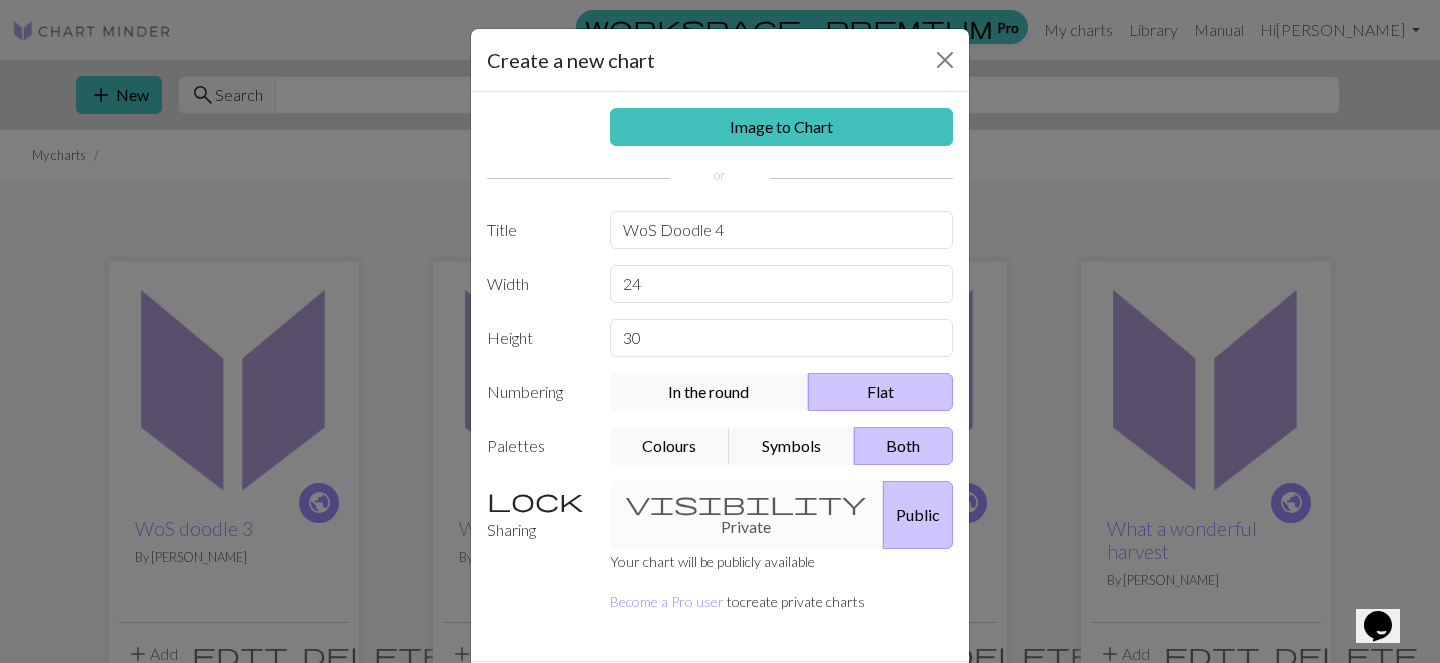 scroll, scrollTop: 74, scrollLeft: 0, axis: vertical 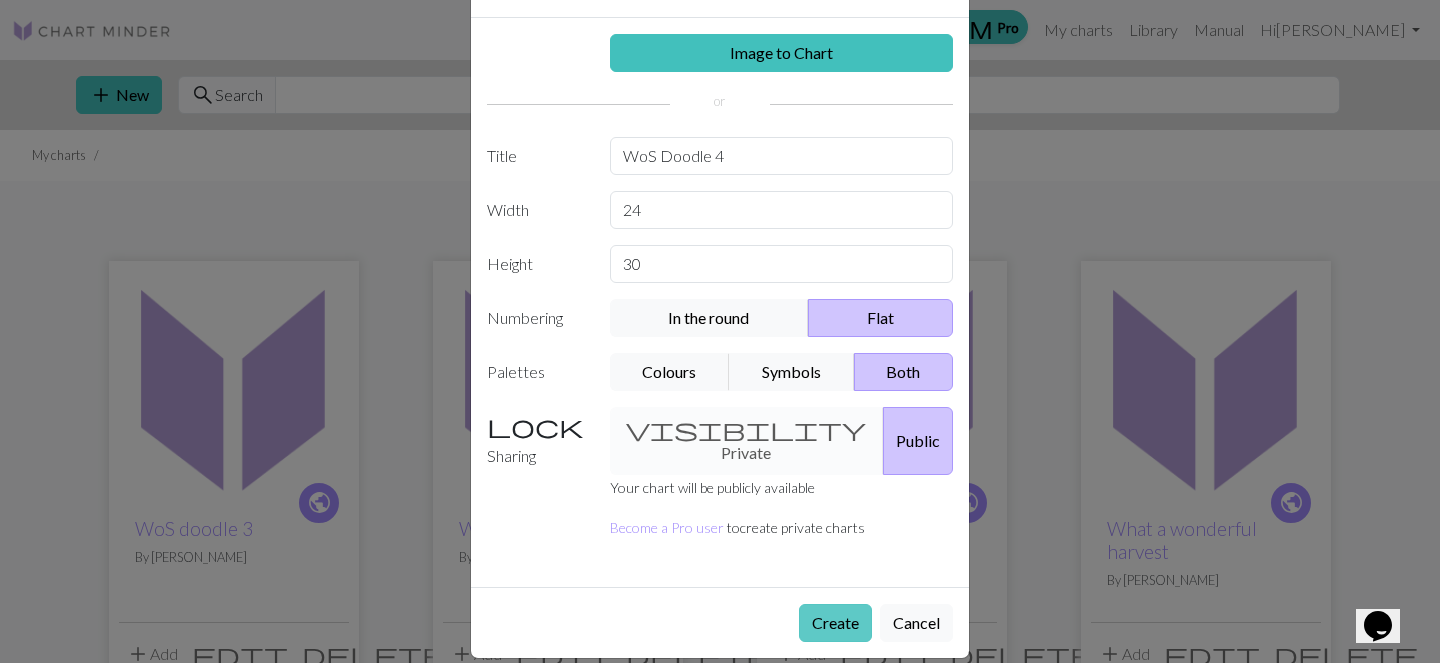 click on "Create" at bounding box center (835, 623) 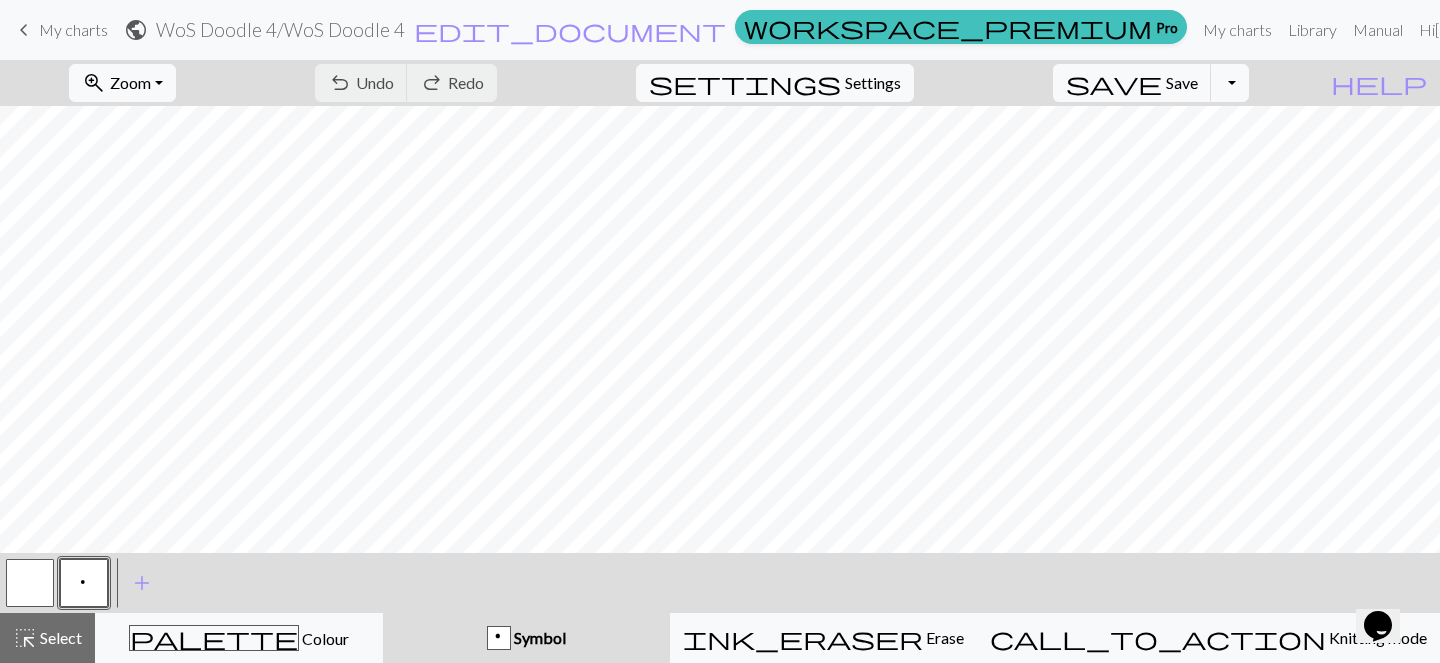 scroll, scrollTop: 0, scrollLeft: 0, axis: both 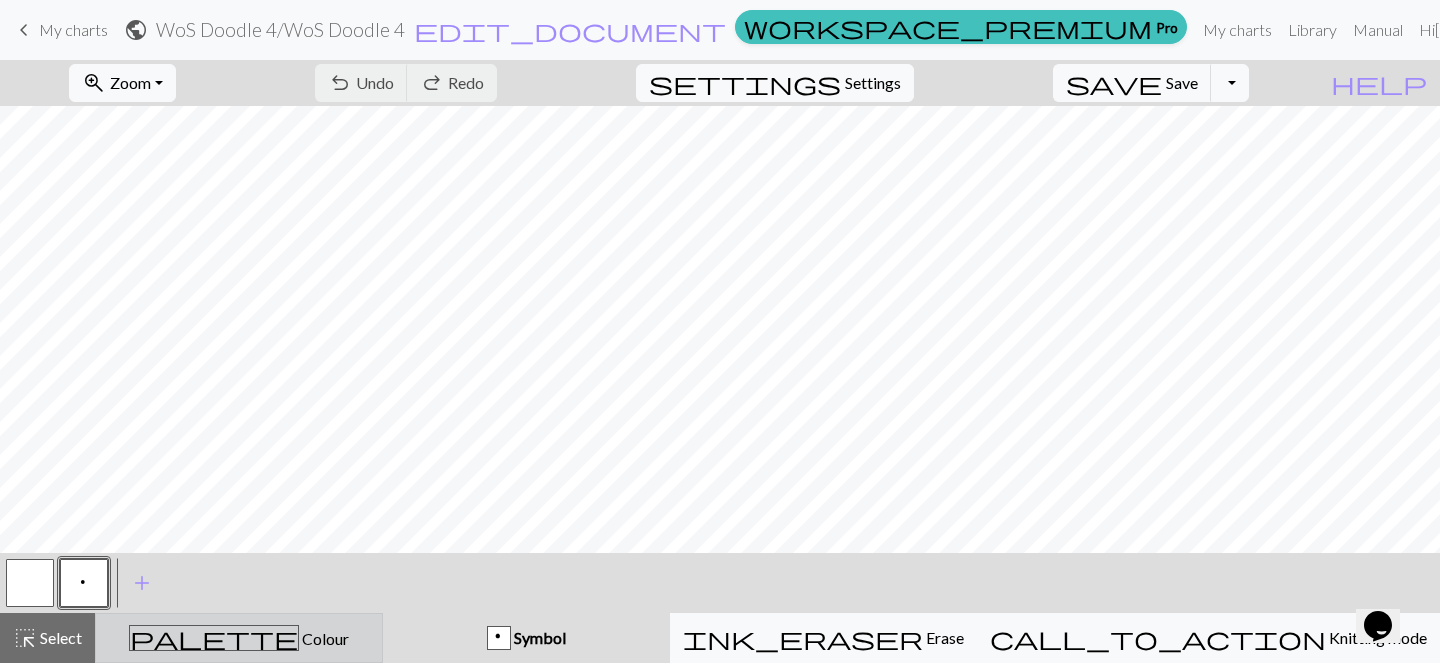 click on "palette   Colour   Colour" at bounding box center [239, 638] 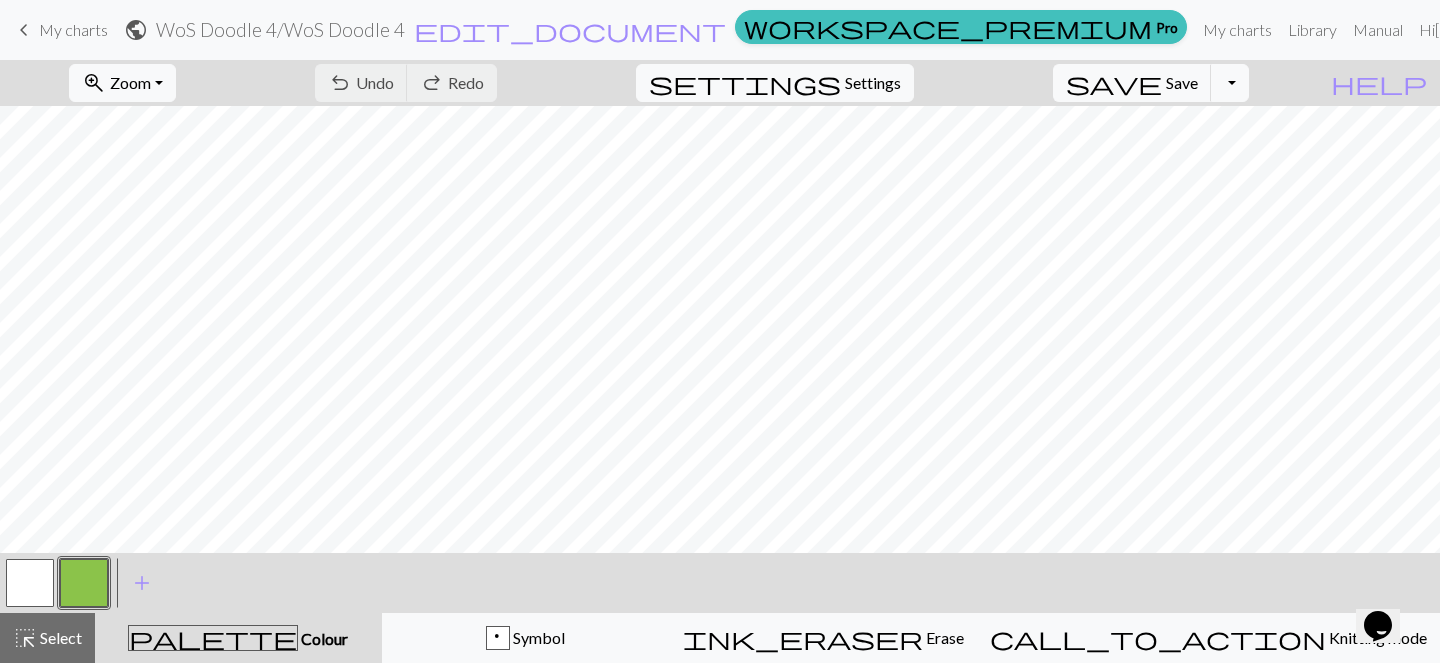 click at bounding box center [84, 583] 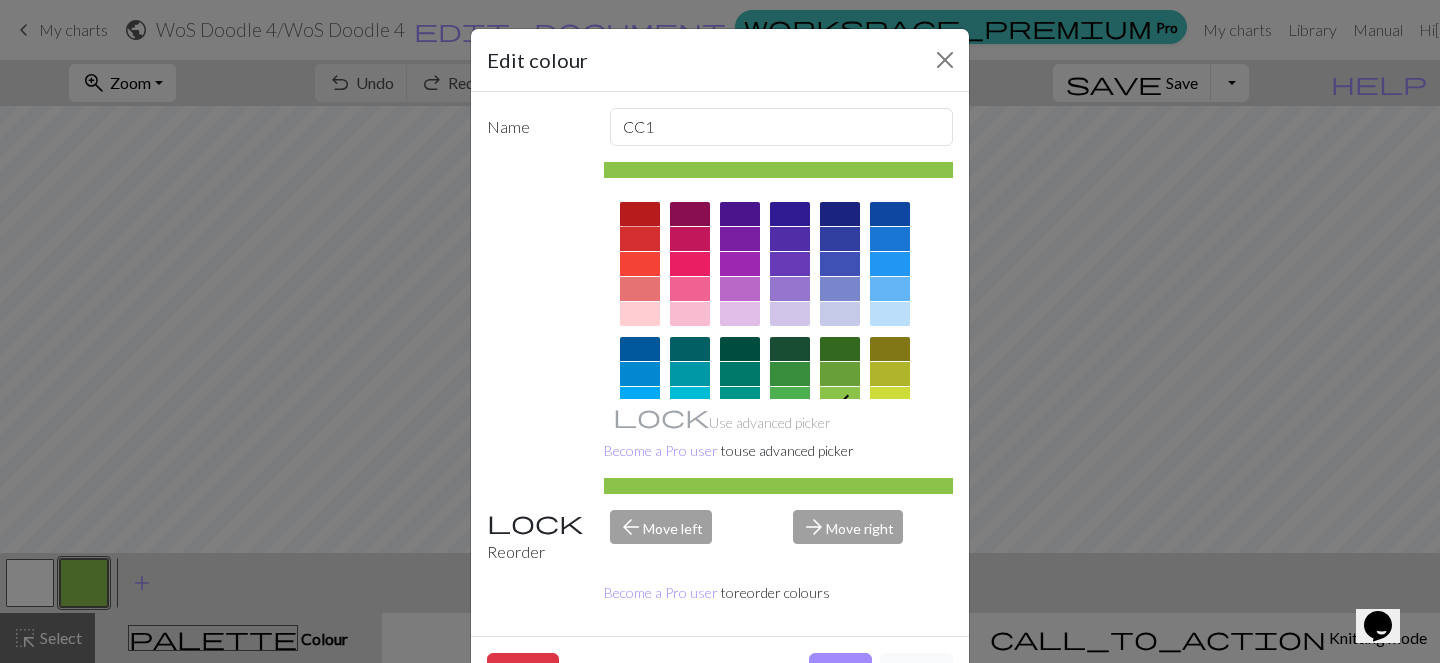 click at bounding box center (640, 214) 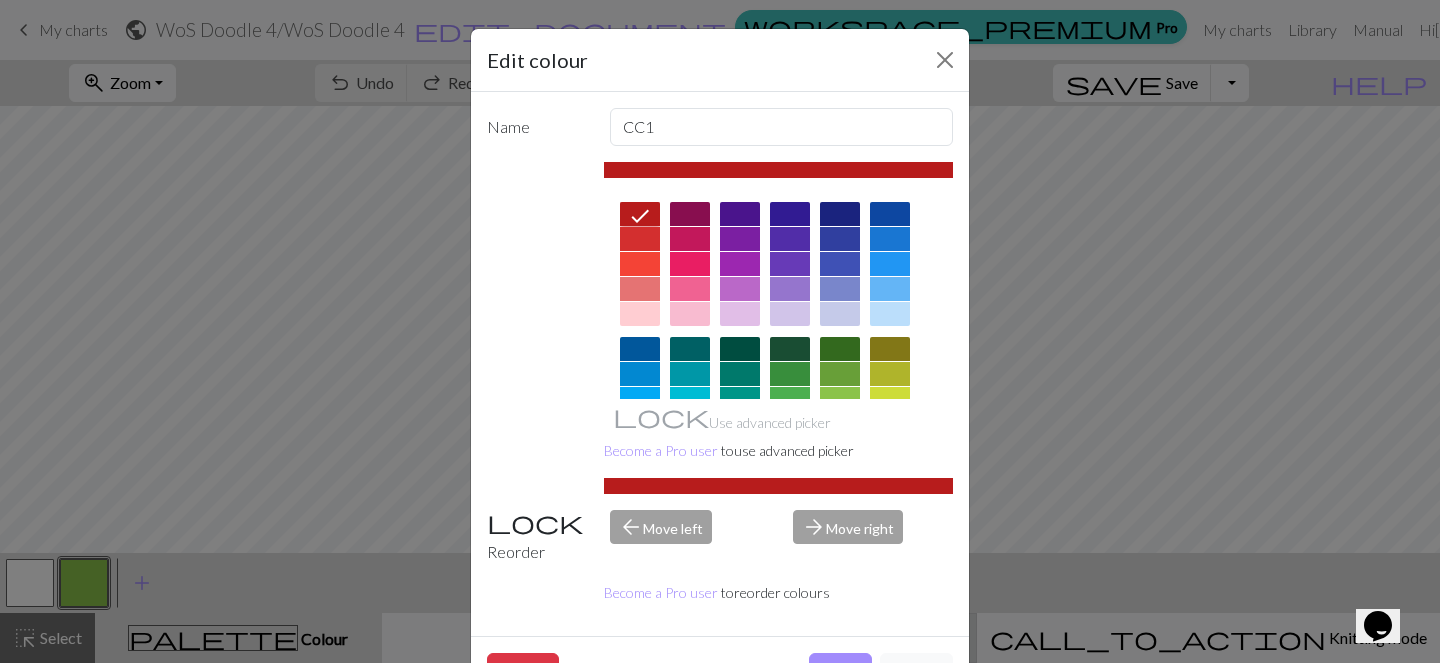click on "Done" at bounding box center (840, 672) 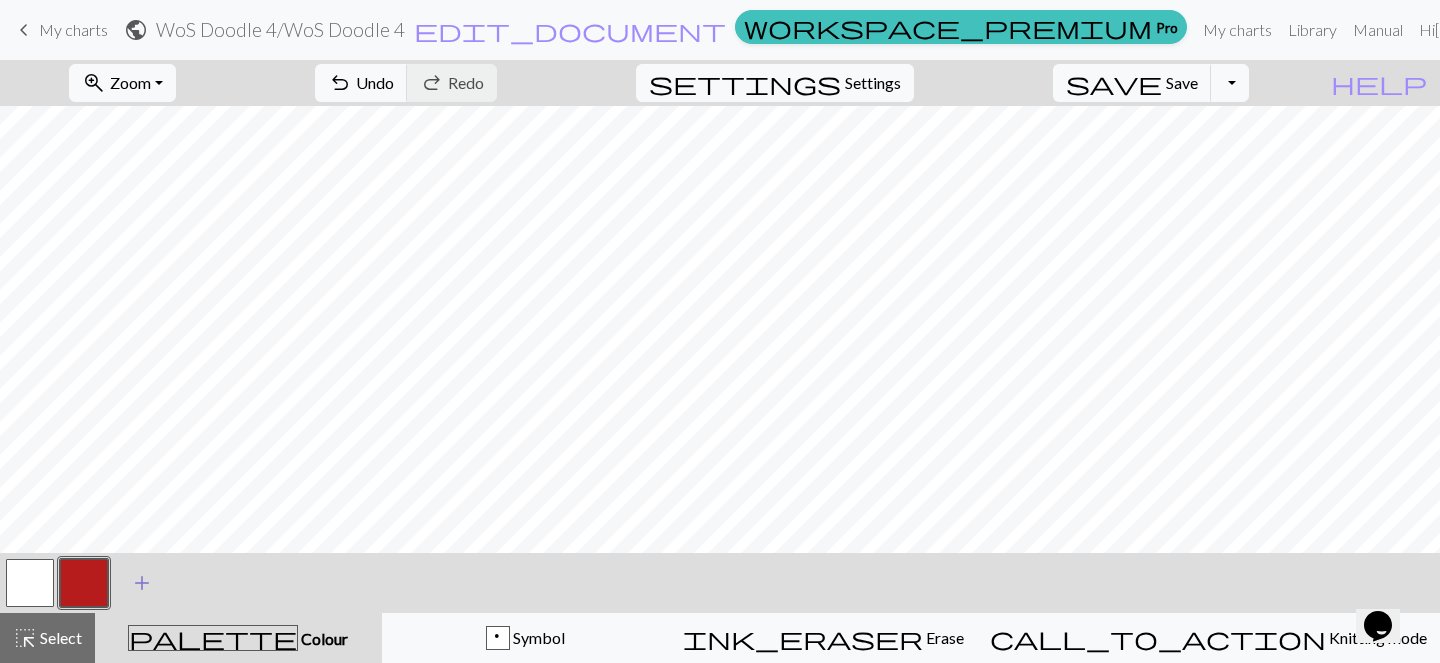 click on "add" at bounding box center [142, 583] 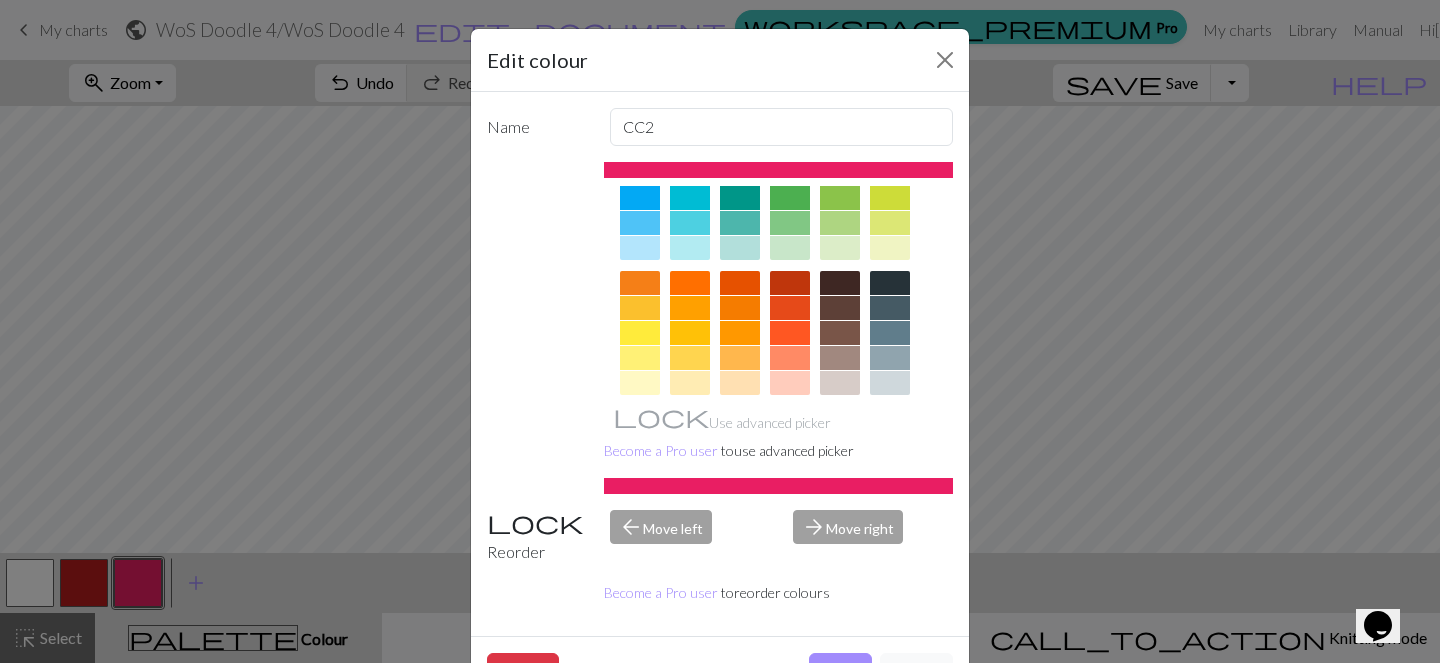 scroll, scrollTop: 355, scrollLeft: 0, axis: vertical 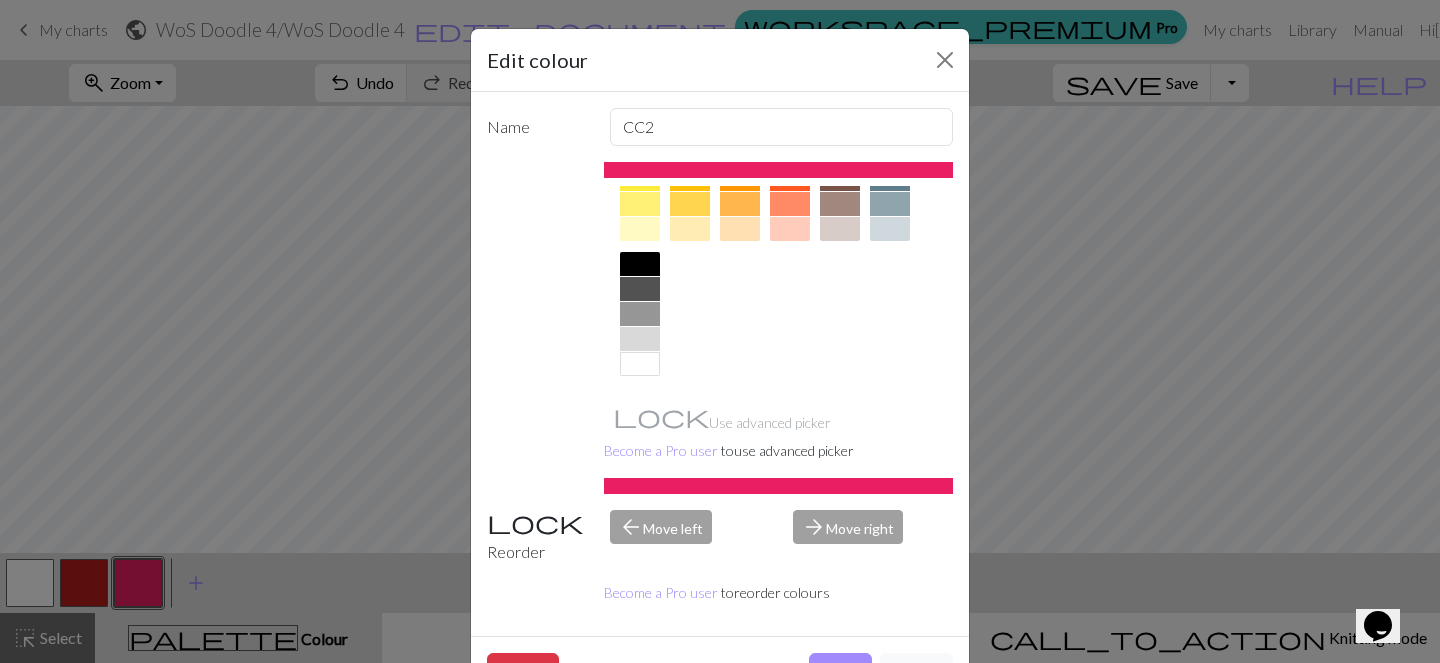 click at bounding box center [640, 264] 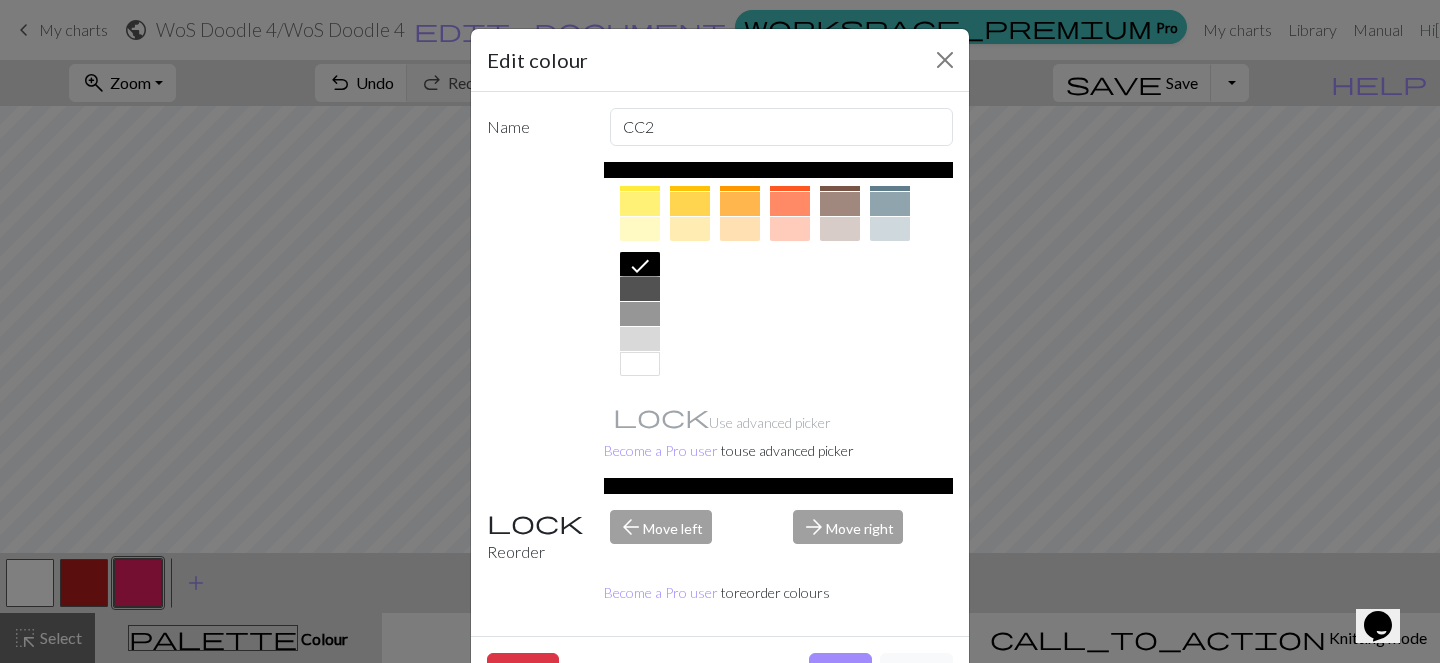 click on "Edit colour Name CC2 Use advanced picker Become a Pro user   to  use advanced picker Reorder arrow_back Move left arrow_forward Move right Become a Pro user   to  reorder colours Delete Done Cancel" at bounding box center [720, 331] 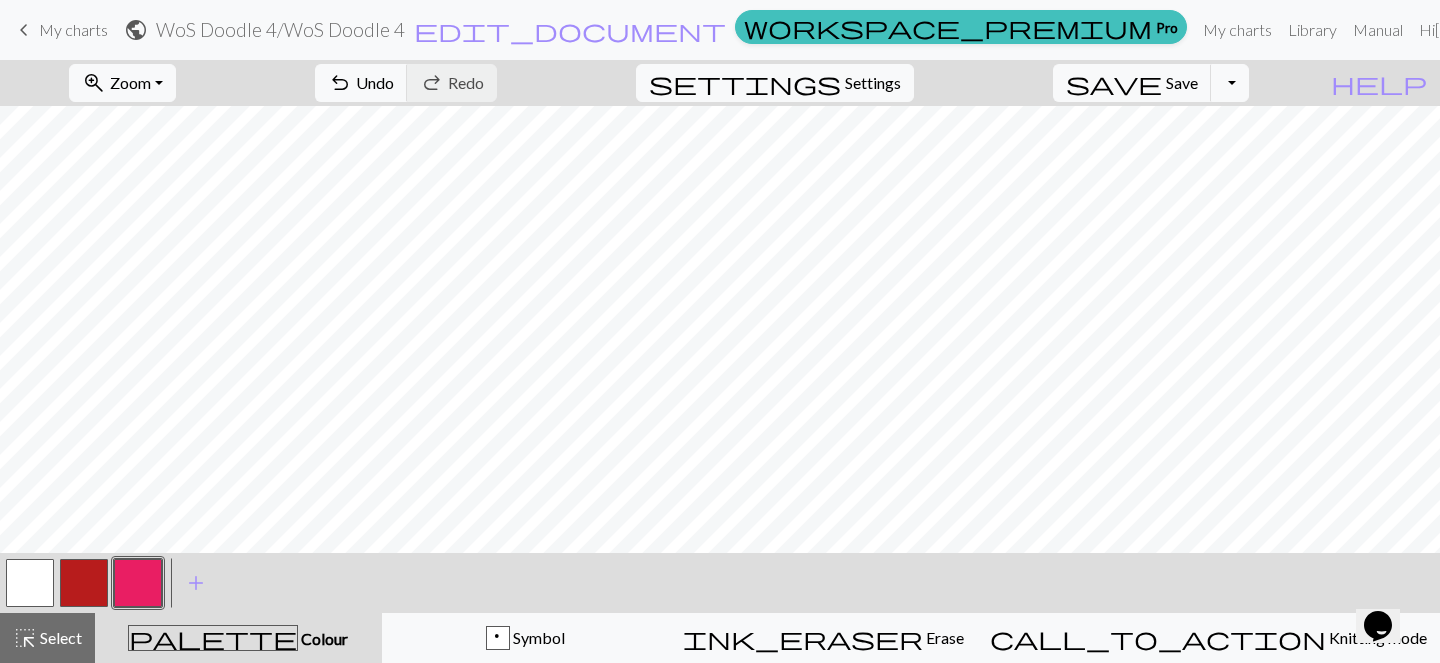 click at bounding box center (30, 583) 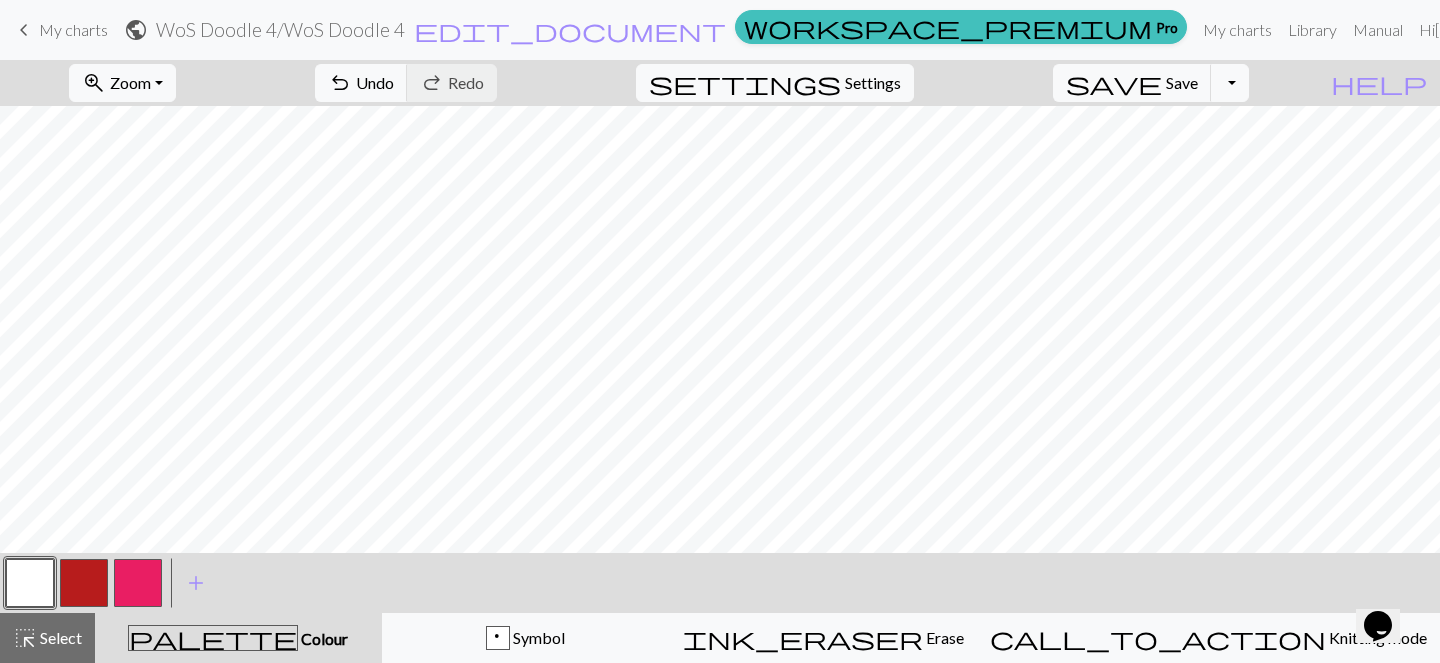 click at bounding box center [30, 583] 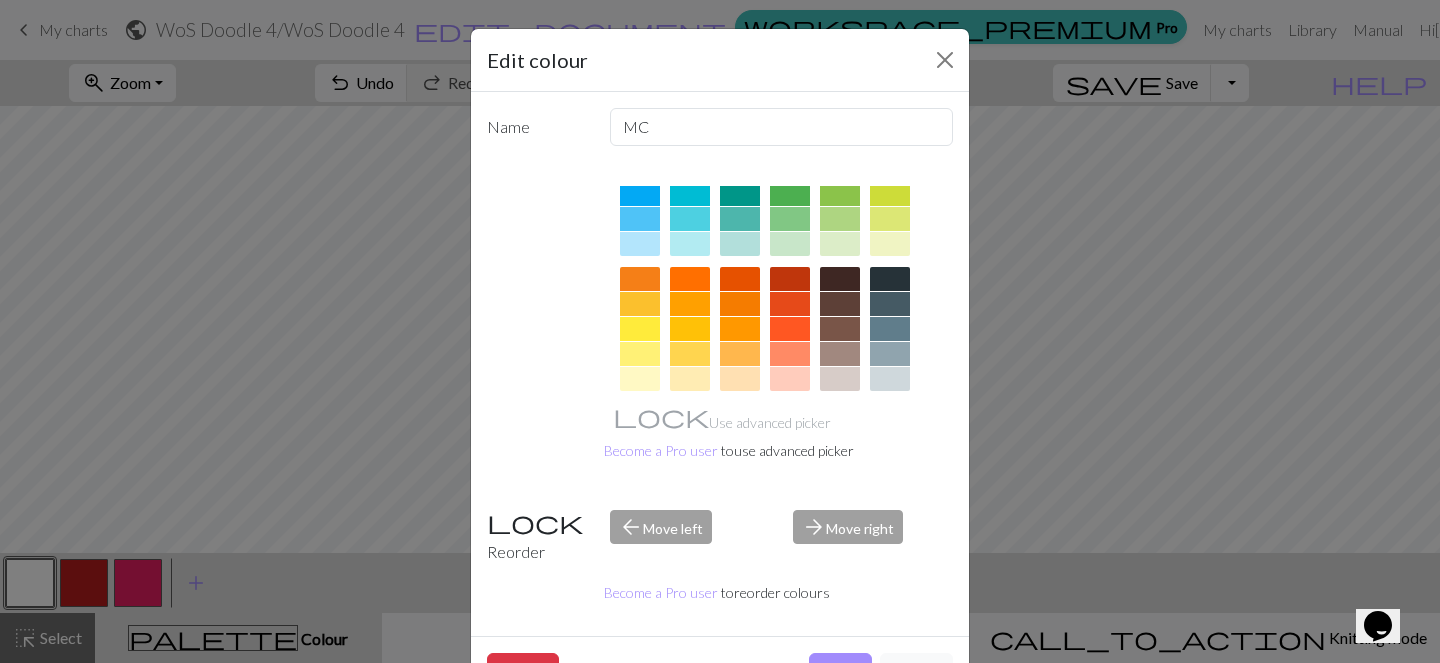 scroll, scrollTop: 217, scrollLeft: 0, axis: vertical 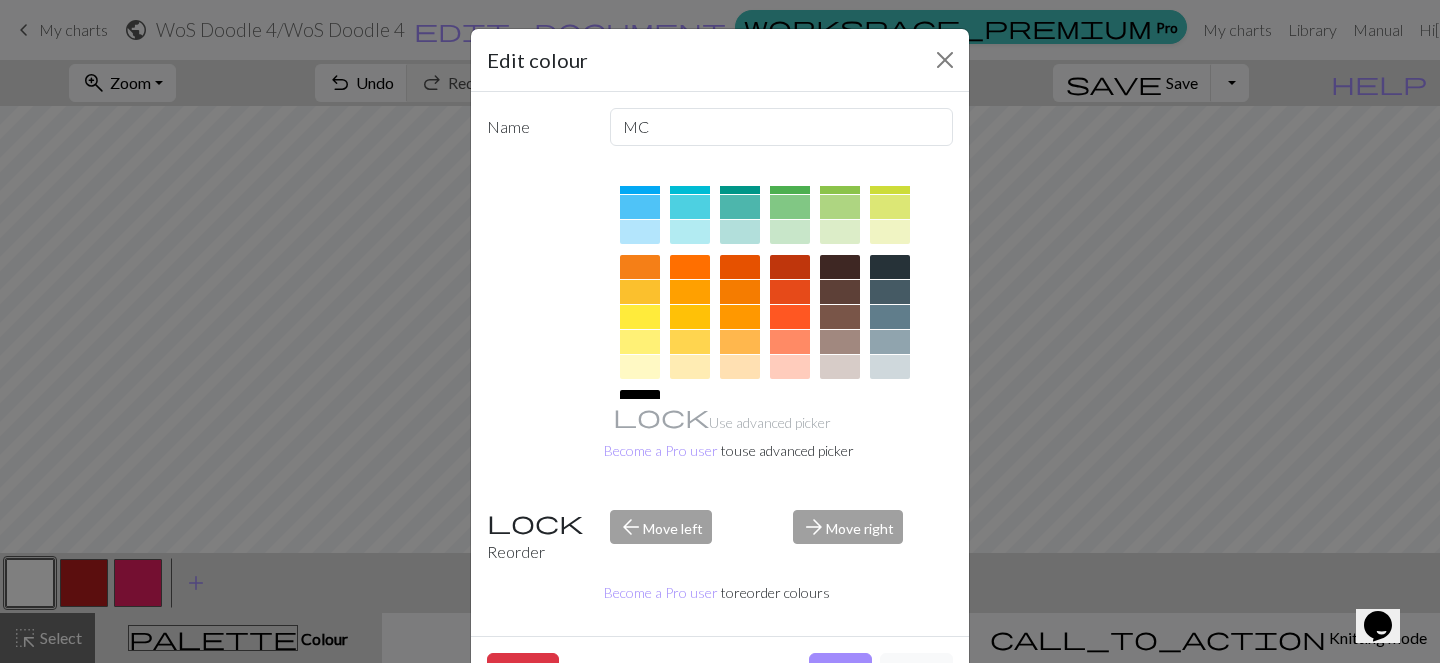 click at bounding box center (890, 292) 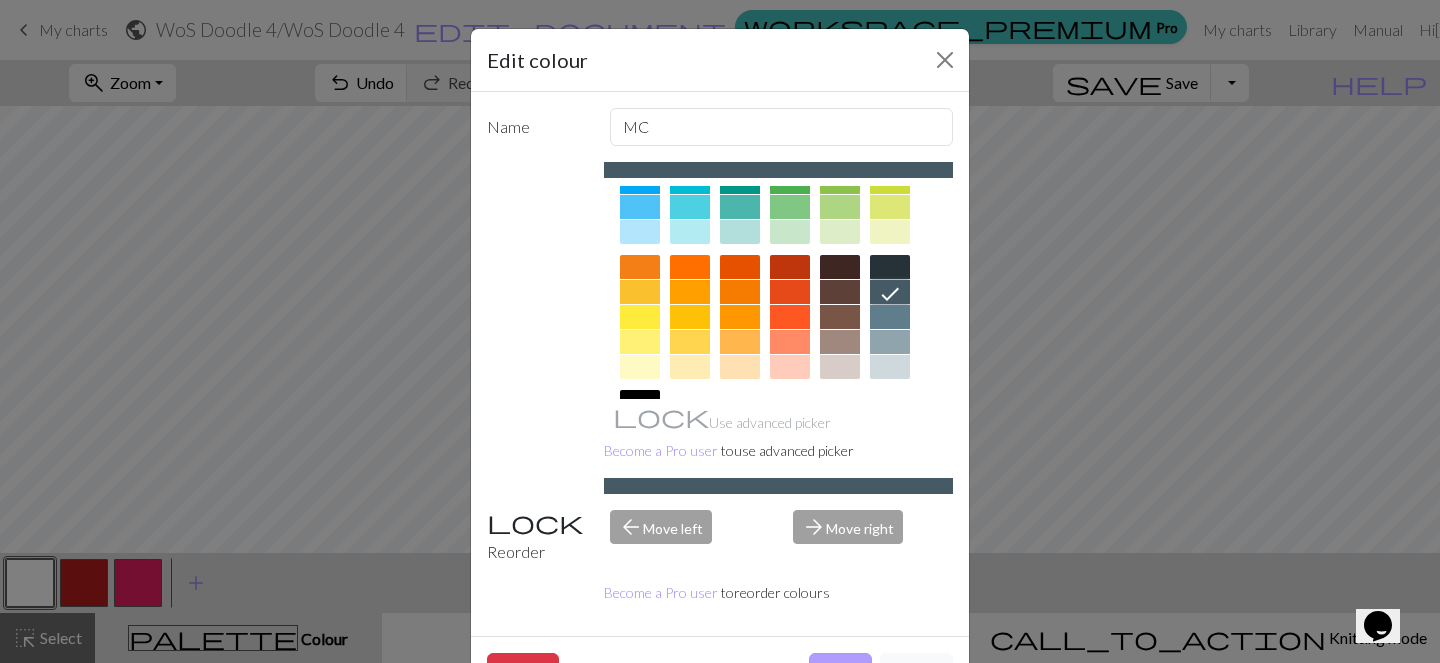 click on "Done" at bounding box center [840, 672] 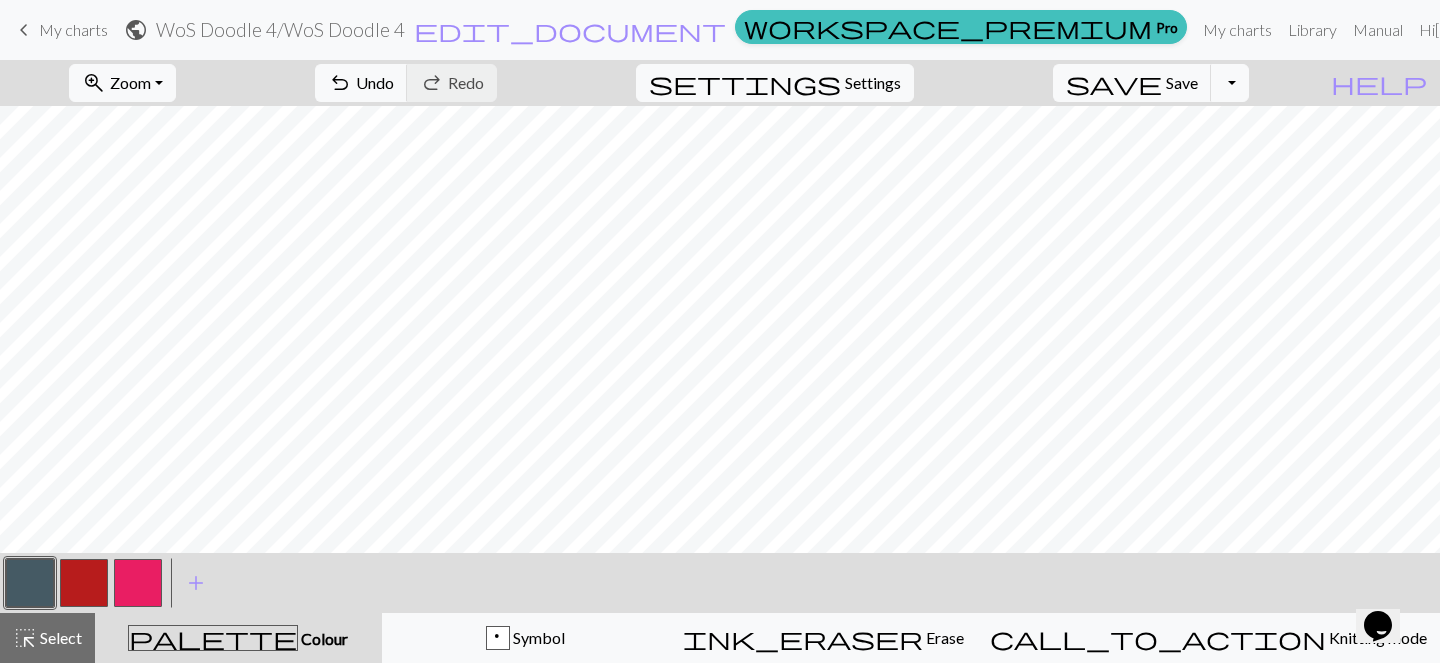 click at bounding box center [138, 583] 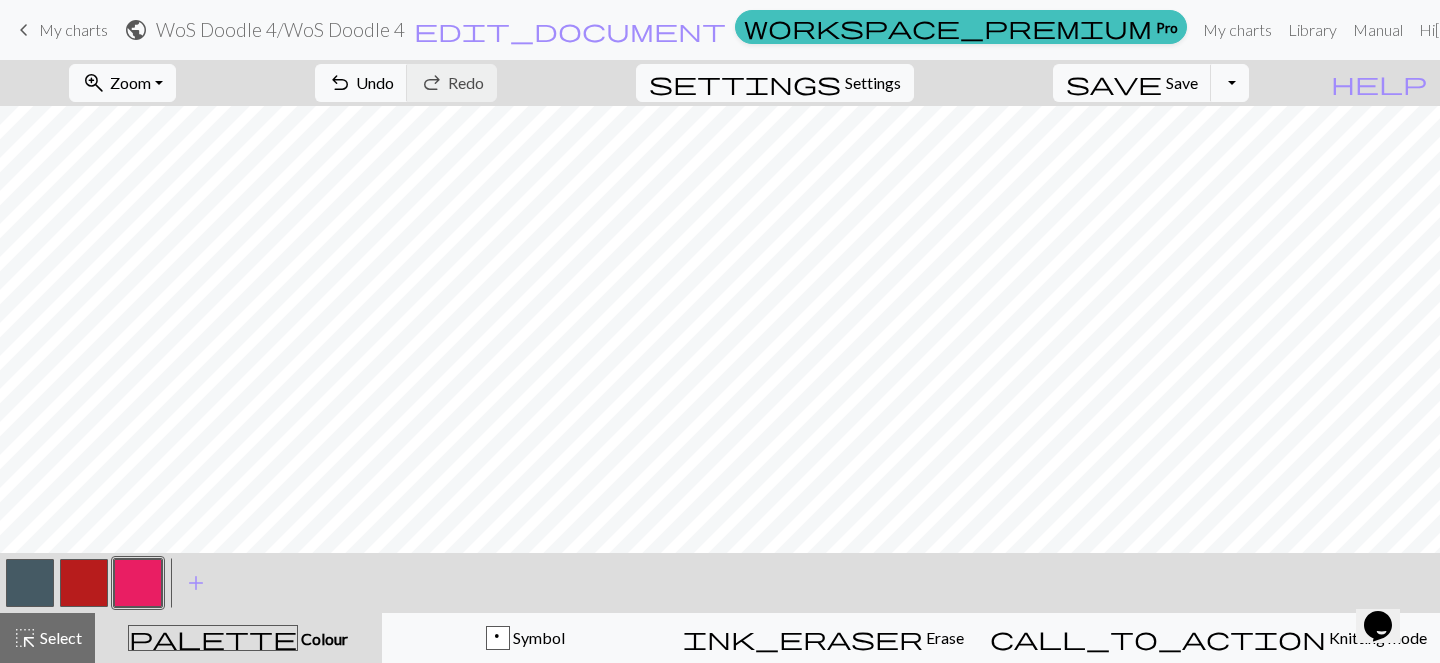 click at bounding box center (138, 583) 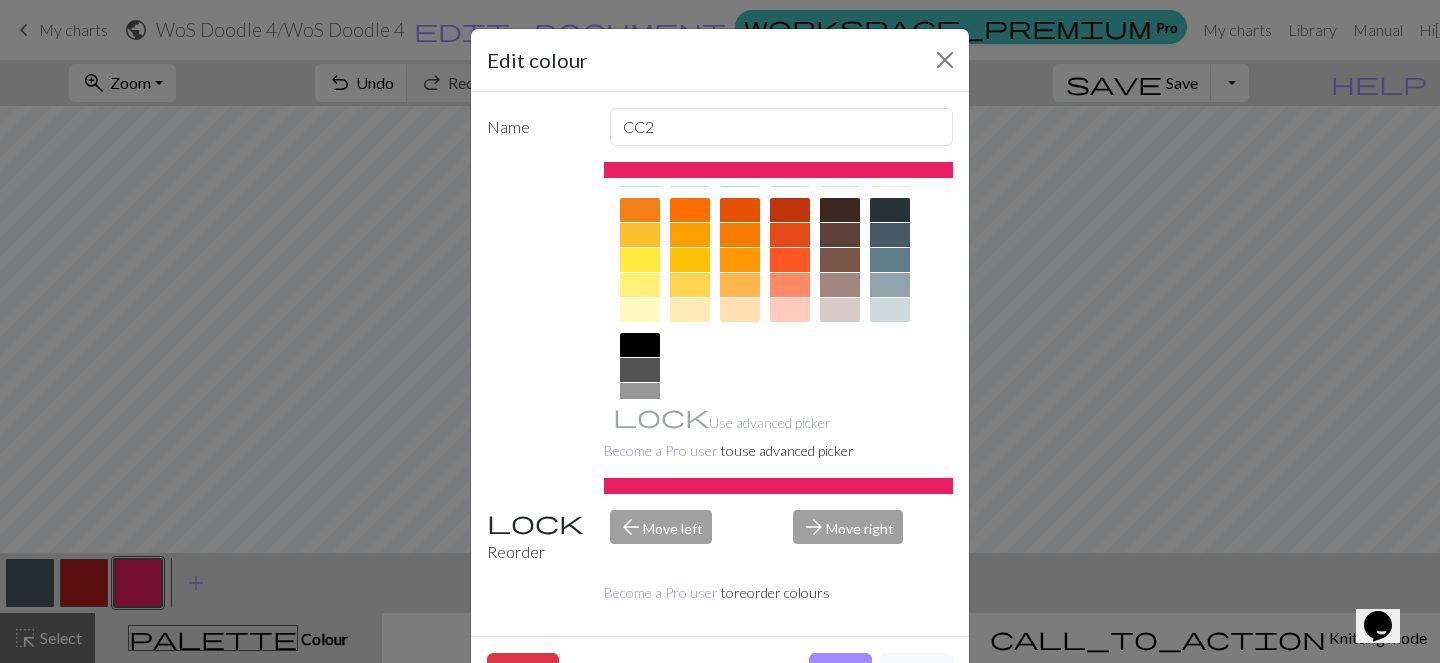 scroll, scrollTop: 355, scrollLeft: 0, axis: vertical 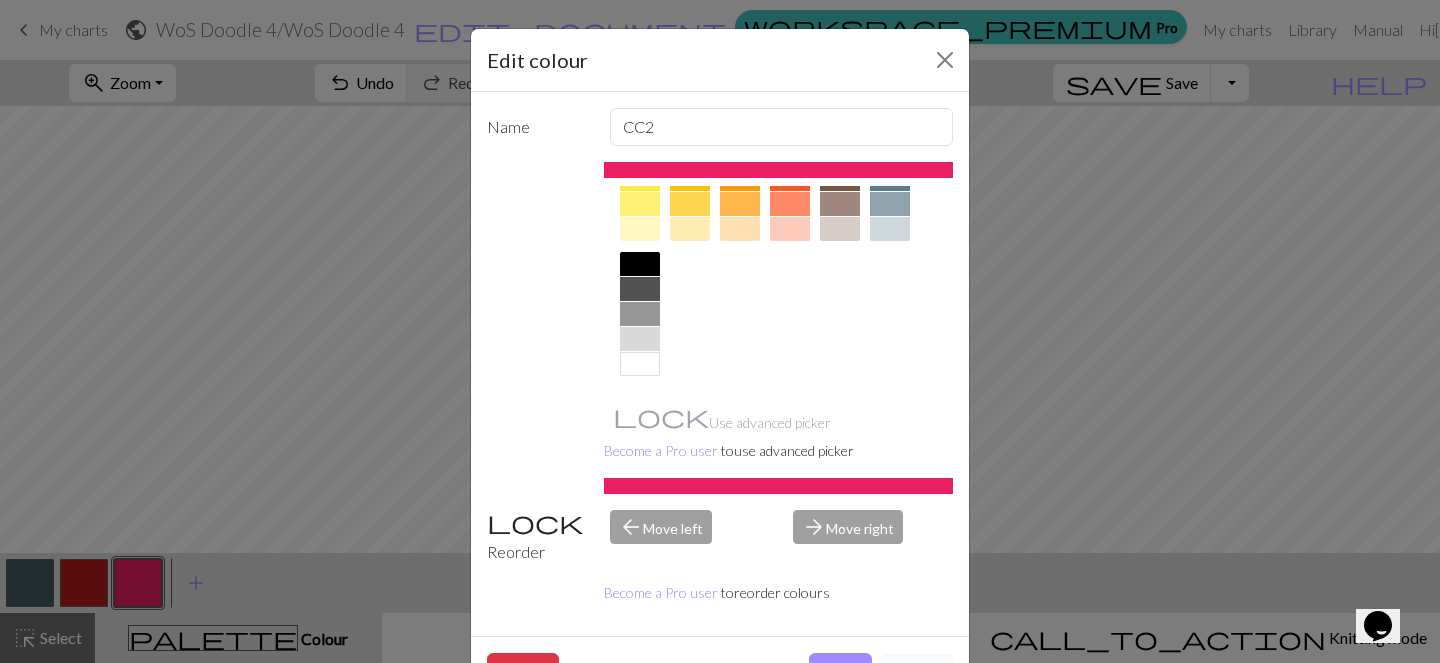 click at bounding box center [640, 264] 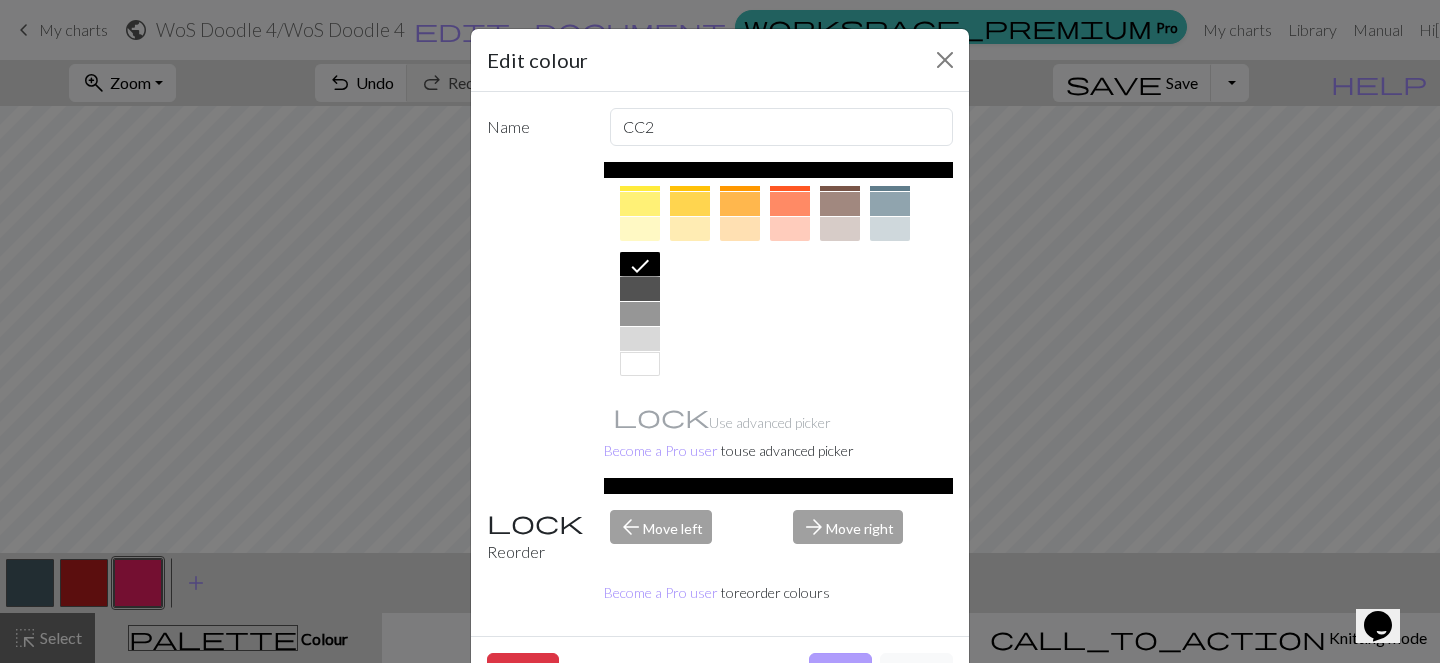 click on "Done" at bounding box center (840, 672) 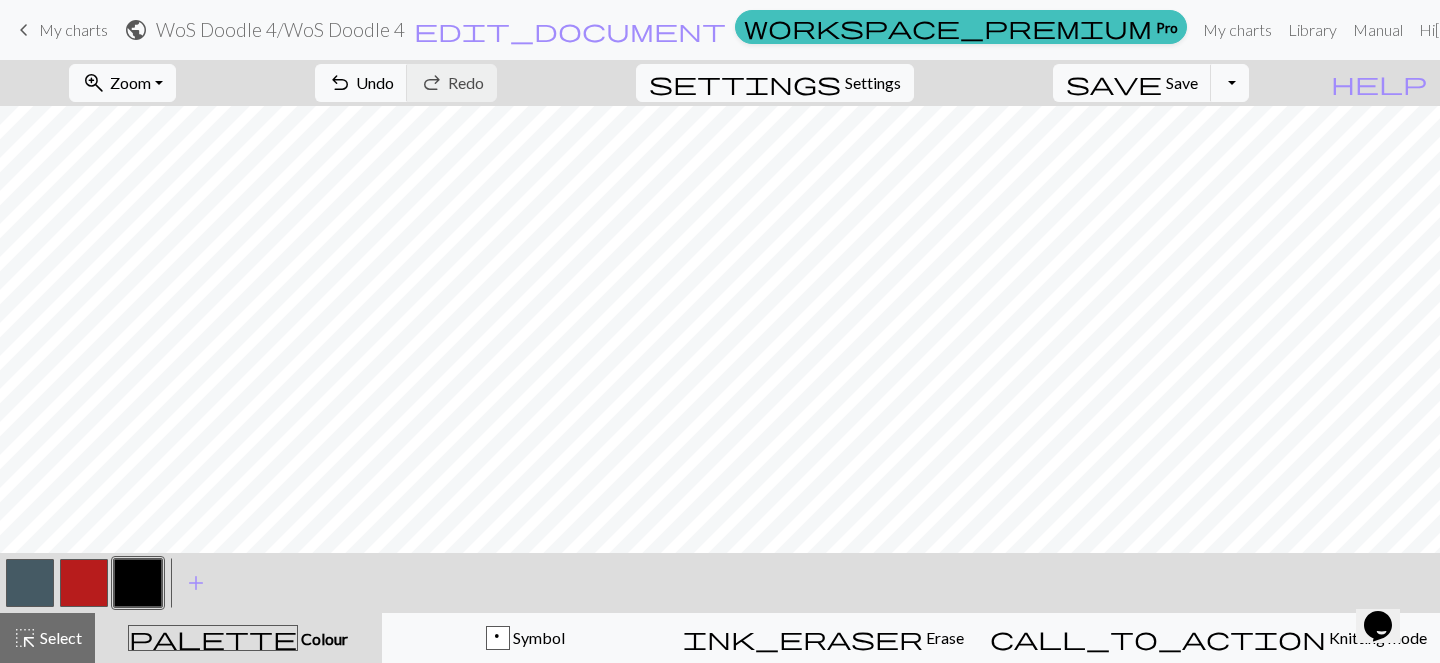 click at bounding box center (84, 583) 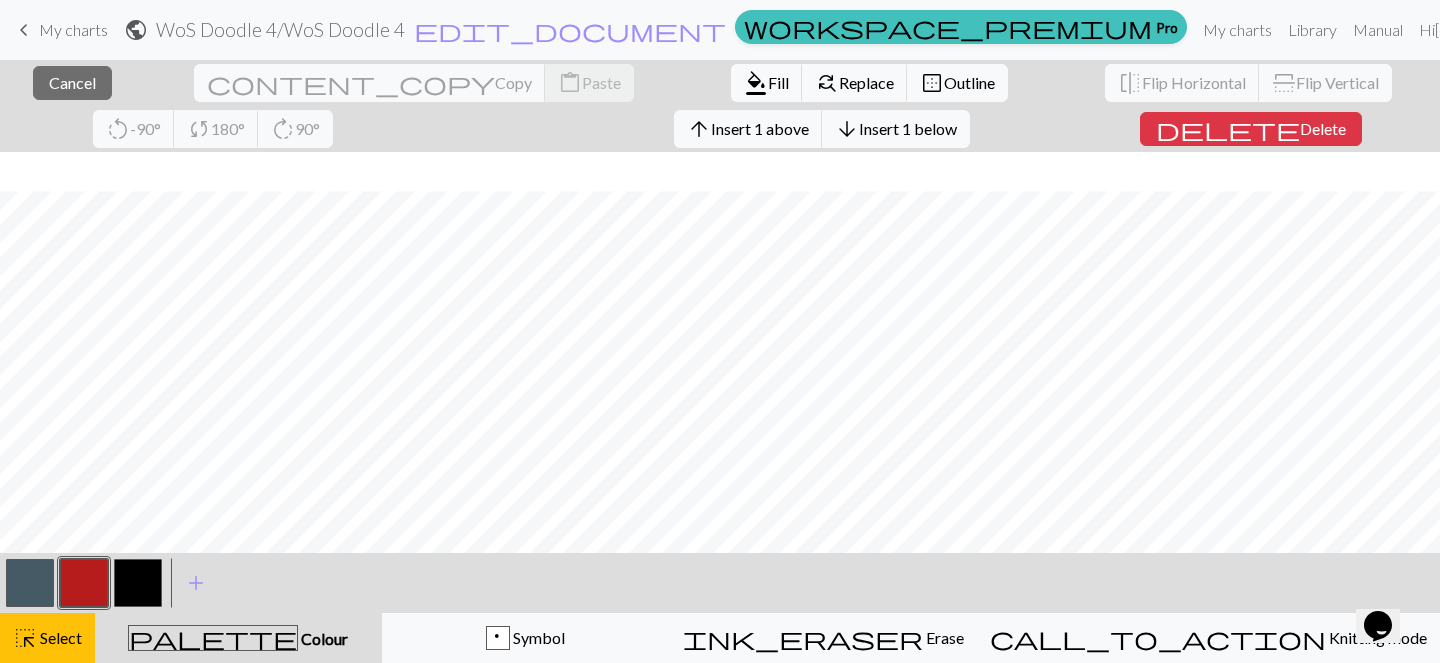 scroll, scrollTop: 39, scrollLeft: 0, axis: vertical 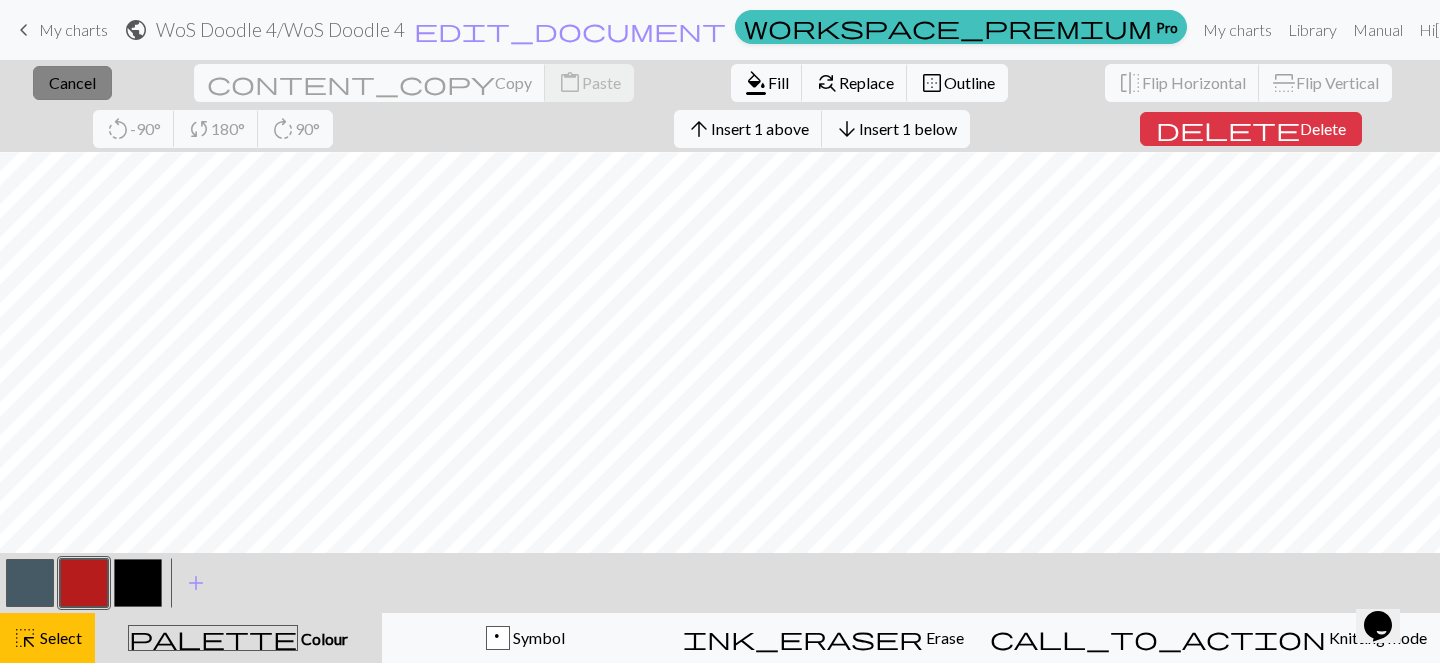 click on "close Cancel" at bounding box center [72, 83] 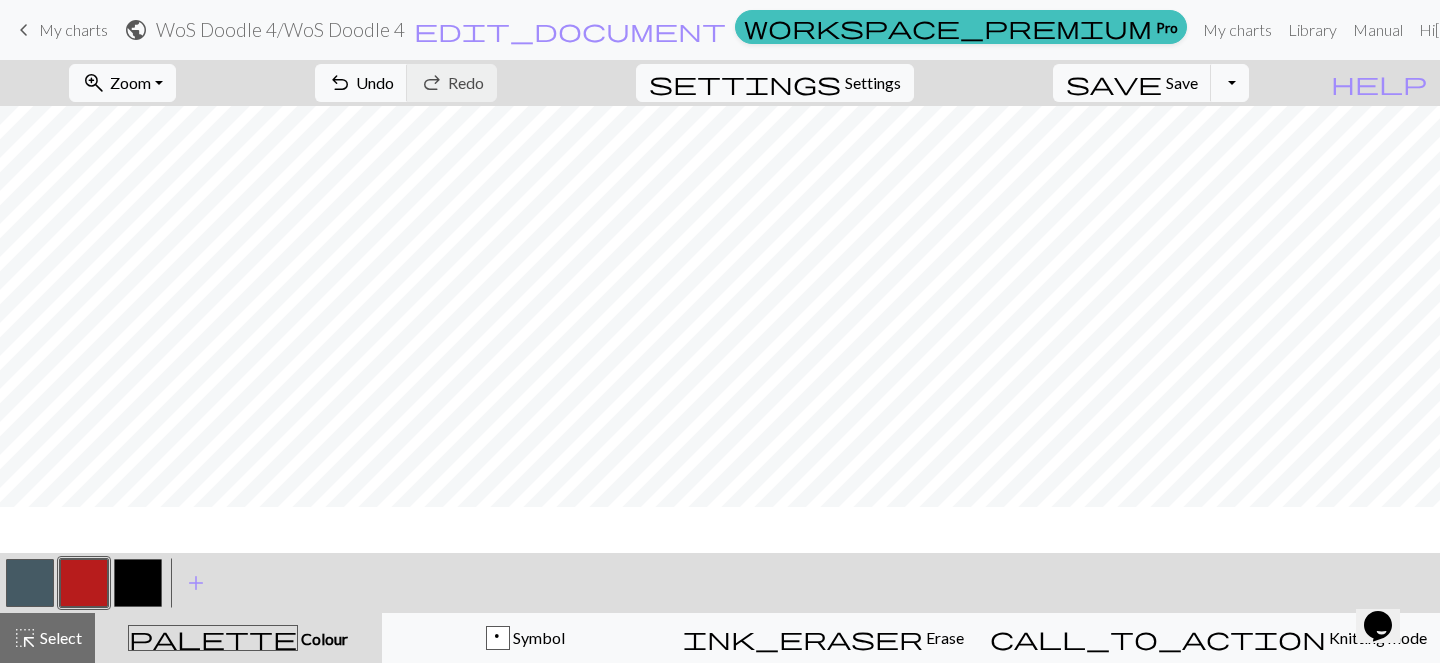 scroll, scrollTop: 0, scrollLeft: 0, axis: both 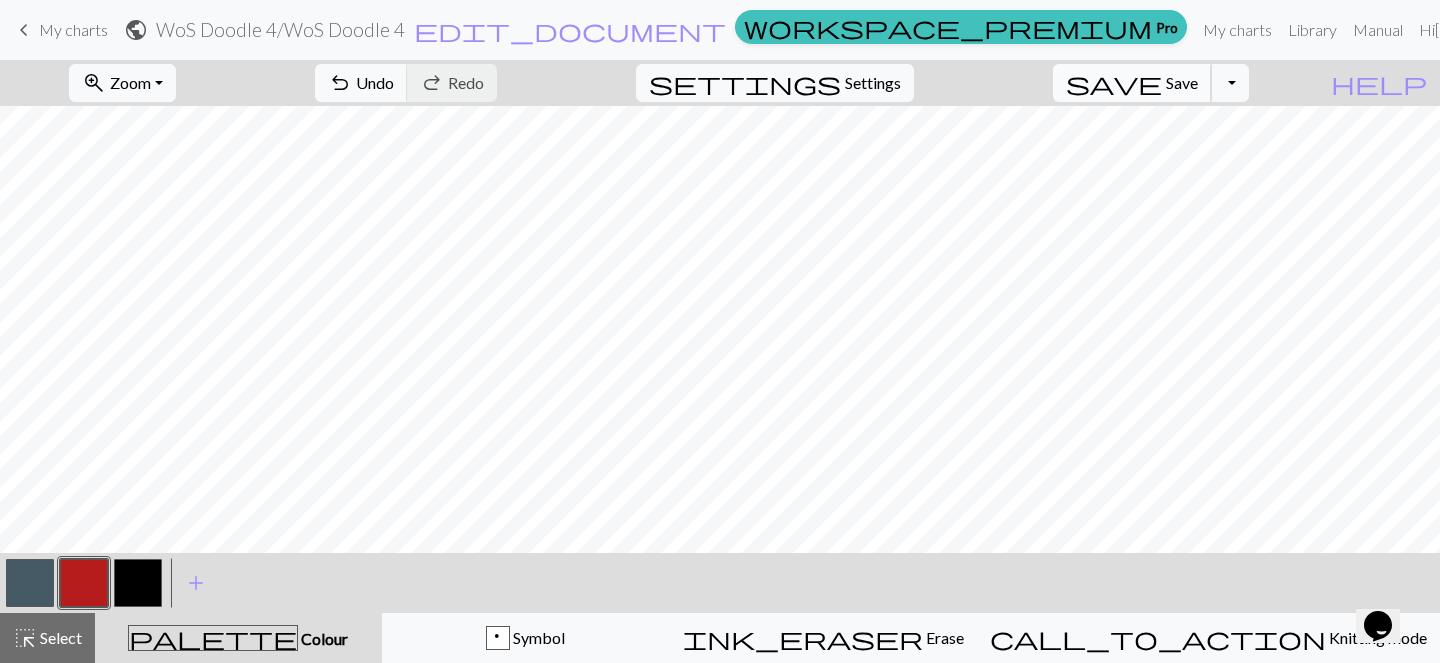 click on "save" at bounding box center (1114, 83) 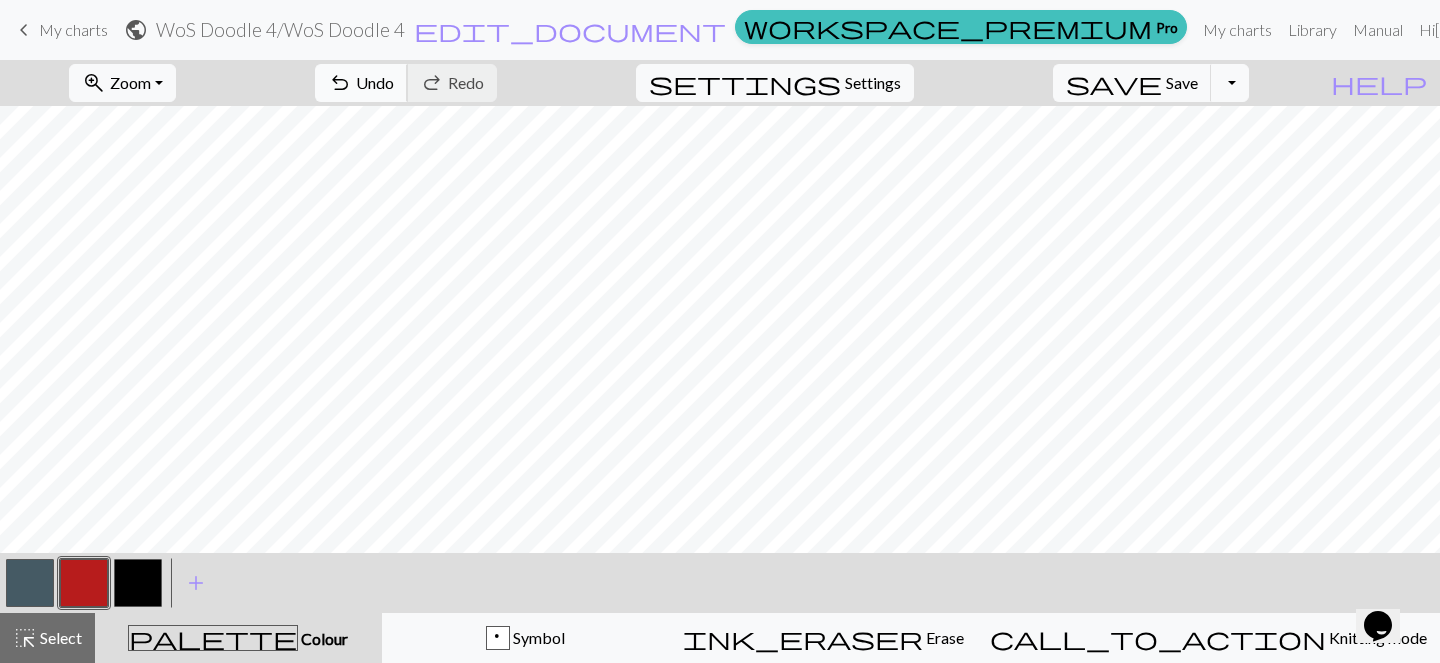 click on "Undo" at bounding box center (375, 82) 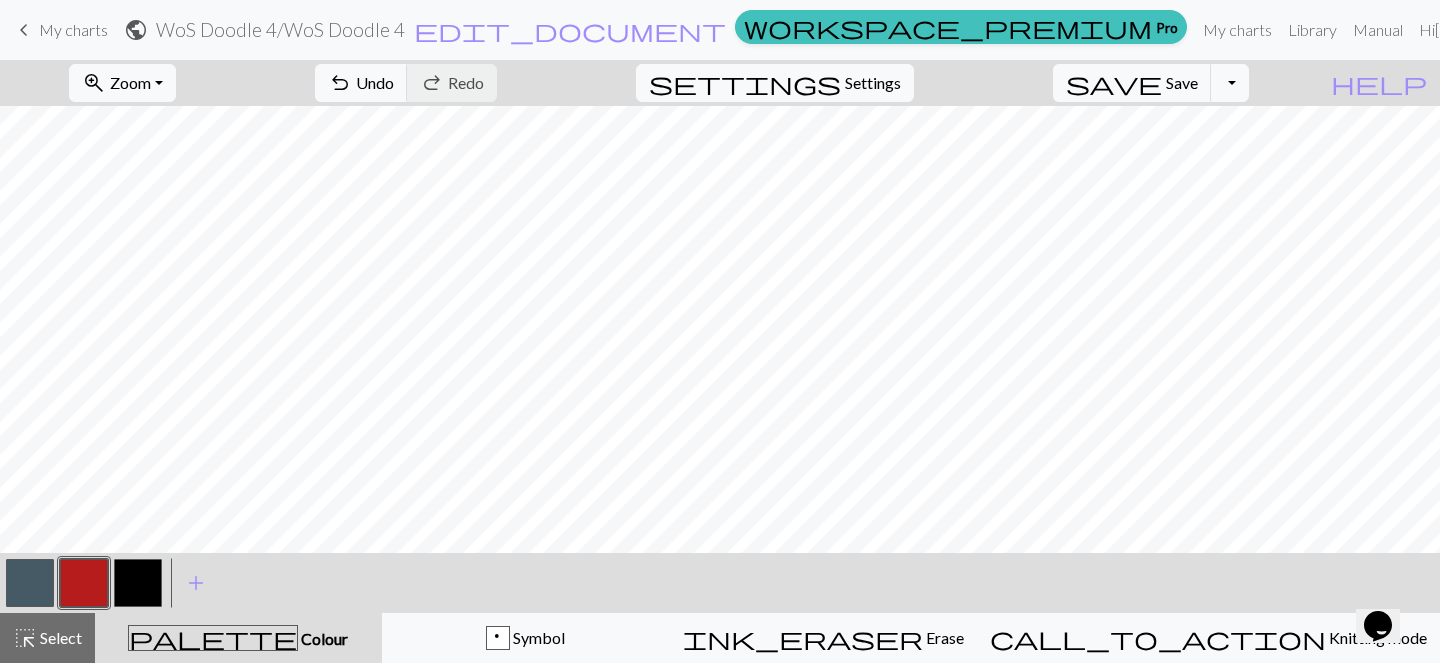 click at bounding box center (138, 583) 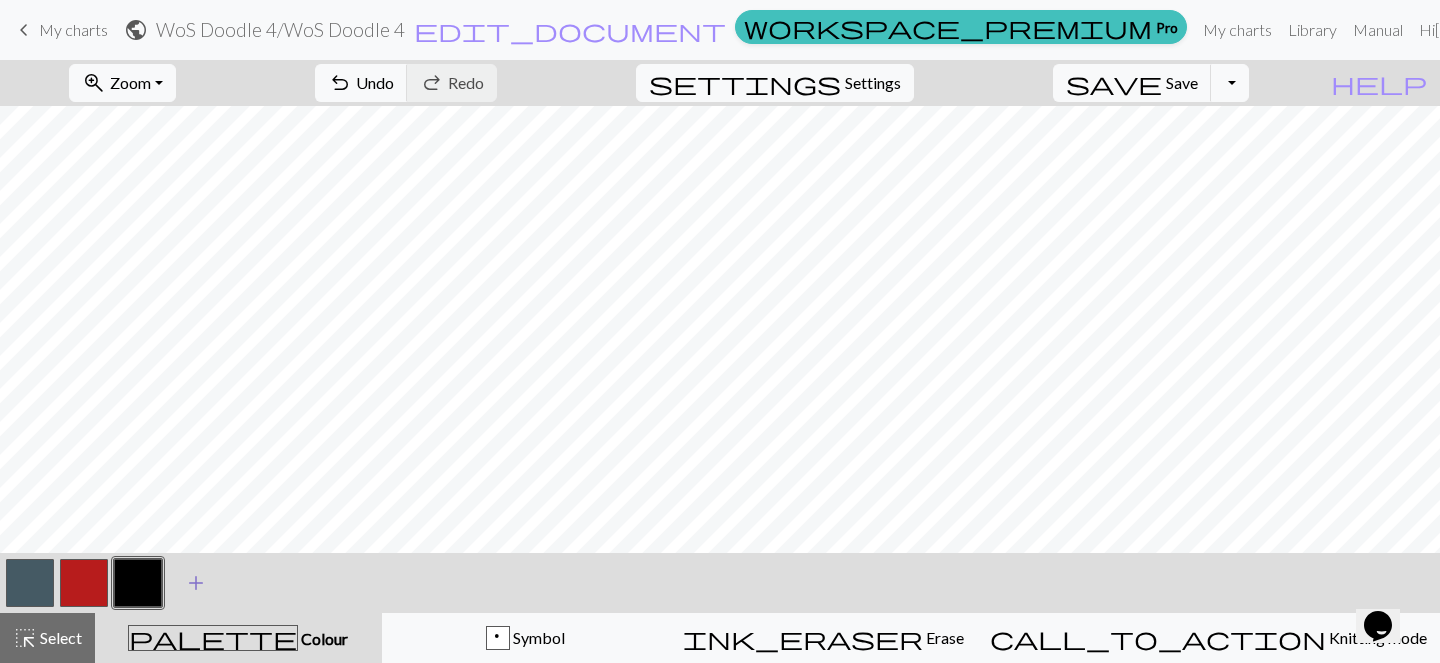 click on "add" at bounding box center [196, 583] 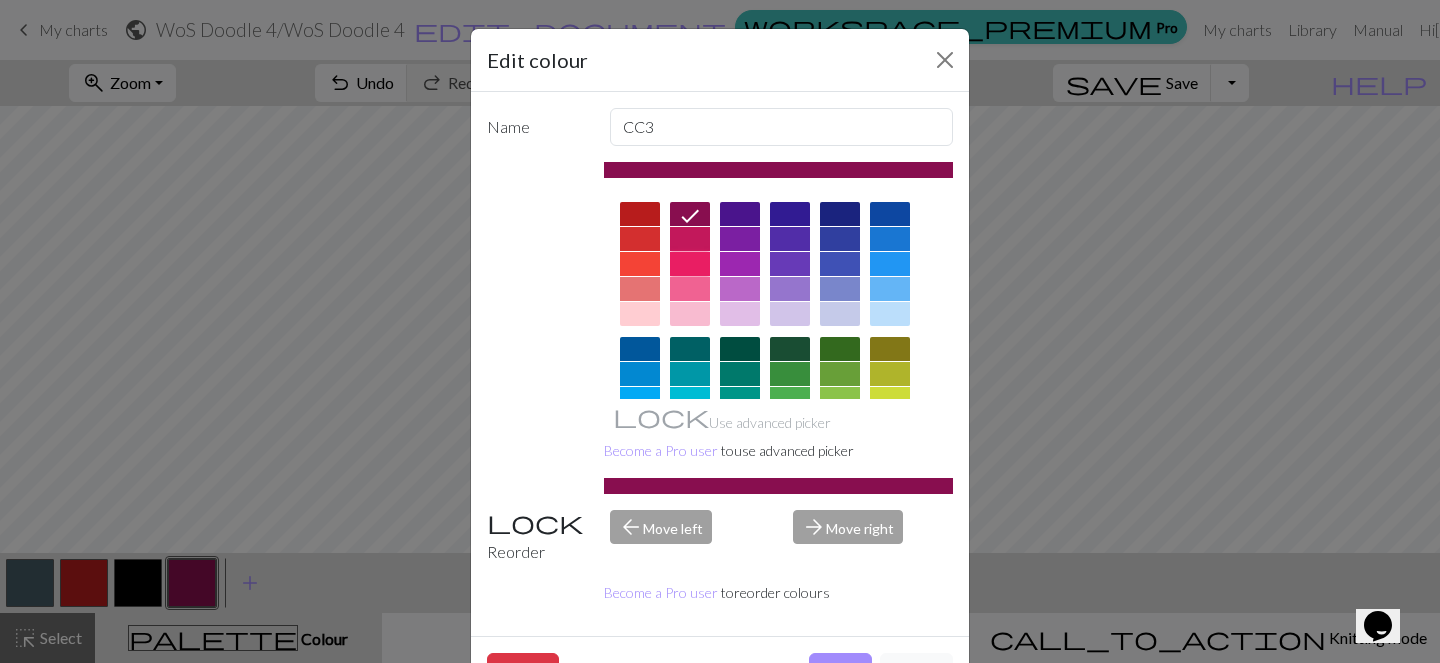 click at bounding box center (690, 264) 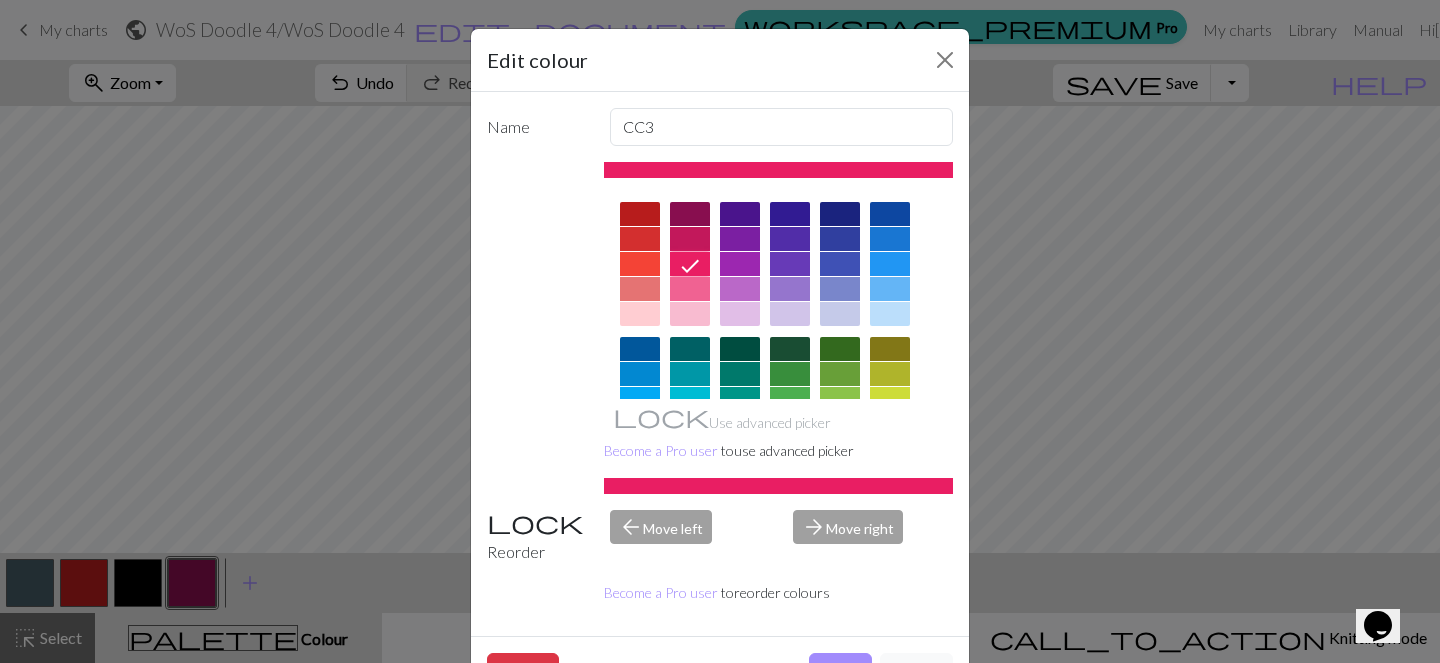 click at bounding box center (690, 289) 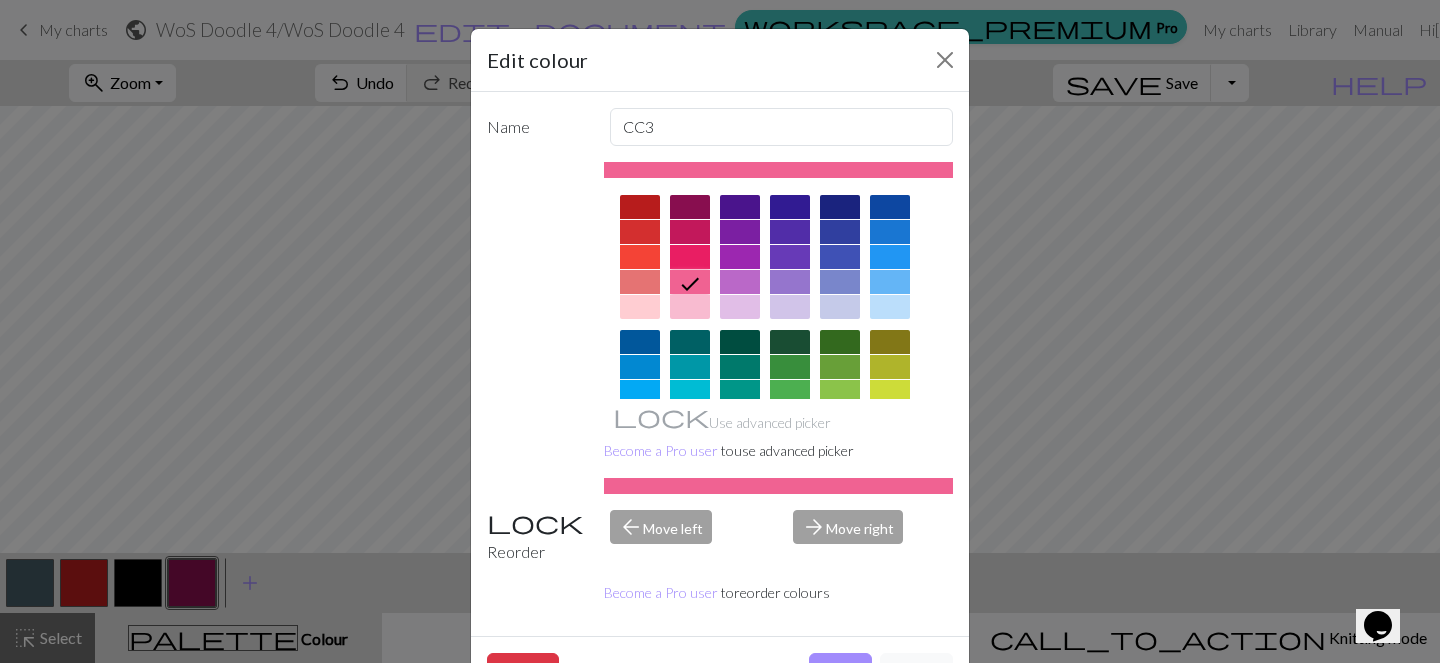 scroll, scrollTop: 0, scrollLeft: 0, axis: both 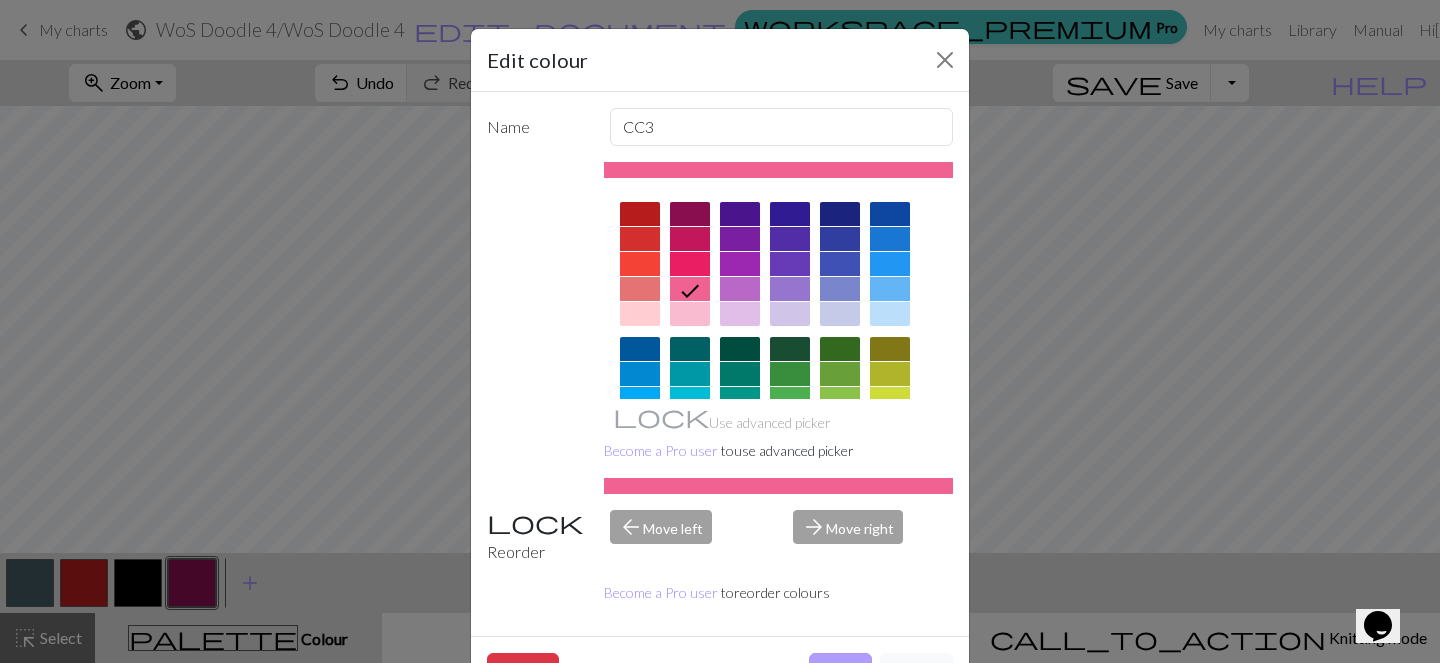 click on "Done" at bounding box center [840, 672] 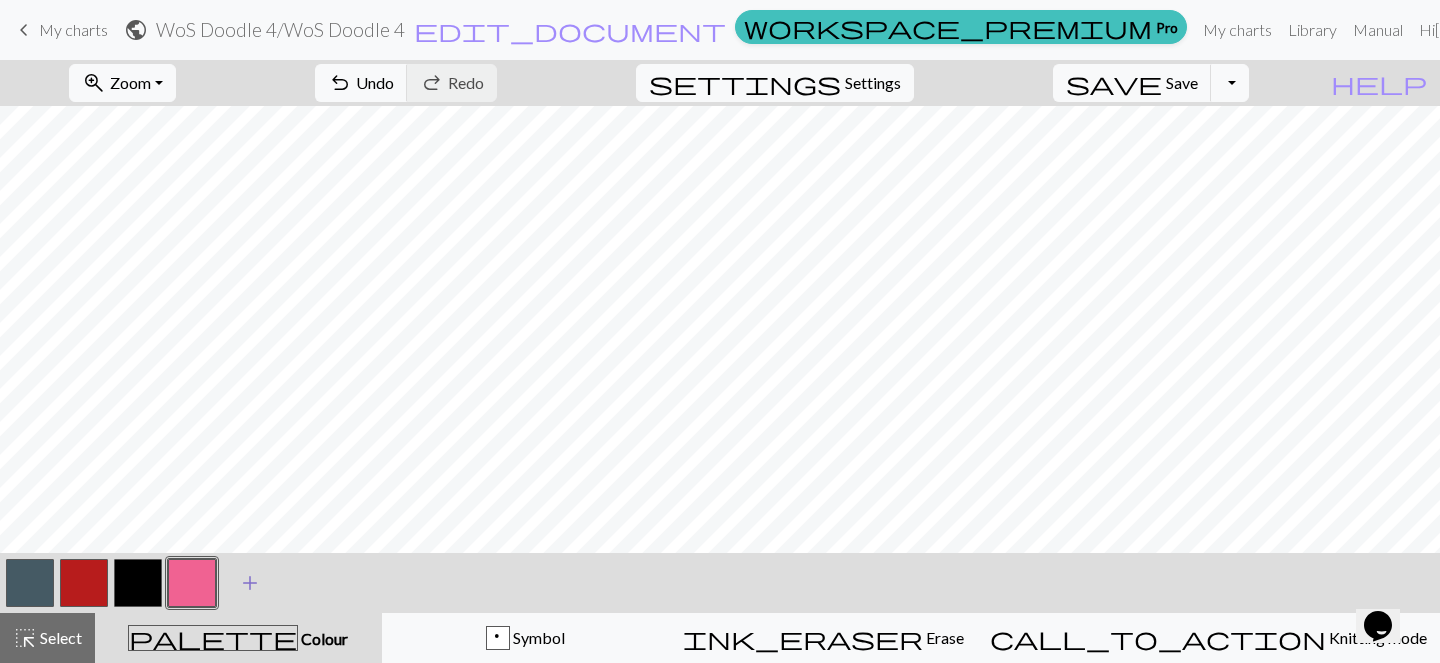 click on "add" at bounding box center [250, 583] 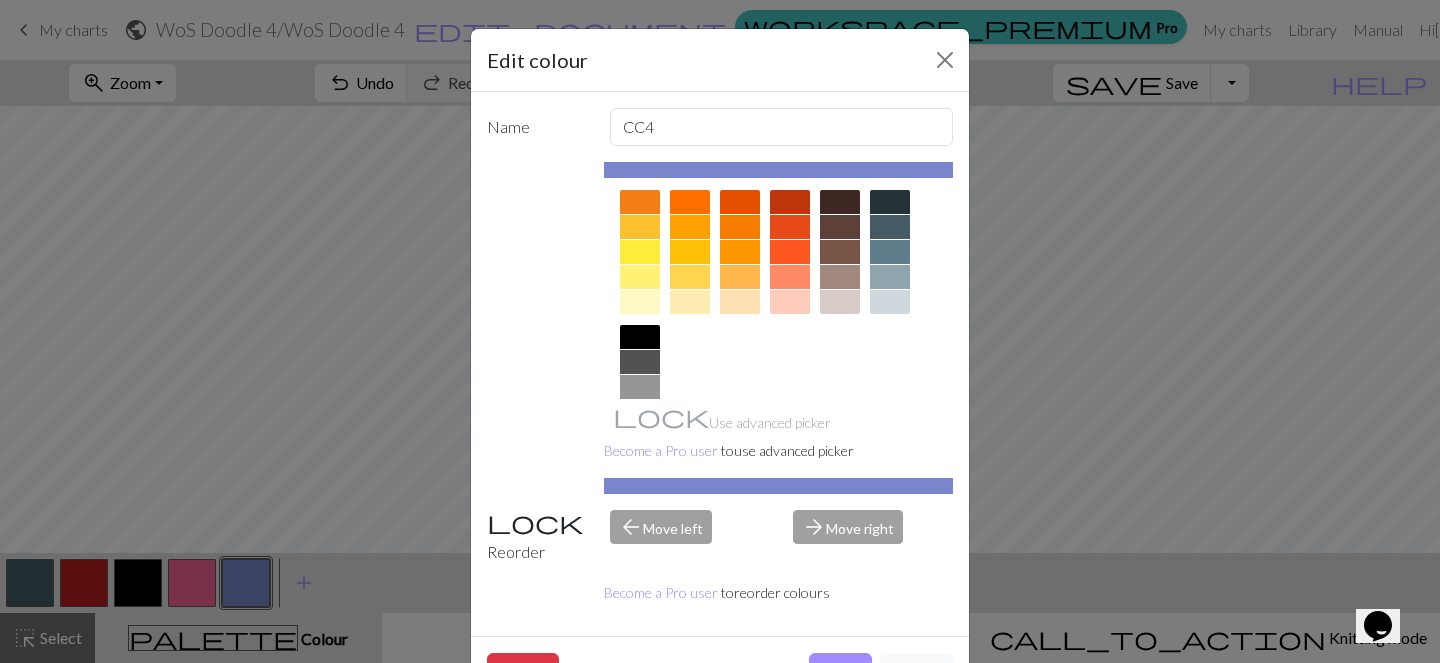 scroll, scrollTop: 355, scrollLeft: 0, axis: vertical 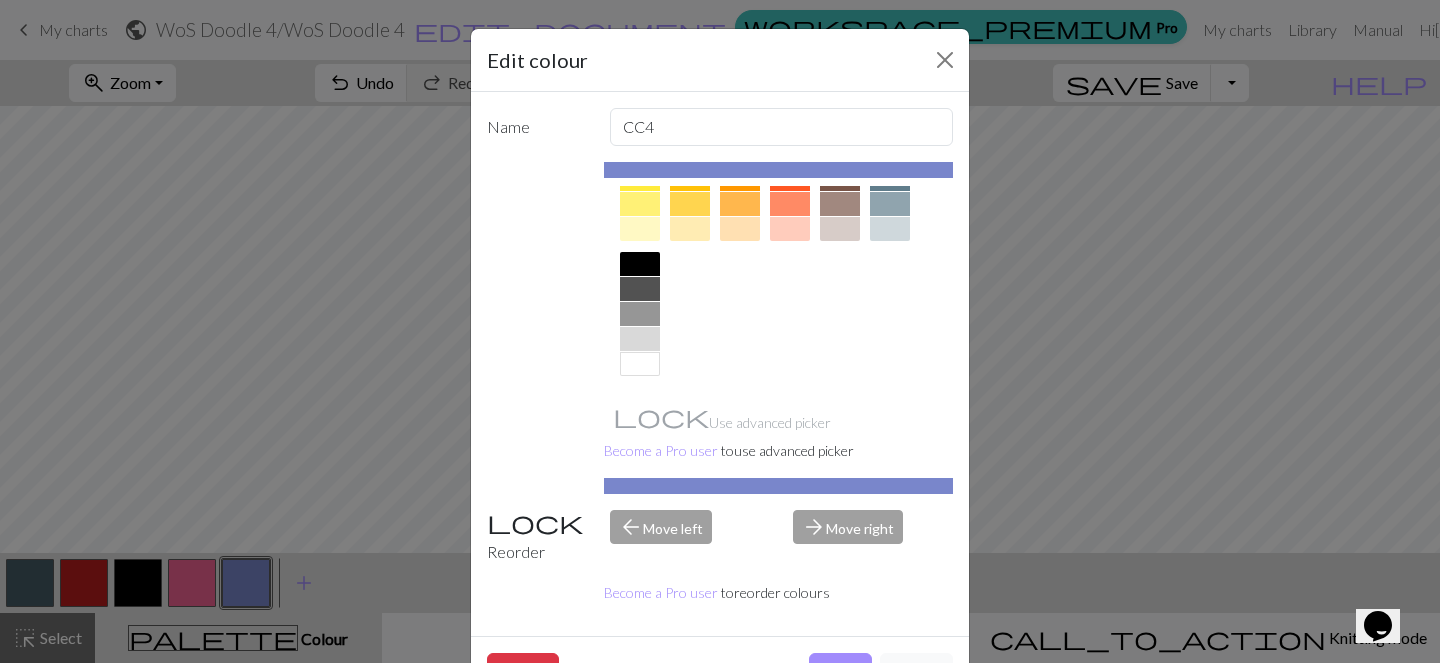 click at bounding box center [640, 364] 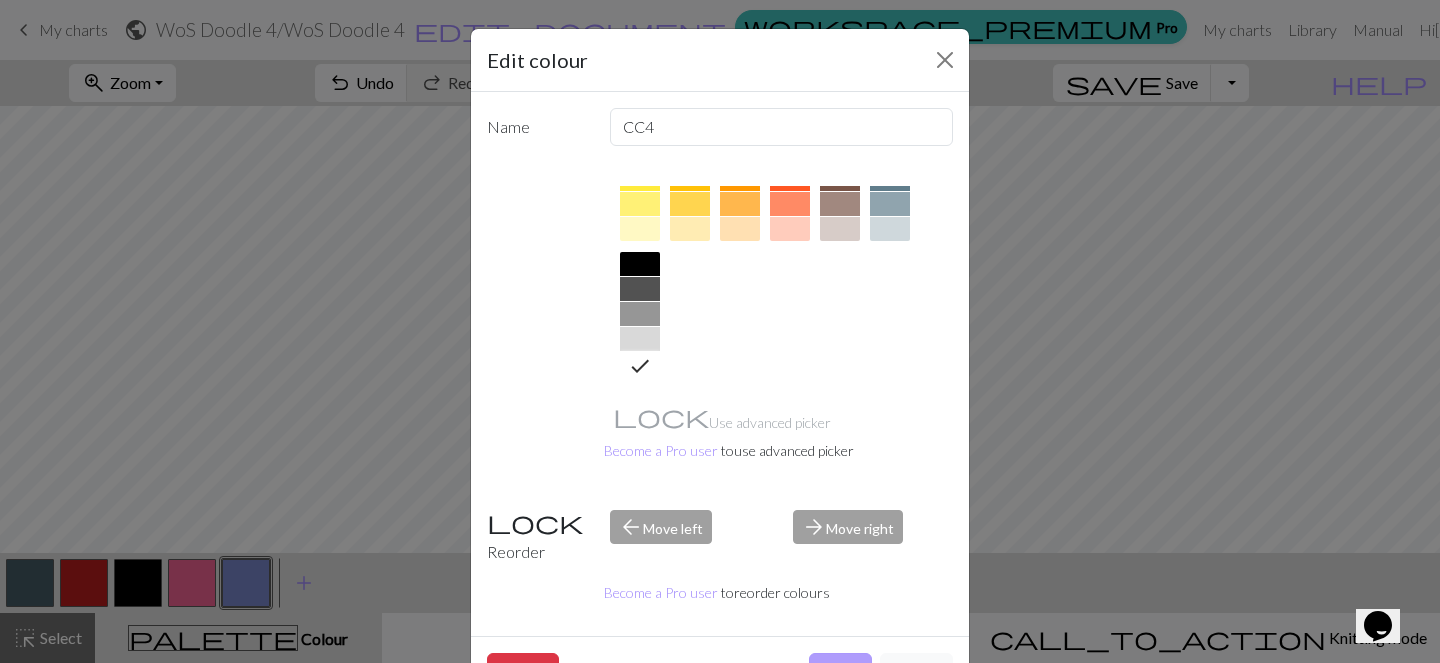 click on "Done" at bounding box center (840, 672) 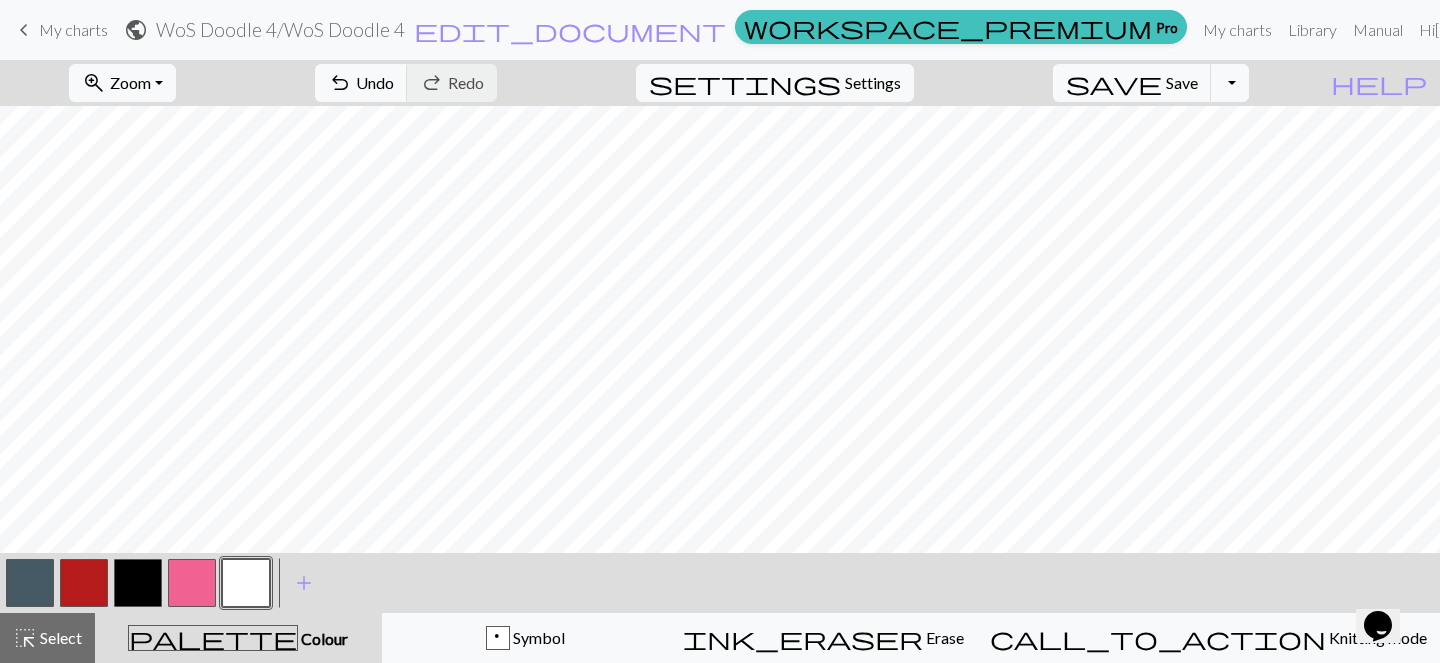 click at bounding box center [192, 583] 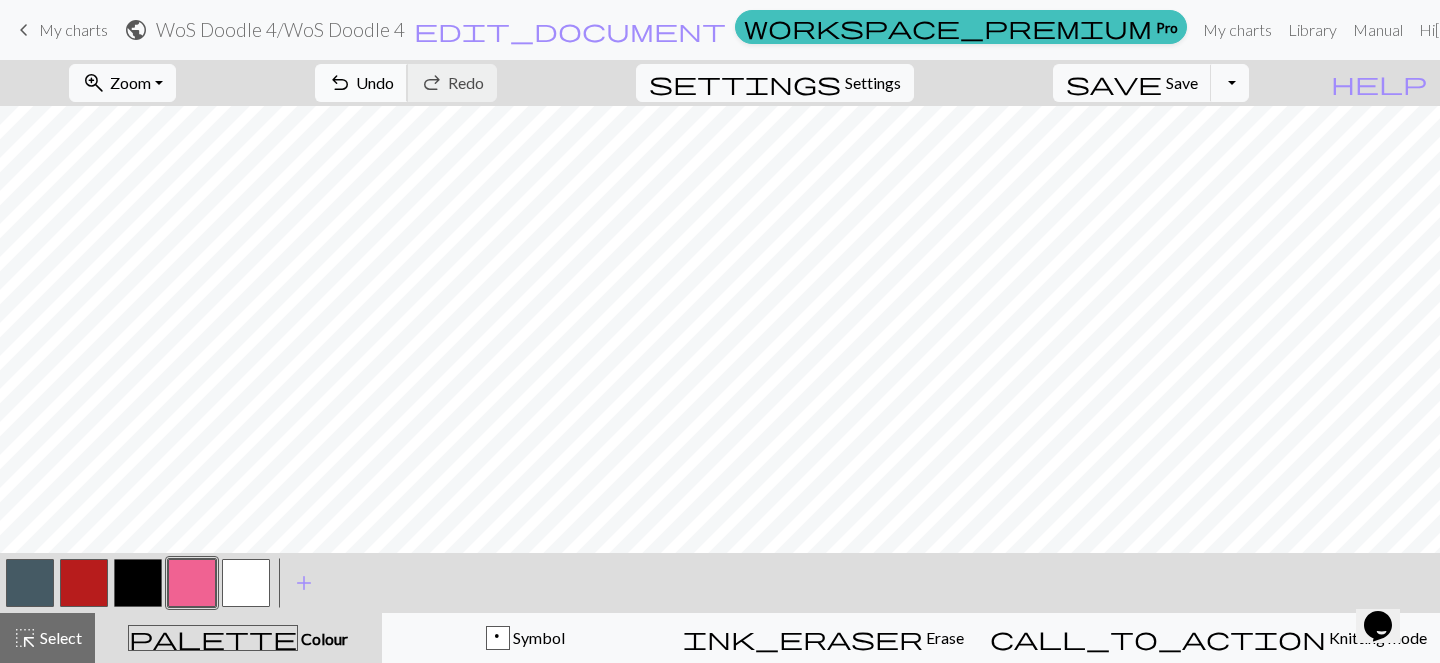 click on "undo Undo Undo" at bounding box center [361, 83] 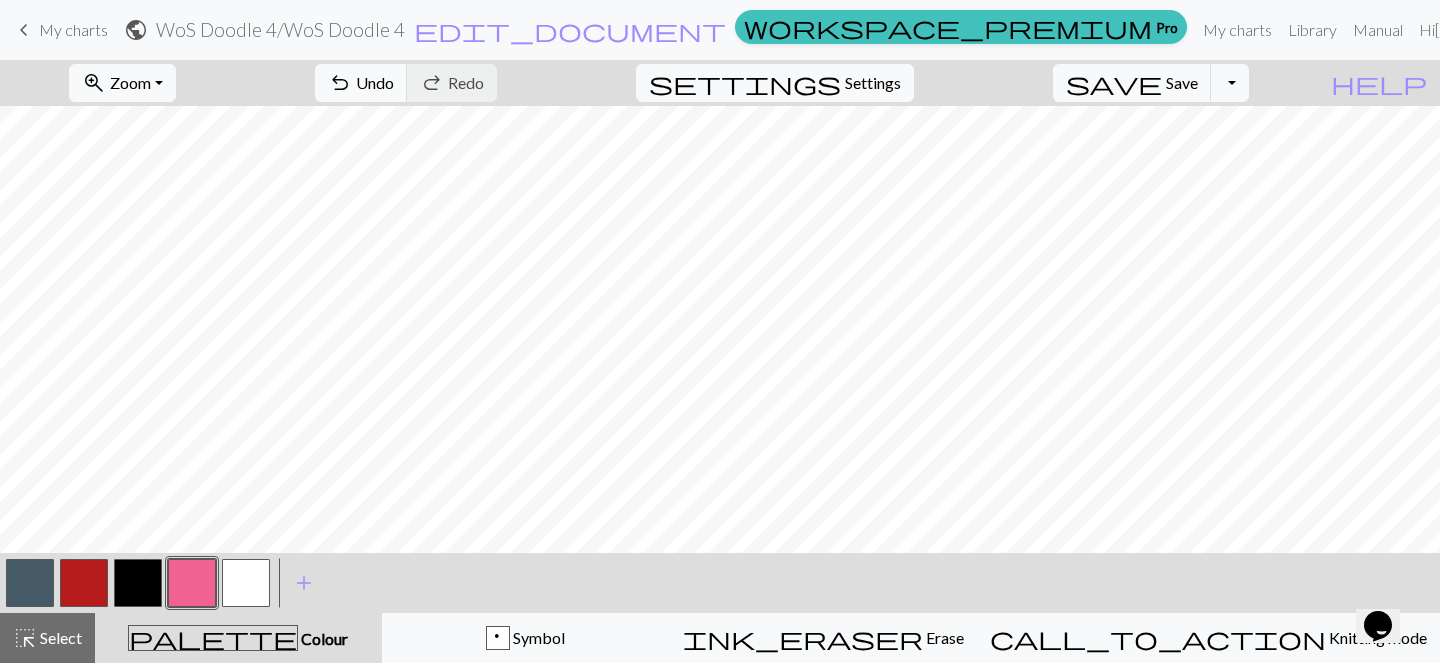 click at bounding box center (84, 583) 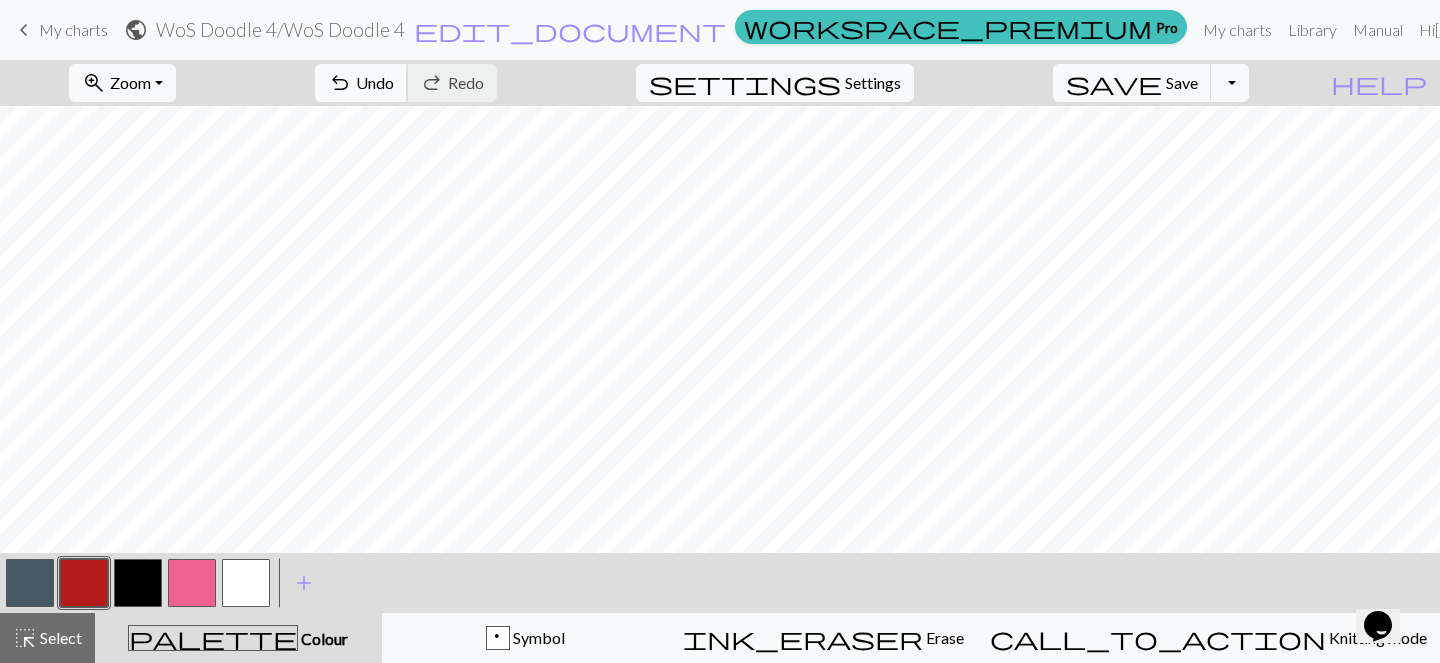 click on "Undo" at bounding box center (375, 82) 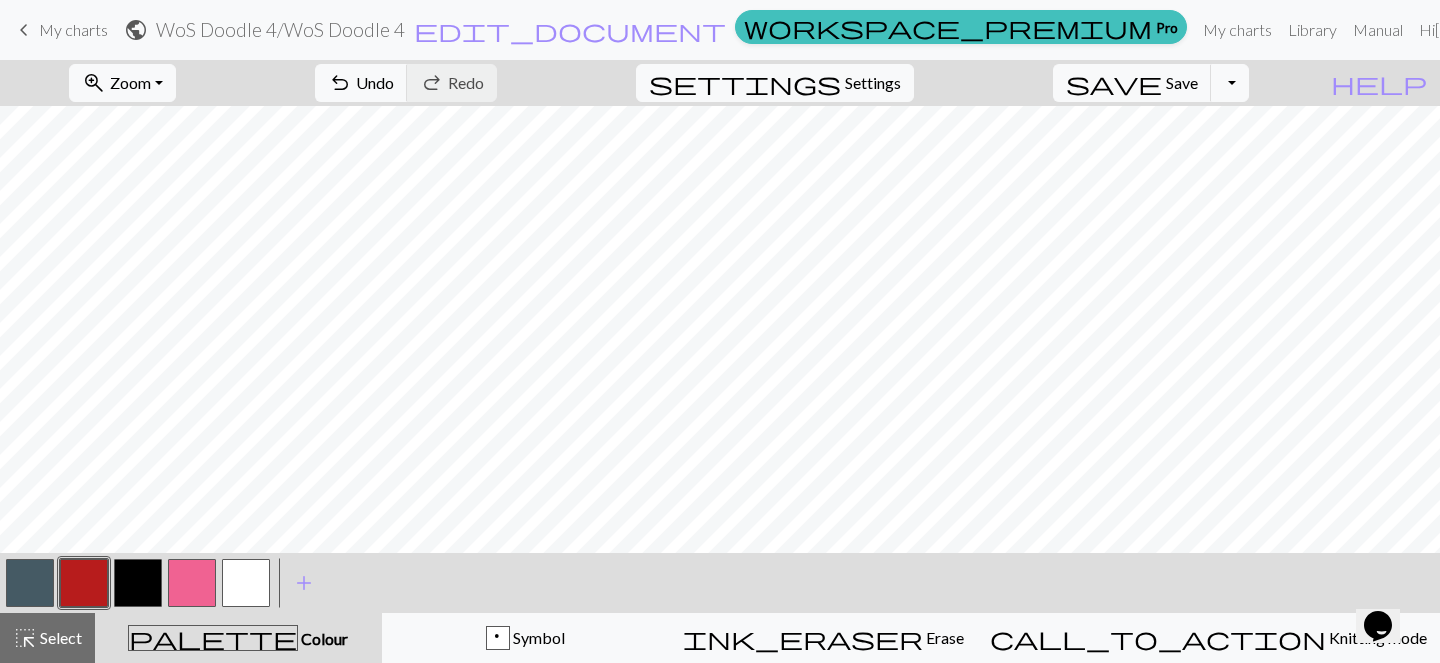 click at bounding box center (192, 583) 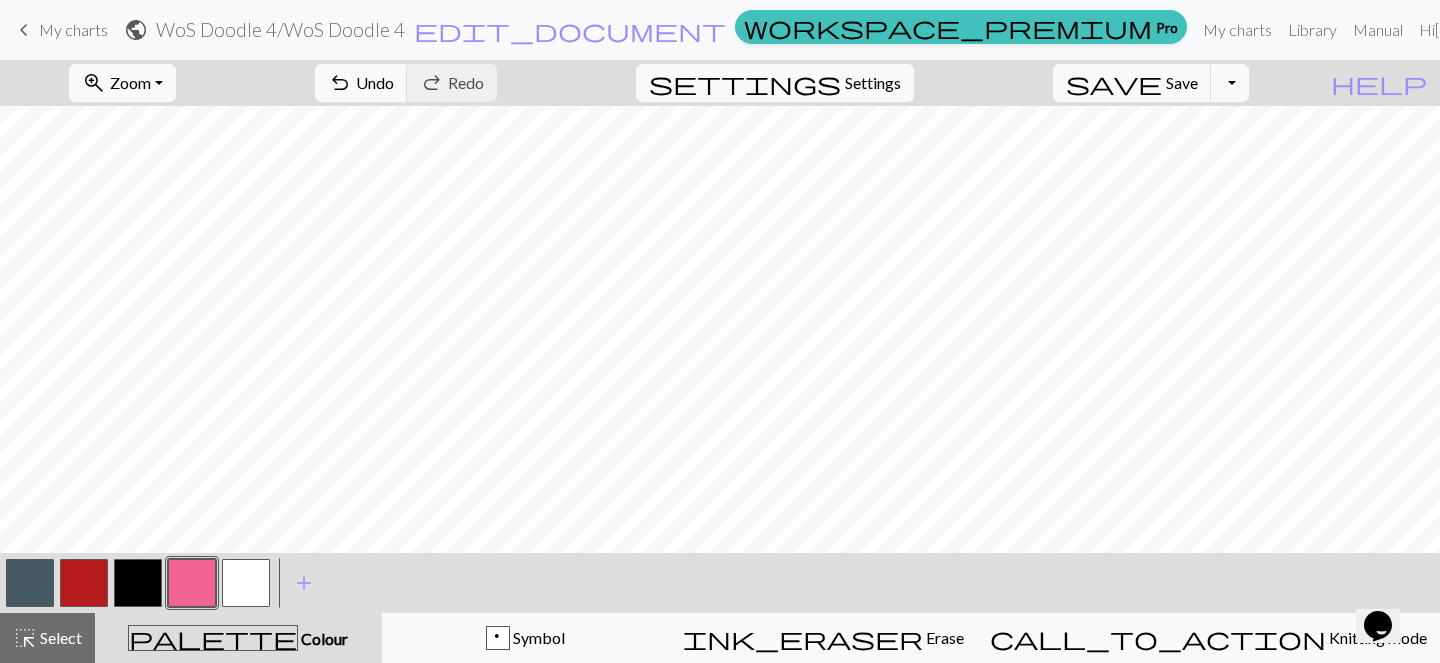 click at bounding box center (84, 583) 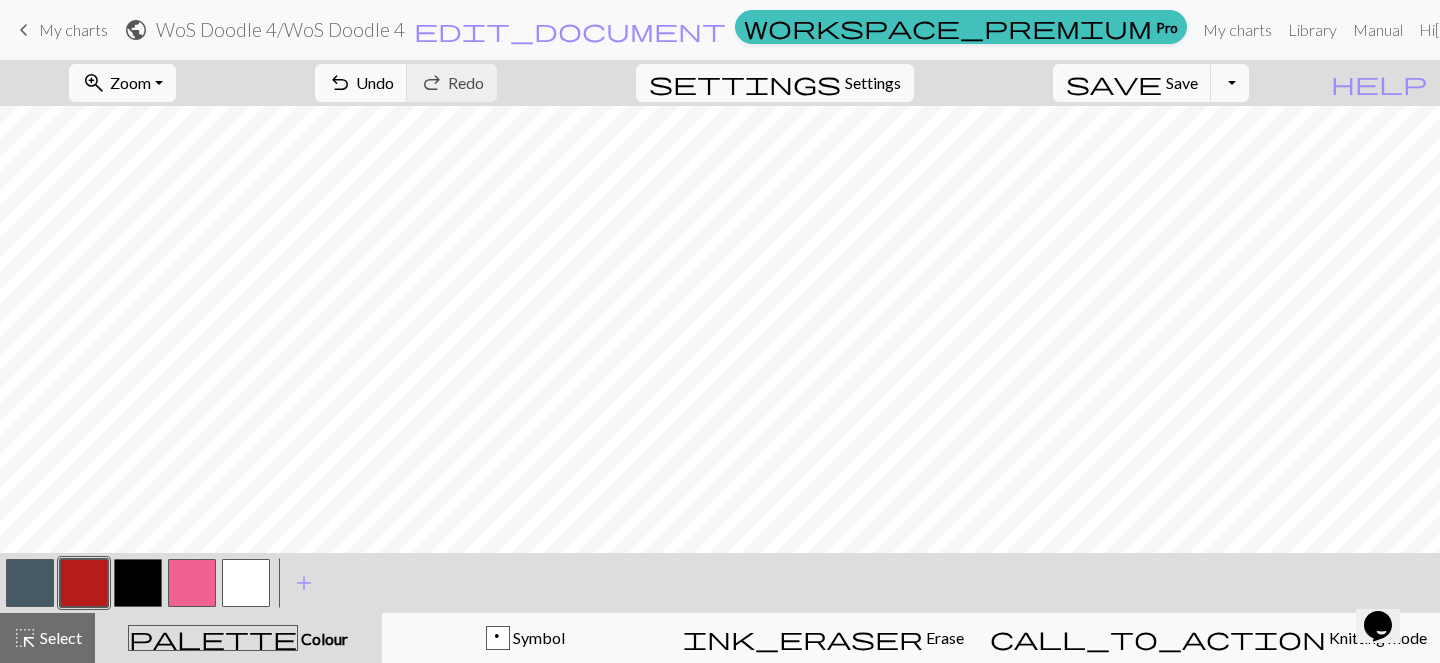 click at bounding box center (192, 583) 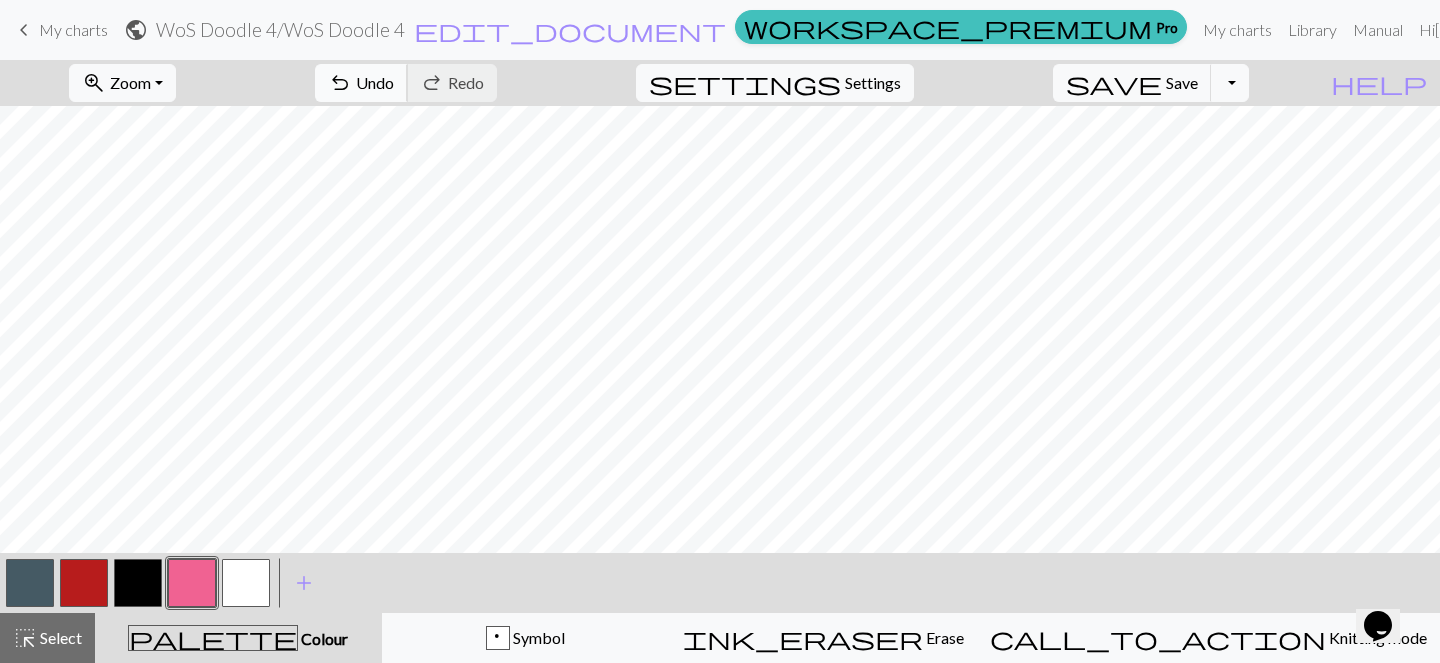 click on "undo" at bounding box center [340, 83] 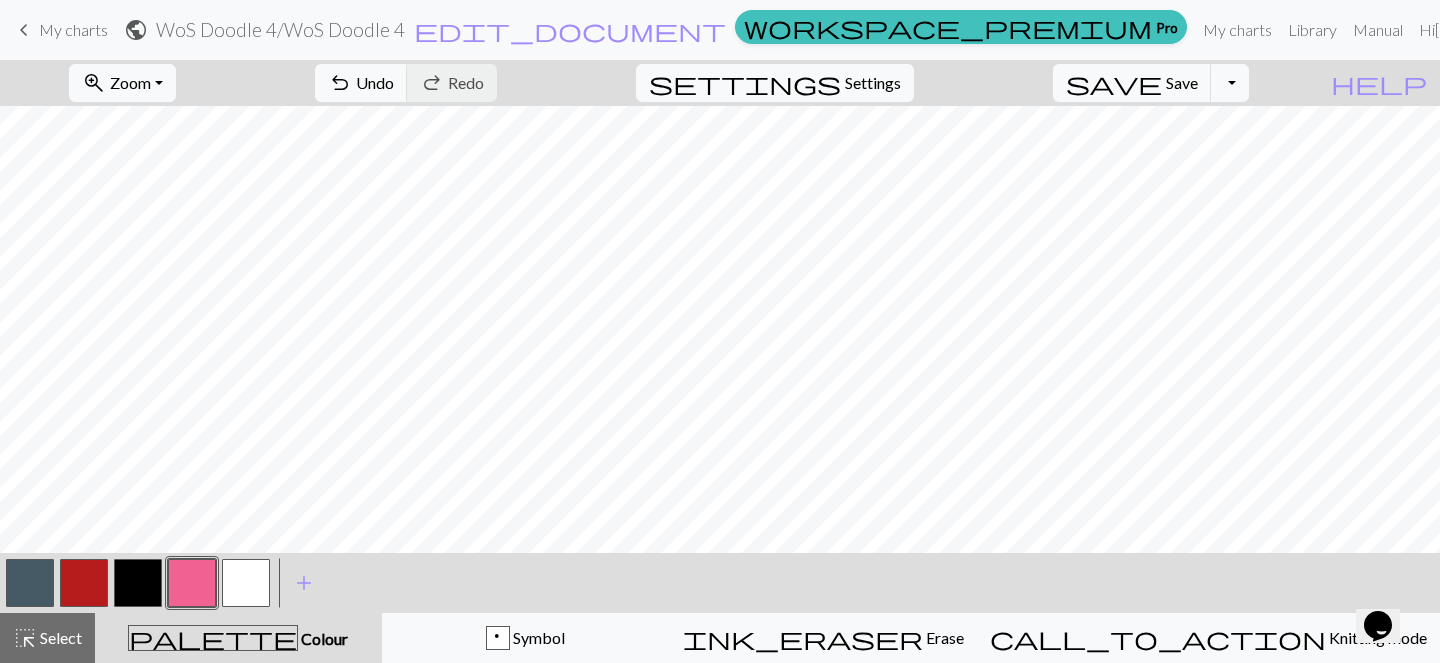 click at bounding box center (84, 583) 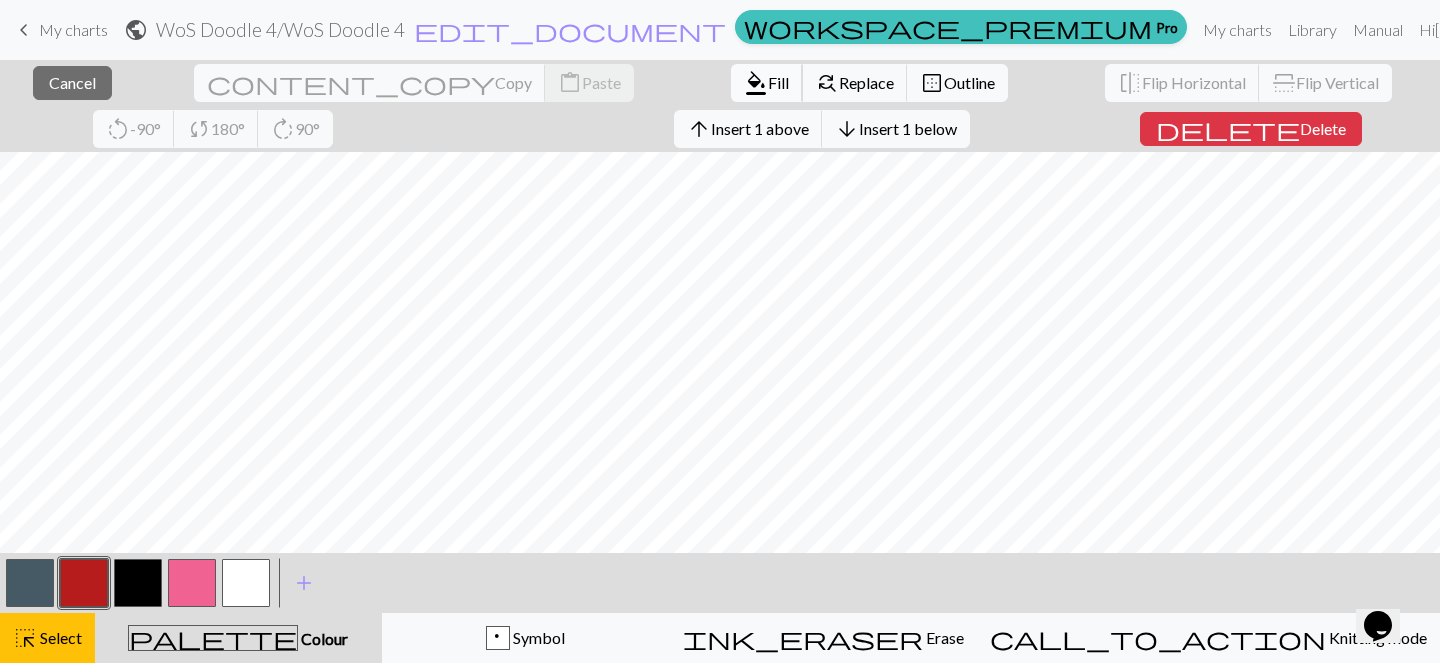 click on "format_color_fill" at bounding box center [756, 83] 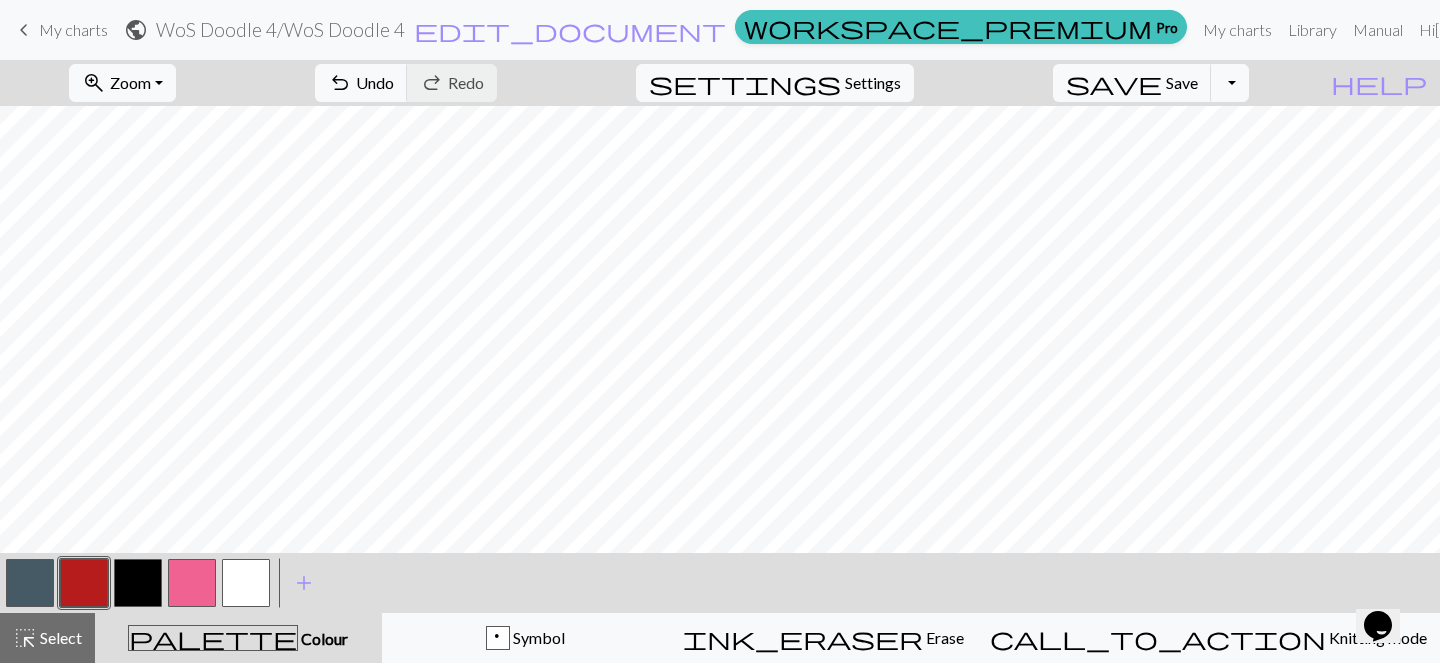 click at bounding box center [192, 583] 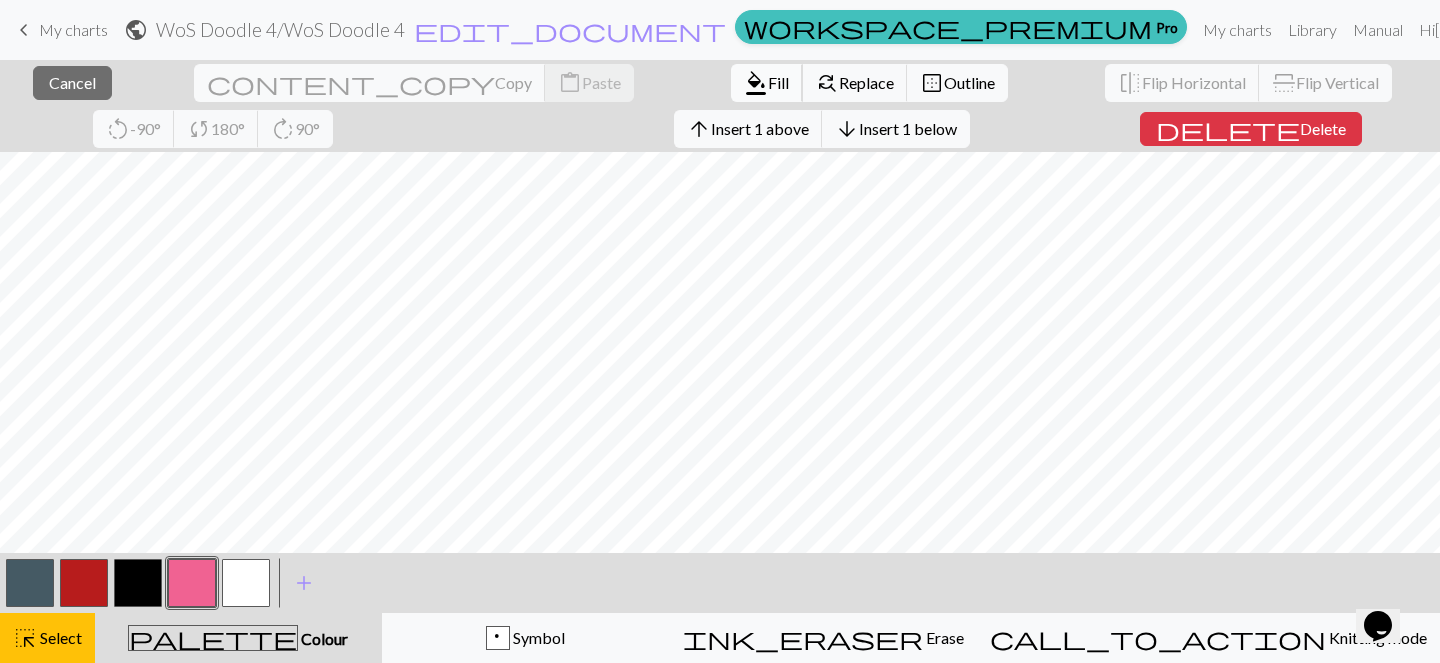 click on "Fill" at bounding box center [778, 82] 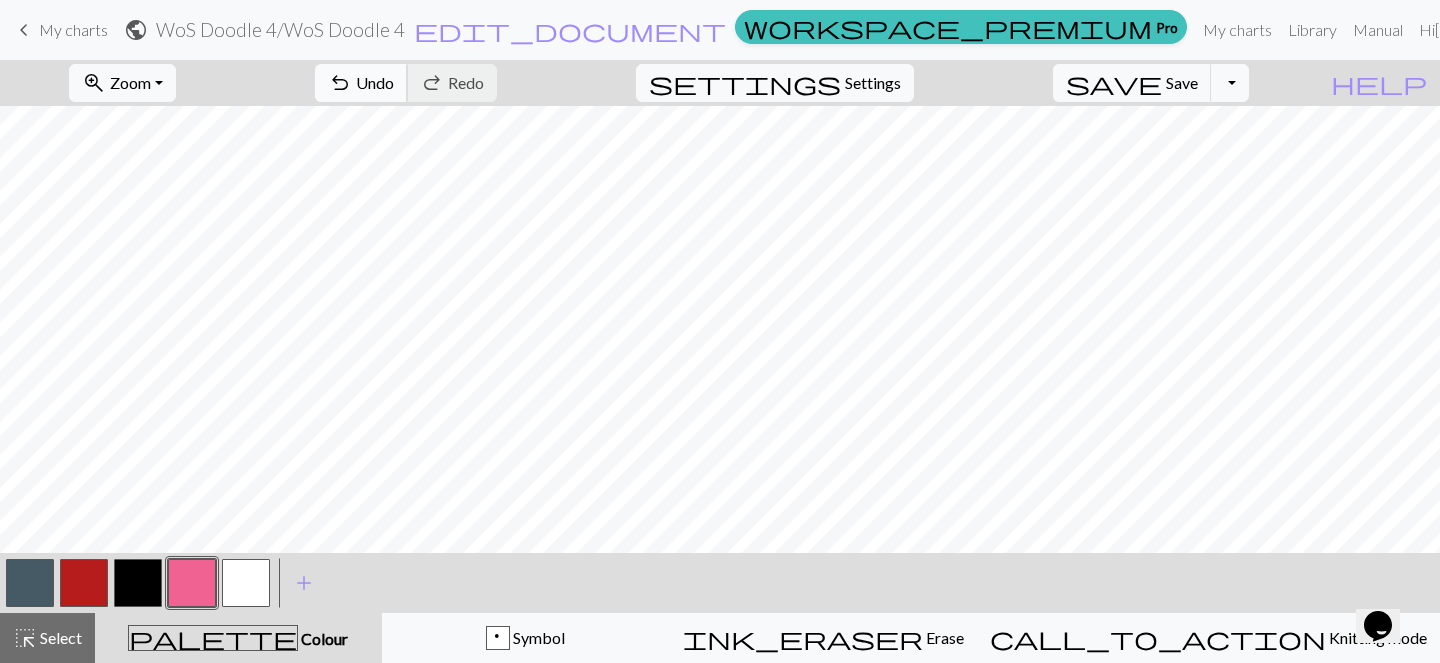 click on "undo" at bounding box center [340, 83] 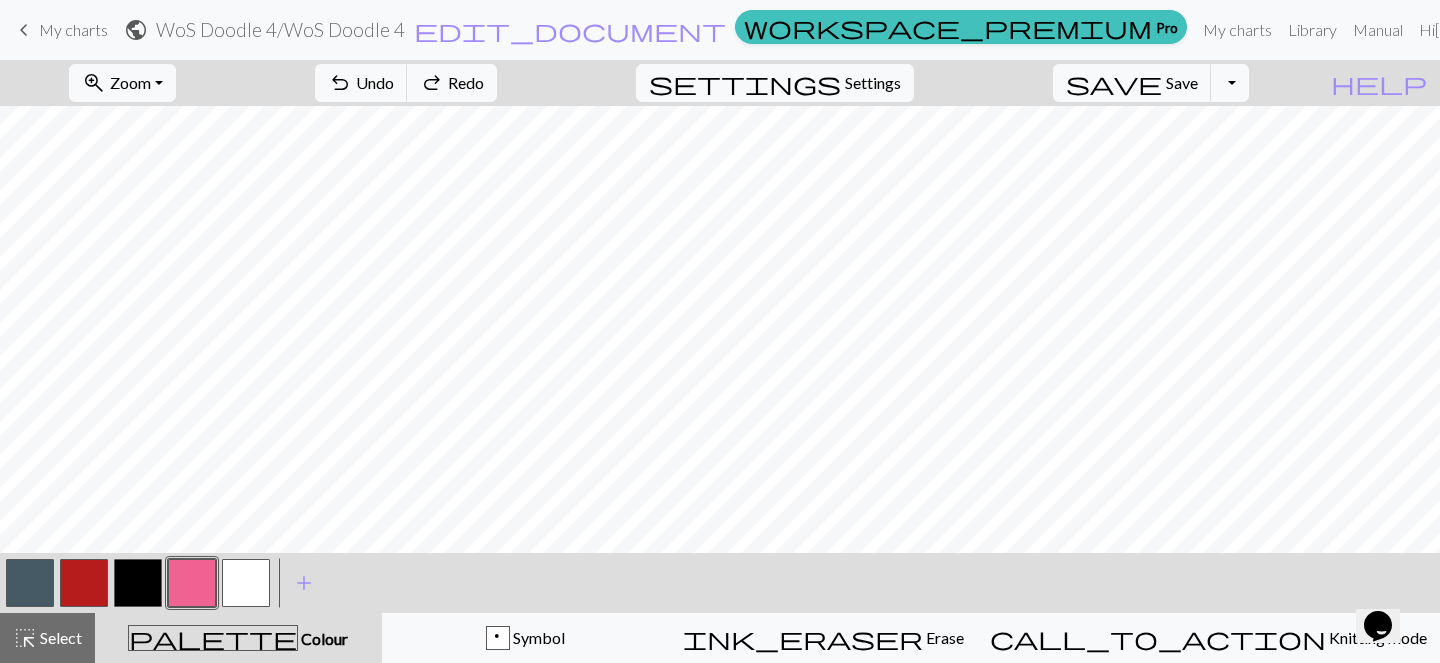 click at bounding box center (246, 583) 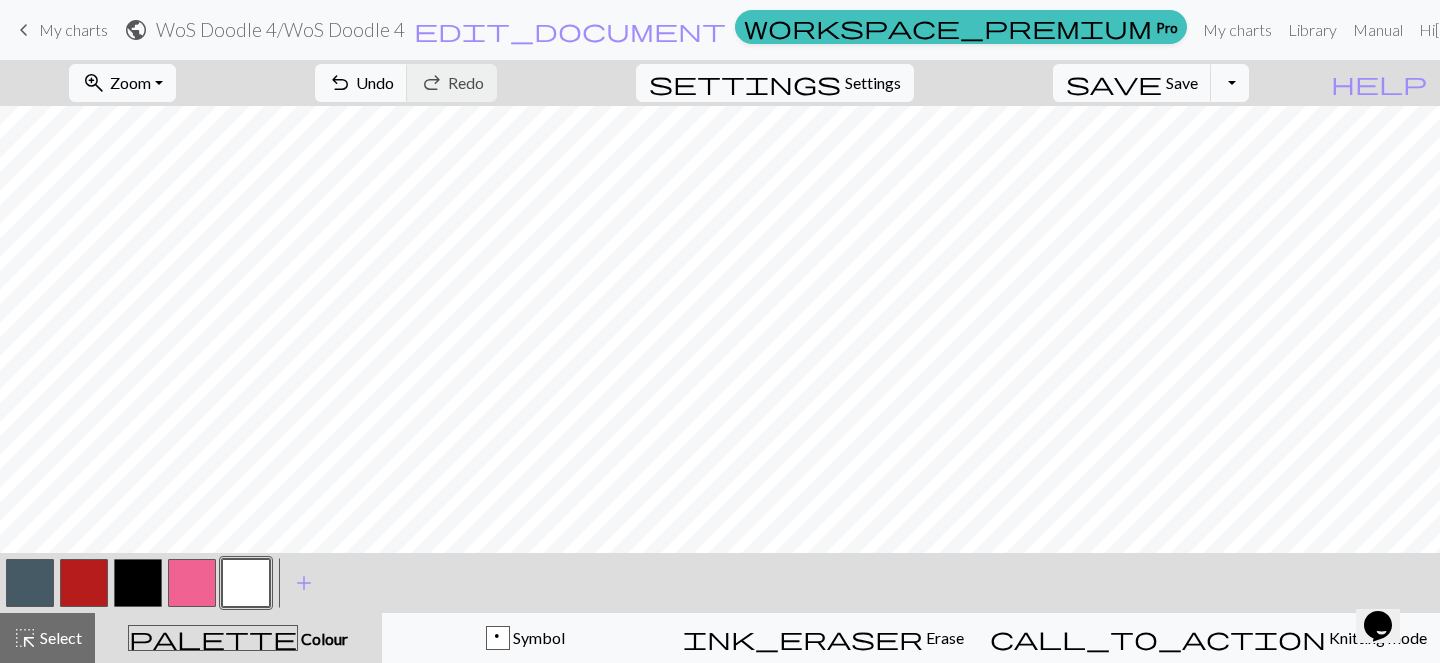 click at bounding box center [192, 583] 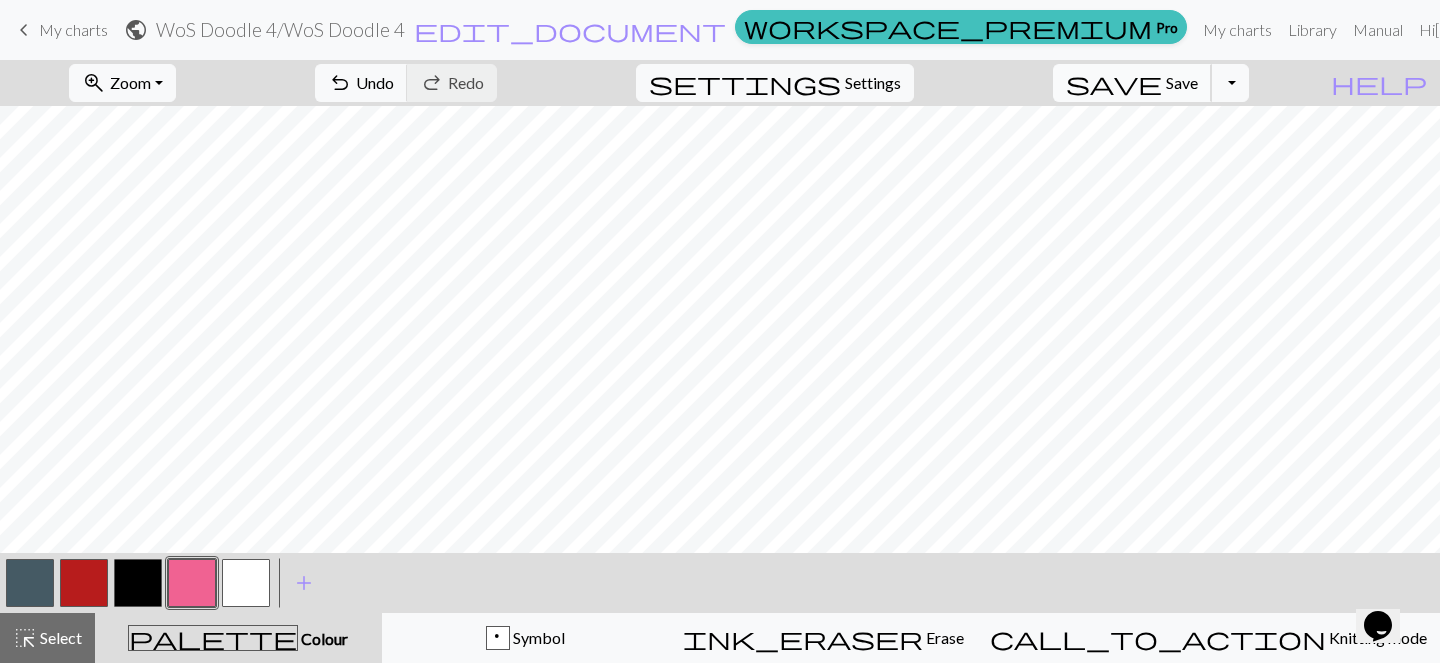 click on "save" at bounding box center (1114, 83) 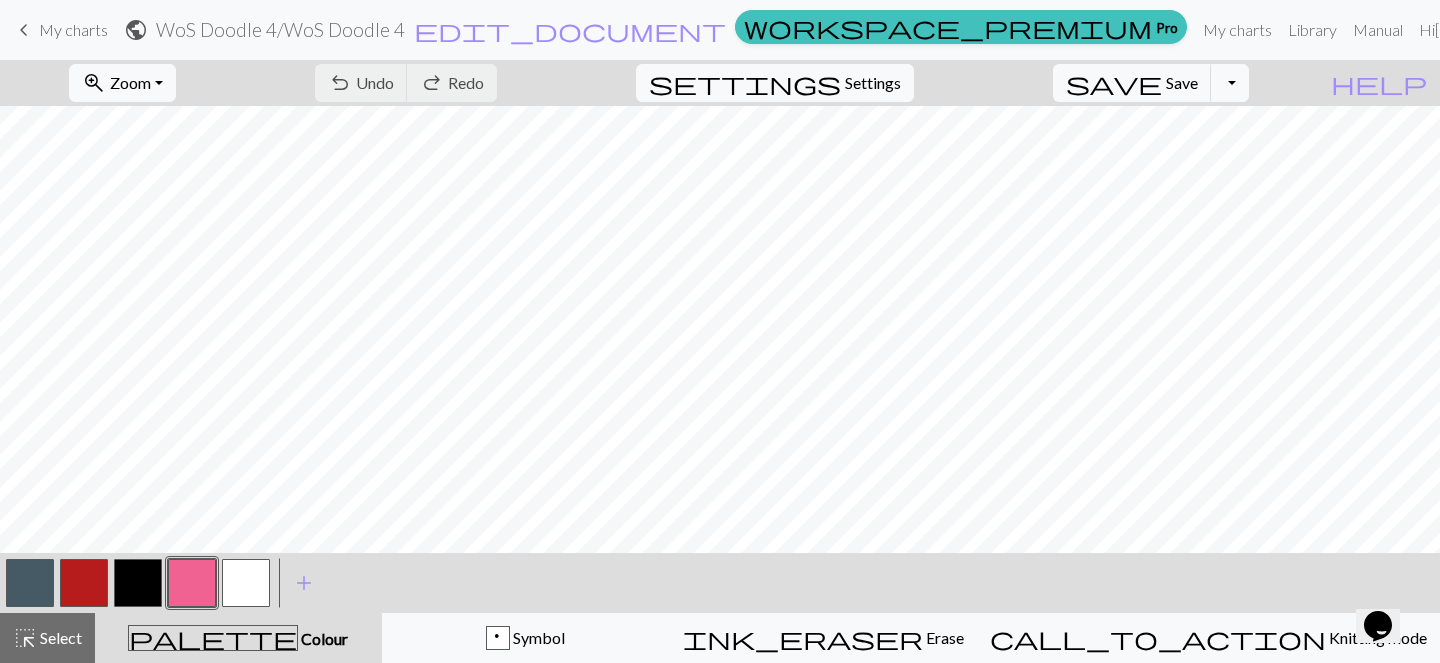 click at bounding box center (84, 583) 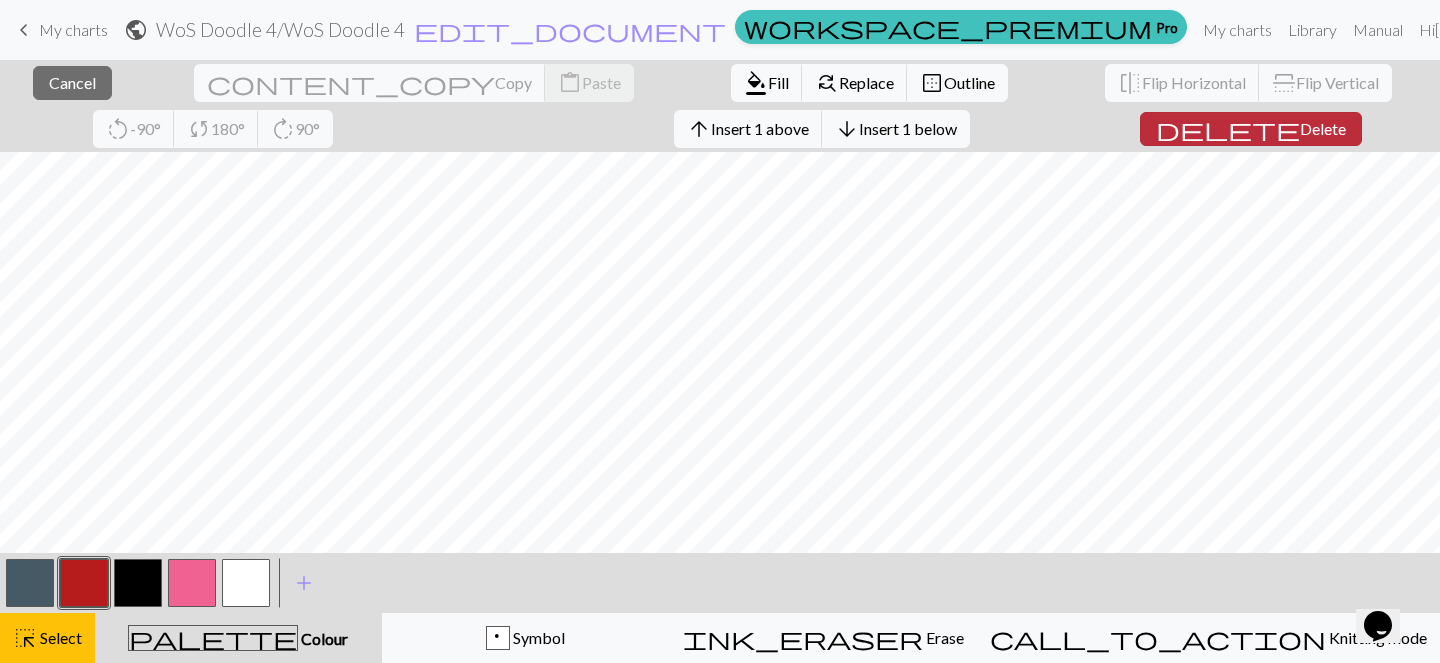 click on "Delete" at bounding box center (1323, 128) 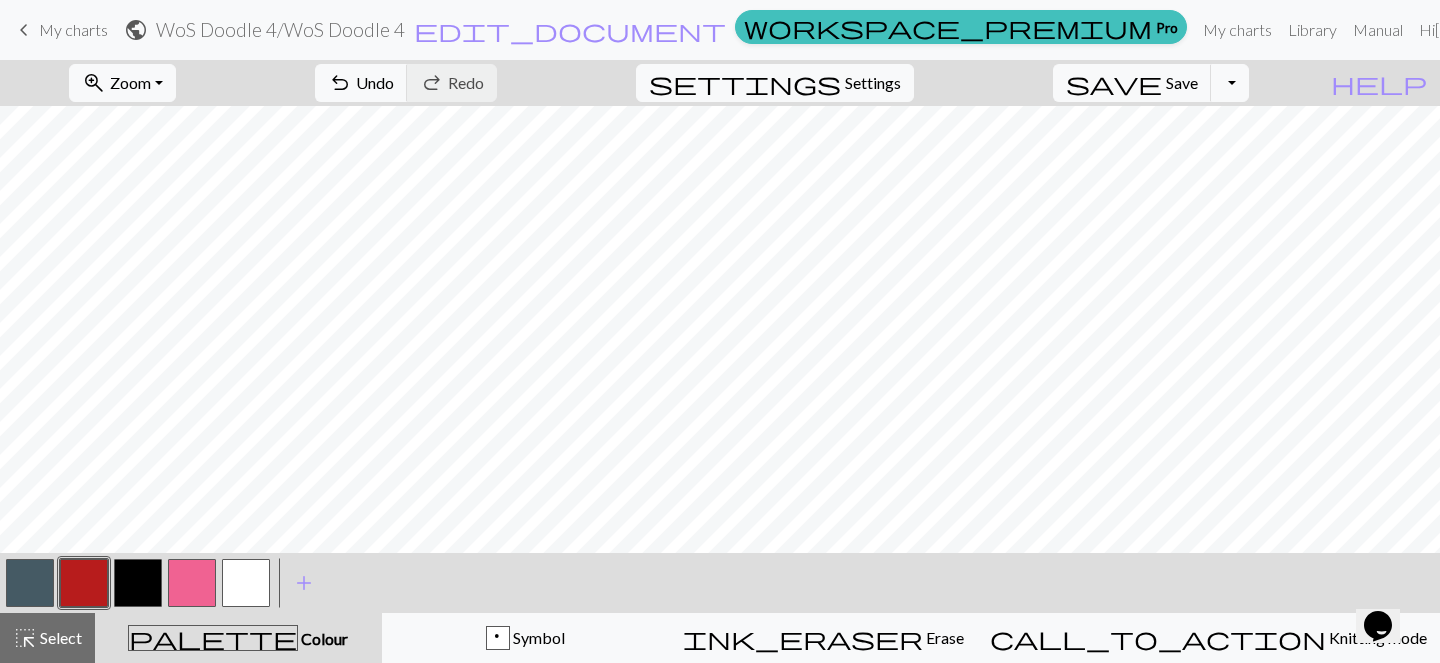 click at bounding box center (192, 583) 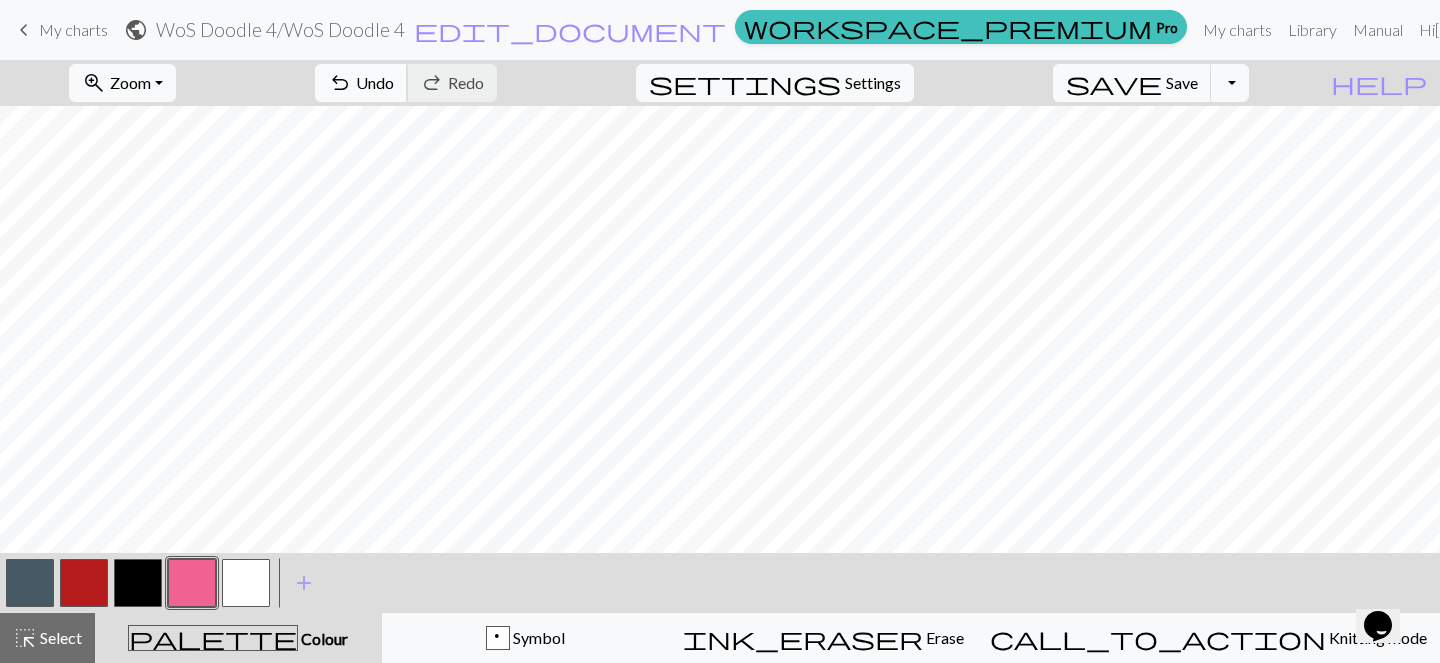 click on "undo Undo Undo" at bounding box center (361, 83) 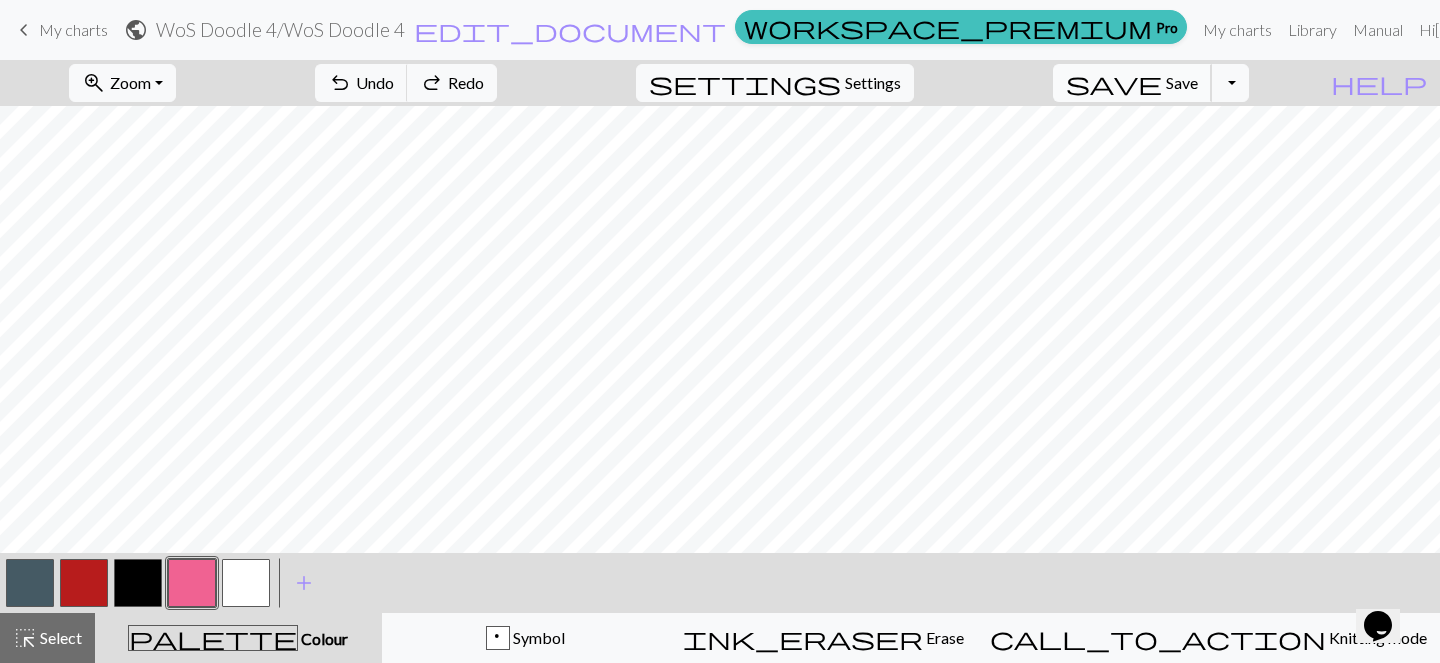click on "save" at bounding box center (1114, 83) 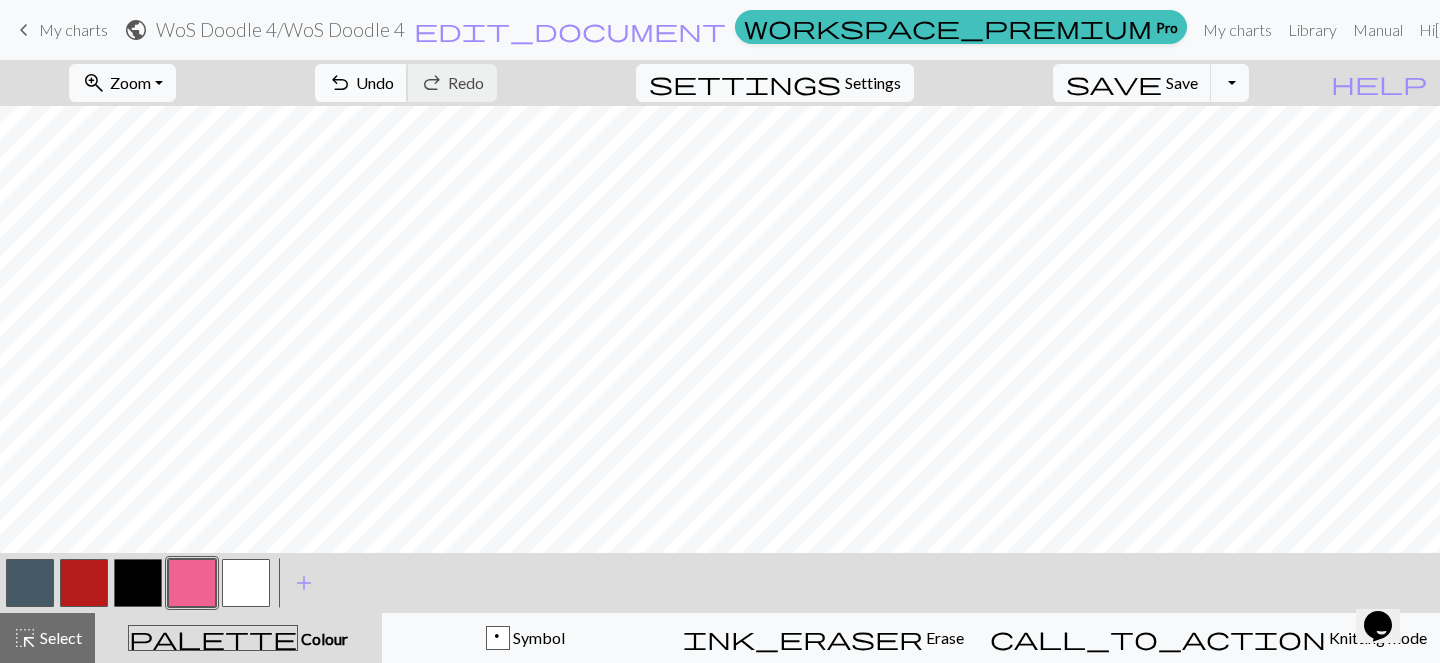 click on "Undo" at bounding box center [375, 82] 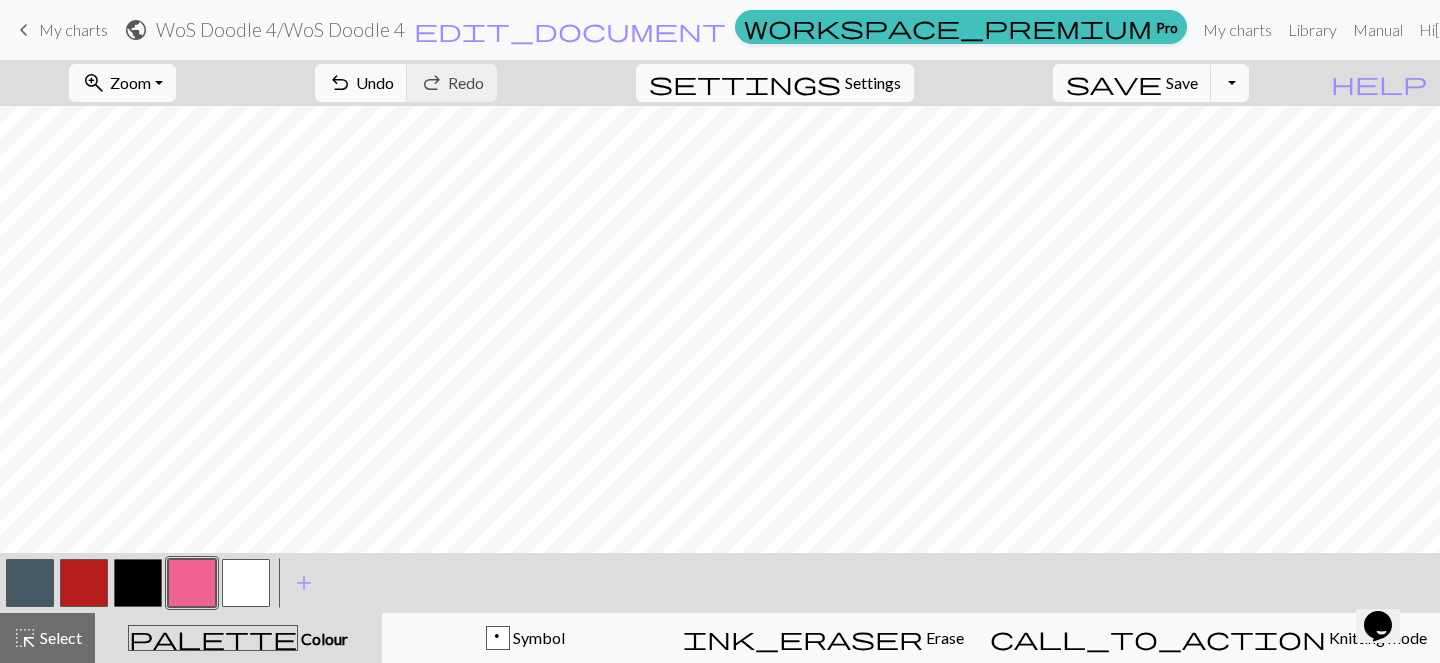 click at bounding box center (246, 583) 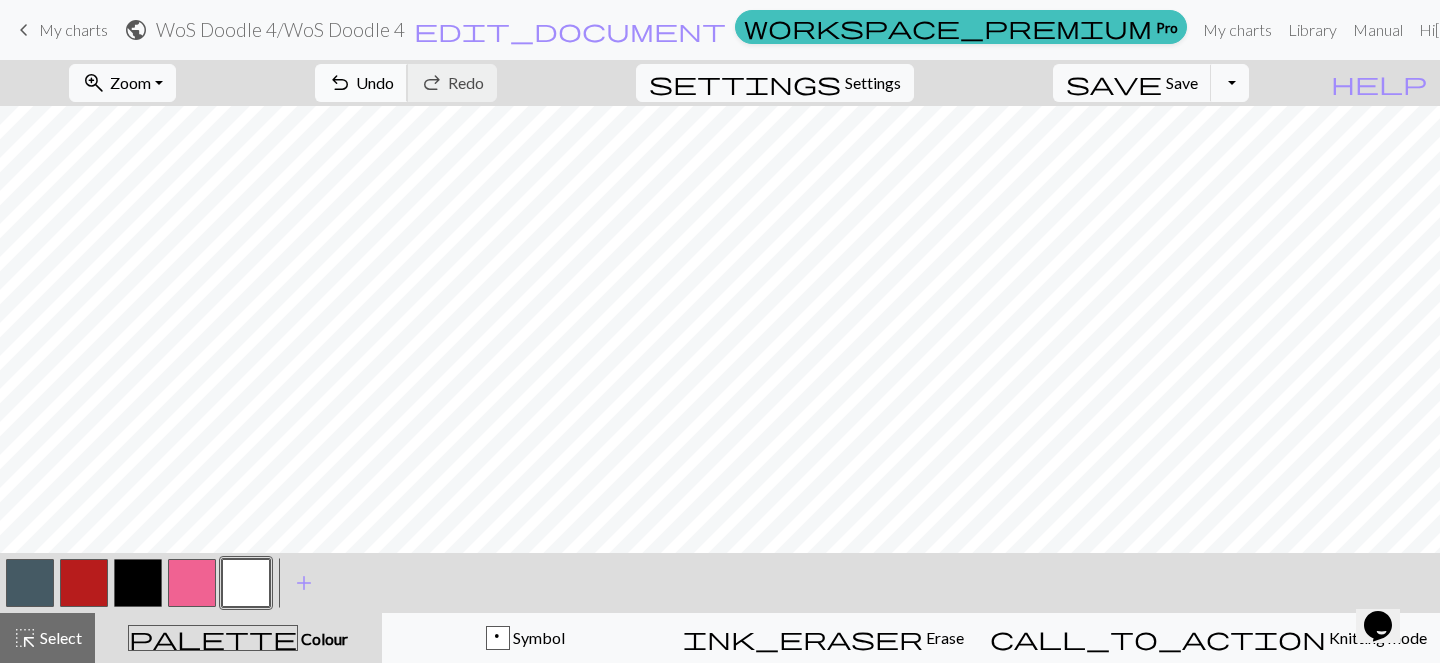 click on "undo Undo Undo" at bounding box center (361, 83) 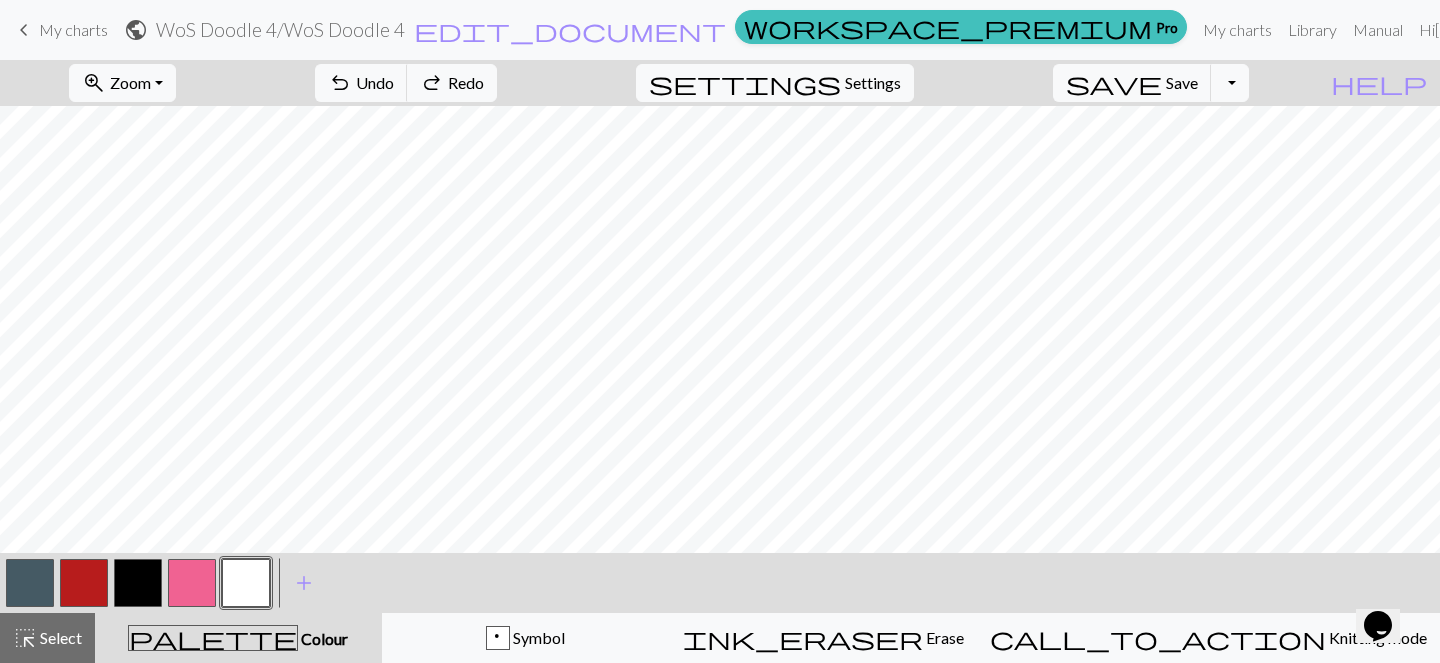 click at bounding box center (84, 583) 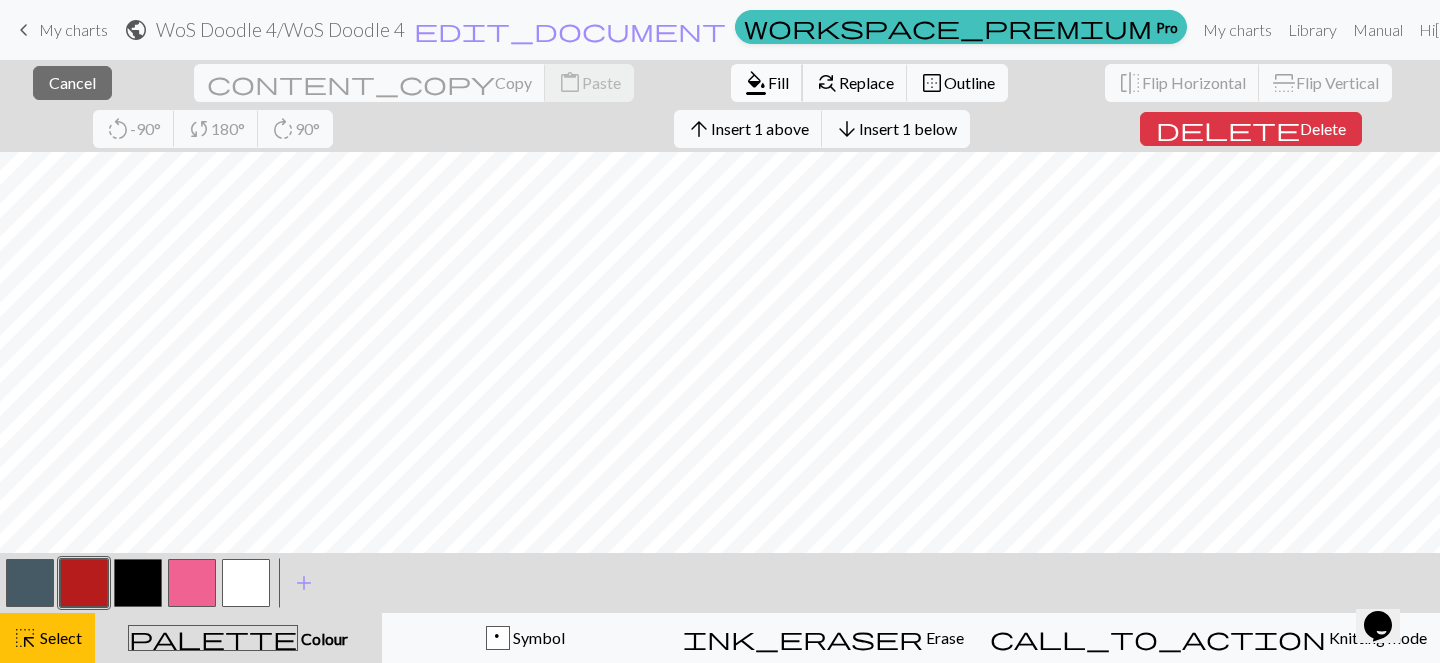 click on "Fill" at bounding box center [778, 82] 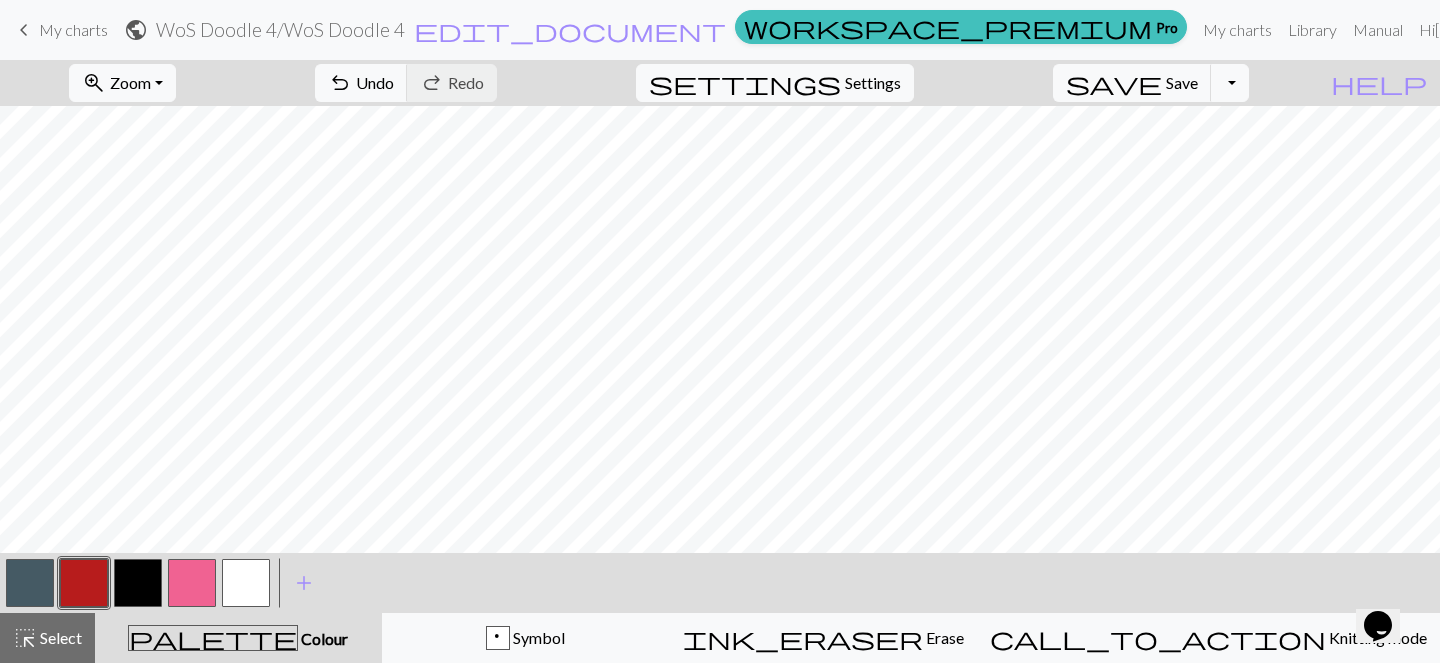 click at bounding box center [192, 583] 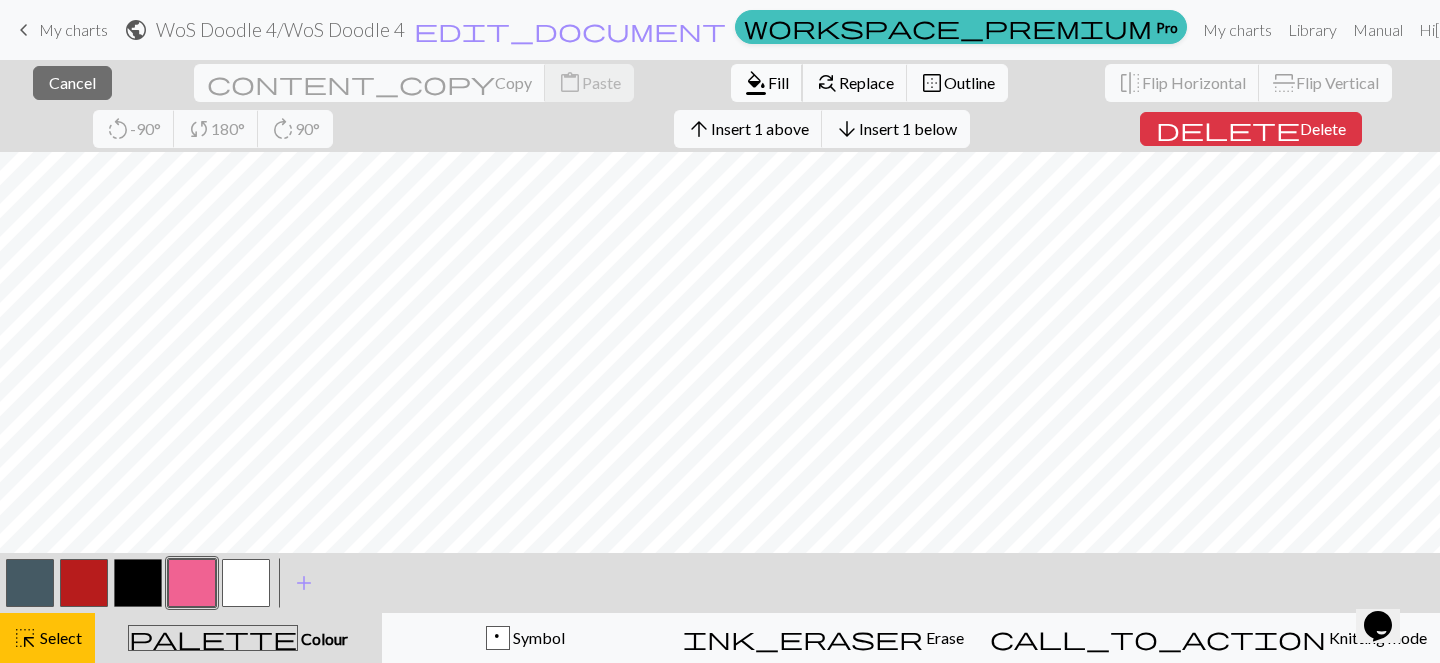 click on "format_color_fill" at bounding box center (756, 83) 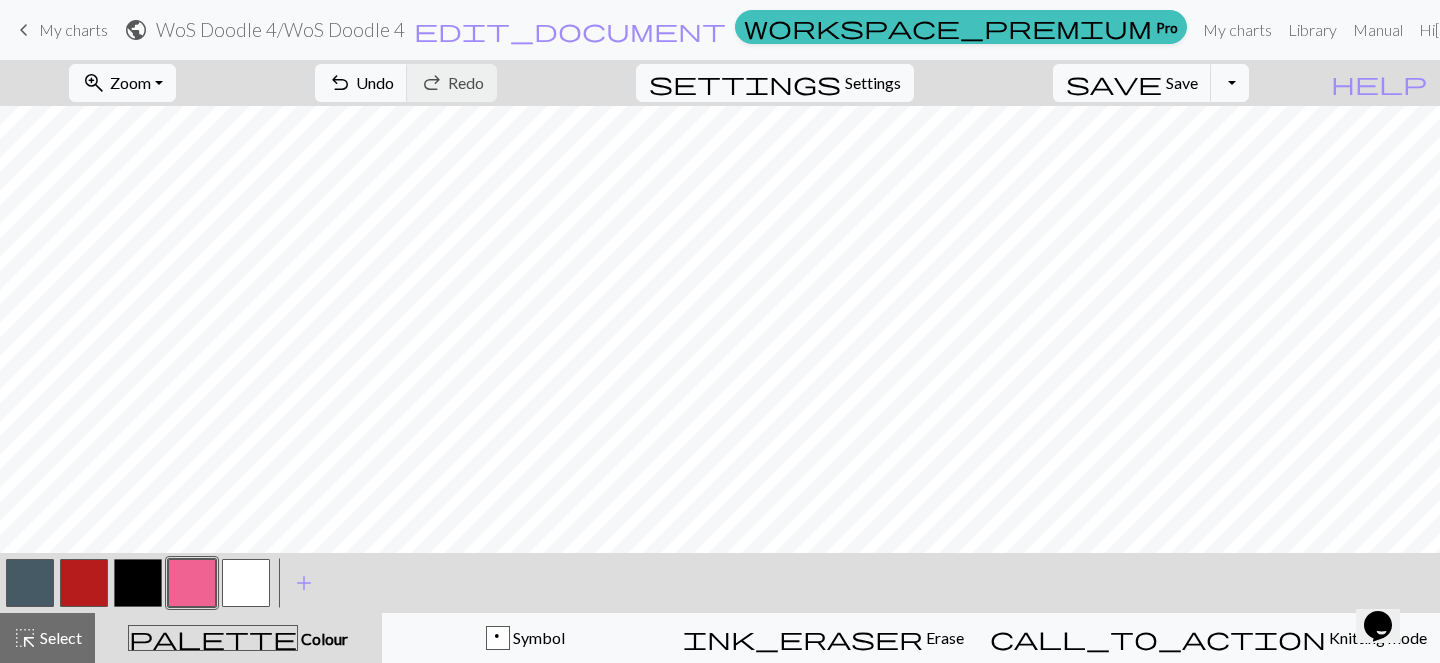 click at bounding box center [84, 583] 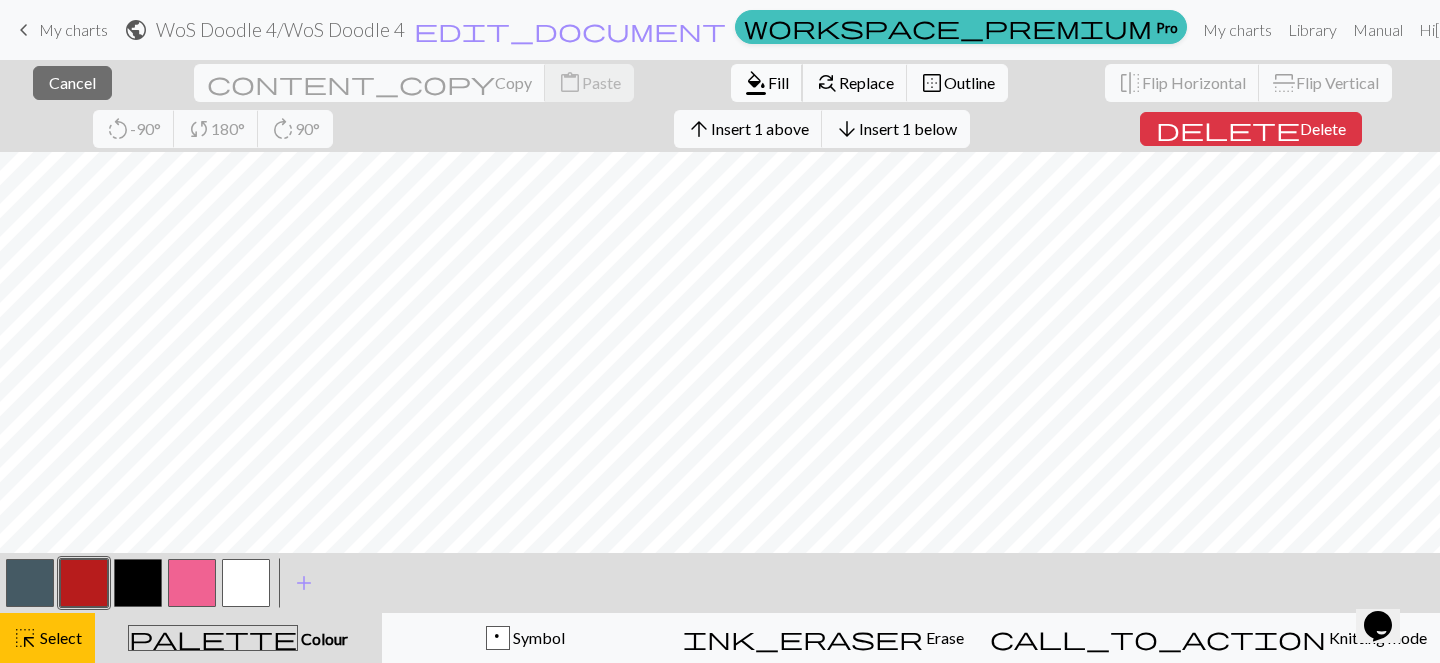 click on "format_color_fill" at bounding box center [756, 83] 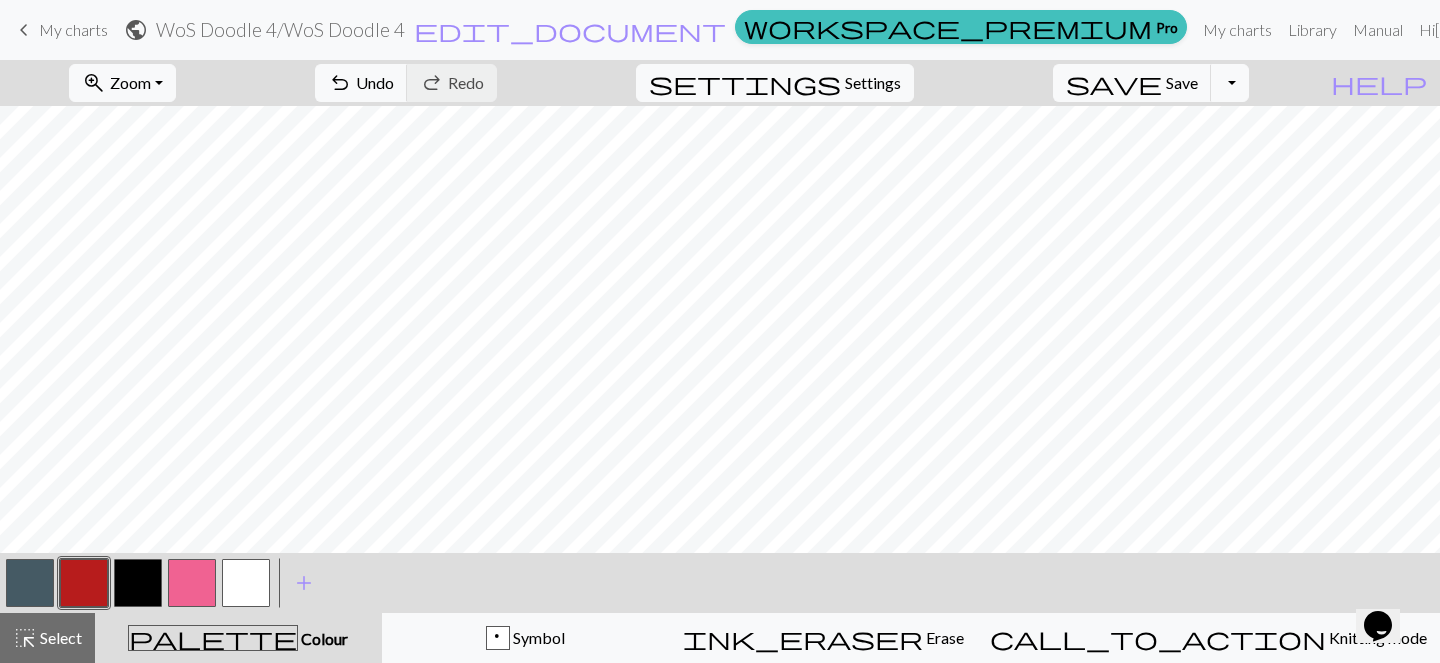 click at bounding box center (192, 583) 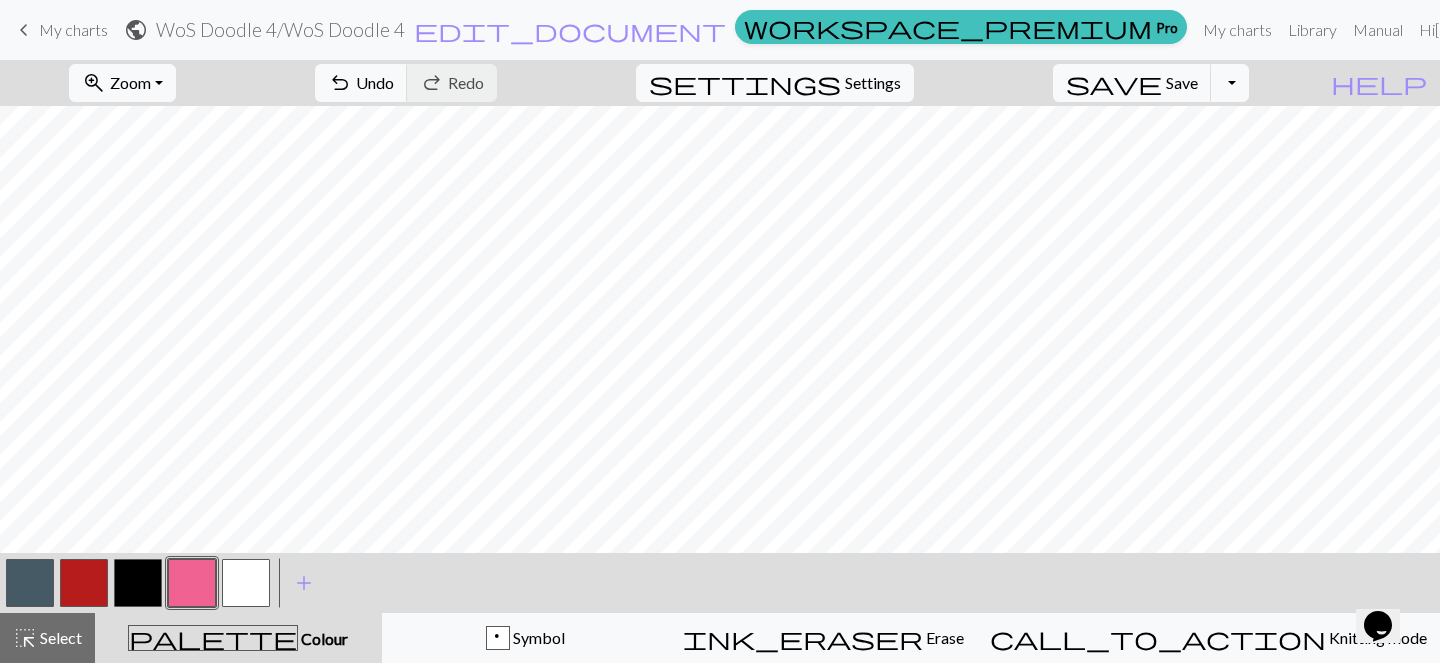 click at bounding box center [246, 583] 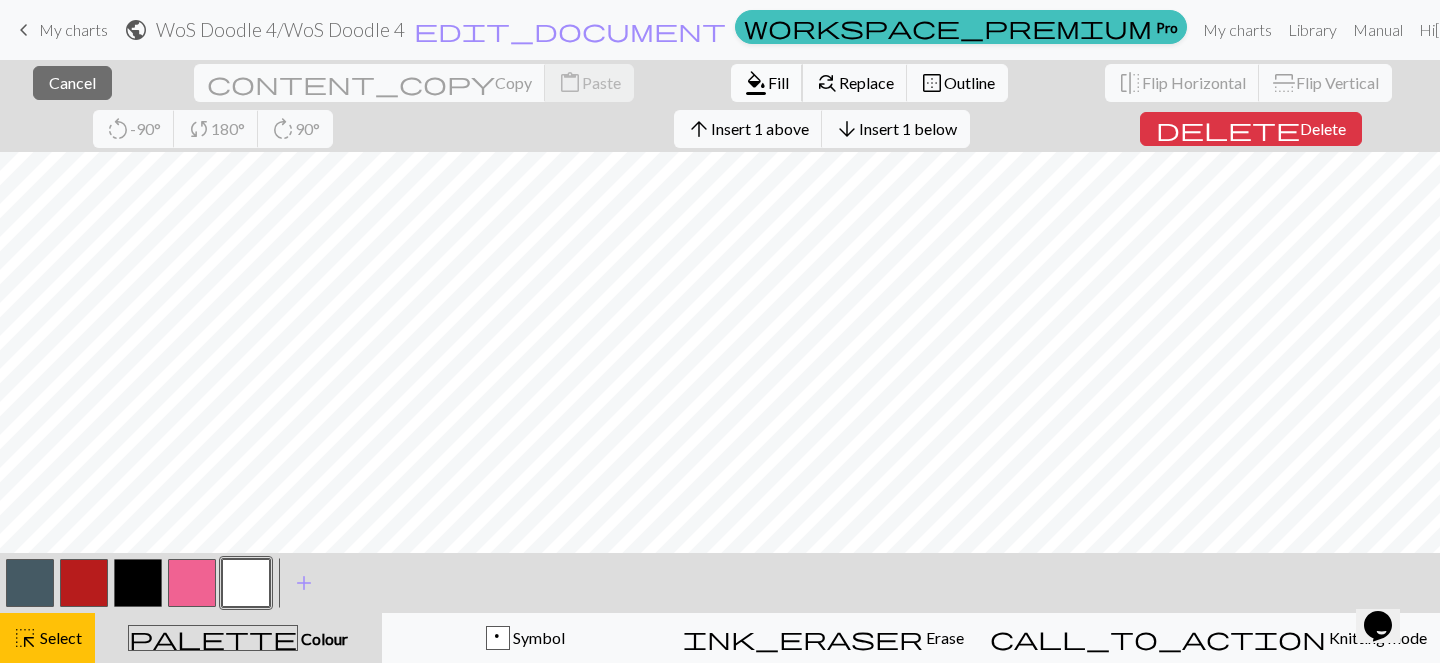 click on "format_color_fill" at bounding box center [756, 83] 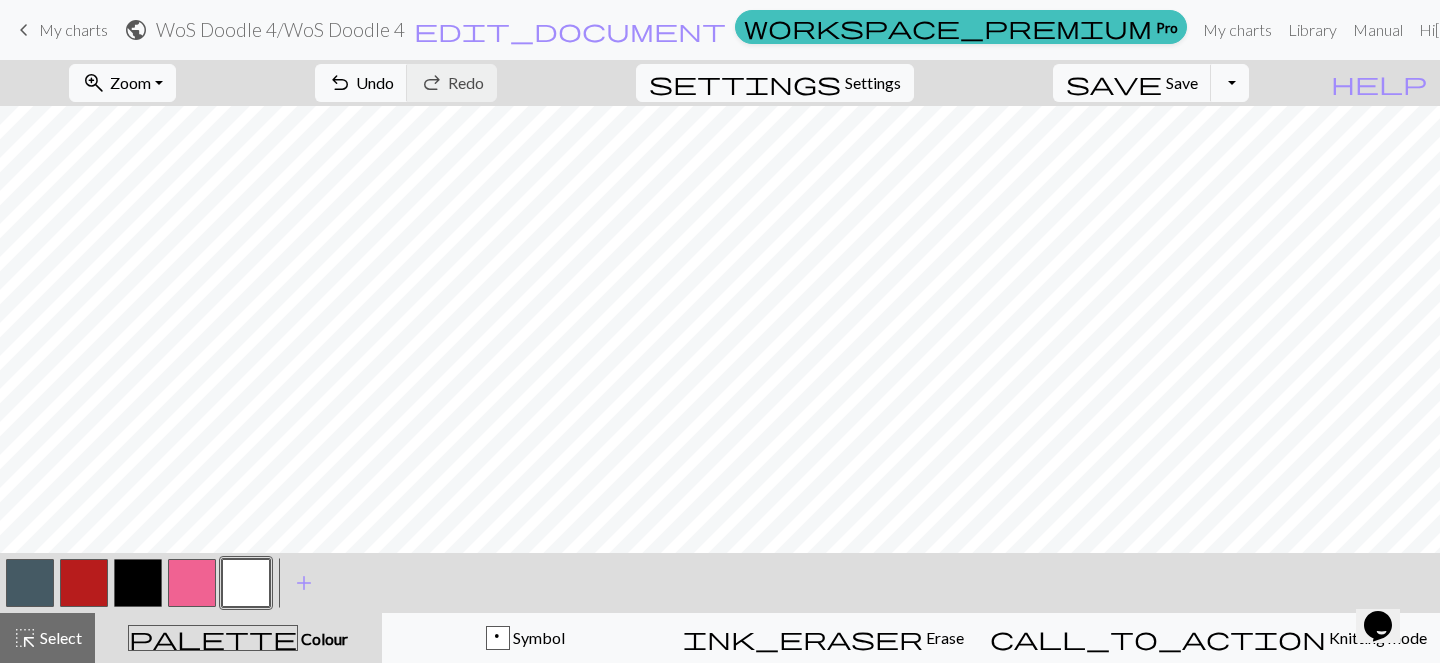 click at bounding box center [84, 583] 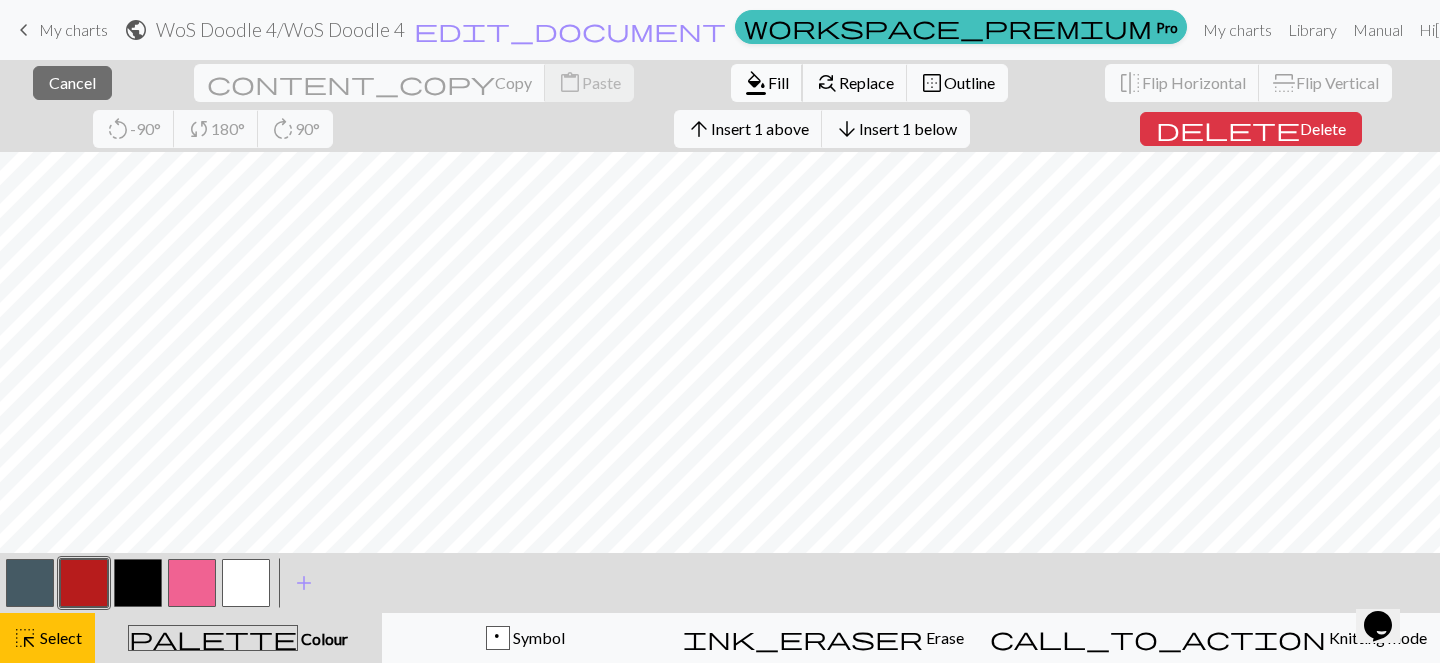 click on "format_color_fill" at bounding box center [756, 83] 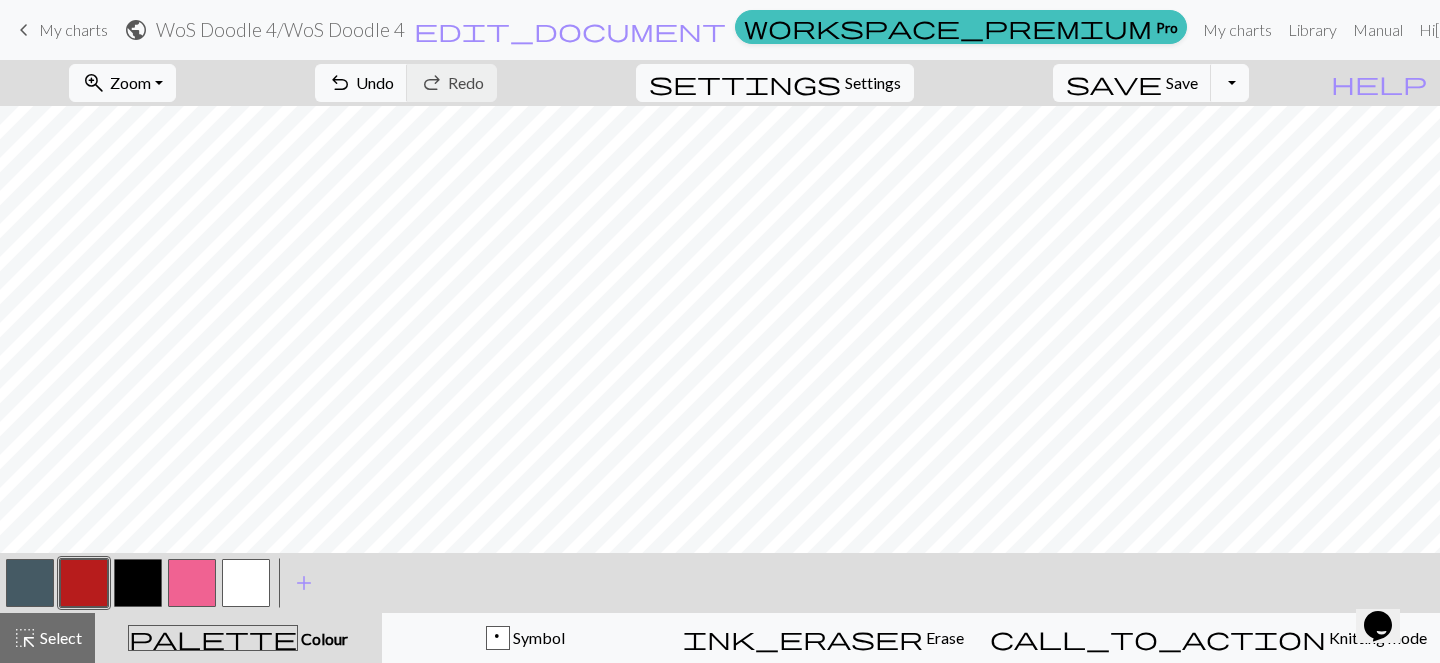 click at bounding box center (192, 583) 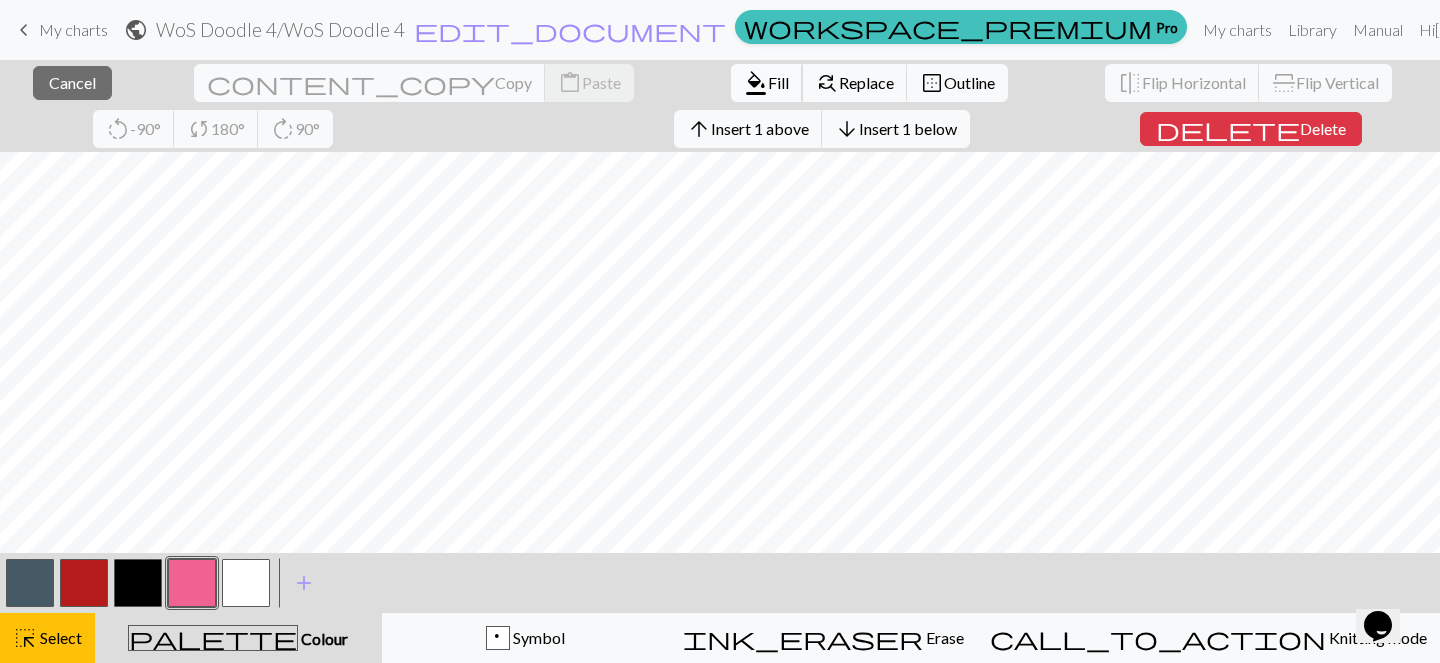 click on "Fill" at bounding box center (778, 82) 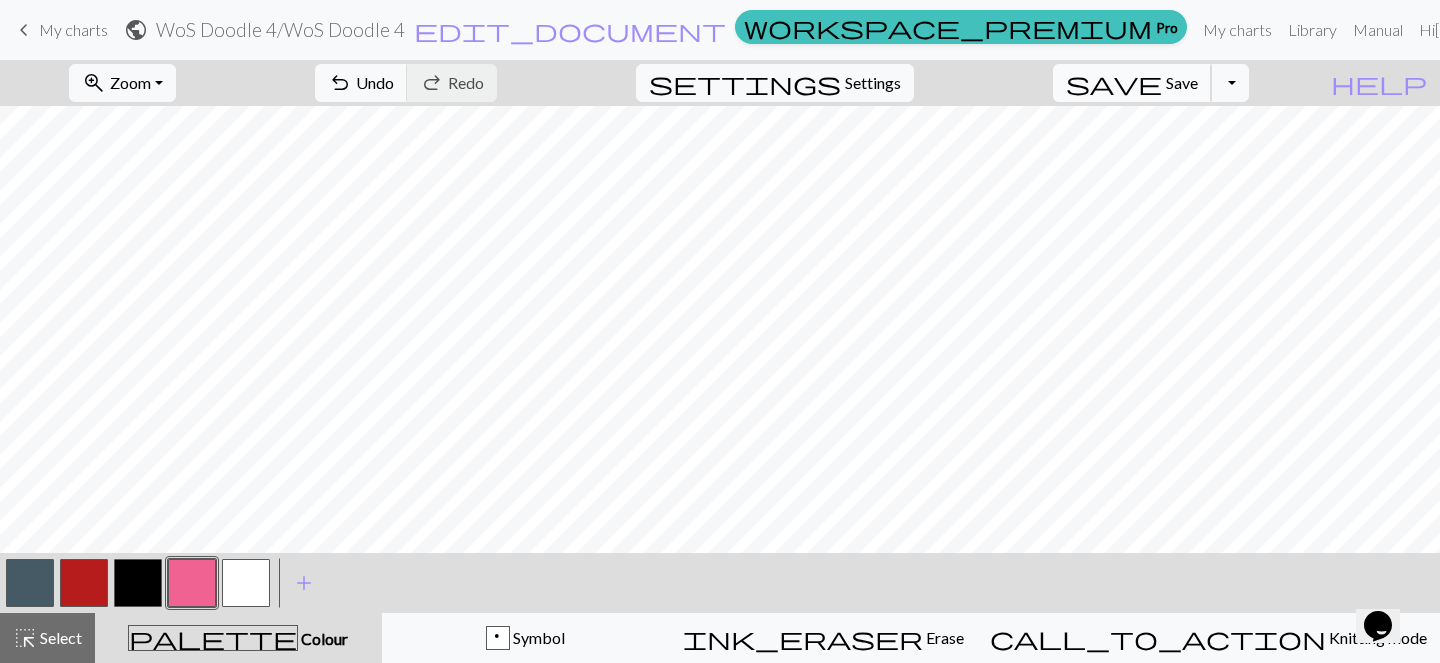 click on "save Save Save" at bounding box center (1132, 83) 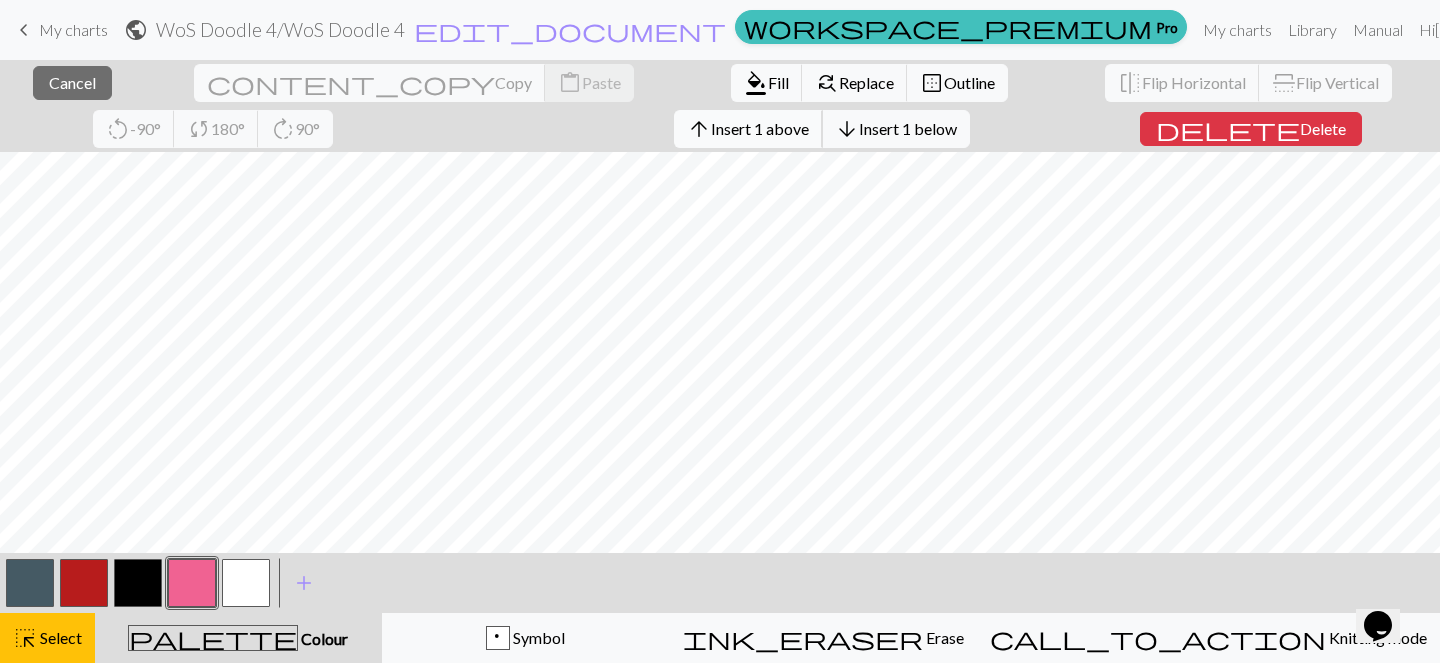 click on "Insert 1 above" at bounding box center [760, 128] 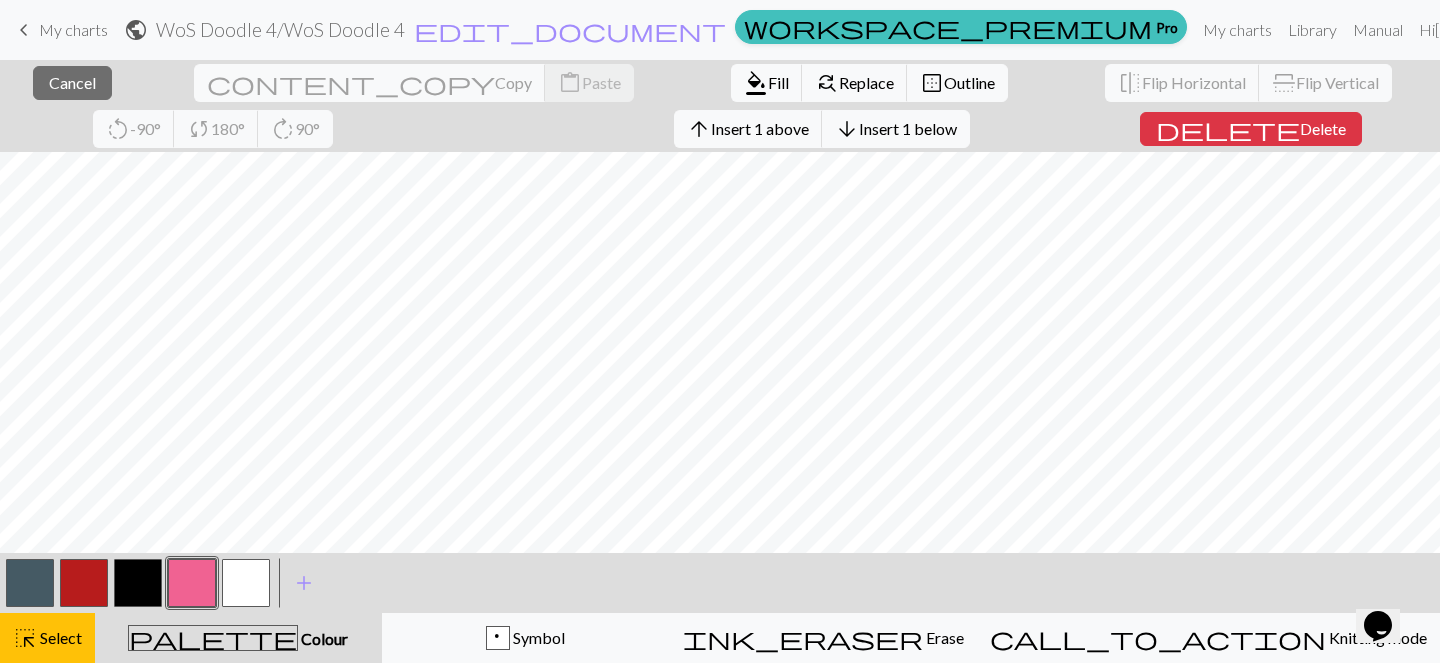 click at bounding box center (84, 583) 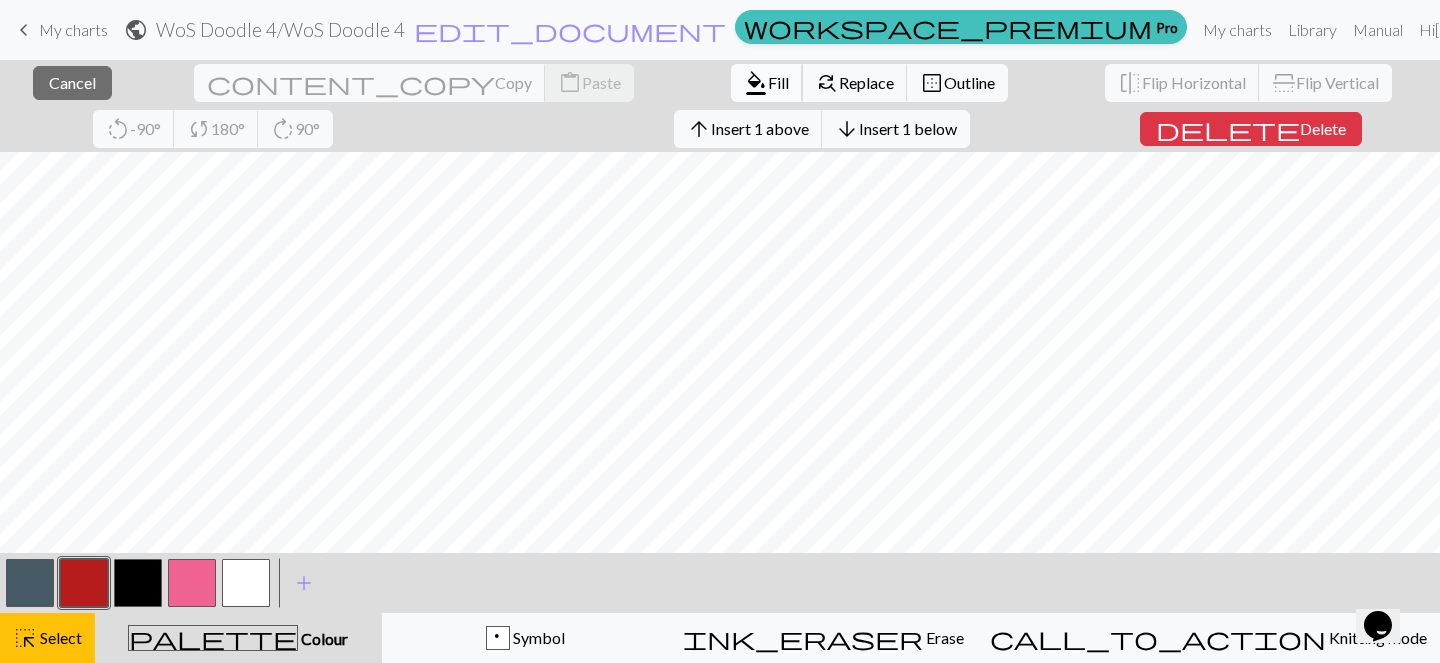 click on "format_color_fill" at bounding box center [756, 83] 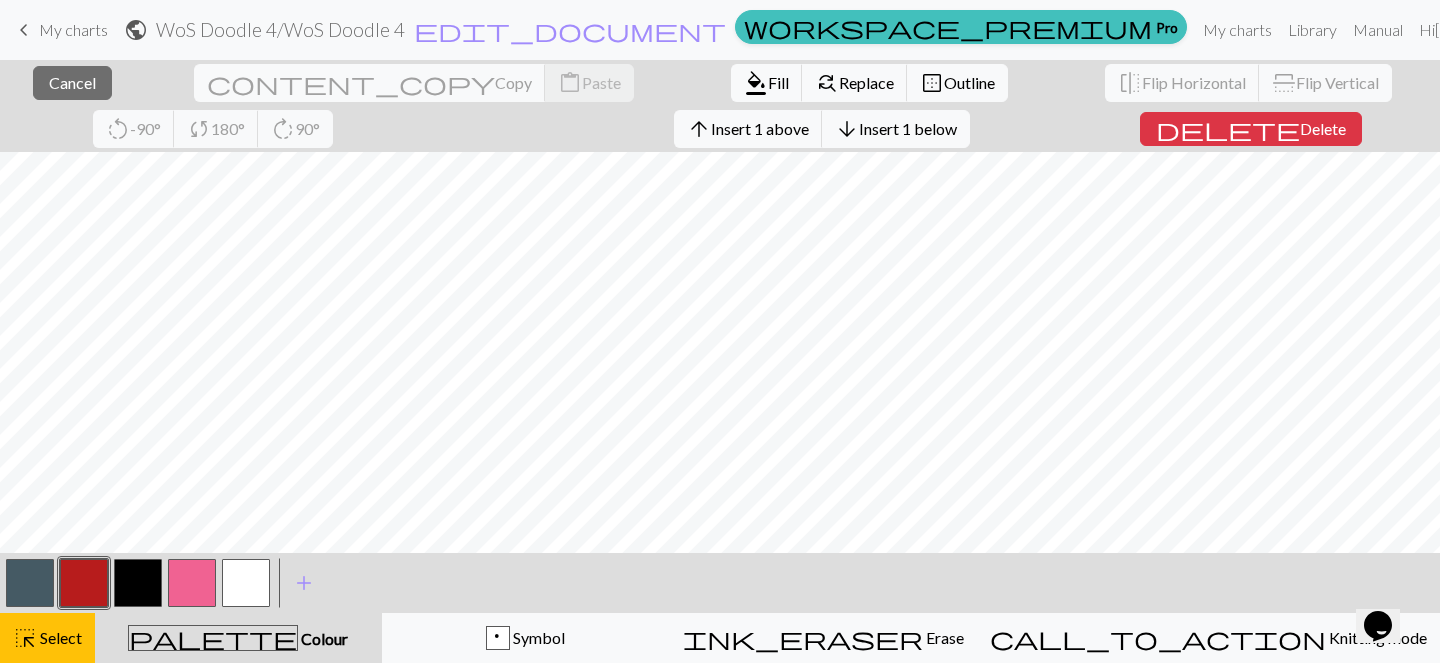 click at bounding box center [192, 583] 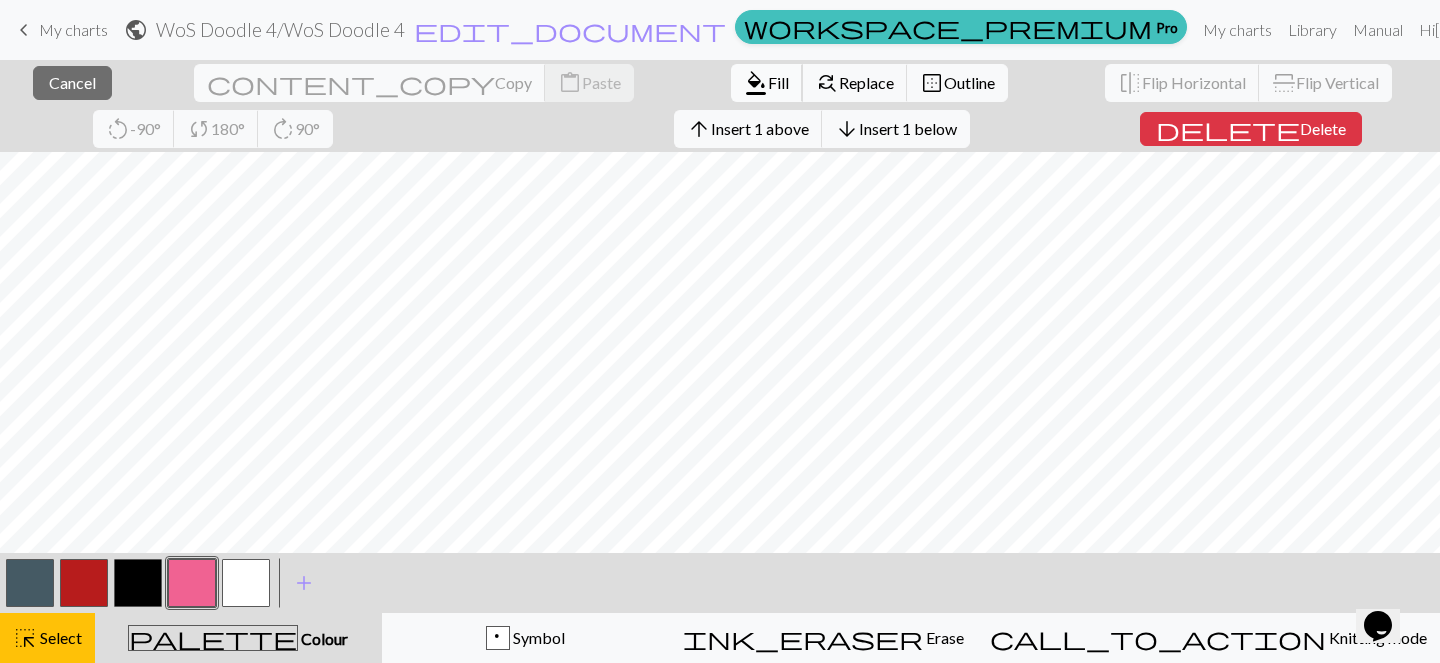 click on "format_color_fill" at bounding box center (756, 83) 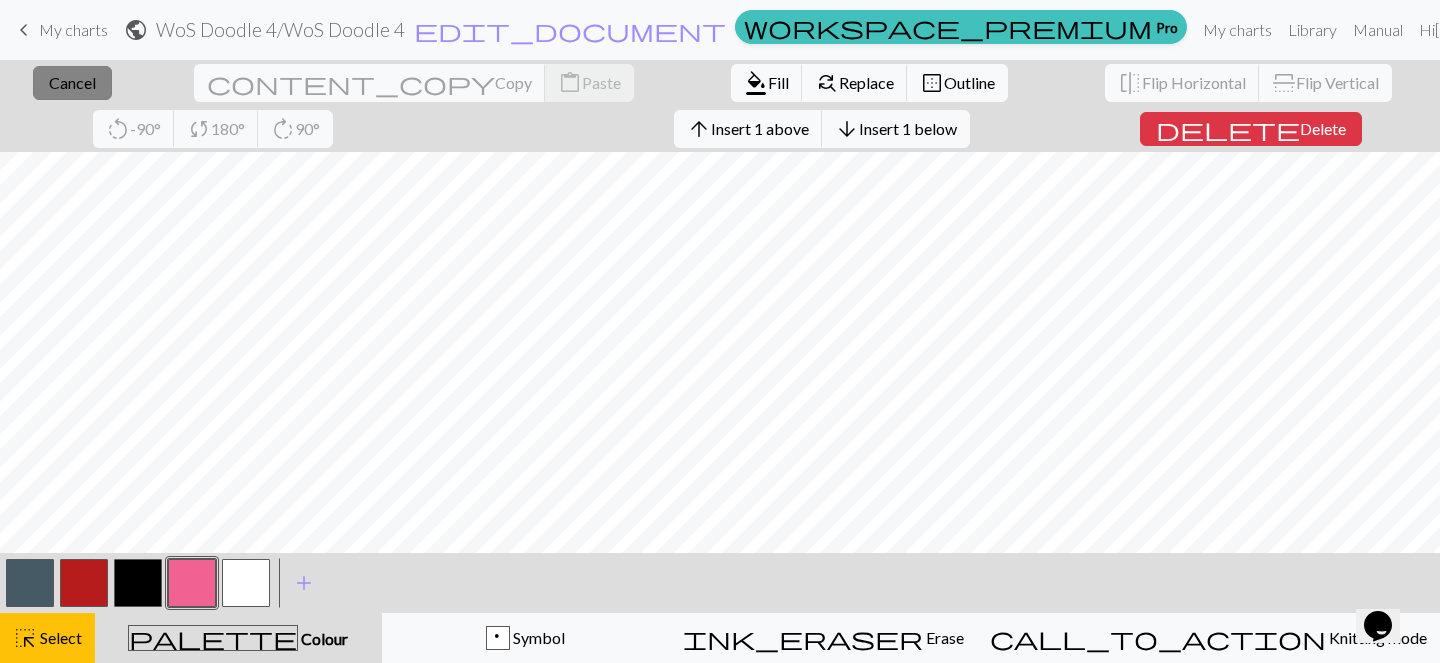 click on "close Cancel" at bounding box center (72, 83) 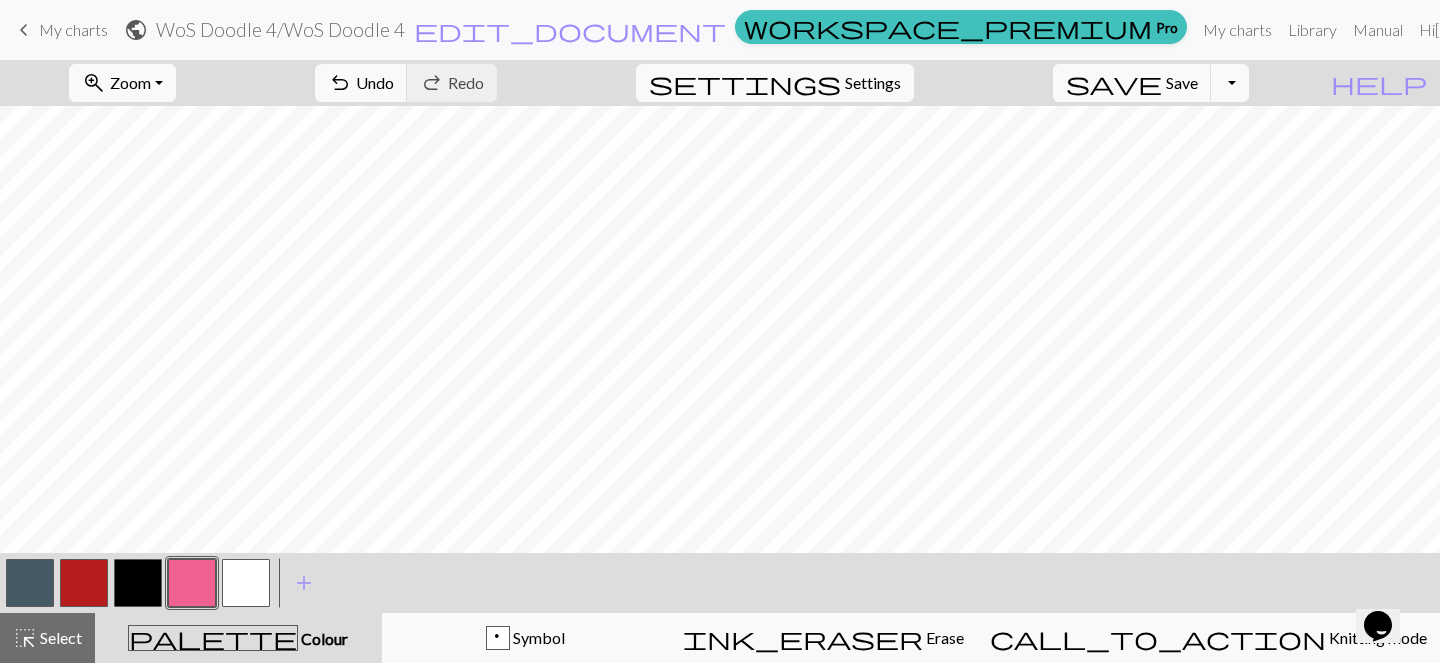 click at bounding box center (192, 583) 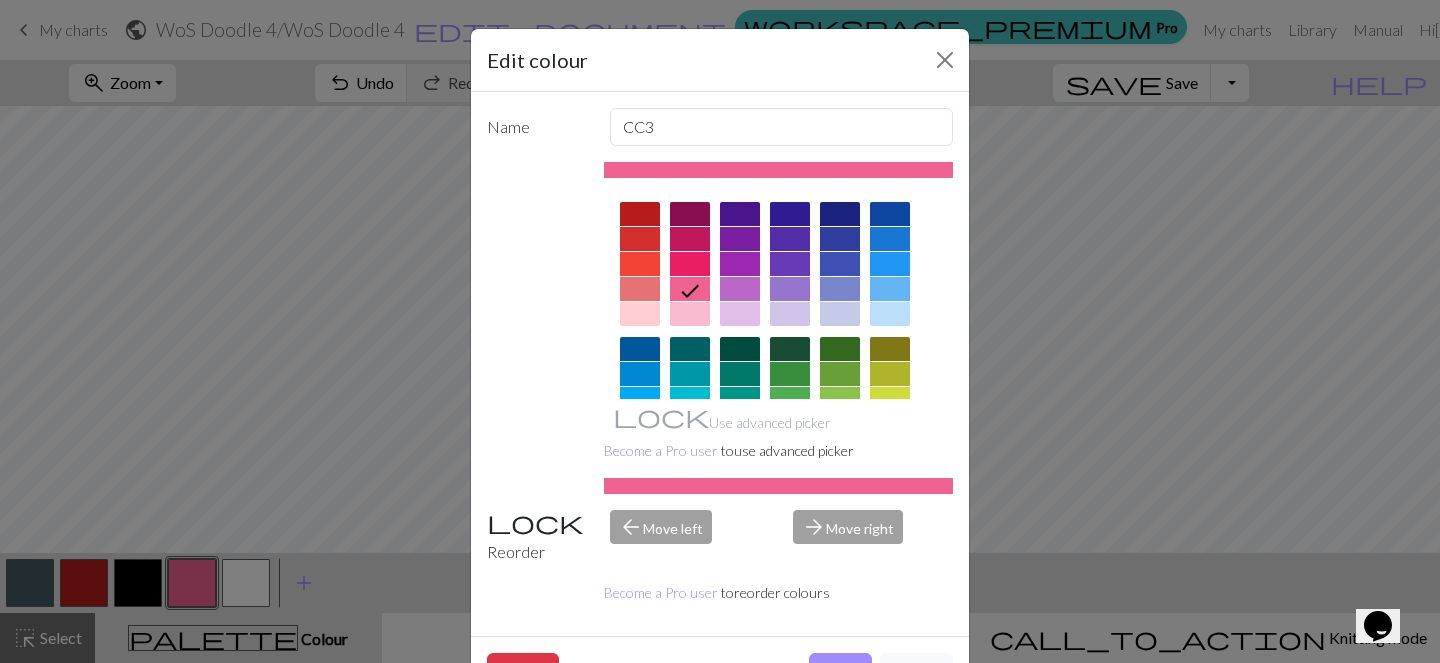 click at bounding box center (640, 239) 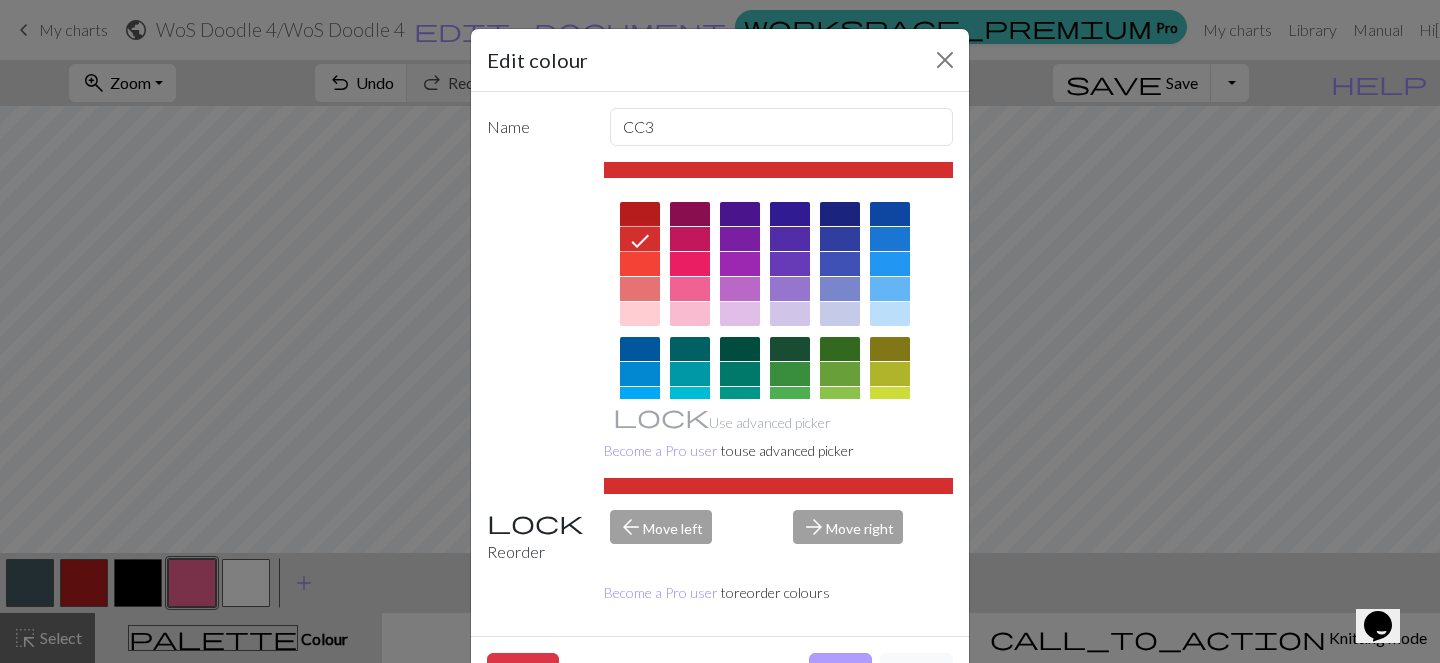 click on "Done" at bounding box center [840, 672] 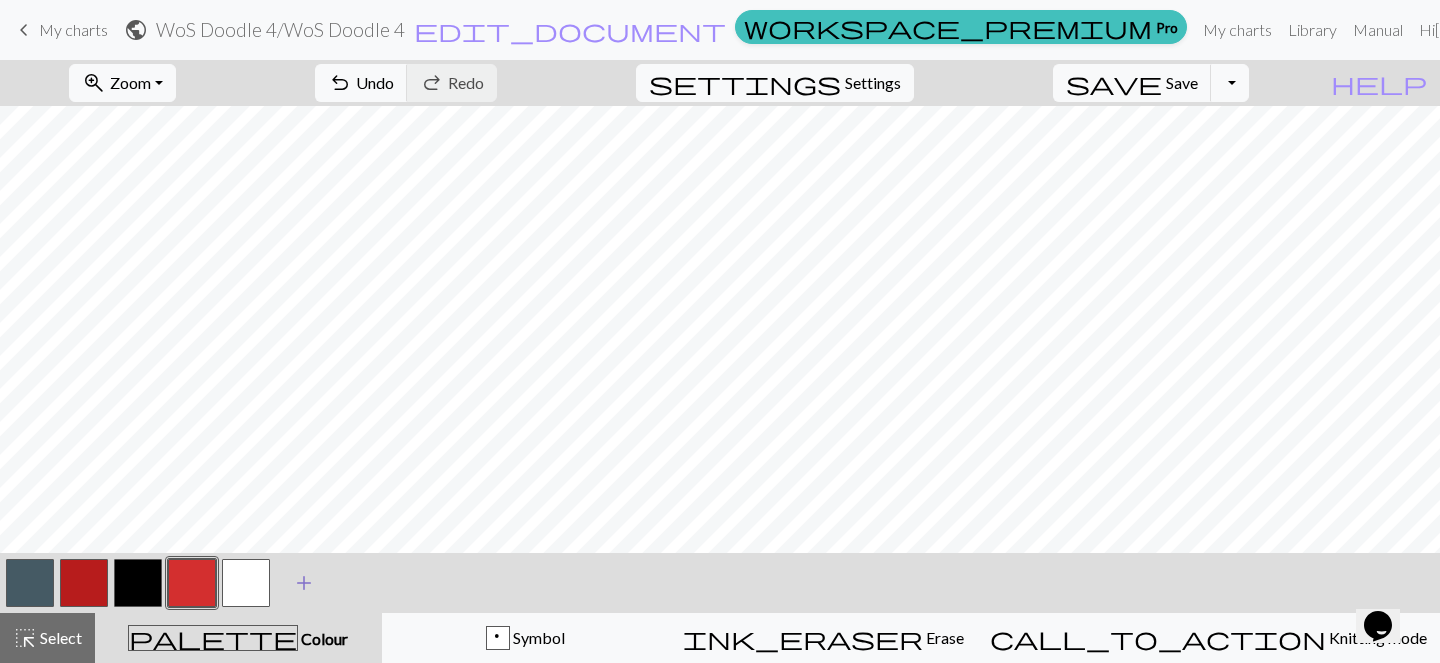 click on "add" at bounding box center [304, 583] 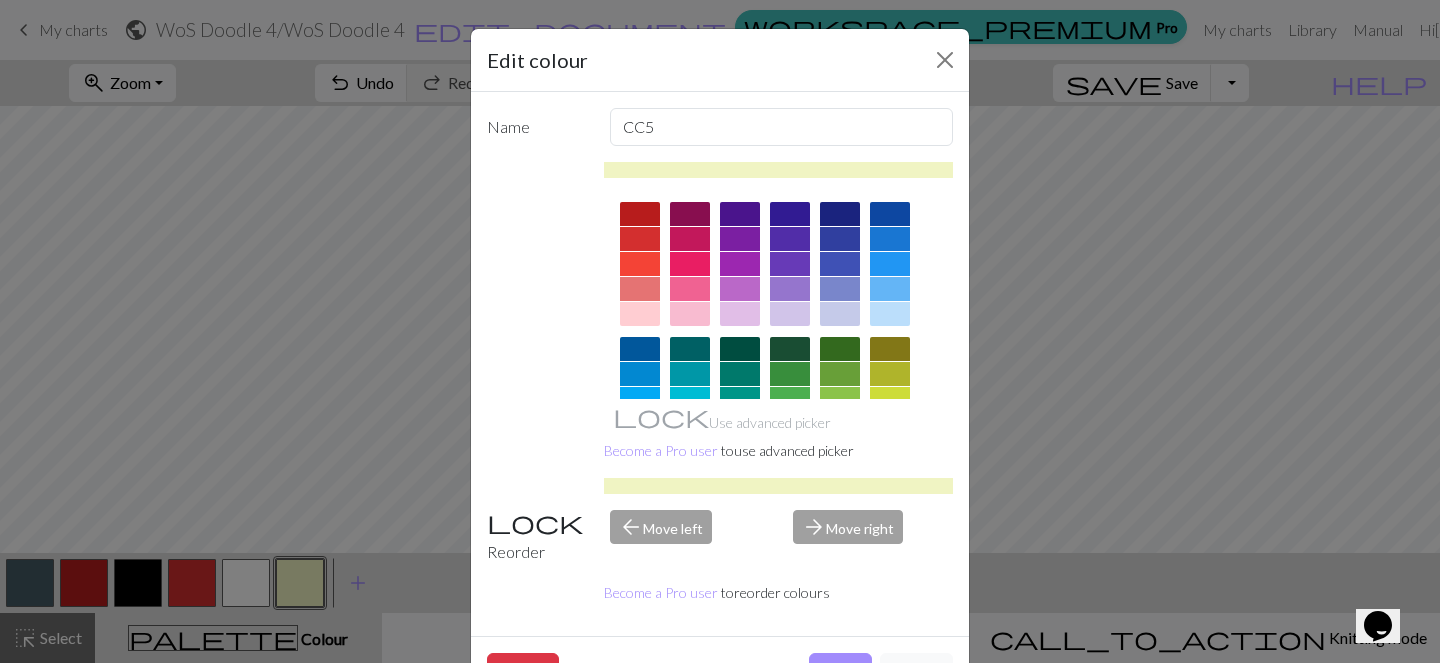 click at bounding box center (690, 289) 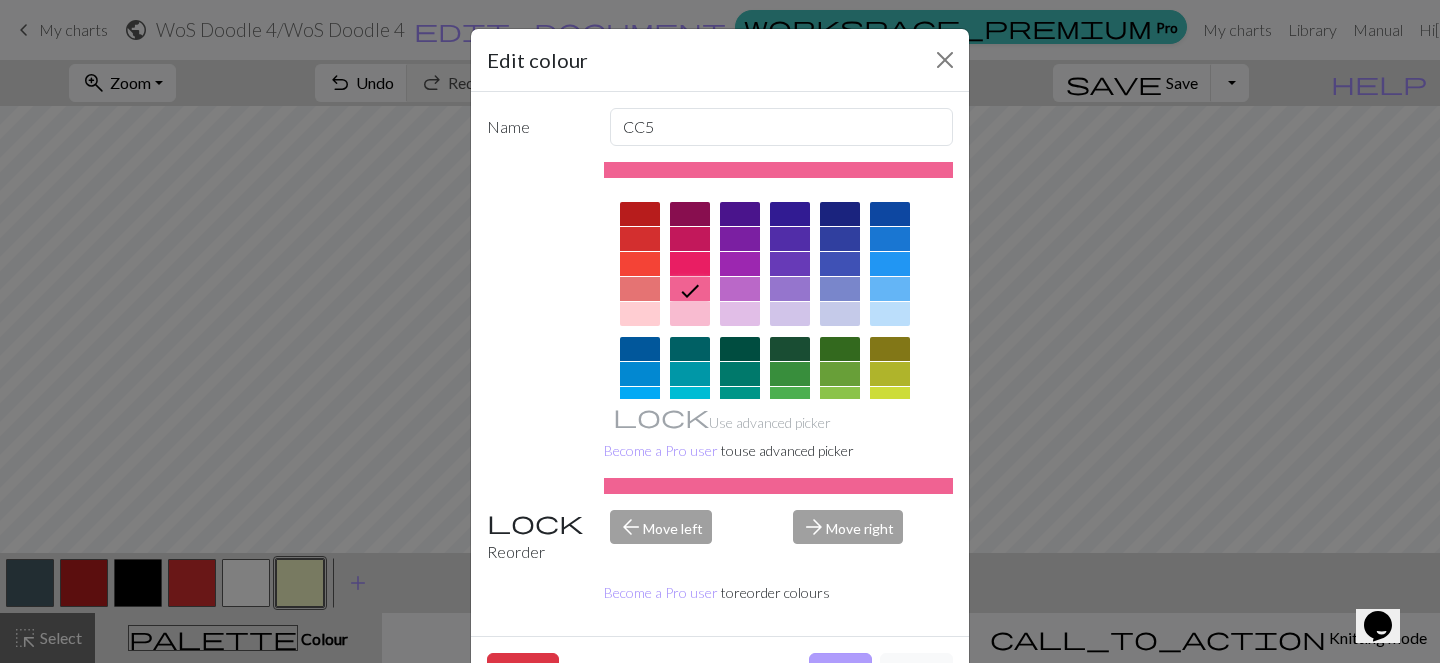 click on "Done" at bounding box center (840, 672) 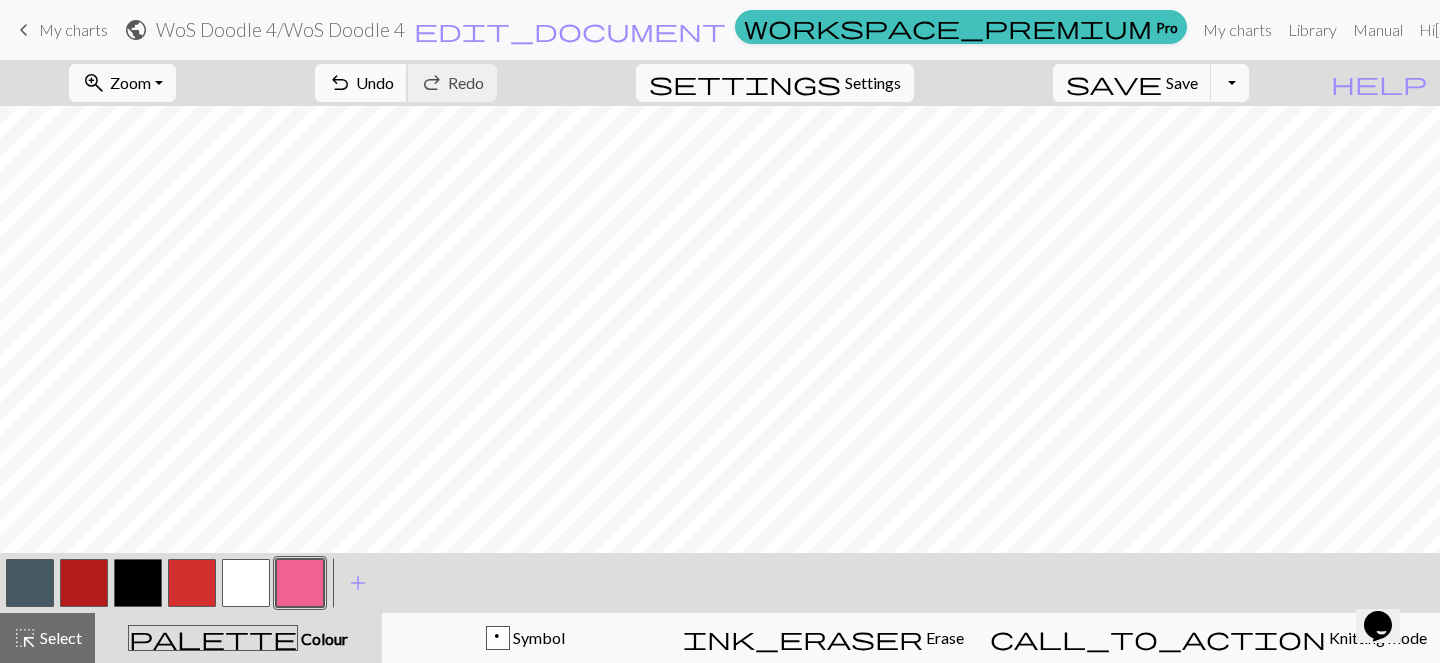 click on "undo" at bounding box center (340, 83) 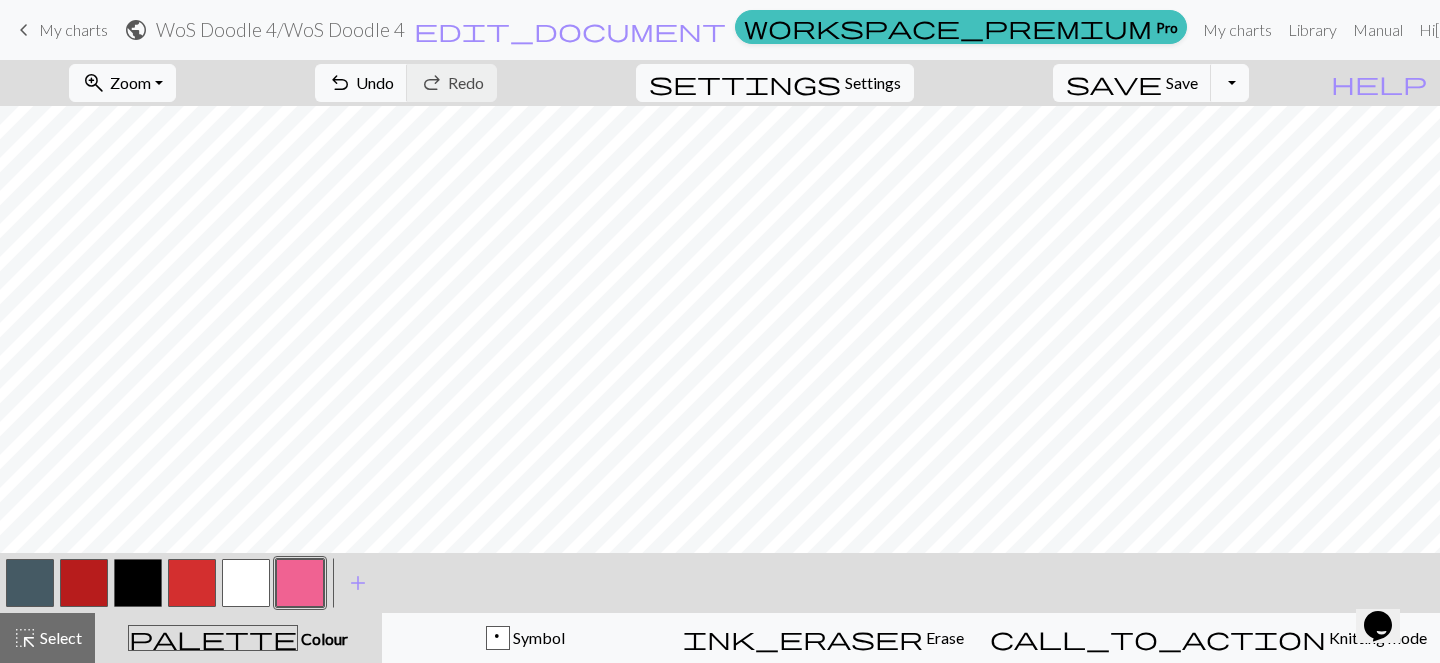 click at bounding box center [192, 583] 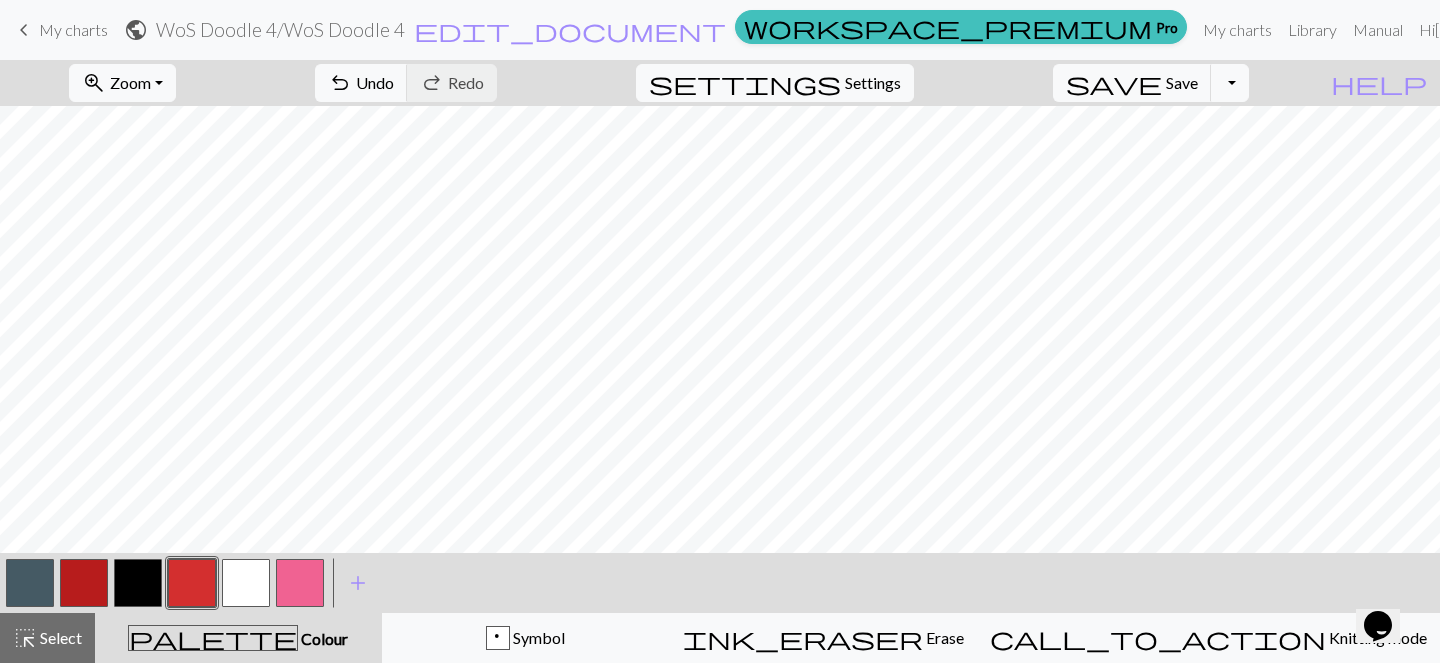 click at bounding box center [192, 583] 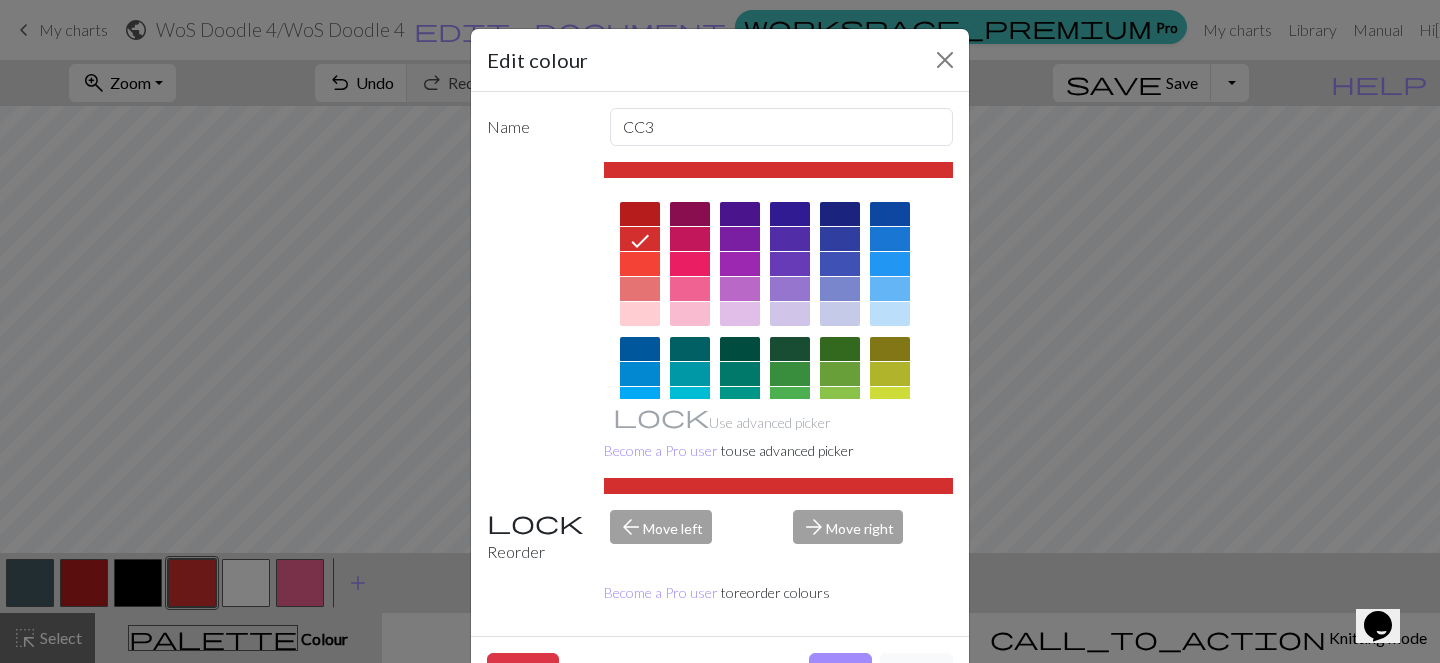 click at bounding box center [640, 214] 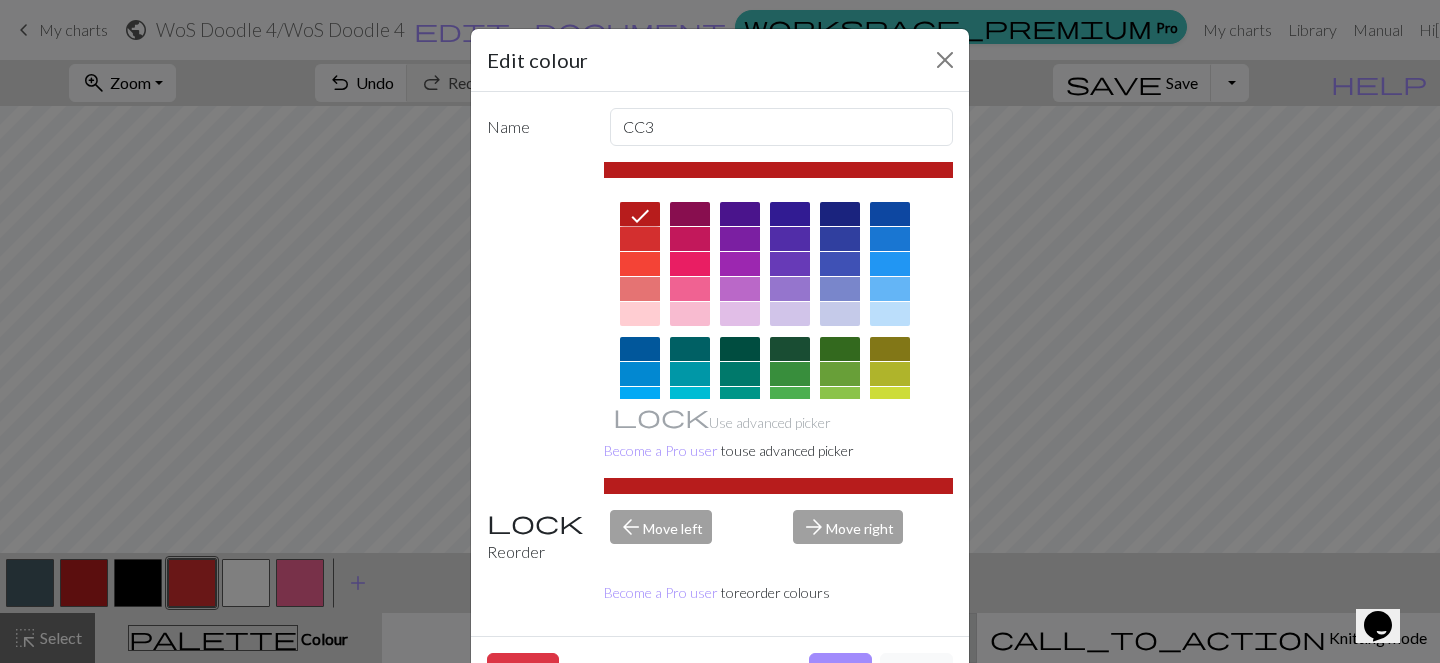 click on "Done" at bounding box center (840, 672) 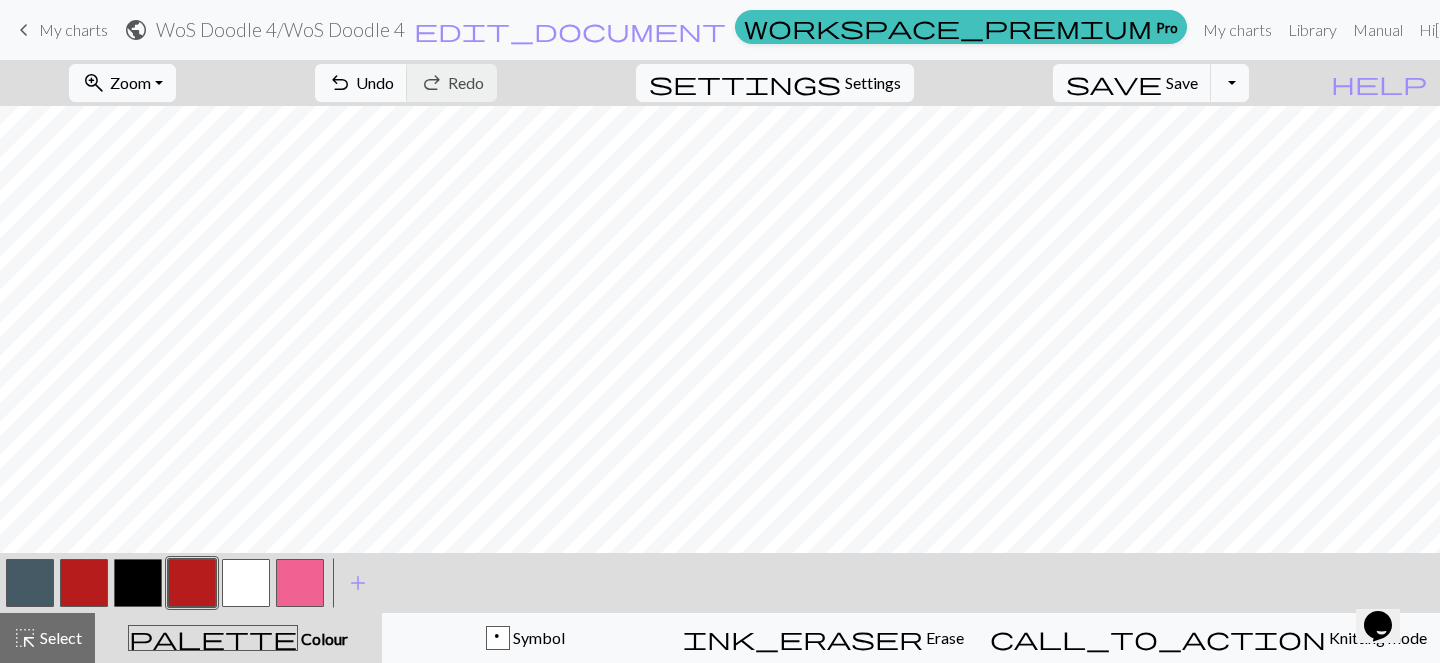 click at bounding box center [300, 583] 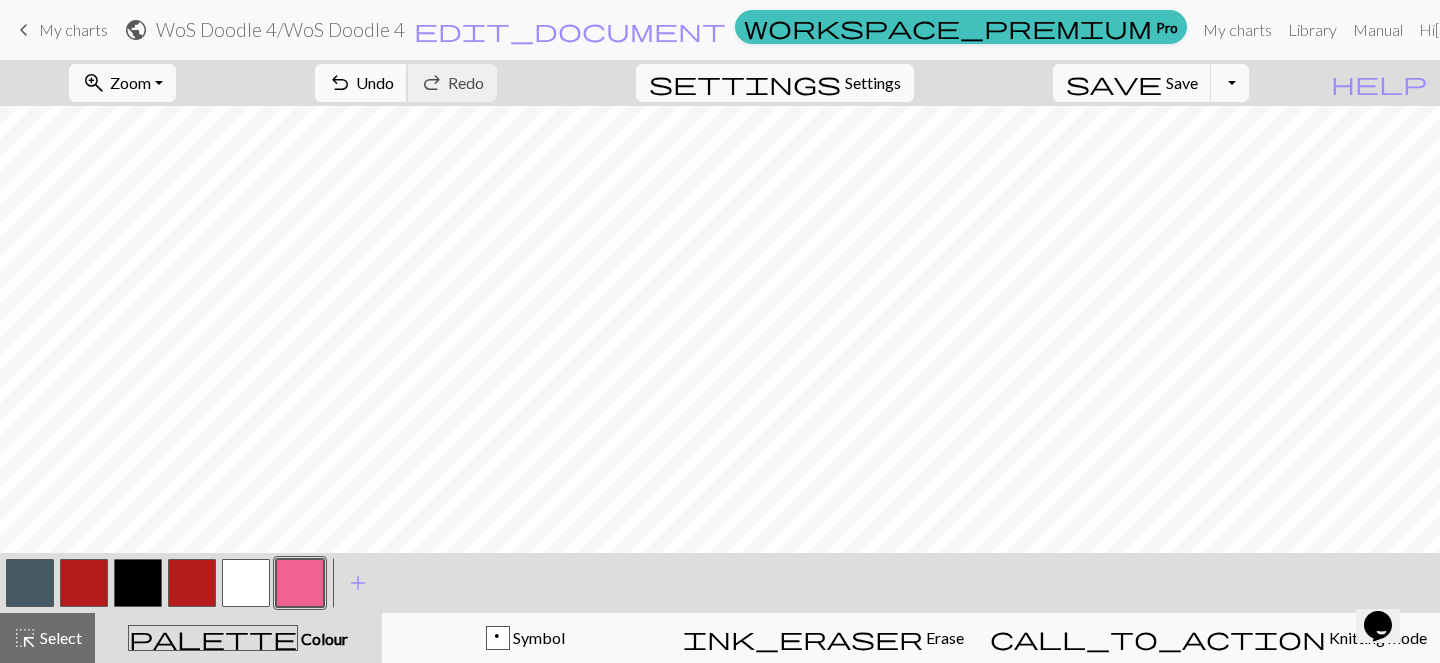 click on "undo" at bounding box center [340, 83] 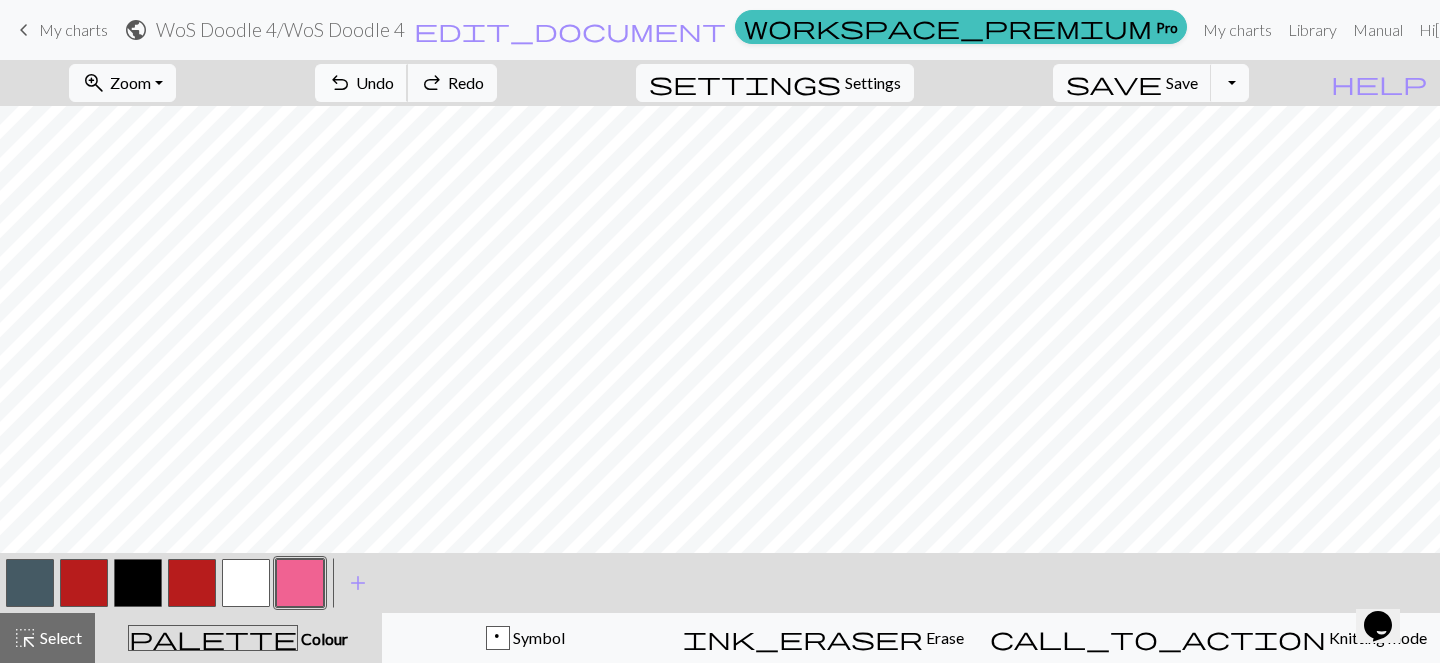 click on "undo" at bounding box center (340, 83) 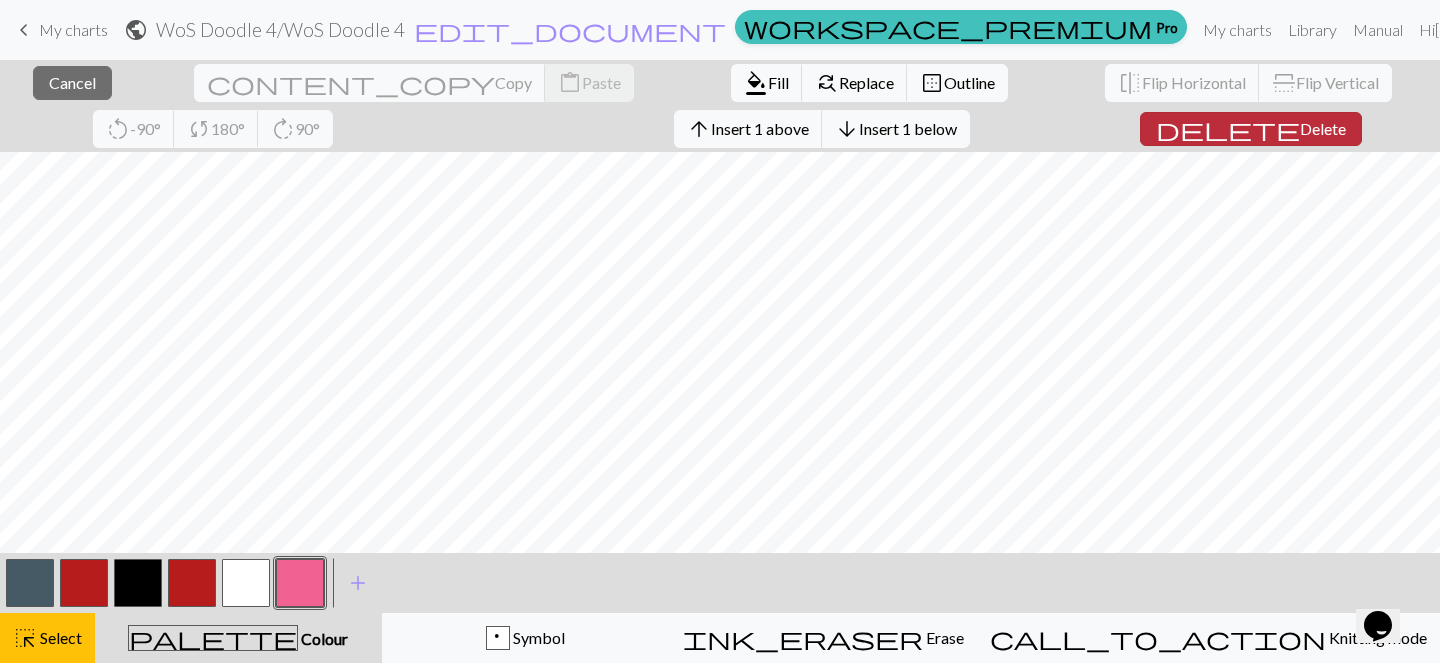 click on "delete" at bounding box center (1228, 129) 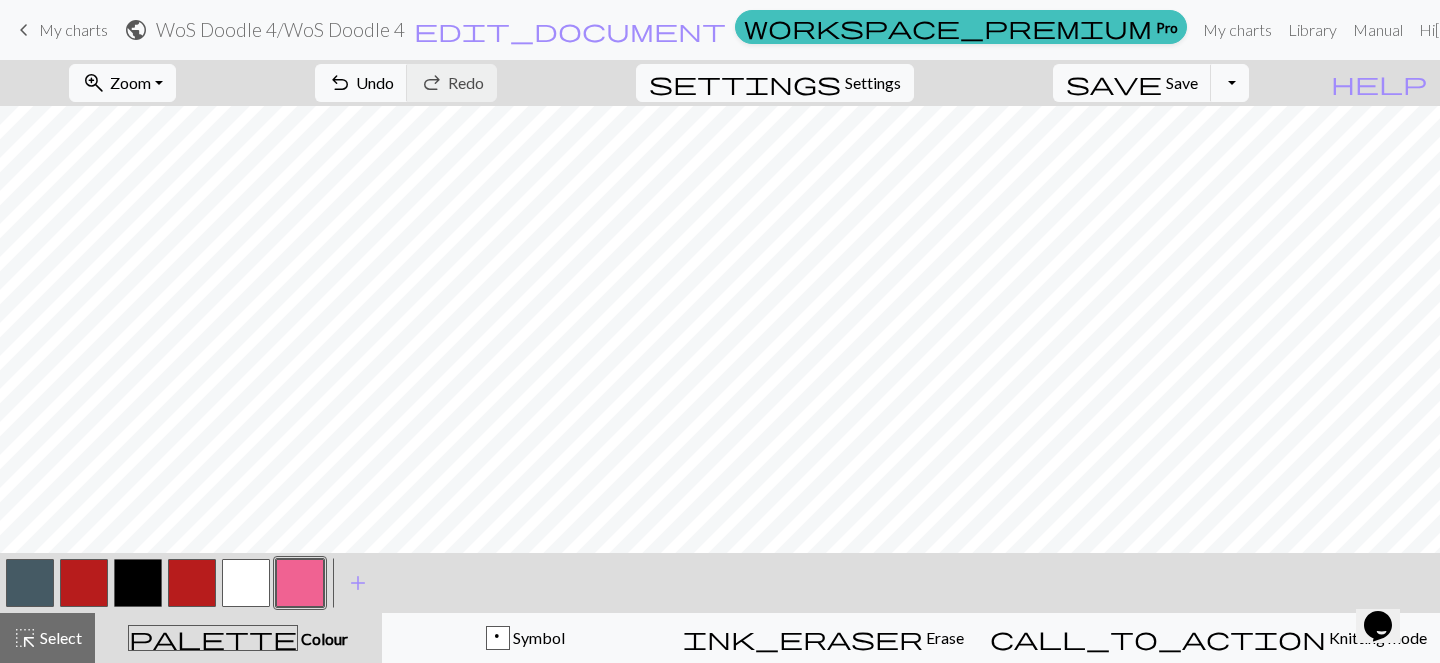 click at bounding box center (30, 583) 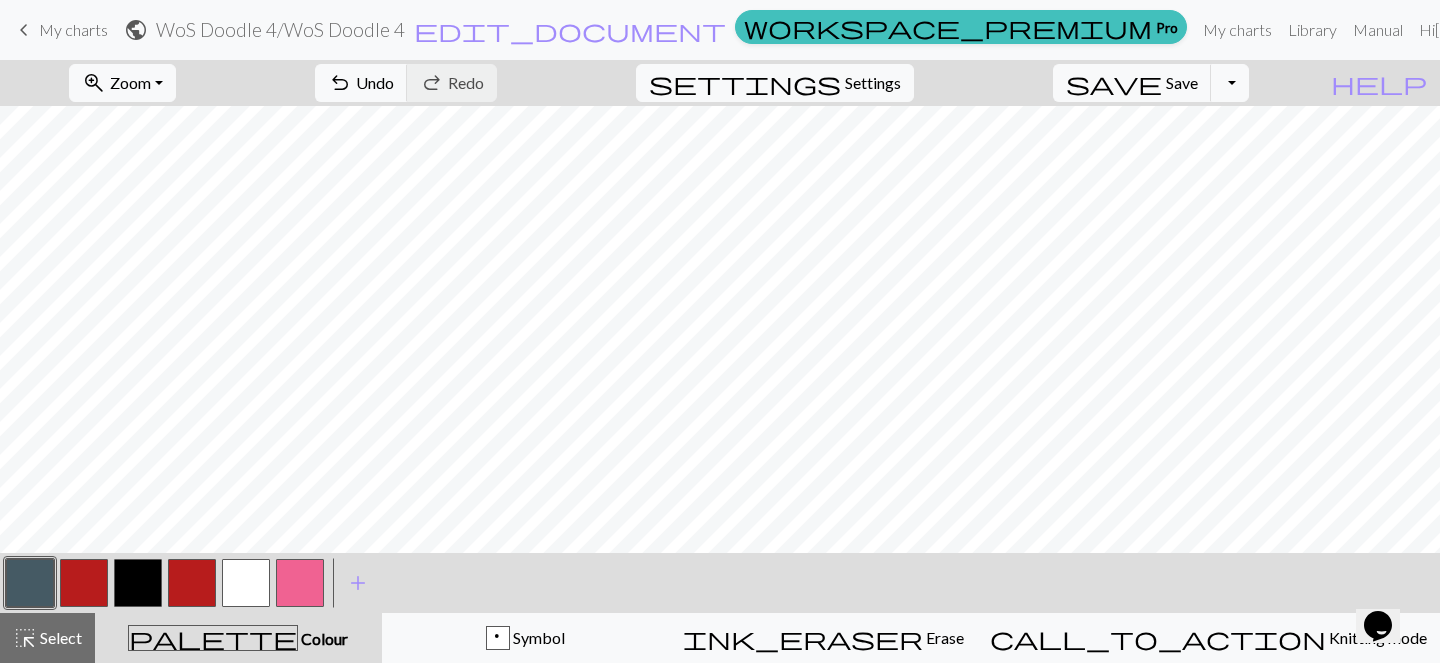 click at bounding box center (30, 583) 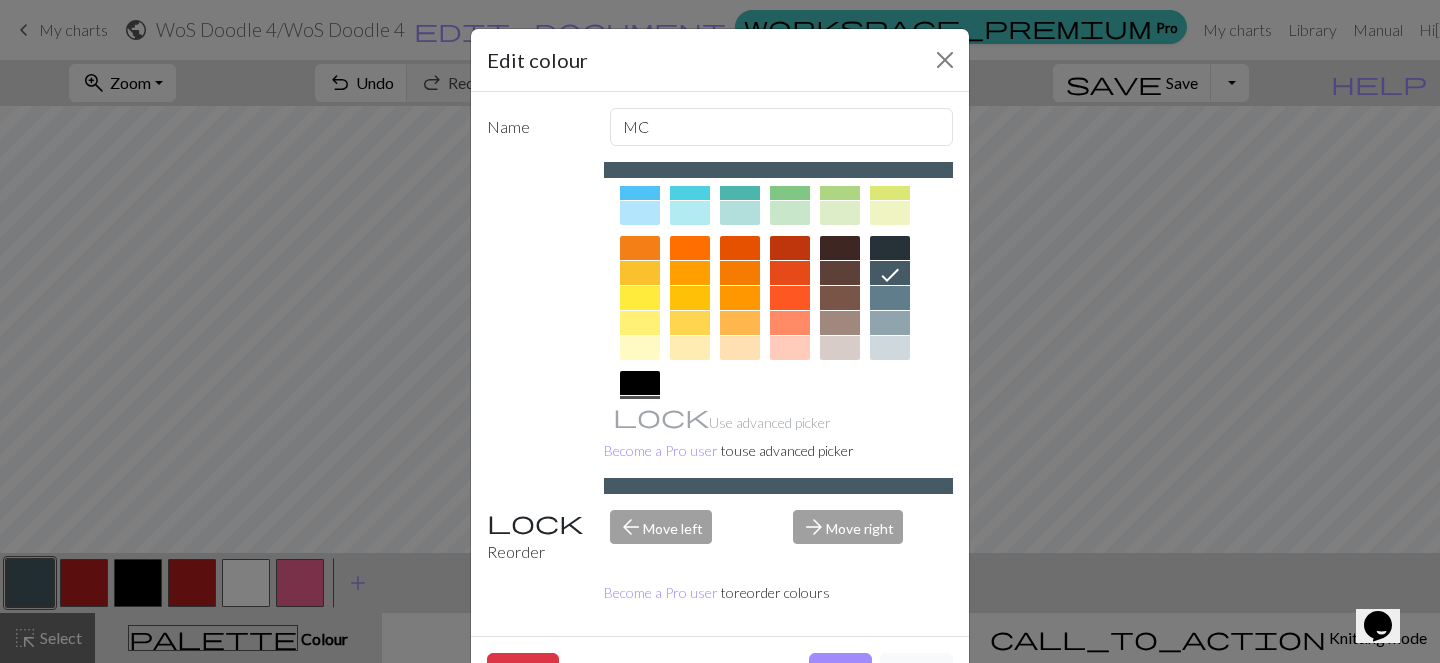 scroll, scrollTop: 355, scrollLeft: 0, axis: vertical 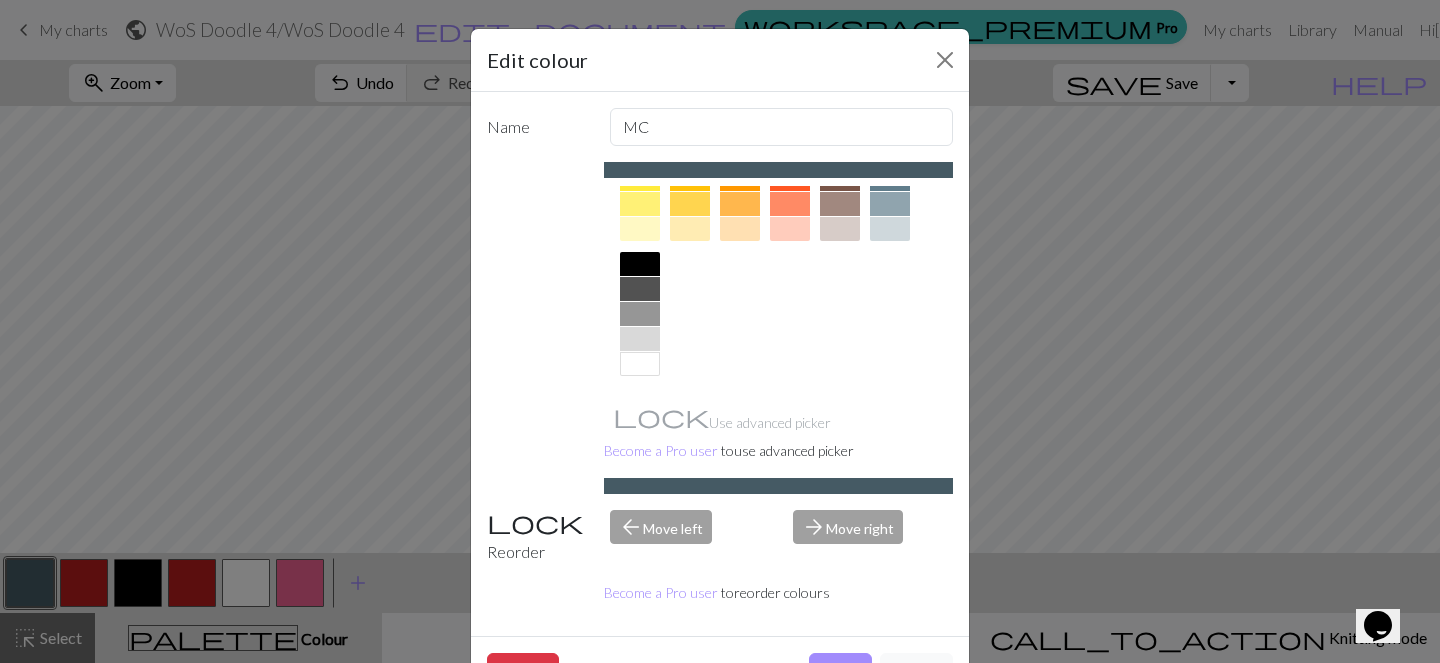click at bounding box center (640, 264) 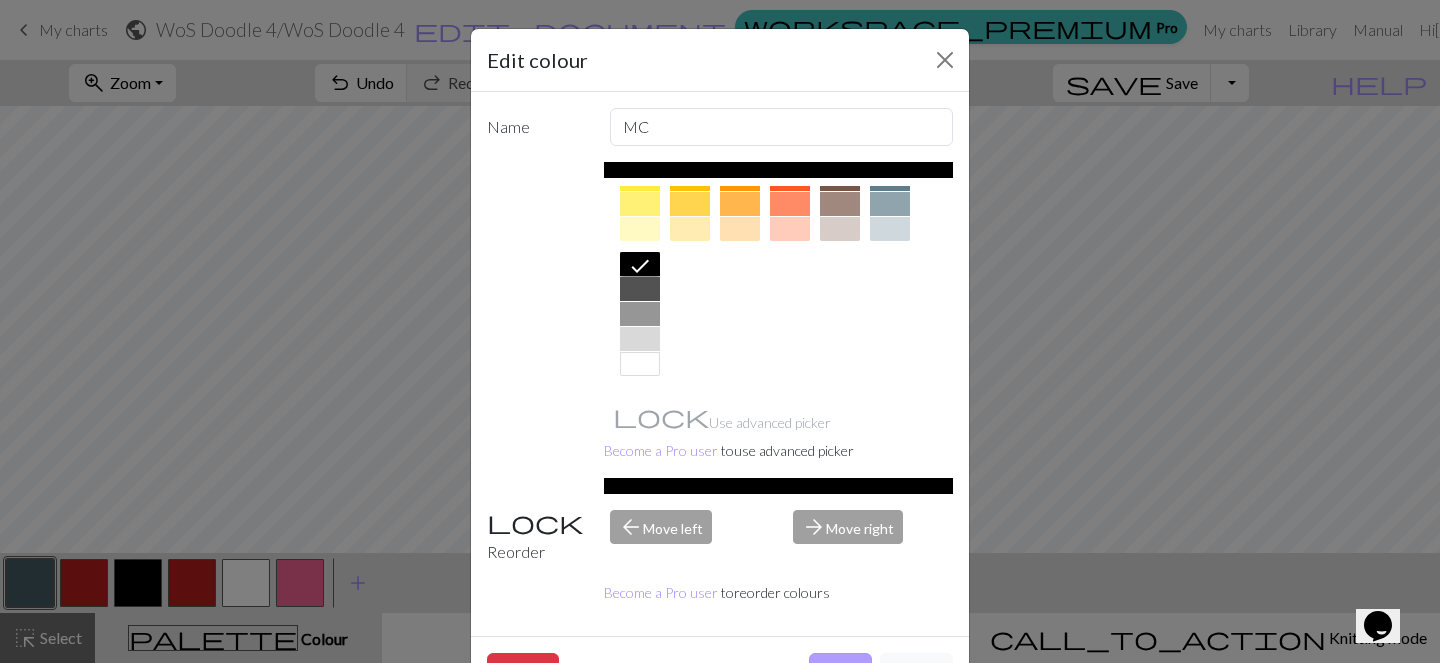 click on "Done" at bounding box center [840, 672] 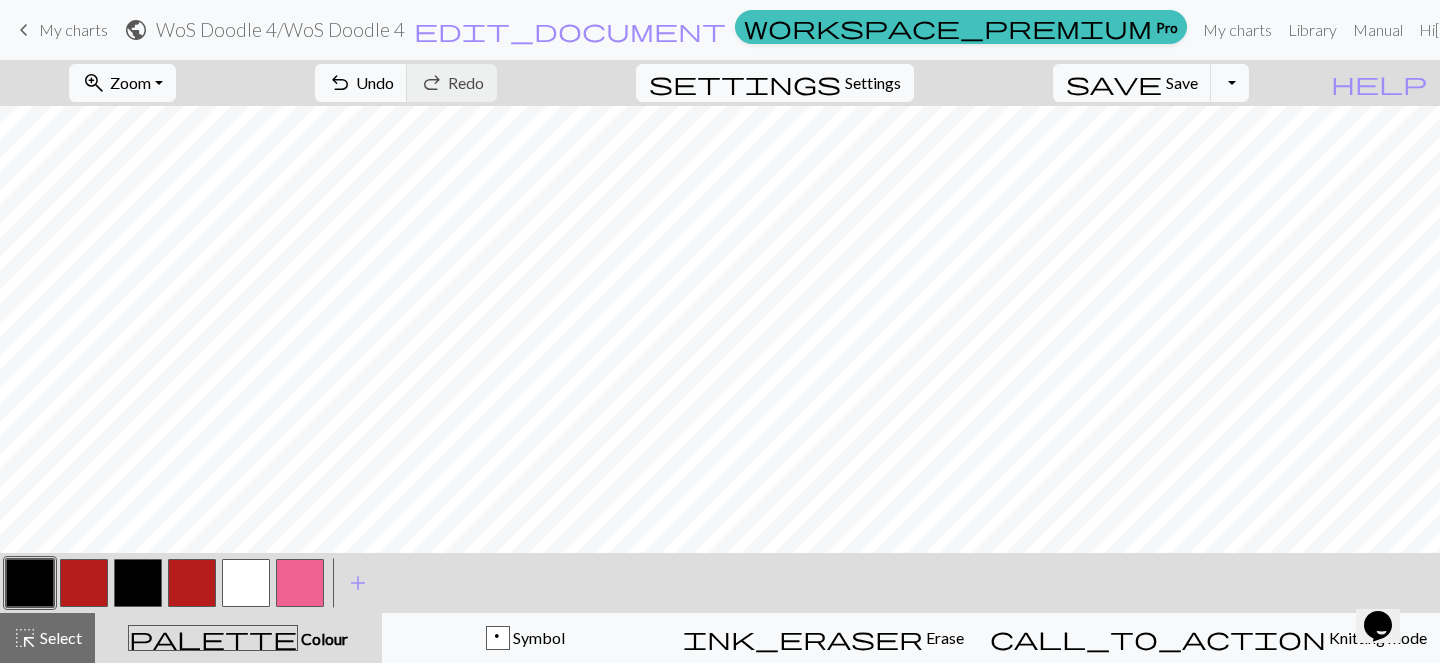 click at bounding box center (30, 583) 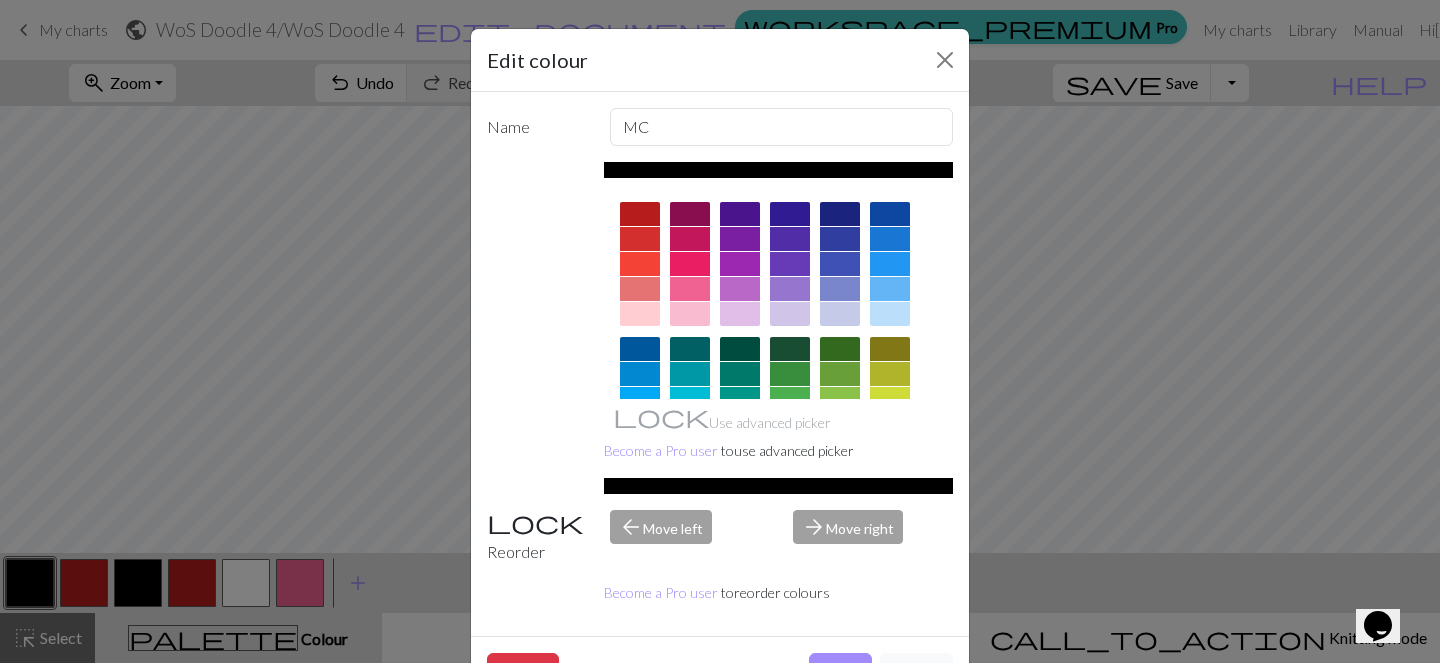 scroll, scrollTop: 355, scrollLeft: 0, axis: vertical 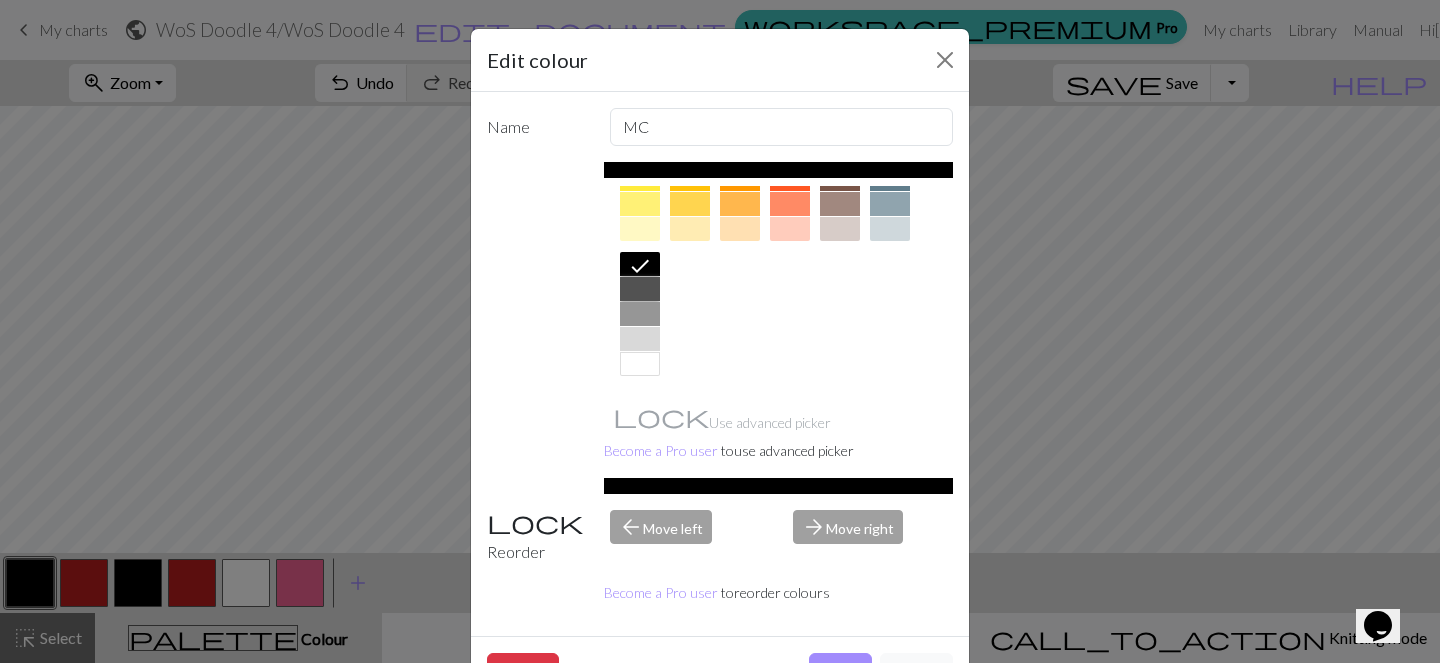 click at bounding box center (640, 289) 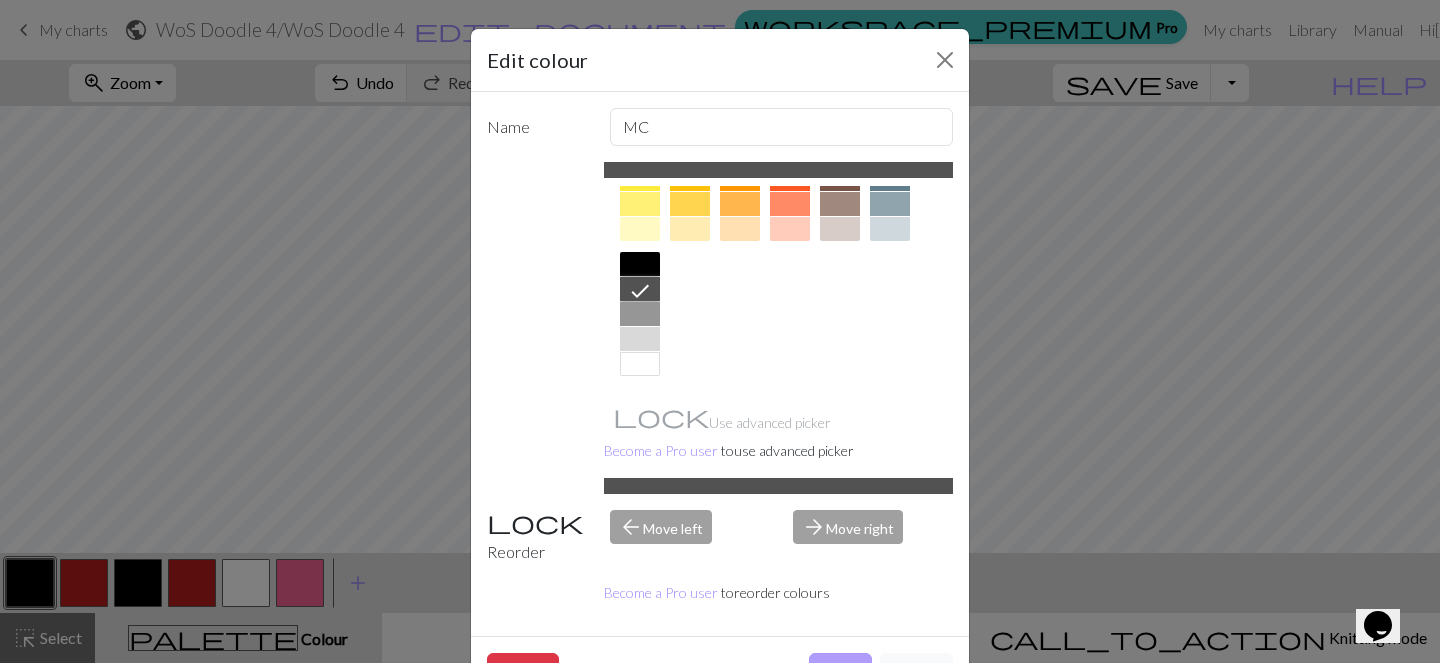 click on "Done" at bounding box center [840, 672] 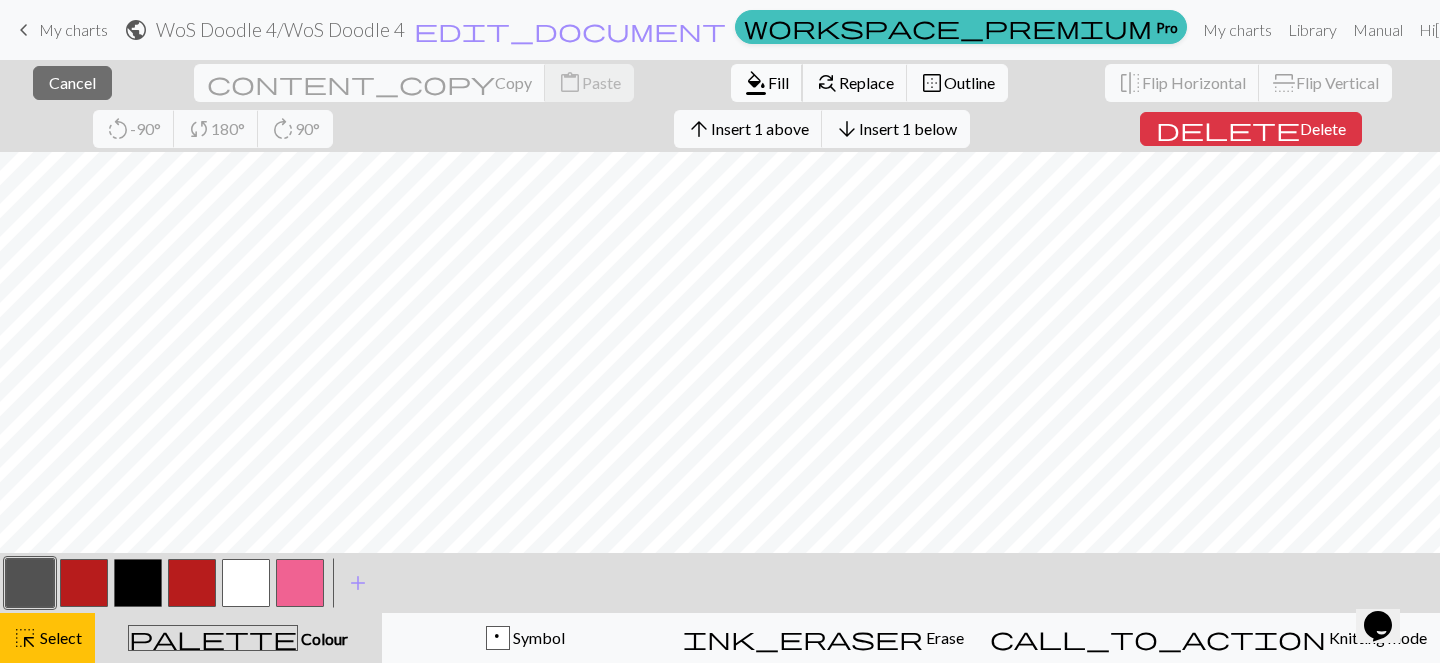 click on "format_color_fill" at bounding box center (756, 83) 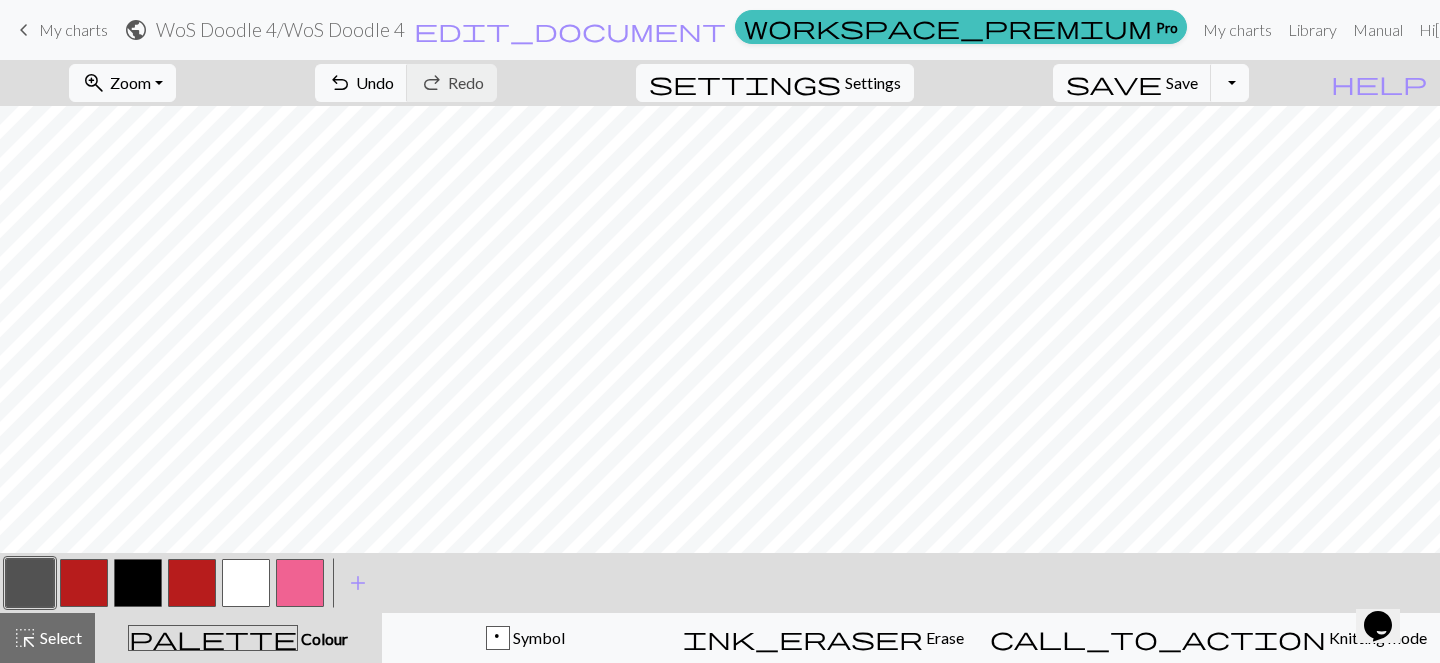 click at bounding box center [300, 583] 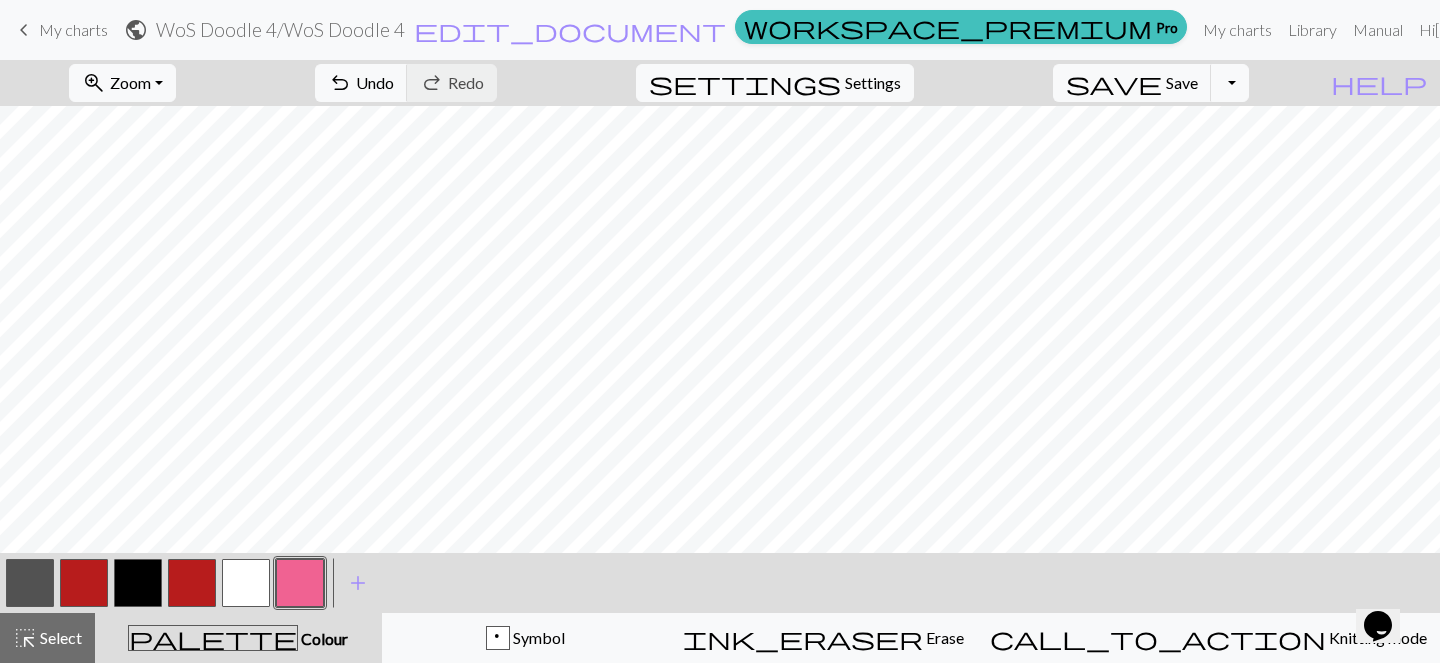 click at bounding box center (300, 583) 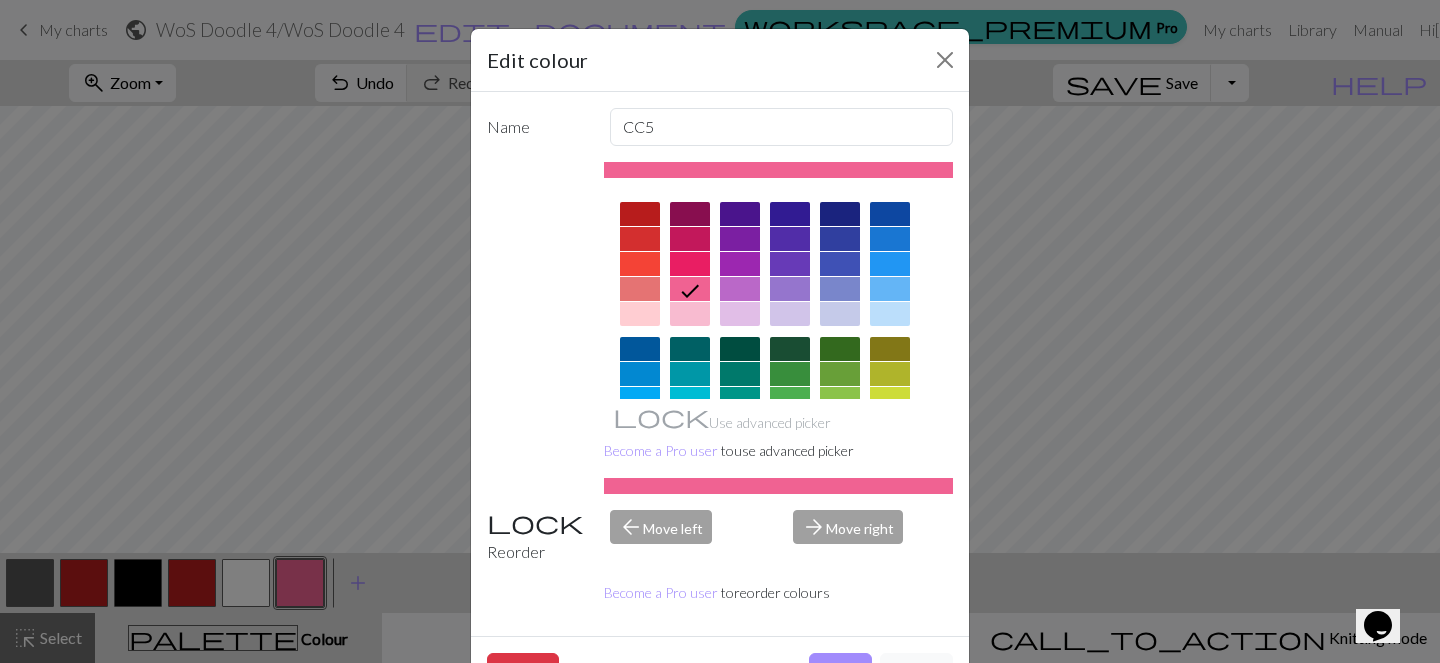 click at bounding box center (690, 264) 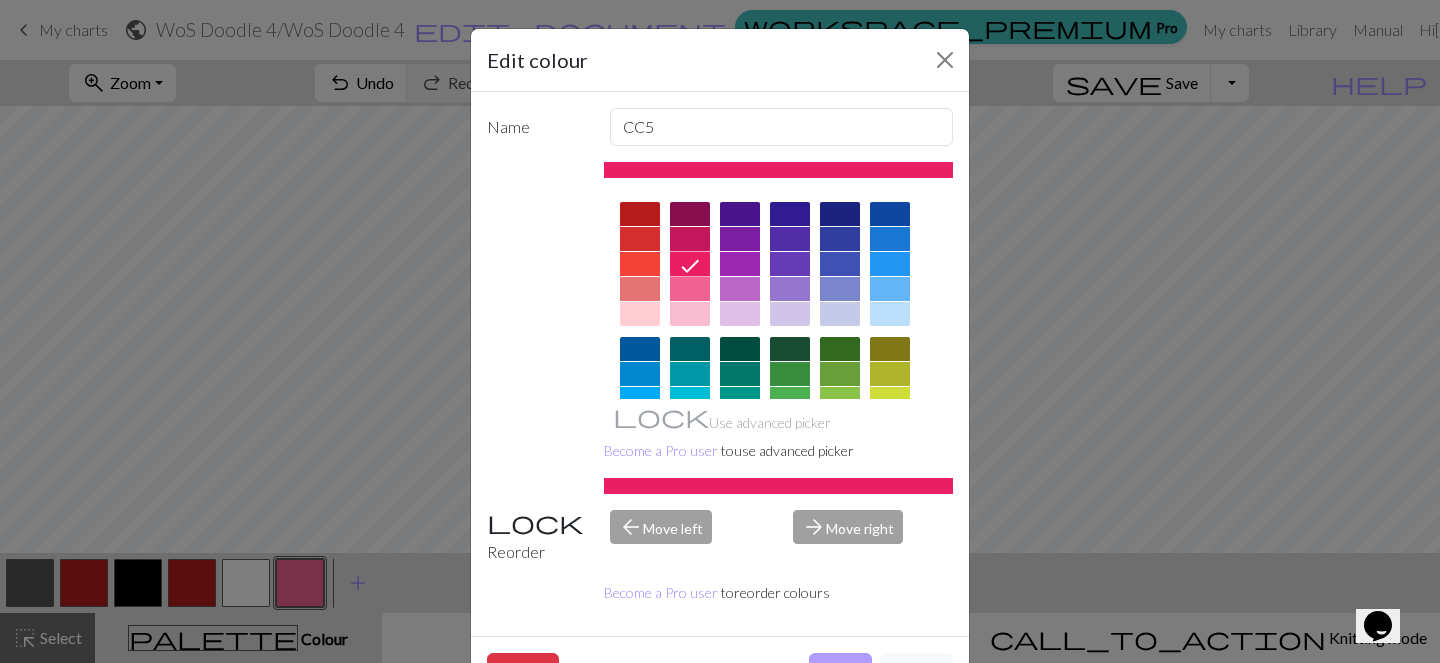 click on "Done" at bounding box center [840, 672] 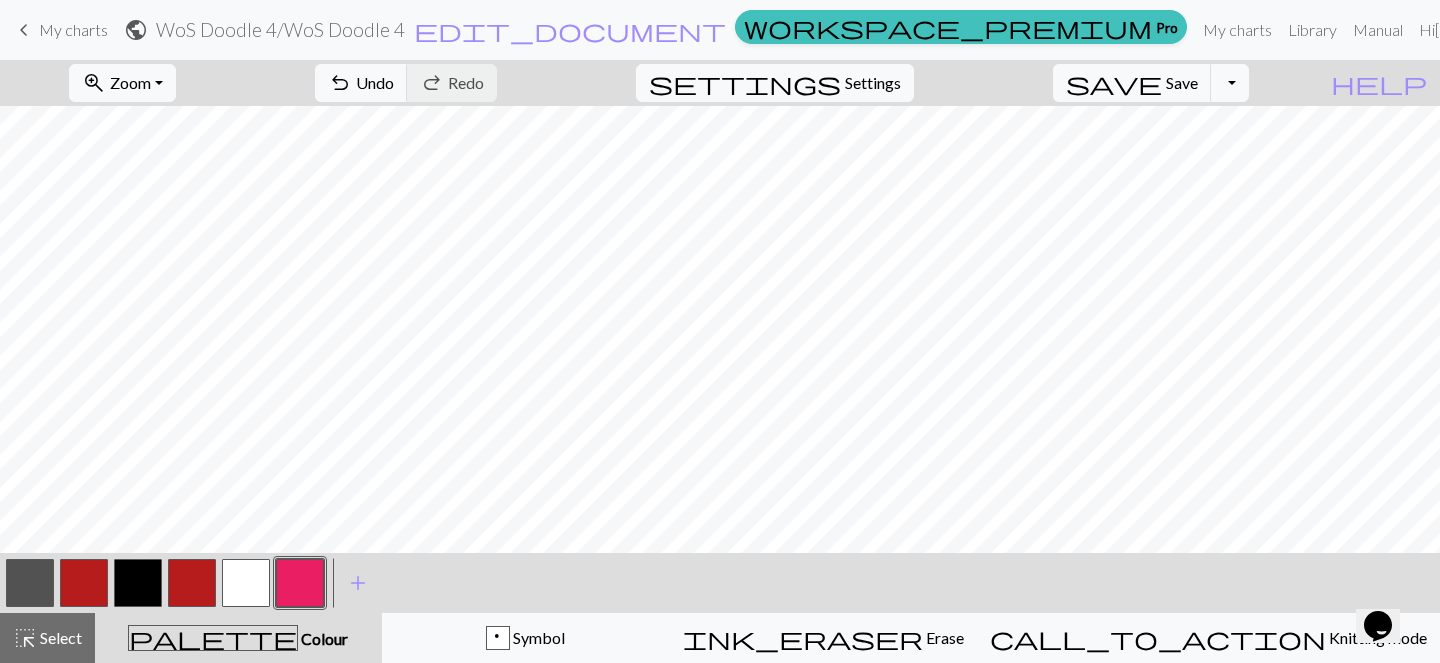 click at bounding box center [300, 583] 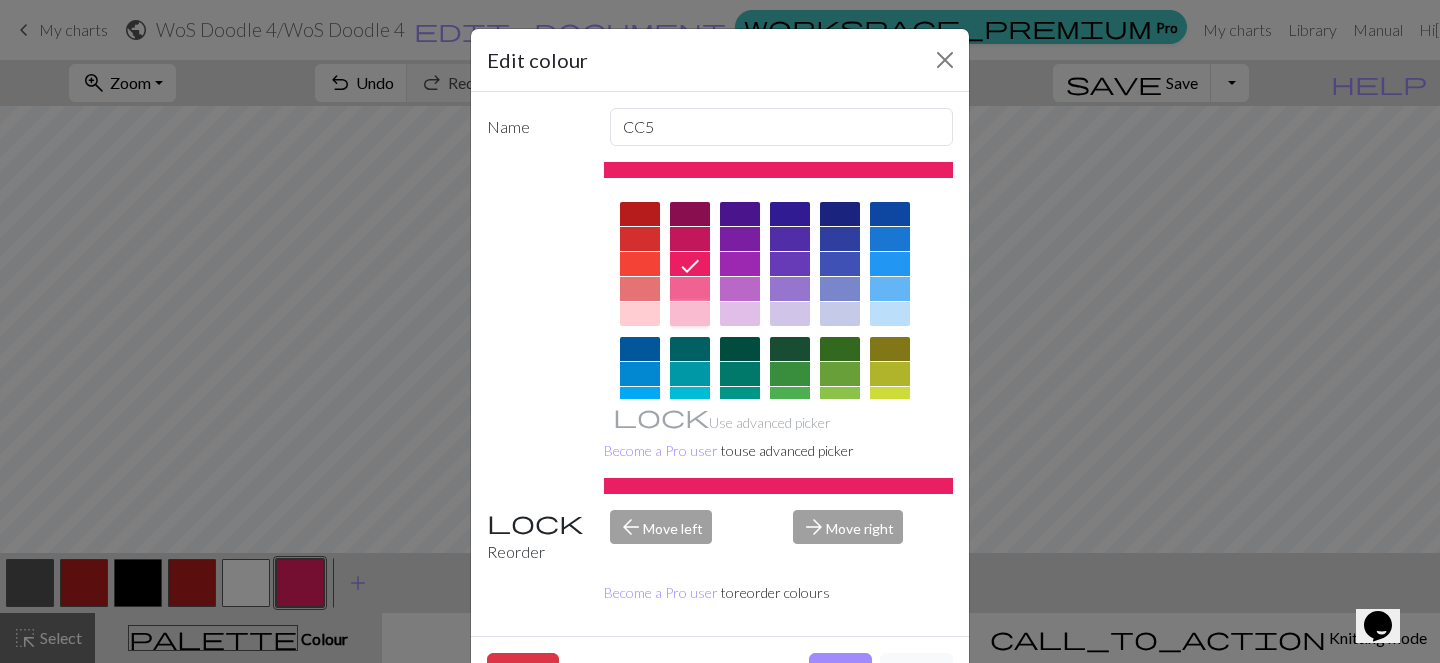 click at bounding box center (690, 314) 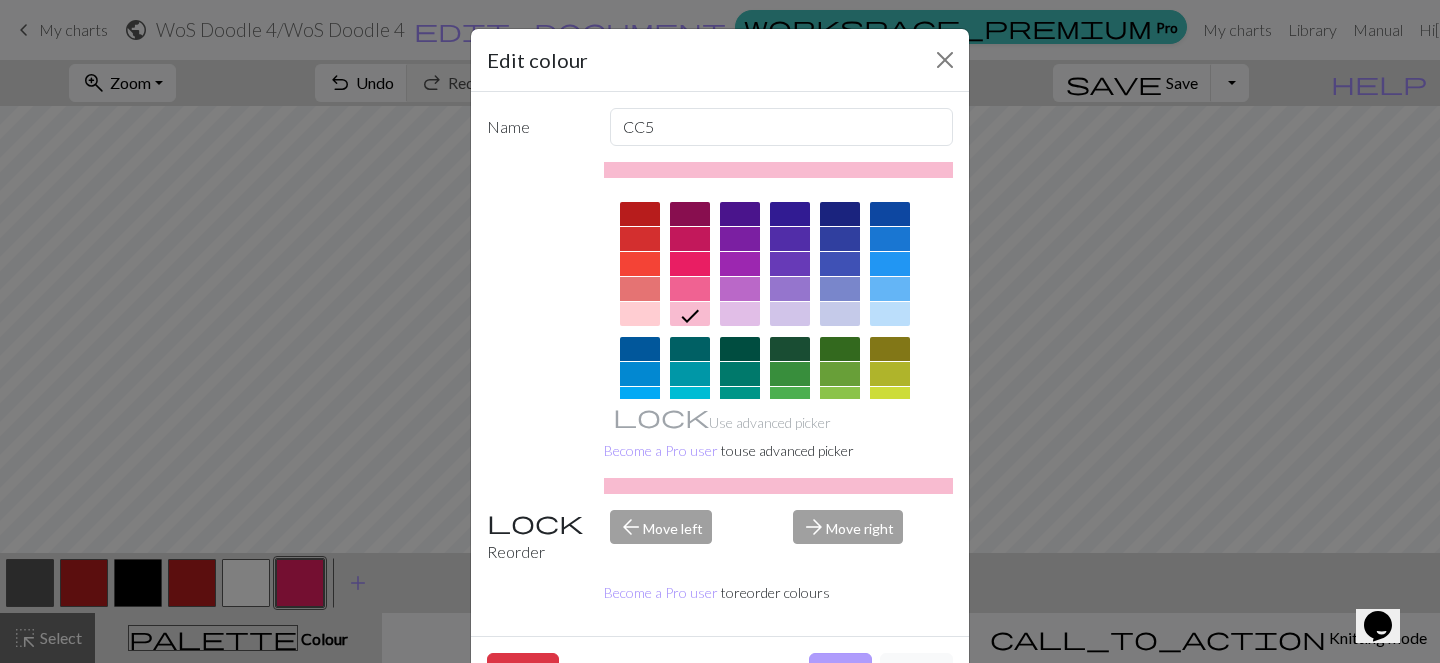 click on "Done" at bounding box center (840, 672) 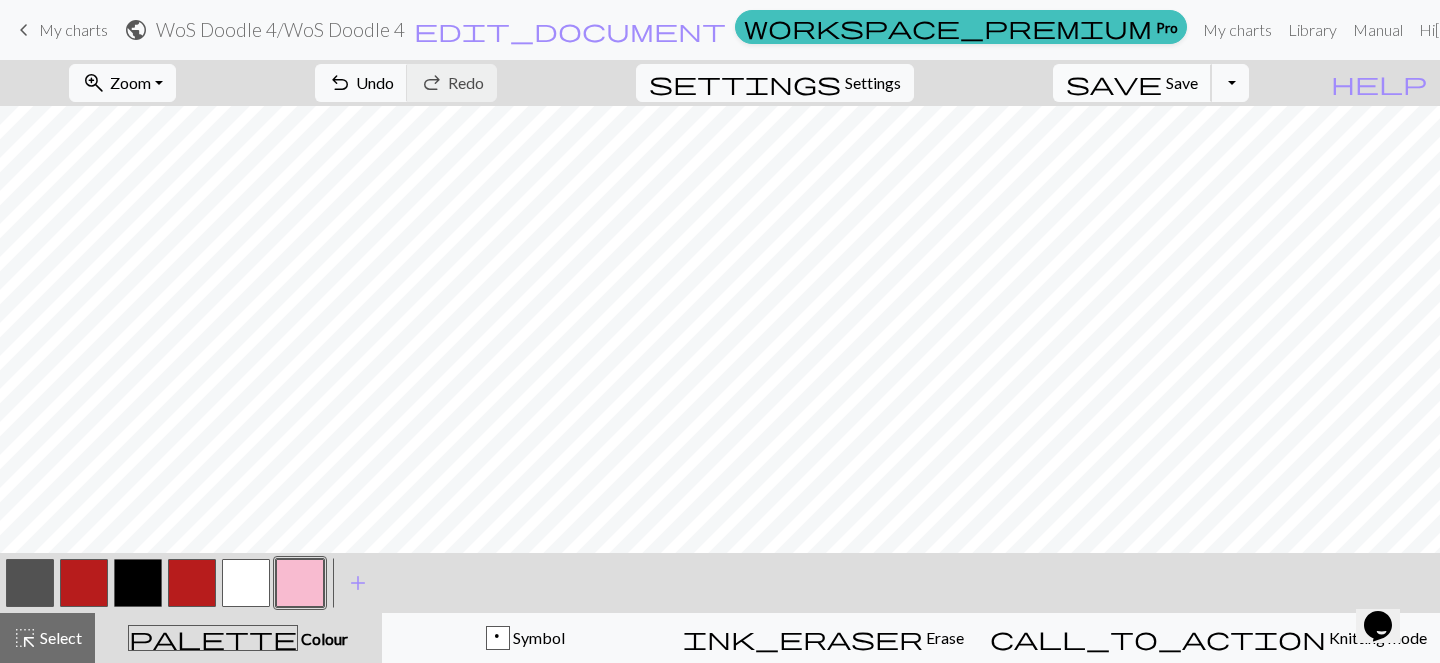 click on "save" at bounding box center (1114, 83) 